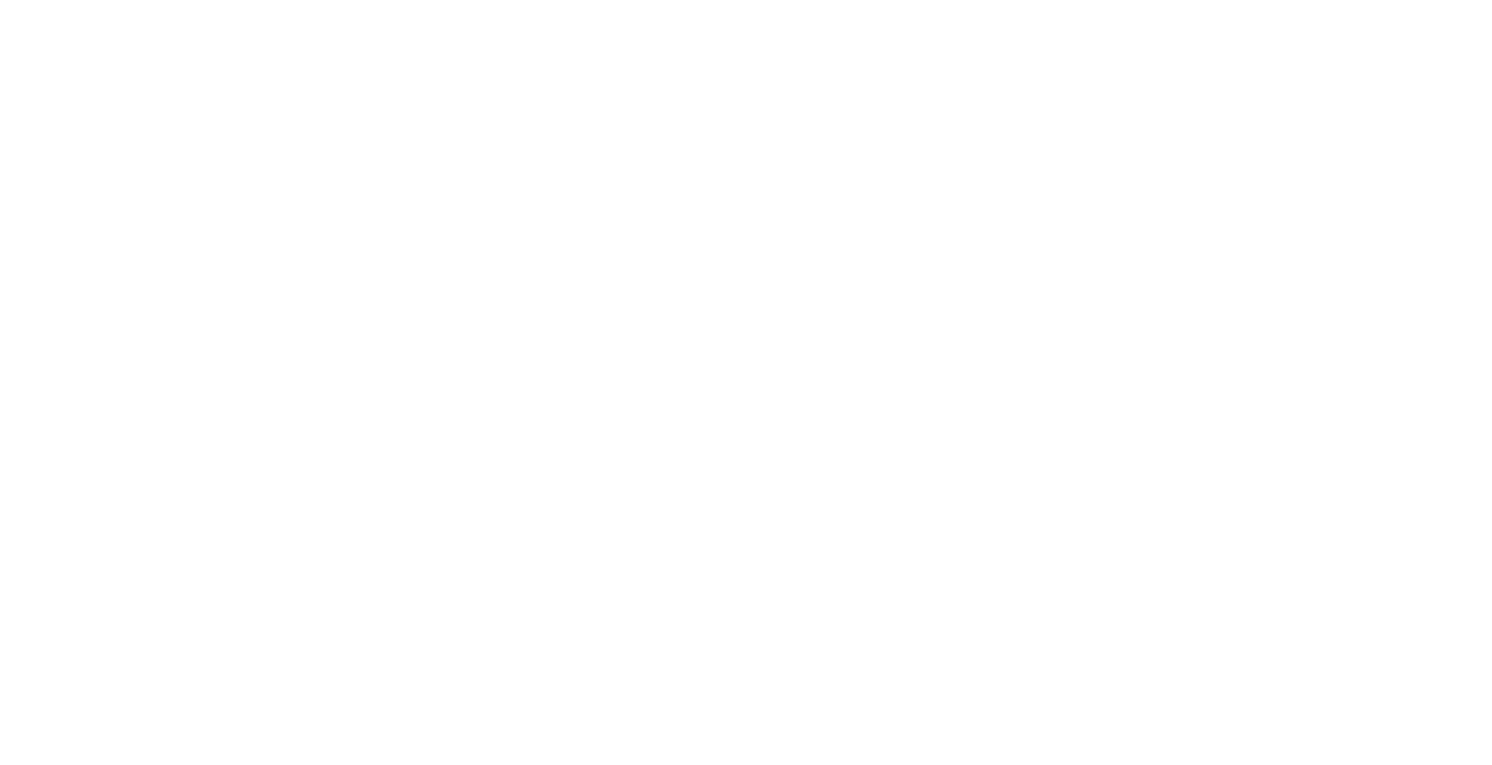 scroll, scrollTop: 0, scrollLeft: 0, axis: both 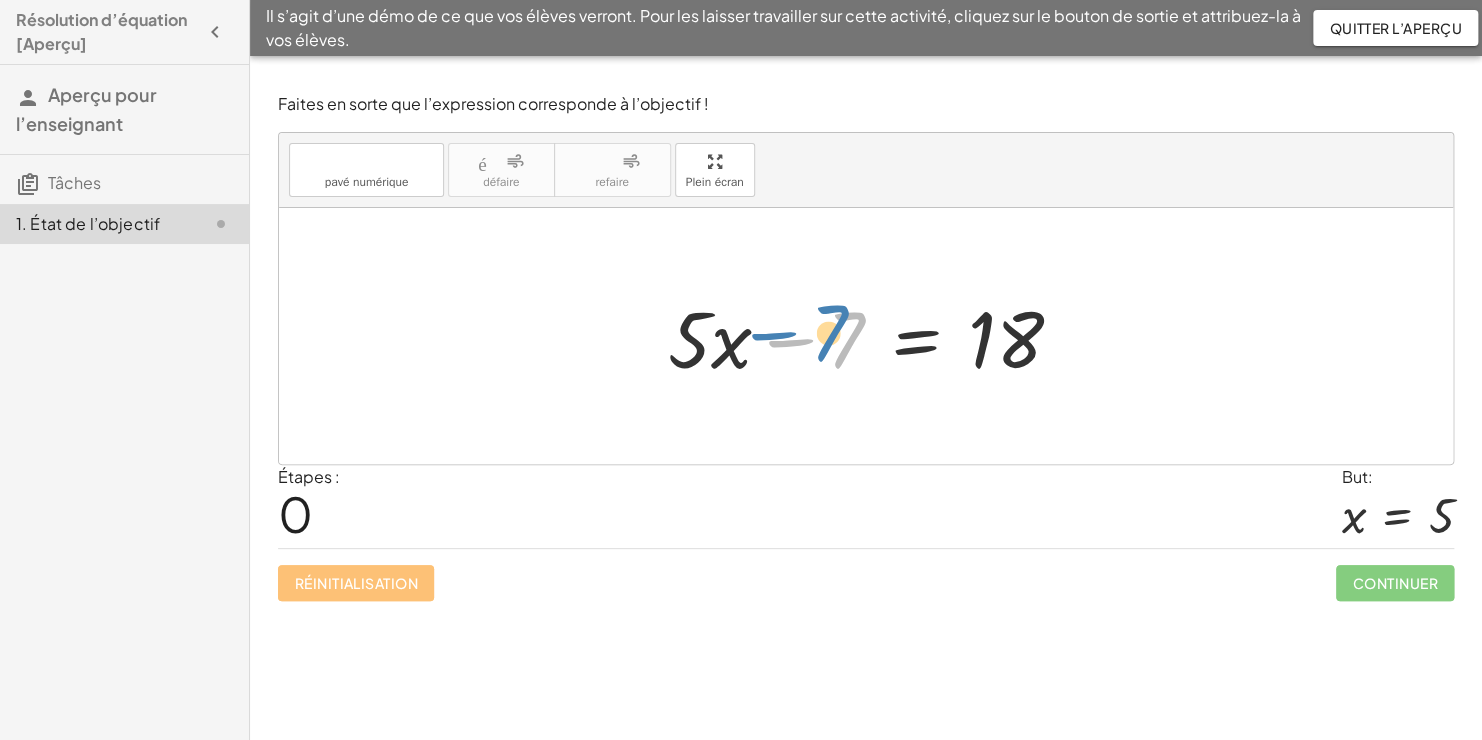 drag, startPoint x: 840, startPoint y: 336, endPoint x: 824, endPoint y: 327, distance: 18.35756 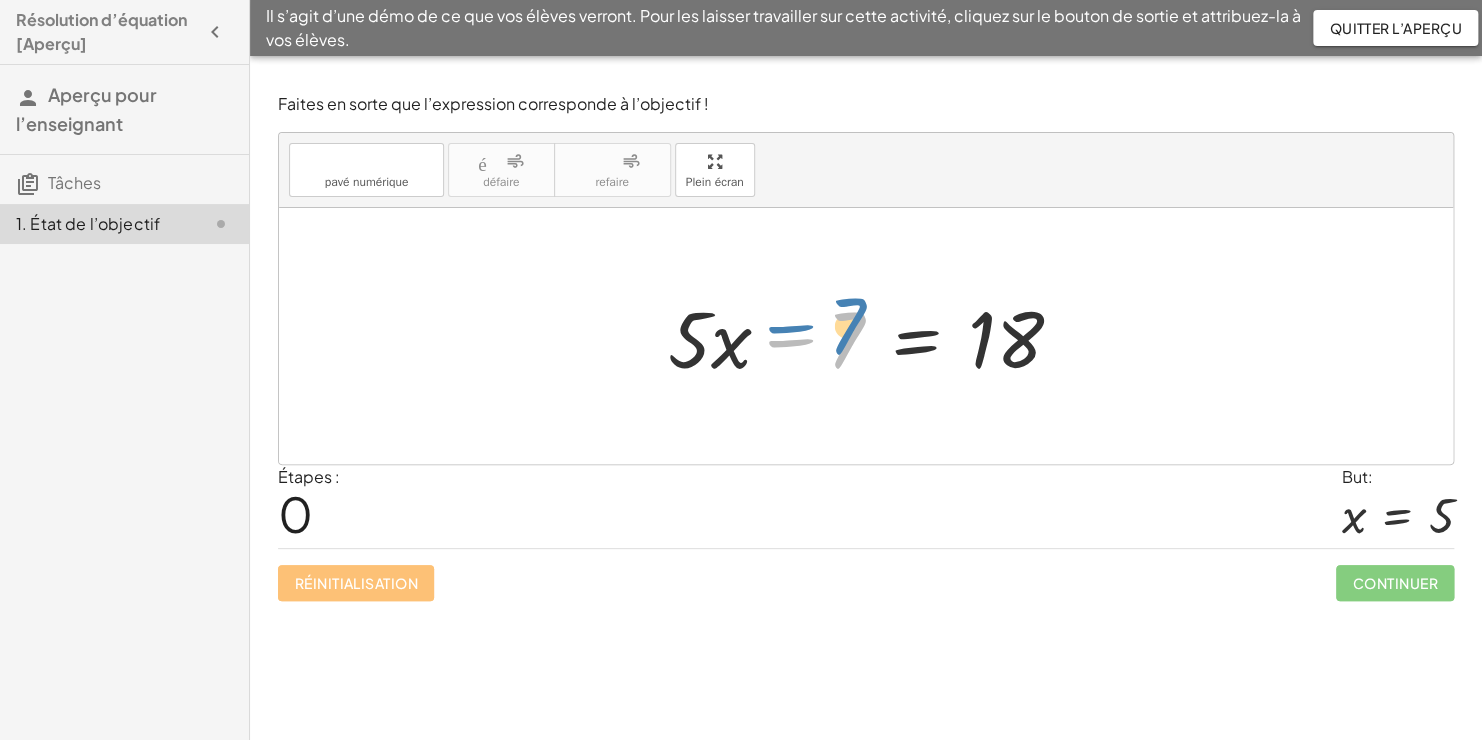 drag, startPoint x: 844, startPoint y: 330, endPoint x: 845, endPoint y: 315, distance: 15.033297 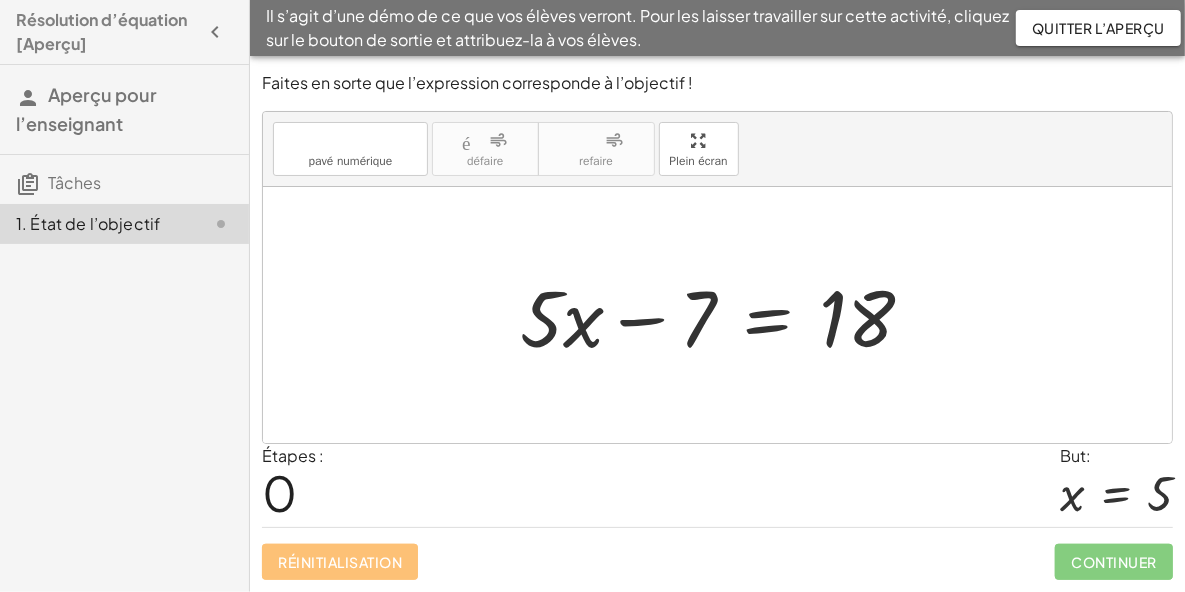 drag, startPoint x: 1438, startPoint y: 0, endPoint x: 403, endPoint y: 252, distance: 1065.2366 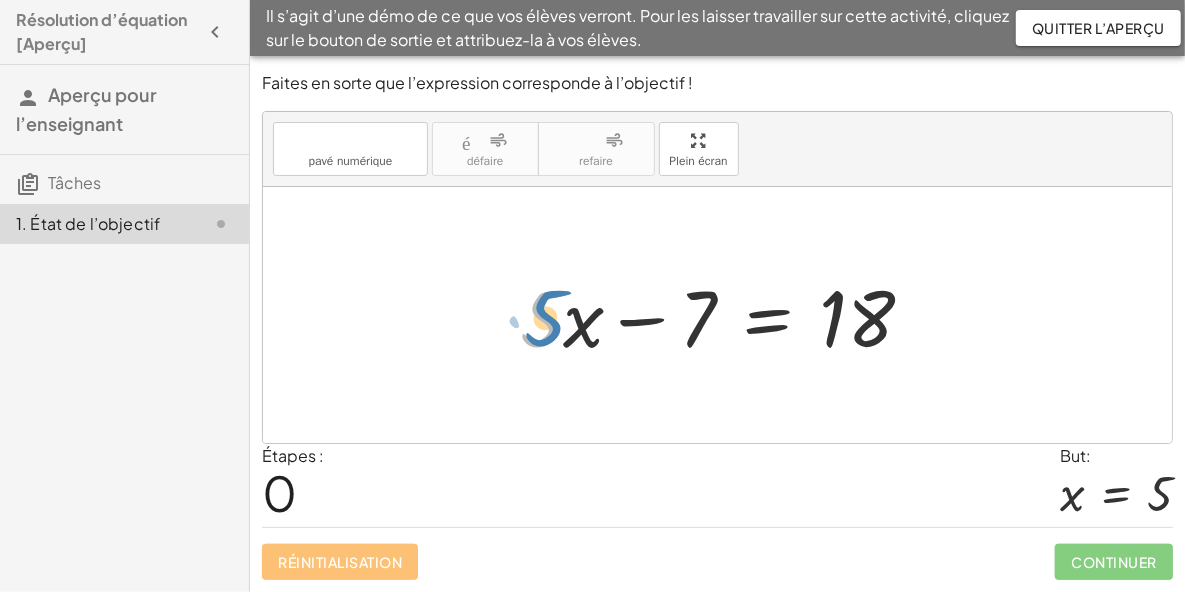 click at bounding box center (725, 315) 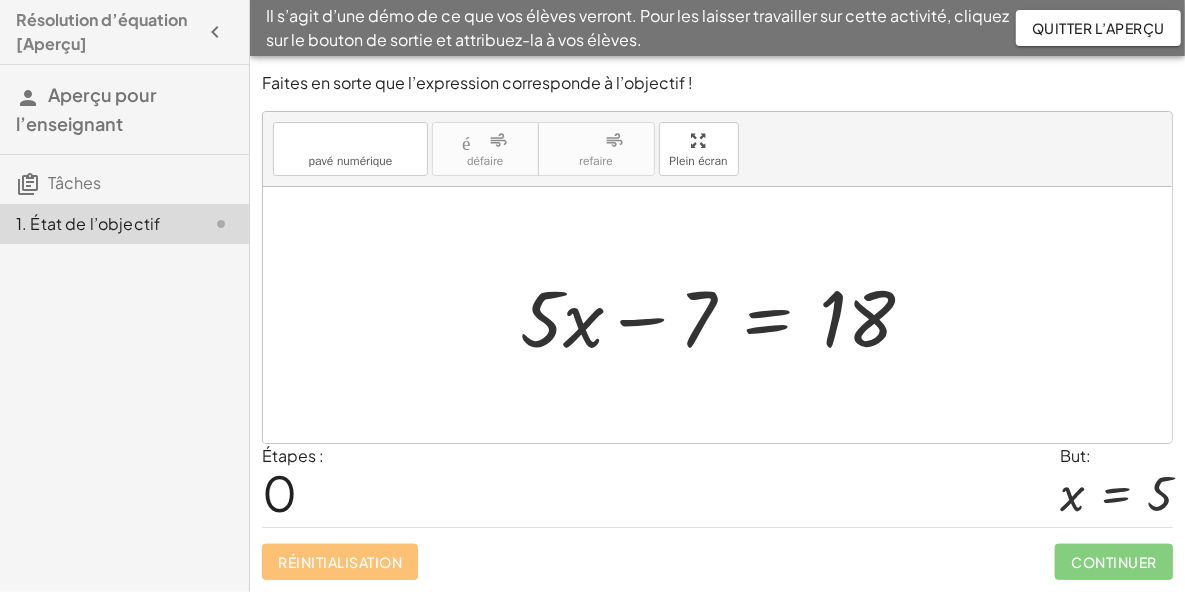 click at bounding box center [717, 315] 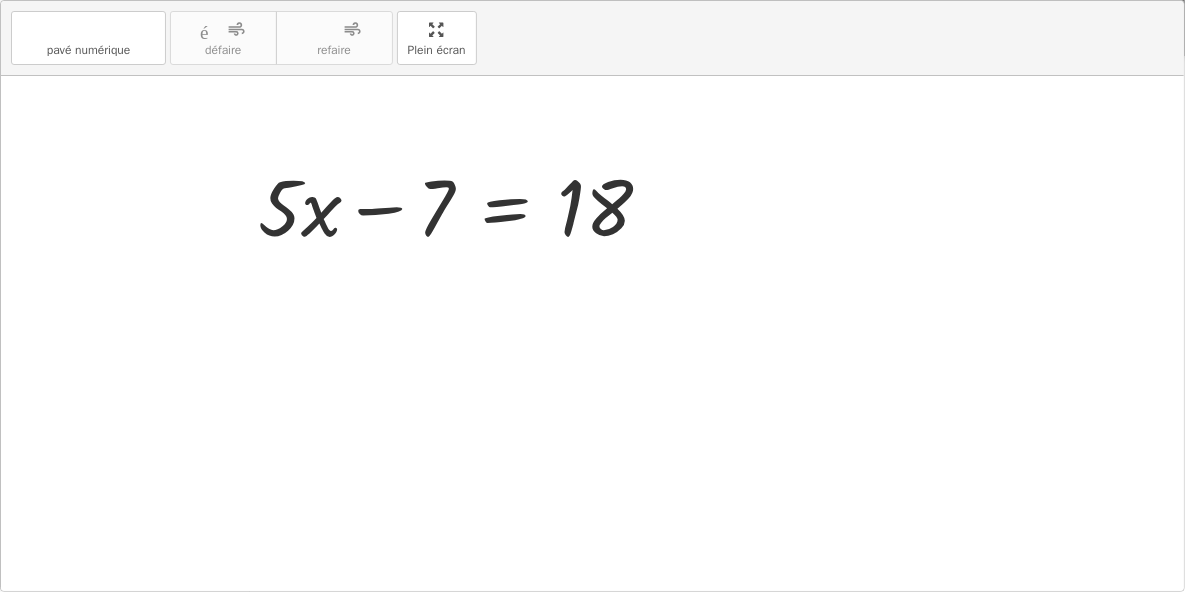 click on "clavier pavé numérique défaire défaire refaire refaire Plein écran + · 5 · x − 7 = 18 ×" at bounding box center (592, 296) 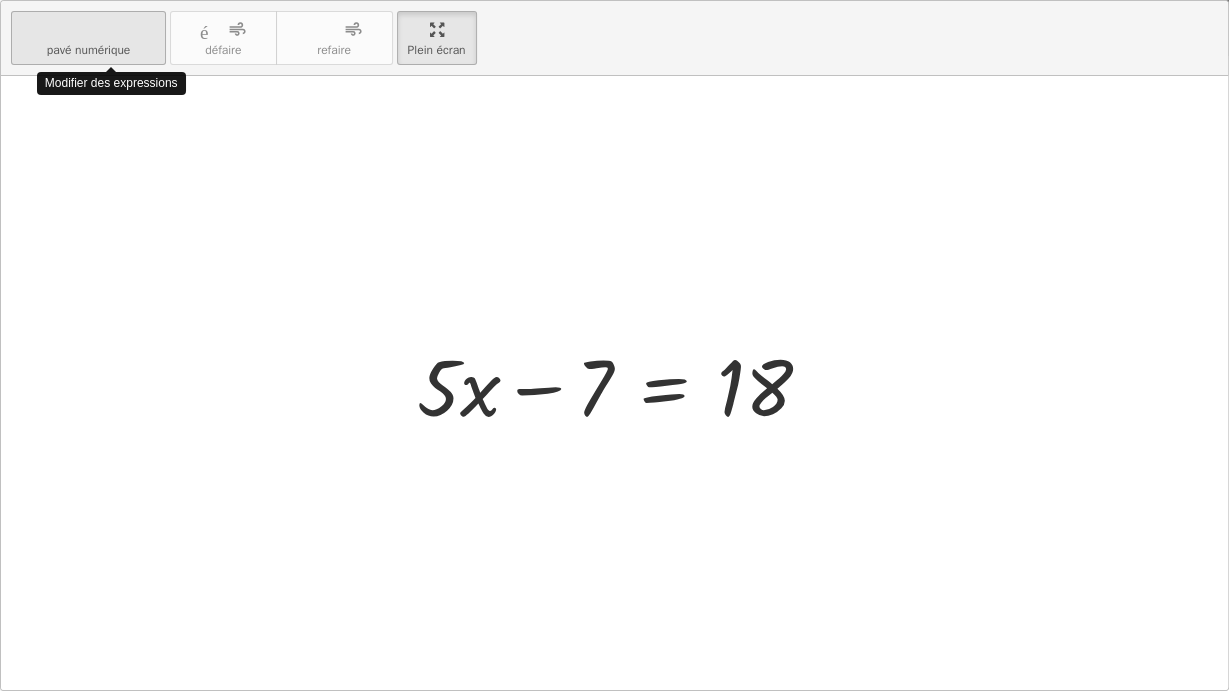 click on "pavé numérique" at bounding box center (89, 50) 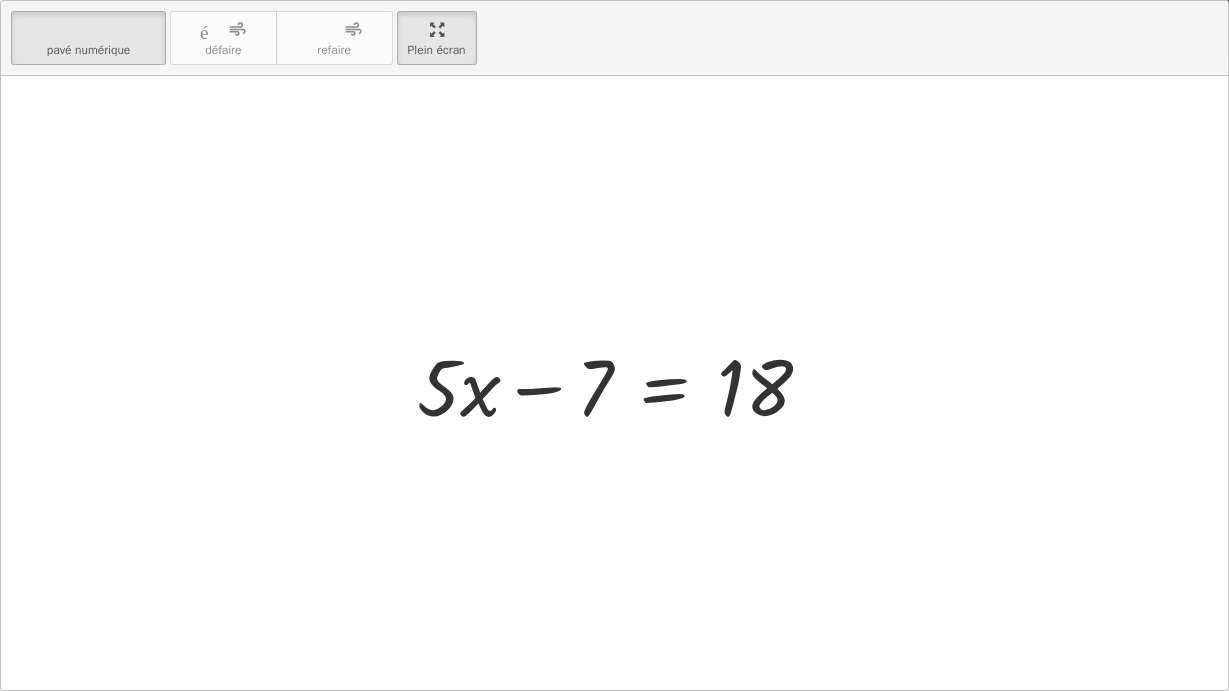 drag, startPoint x: 682, startPoint y: 35, endPoint x: 1795, endPoint y: 53, distance: 1113.1455 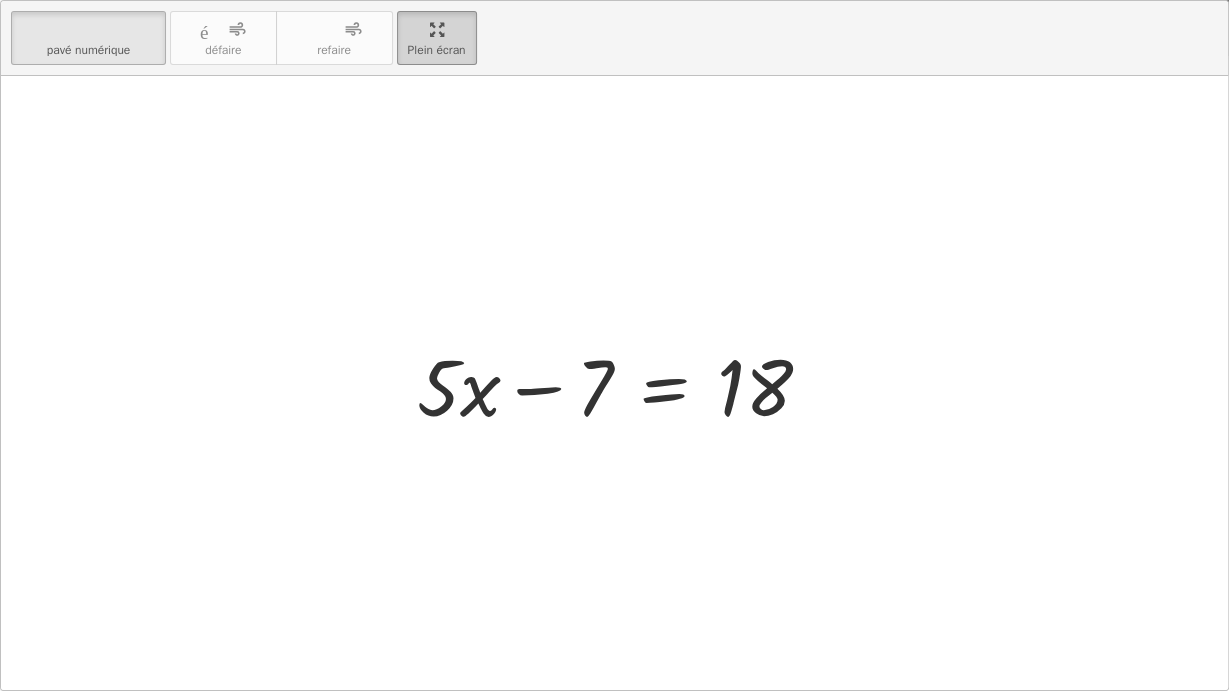 drag, startPoint x: 424, startPoint y: 28, endPoint x: 383, endPoint y: -29, distance: 70.21396 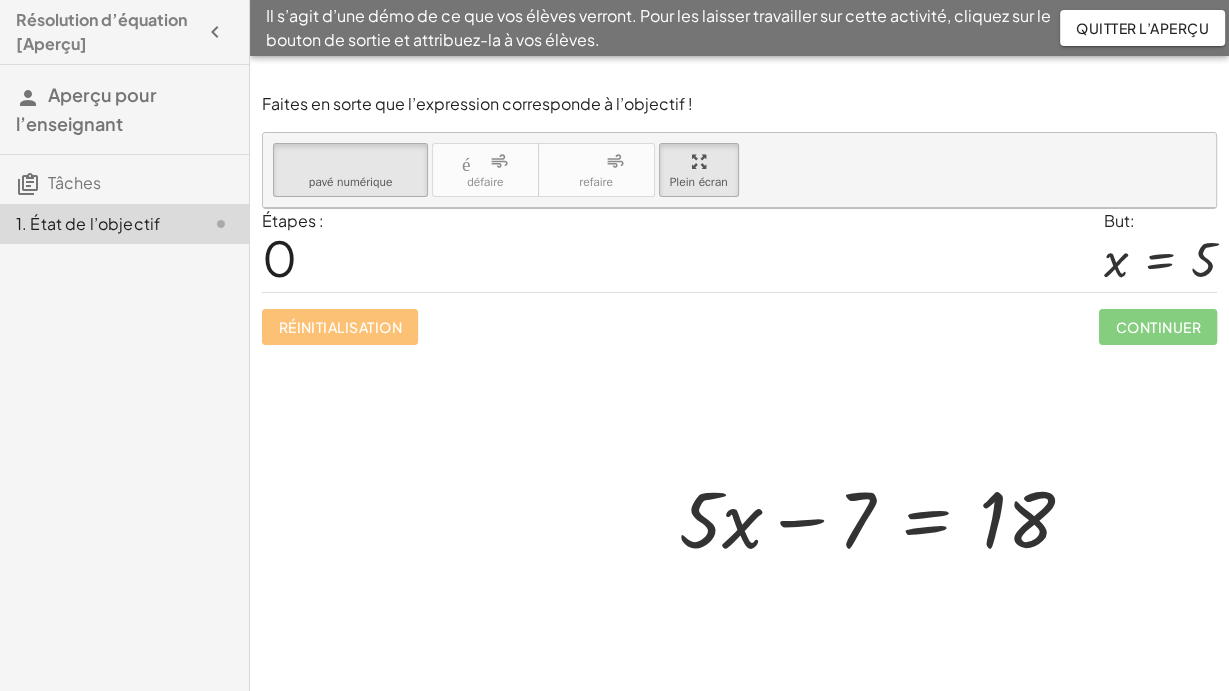 click on "Résolution d’équation [Aperçu] Aperçu pour l’enseignant Tâches 1. État de l’objectif  Il s’agit d’une démo de ce que vos élèves verront.  Pour les laisser travailler sur cette activité, cliquez sur le bouton de sortie et attribuez-la à vos élèves.  Quitter l’aperçu Faites en sorte que l’expression corresponde à l’objectif ! clavier pavé numérique défaire défaire refaire refaire Plein écran + · 5 · x − 7 = 18 × x y ⬚ 2 ⬚ n 7 8 9 + – ( ) √ 4 5 6 × ÷ , ⬚ < > 1 2 3 f(x) abc αβγ | a | 0 . = Étapes :  0 But: x = 5 Réinitialisation   Continuer
You still need to interact with the expression (the math) in the box until you succeed in transforming it into the goal expression." at bounding box center [614, 345] 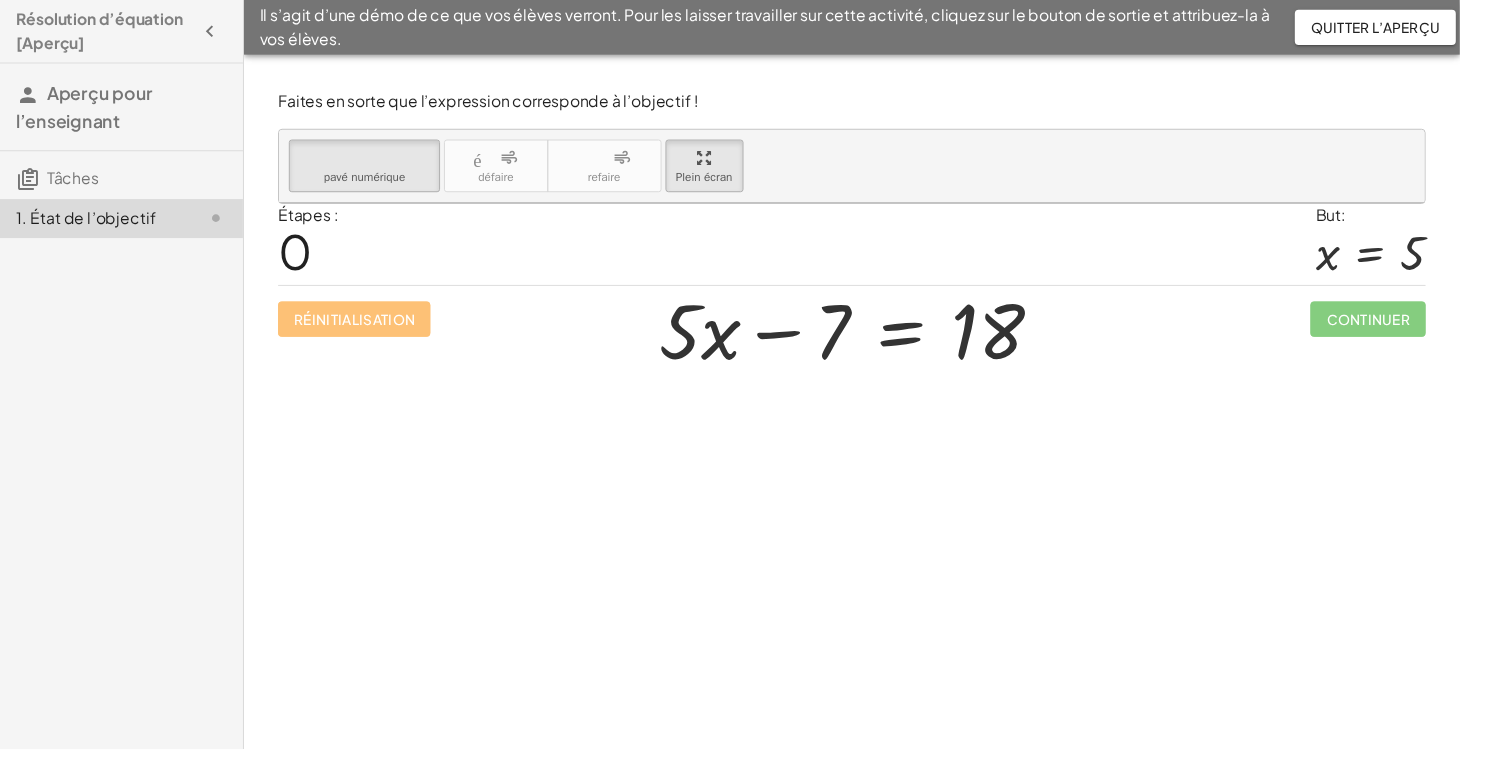 drag, startPoint x: 725, startPoint y: 186, endPoint x: 766, endPoint y: 244, distance: 71.02816 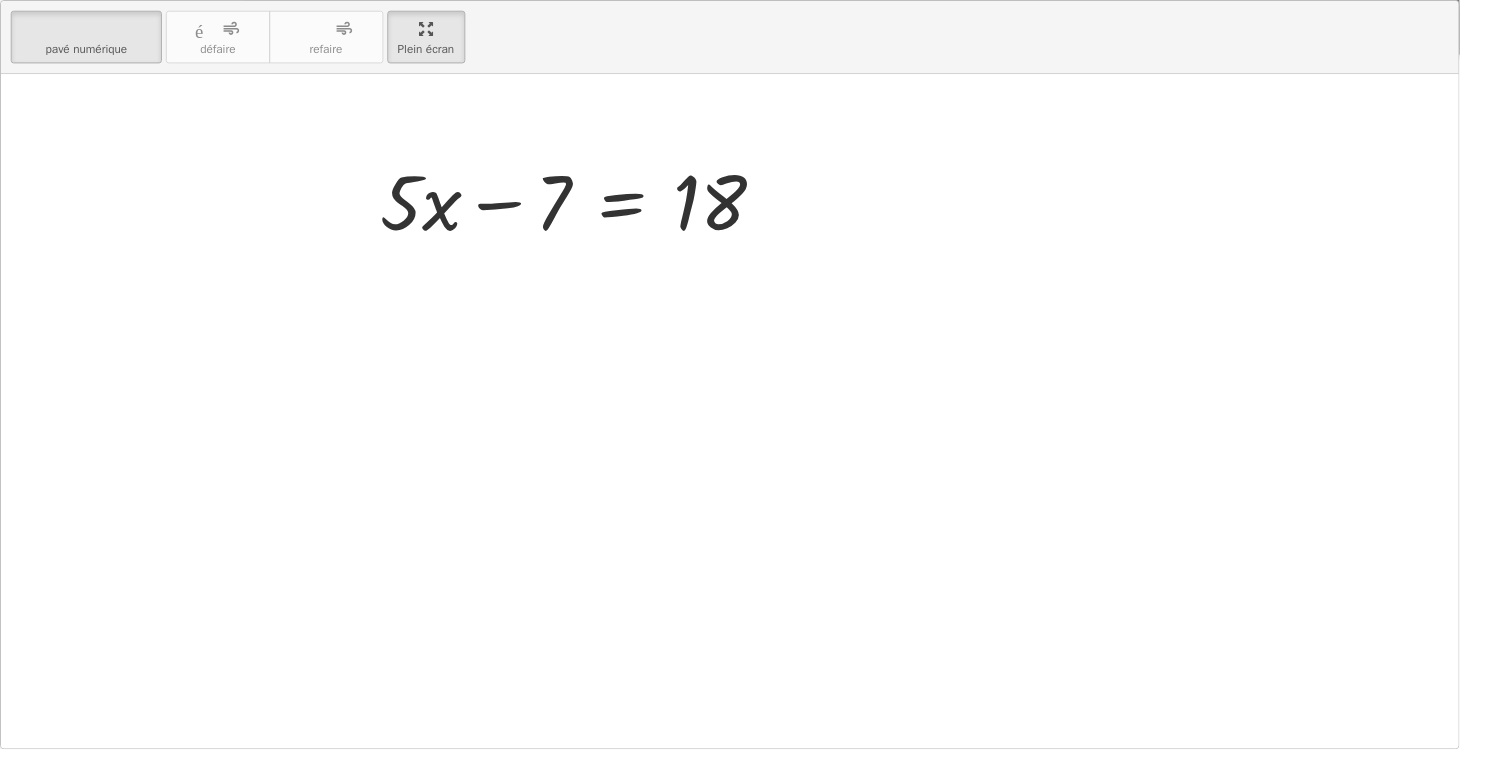 click on "clavier pavé numérique défaire défaire refaire refaire Plein écran + · 5 · x − 7 = 18 ×" at bounding box center (748, 384) 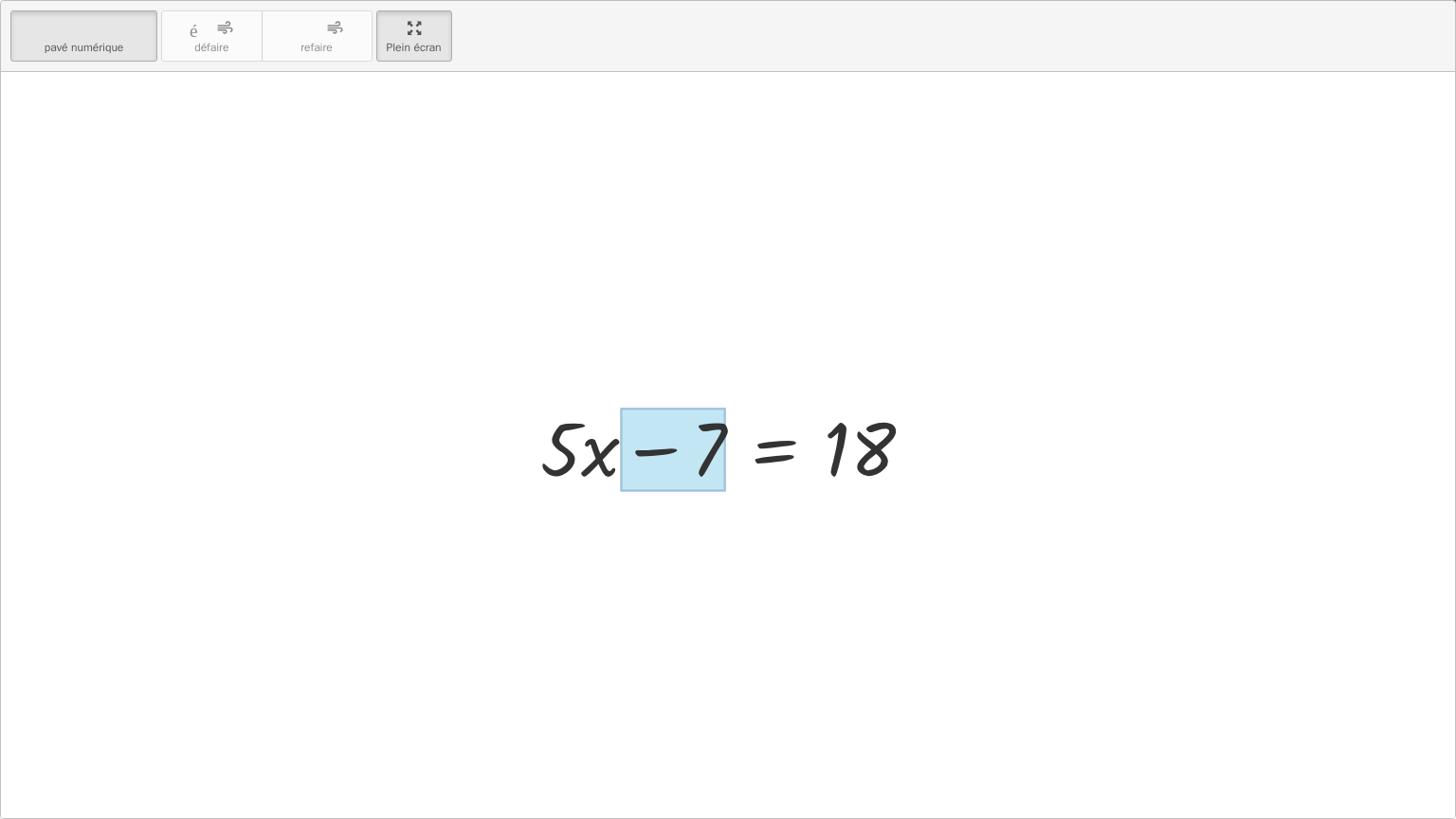 drag, startPoint x: 701, startPoint y: 455, endPoint x: 712, endPoint y: 470, distance: 18.601075 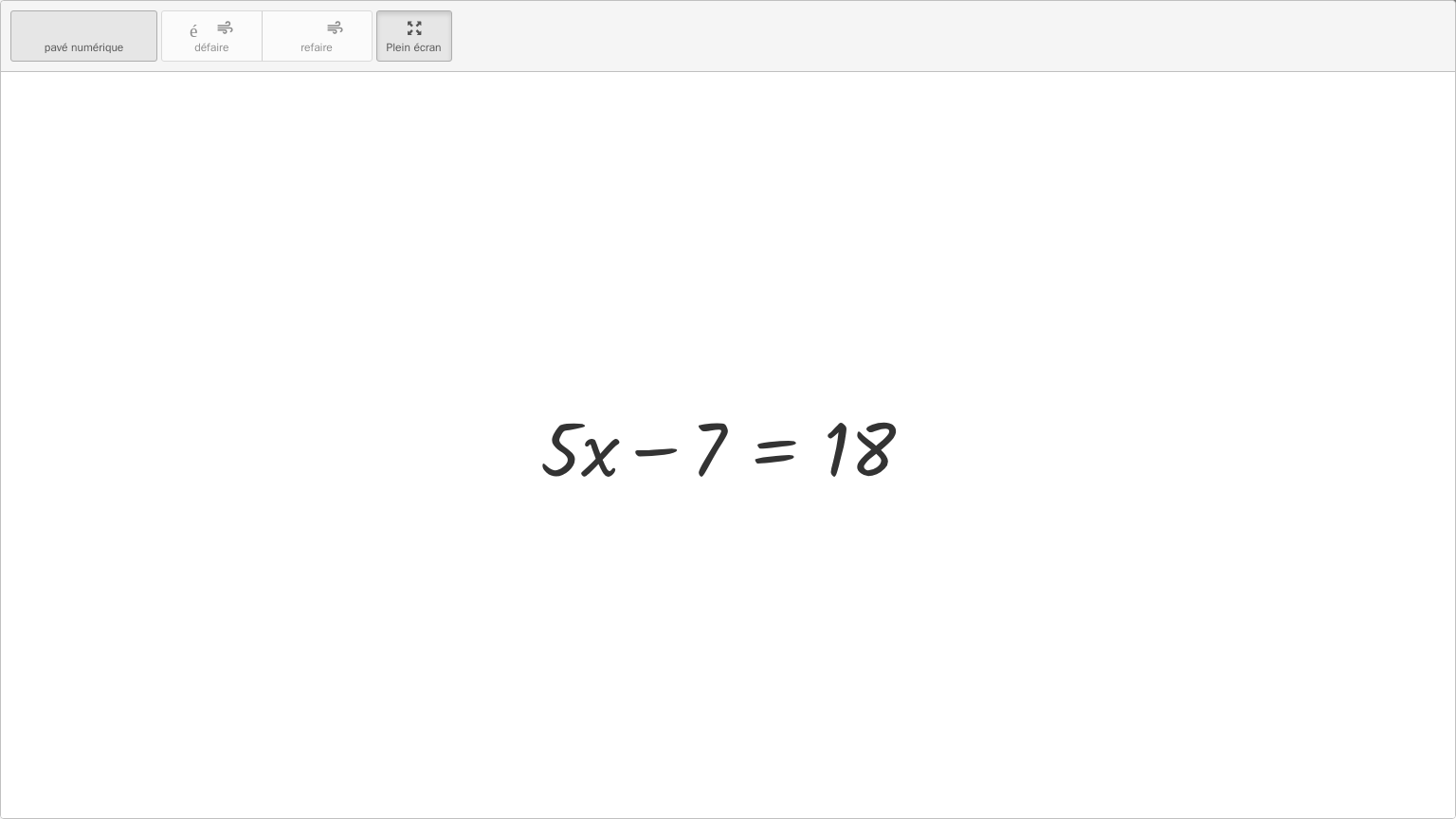 click on "clavier" at bounding box center (83, 28) 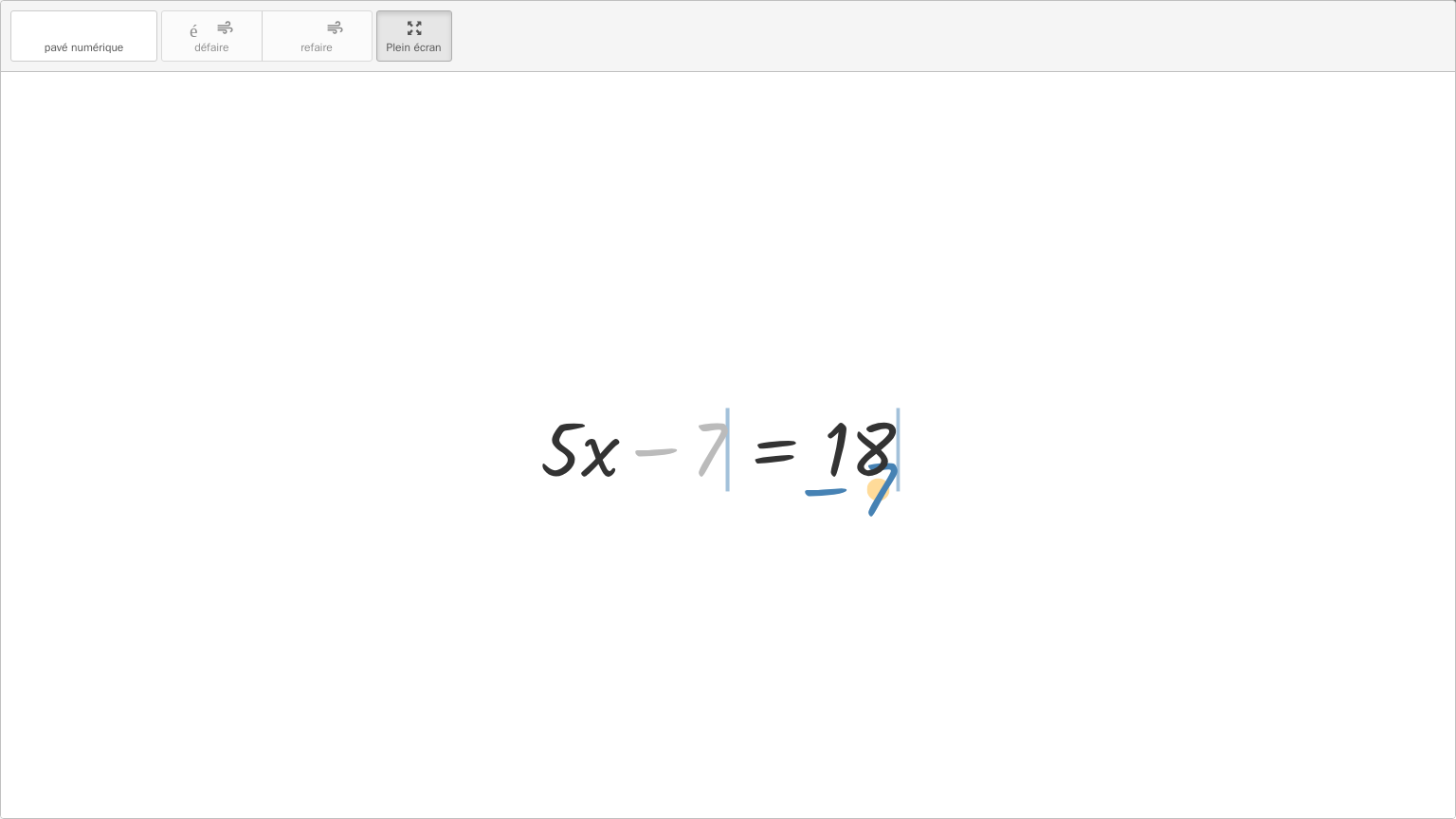 drag, startPoint x: 705, startPoint y: 438, endPoint x: 875, endPoint y: 478, distance: 174.64249 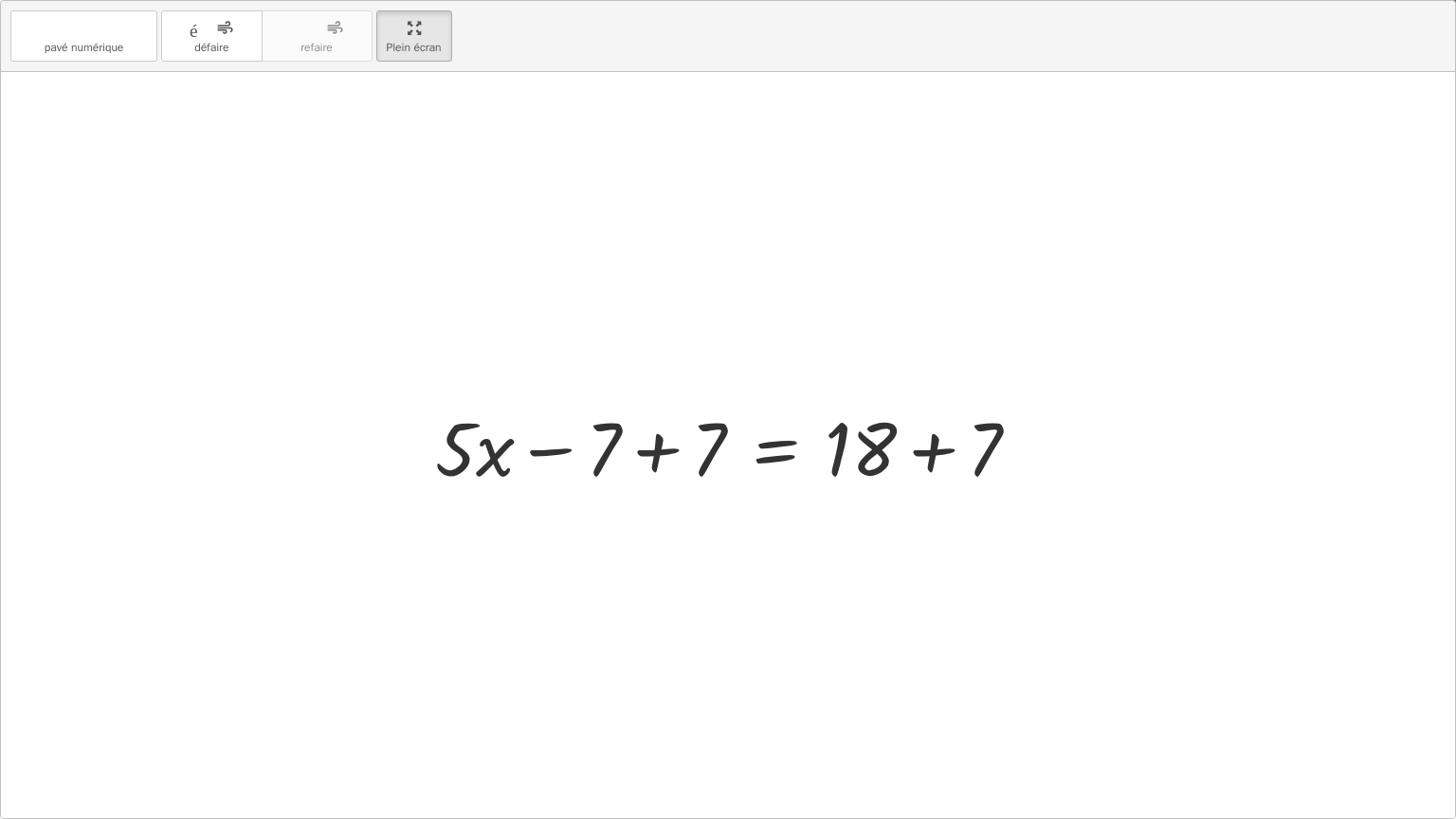 click at bounding box center (735, 446) 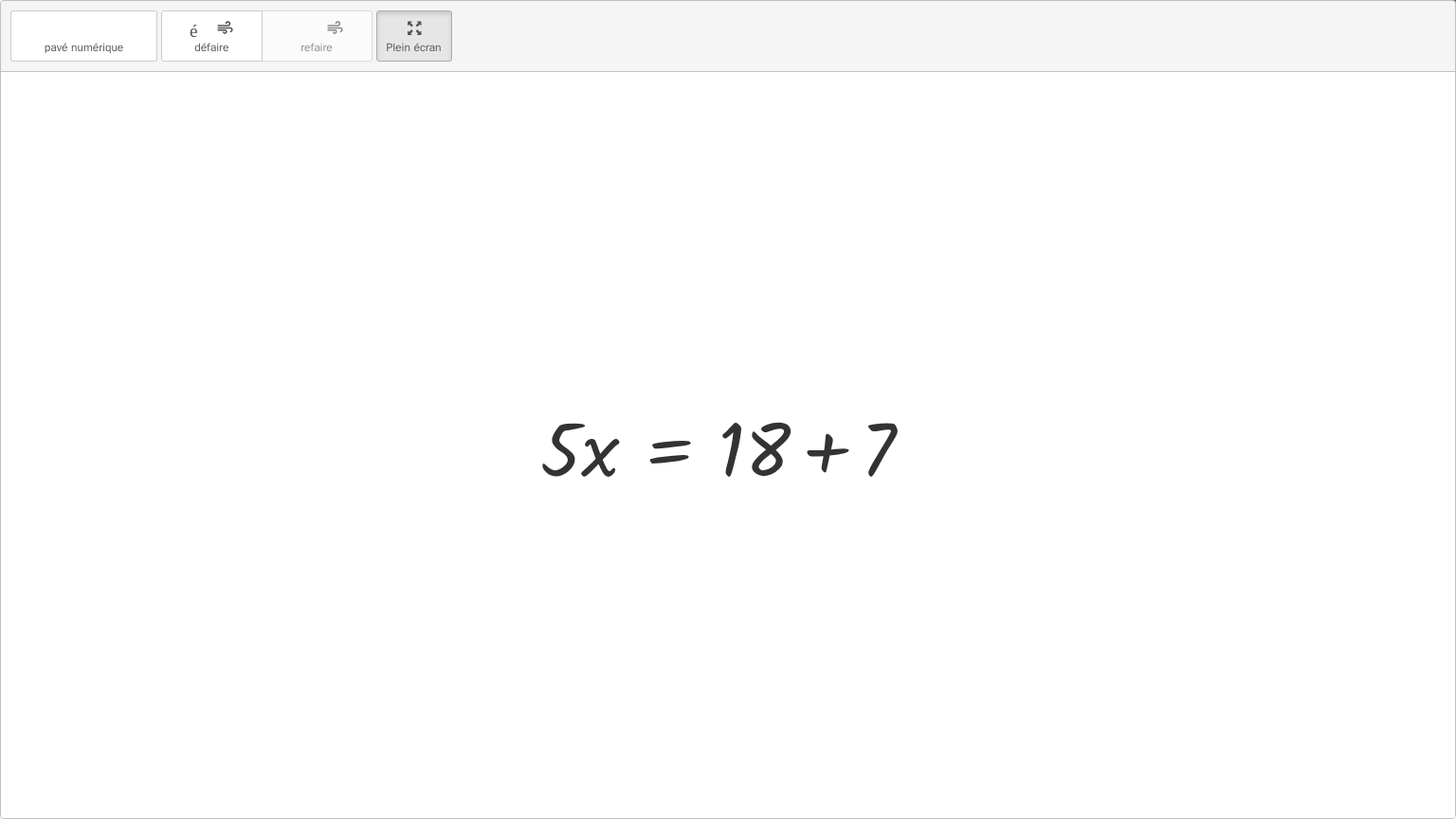 click at bounding box center [735, 446] 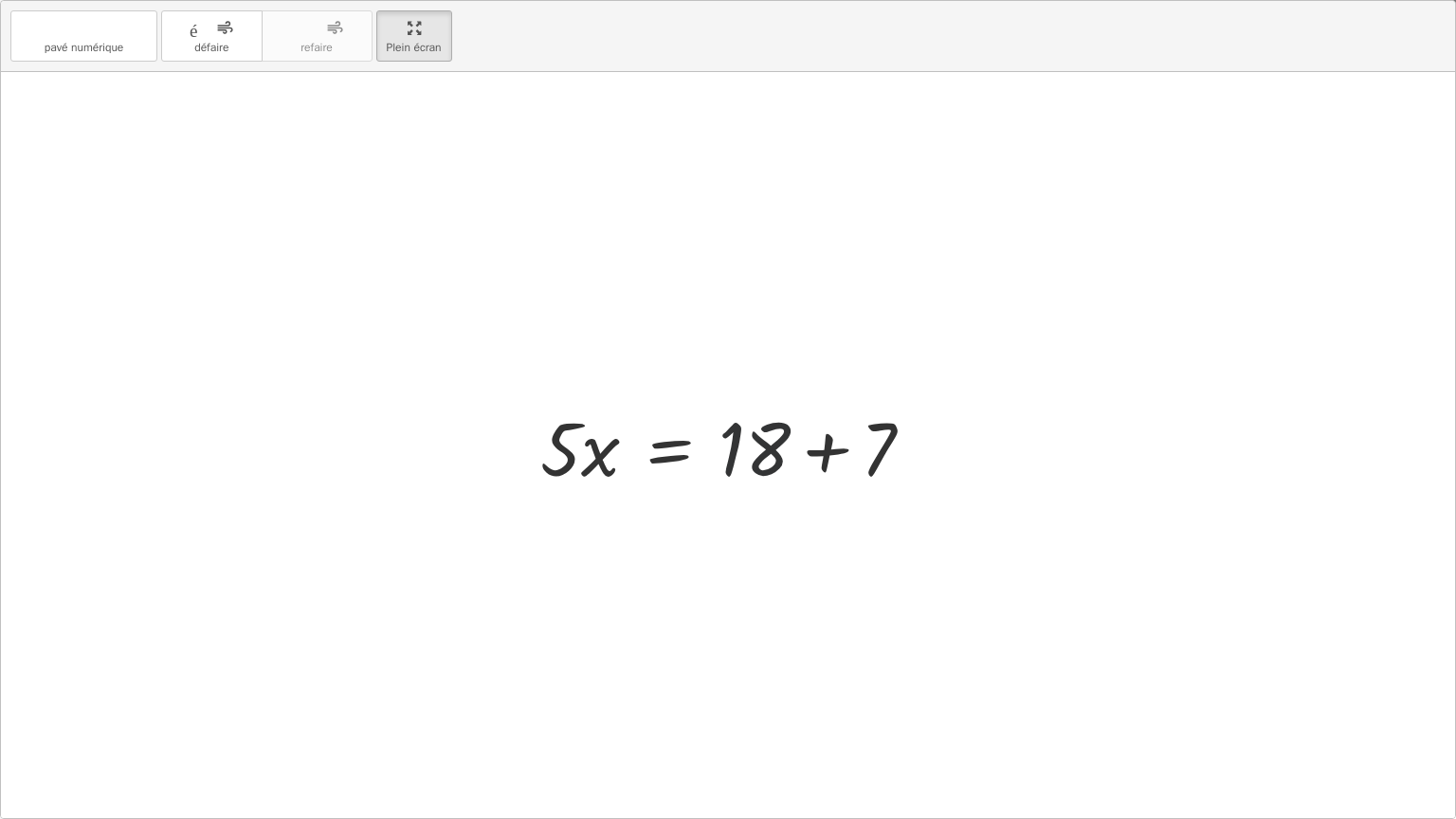 click at bounding box center (735, 446) 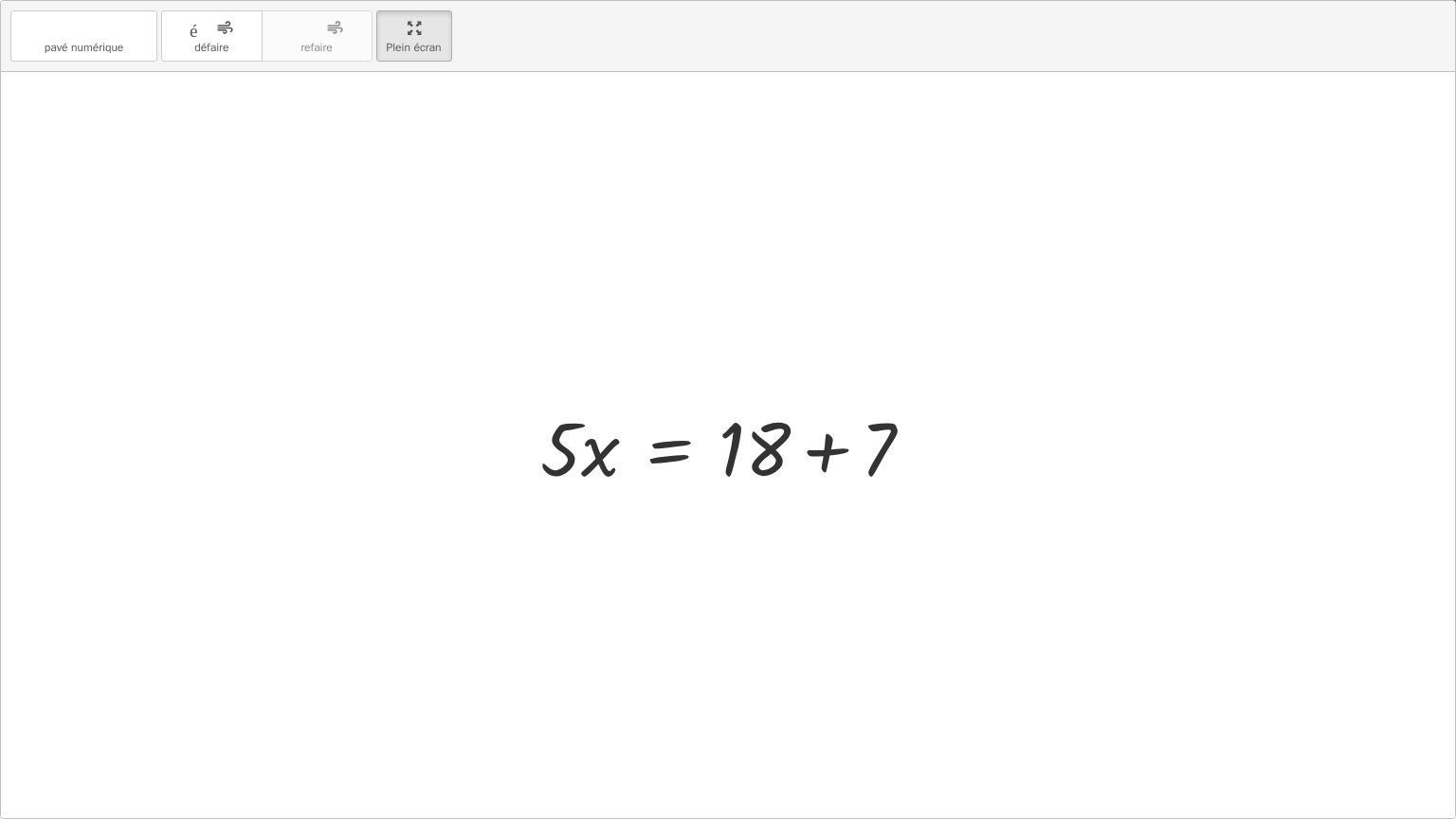 click at bounding box center (735, 446) 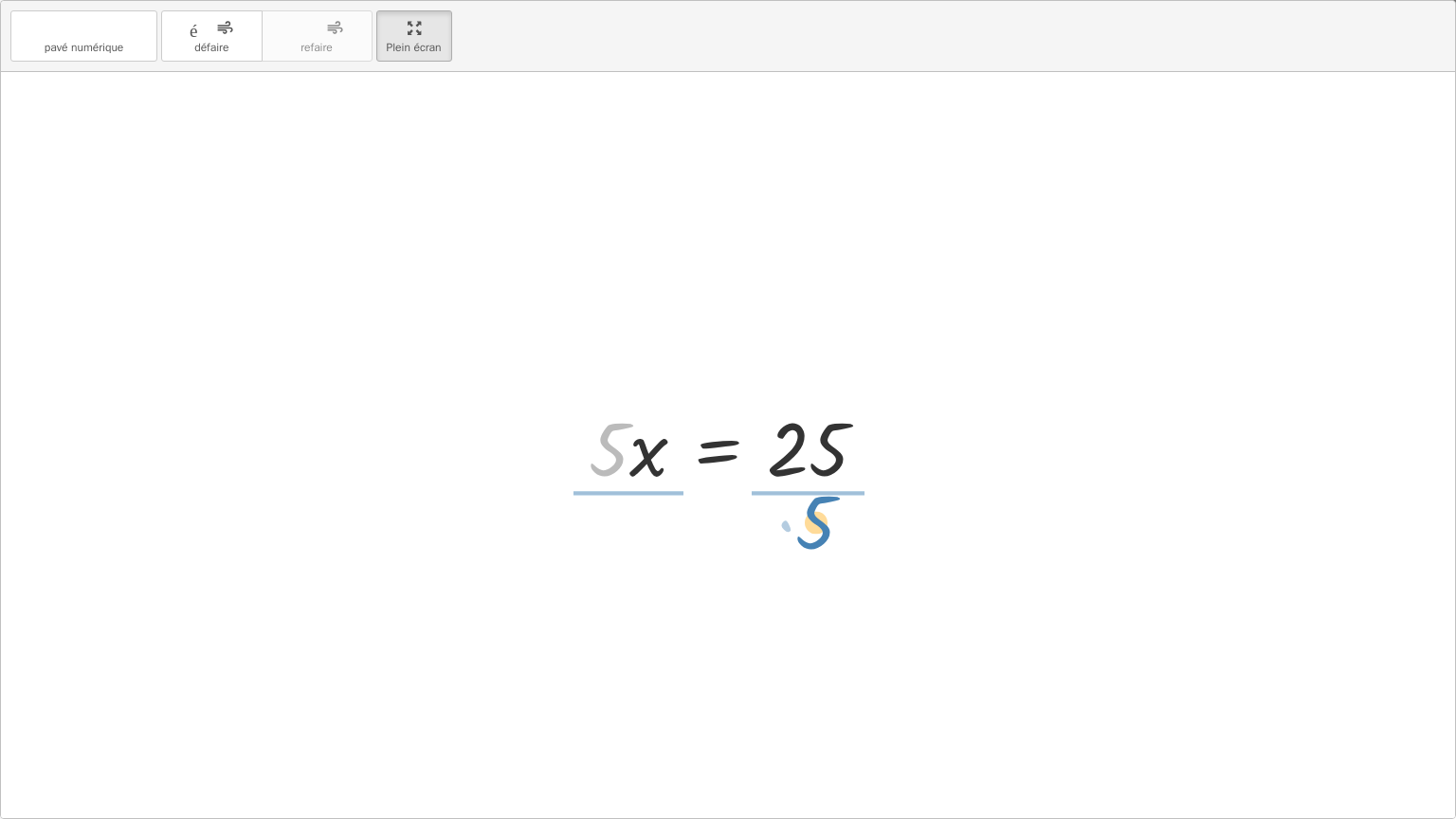 drag, startPoint x: 614, startPoint y: 444, endPoint x: 821, endPoint y: 517, distance: 219.49487 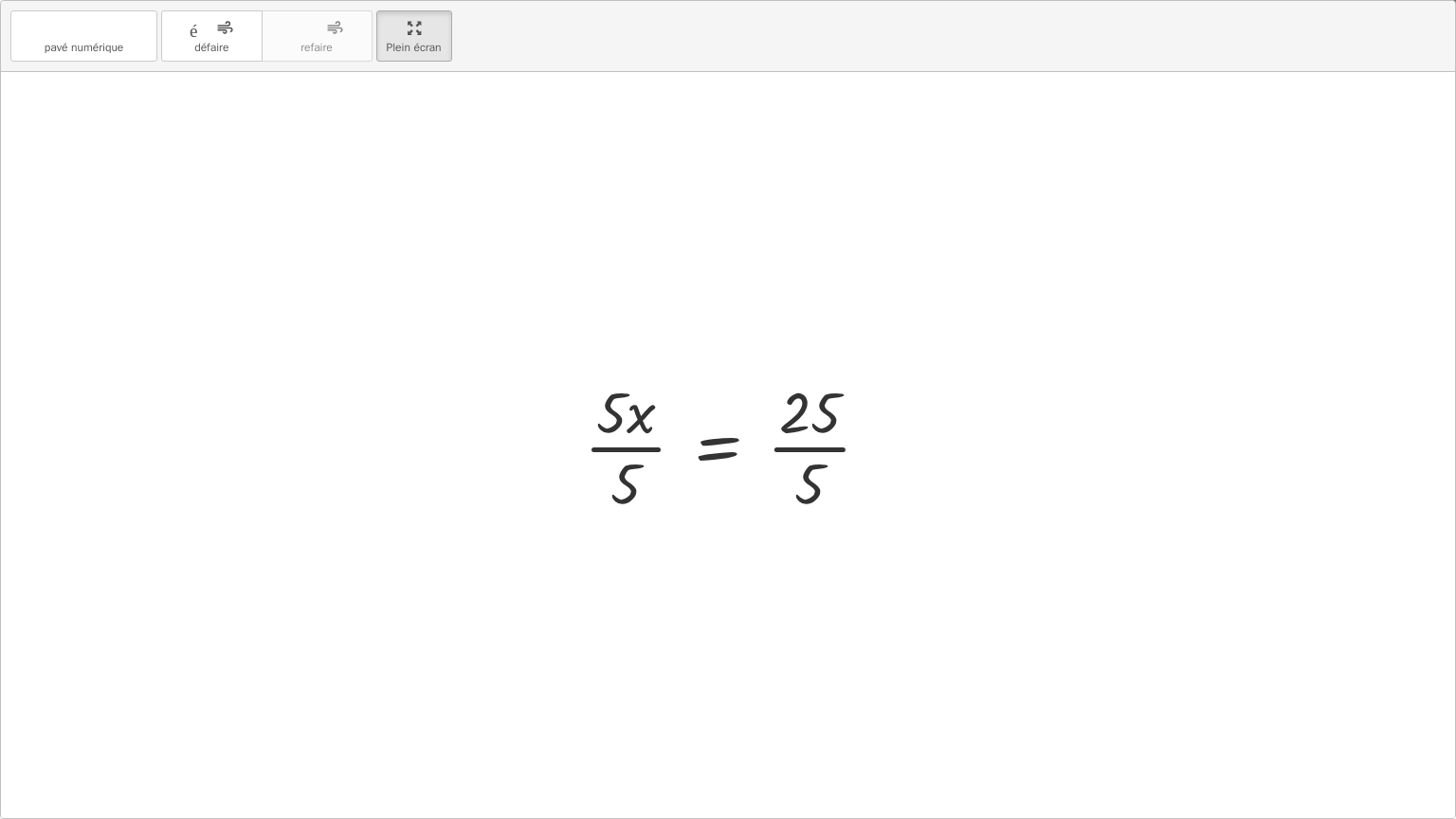 click at bounding box center [735, 446] 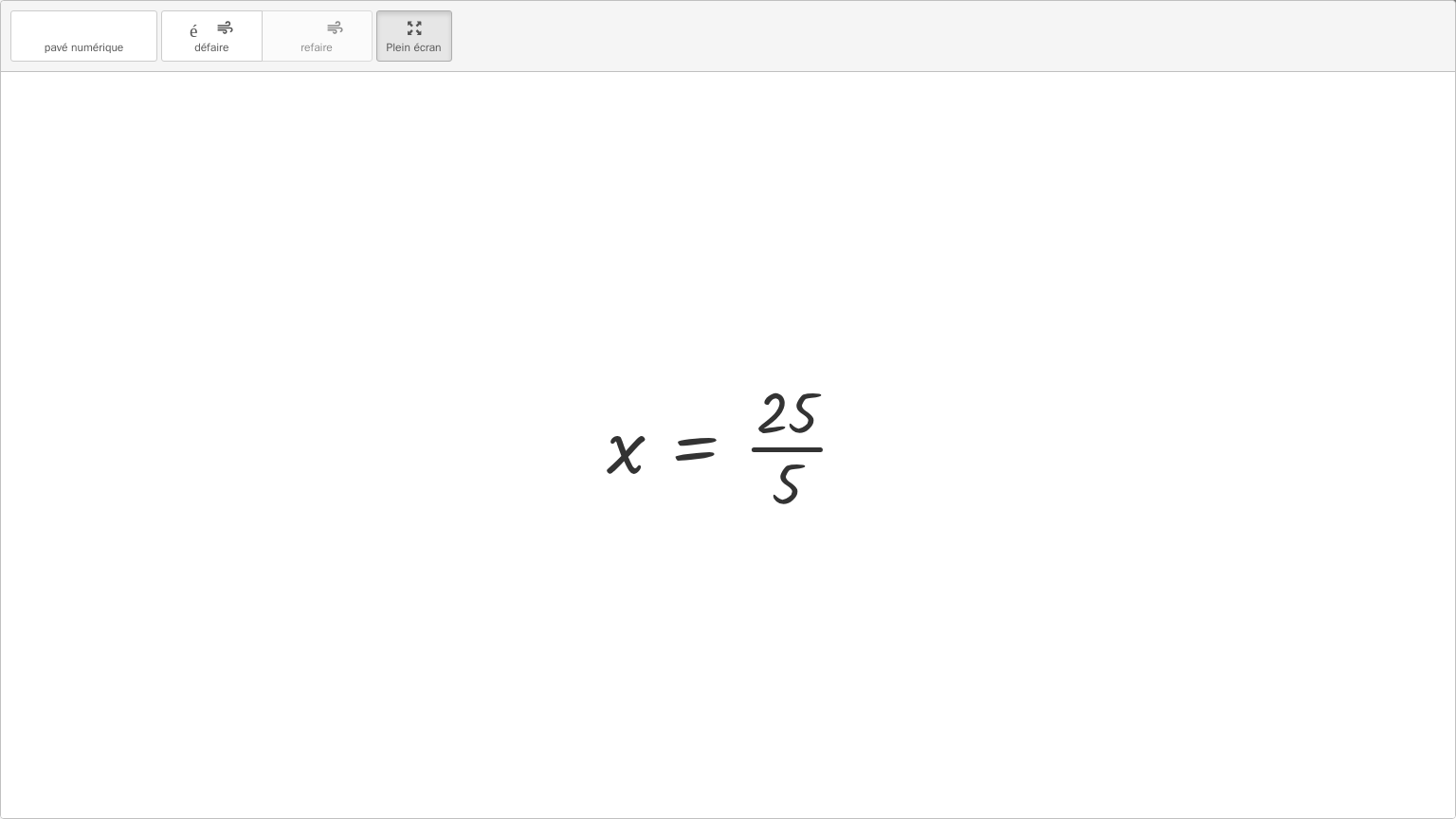 click at bounding box center (735, 446) 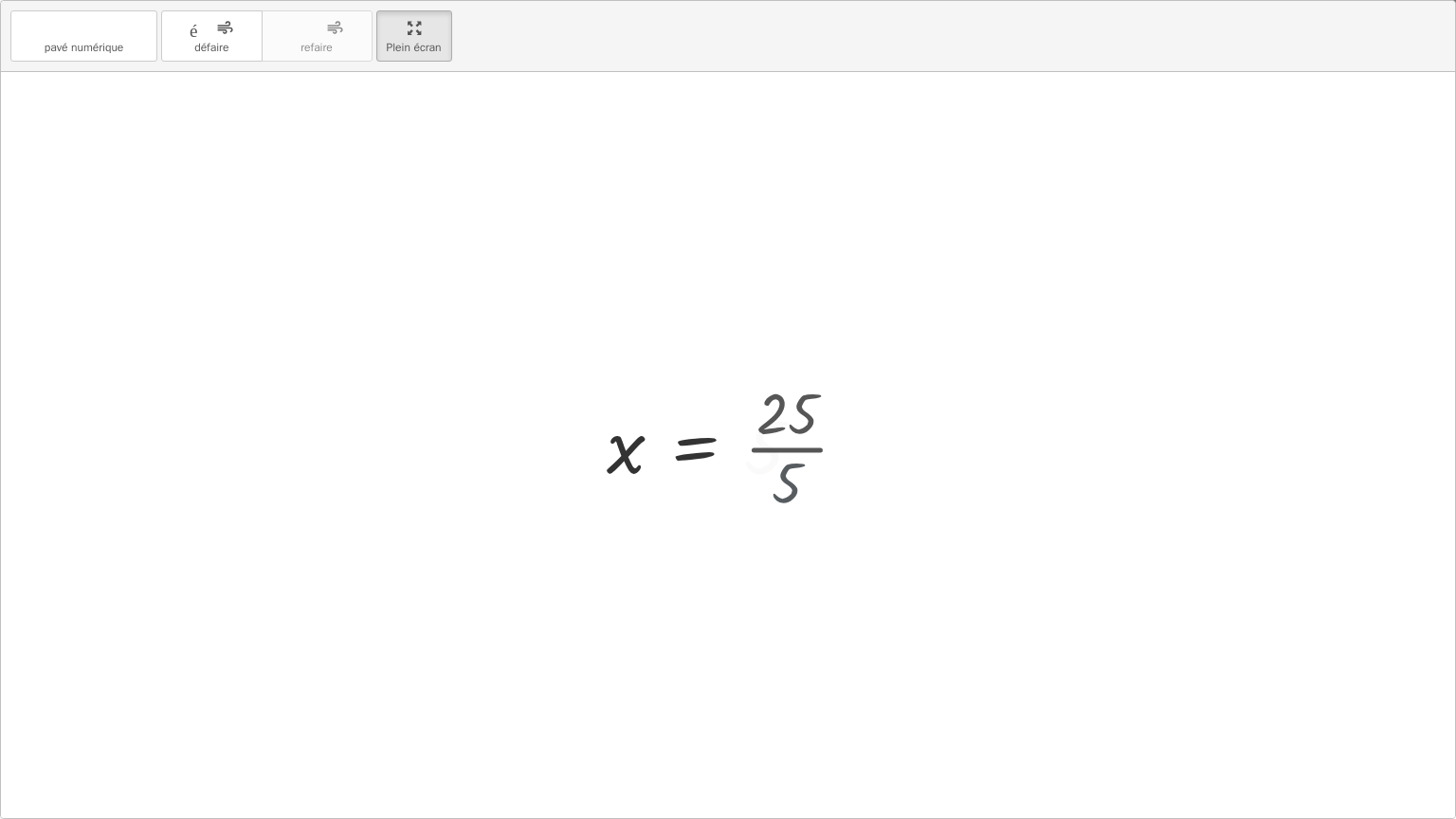 click on "+ · 5 · x − 7 = 18 + · 5 · x − 7 + 7 = + 18 + 7 + · 5 · x + 0 = + 18 + 7 · 5 · x = + 18 + 7 · 5 · x = 25 · 5 · x · 5 = · 25 · 5 x = · 25 · 5" at bounding box center (705, 446) 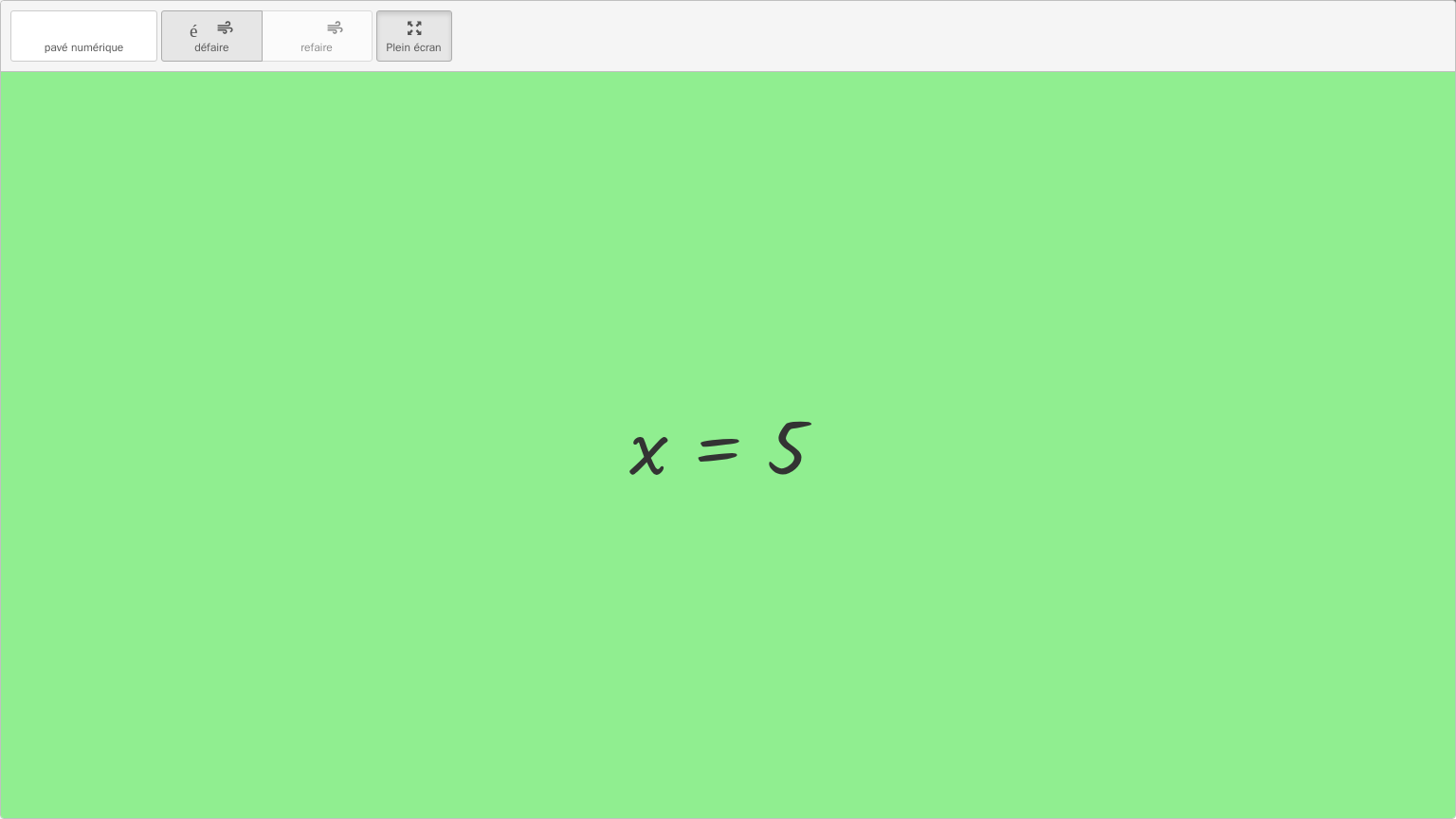 click on "défaire" at bounding box center (211, 28) 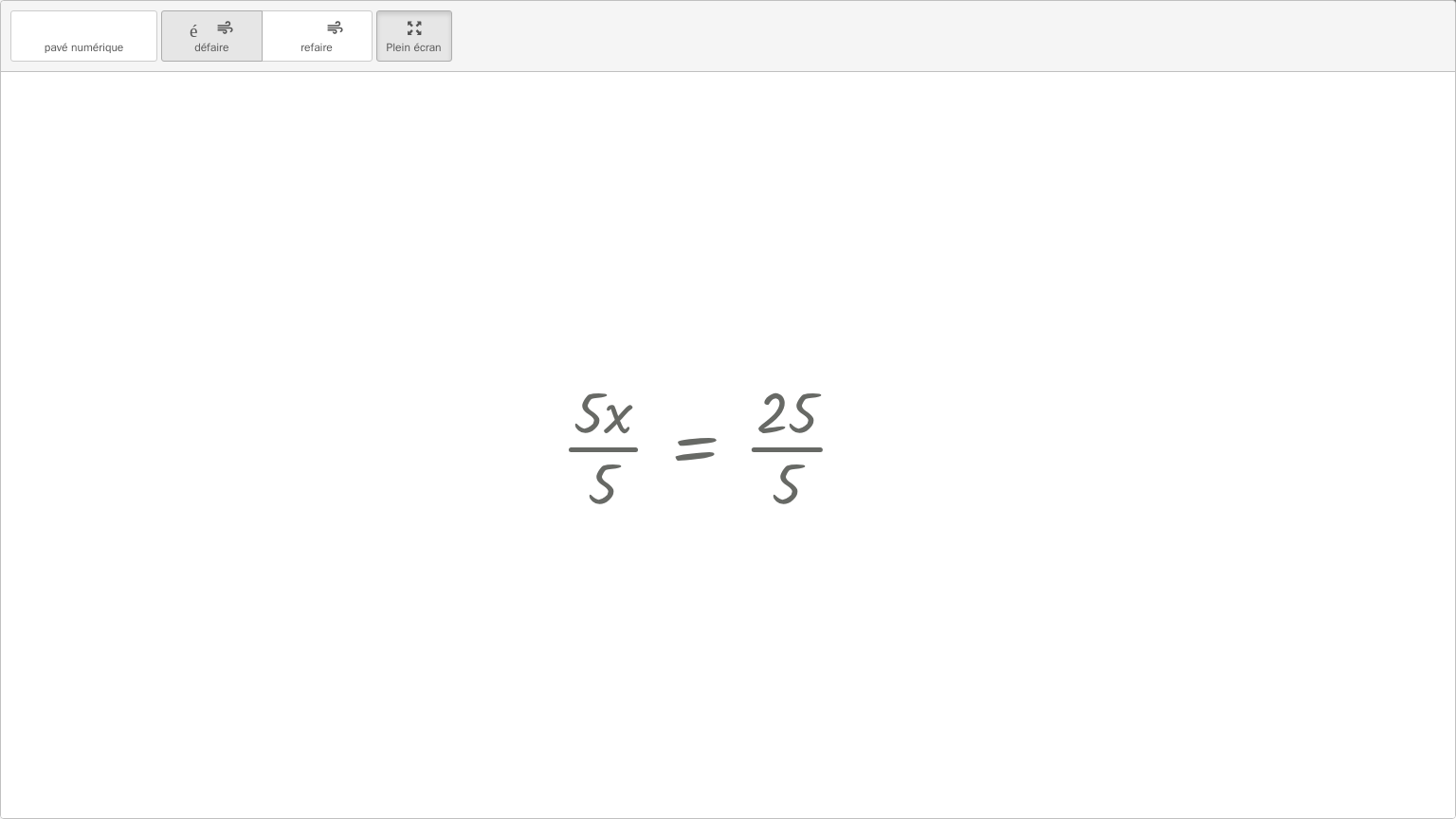 click on "défaire" at bounding box center [211, 28] 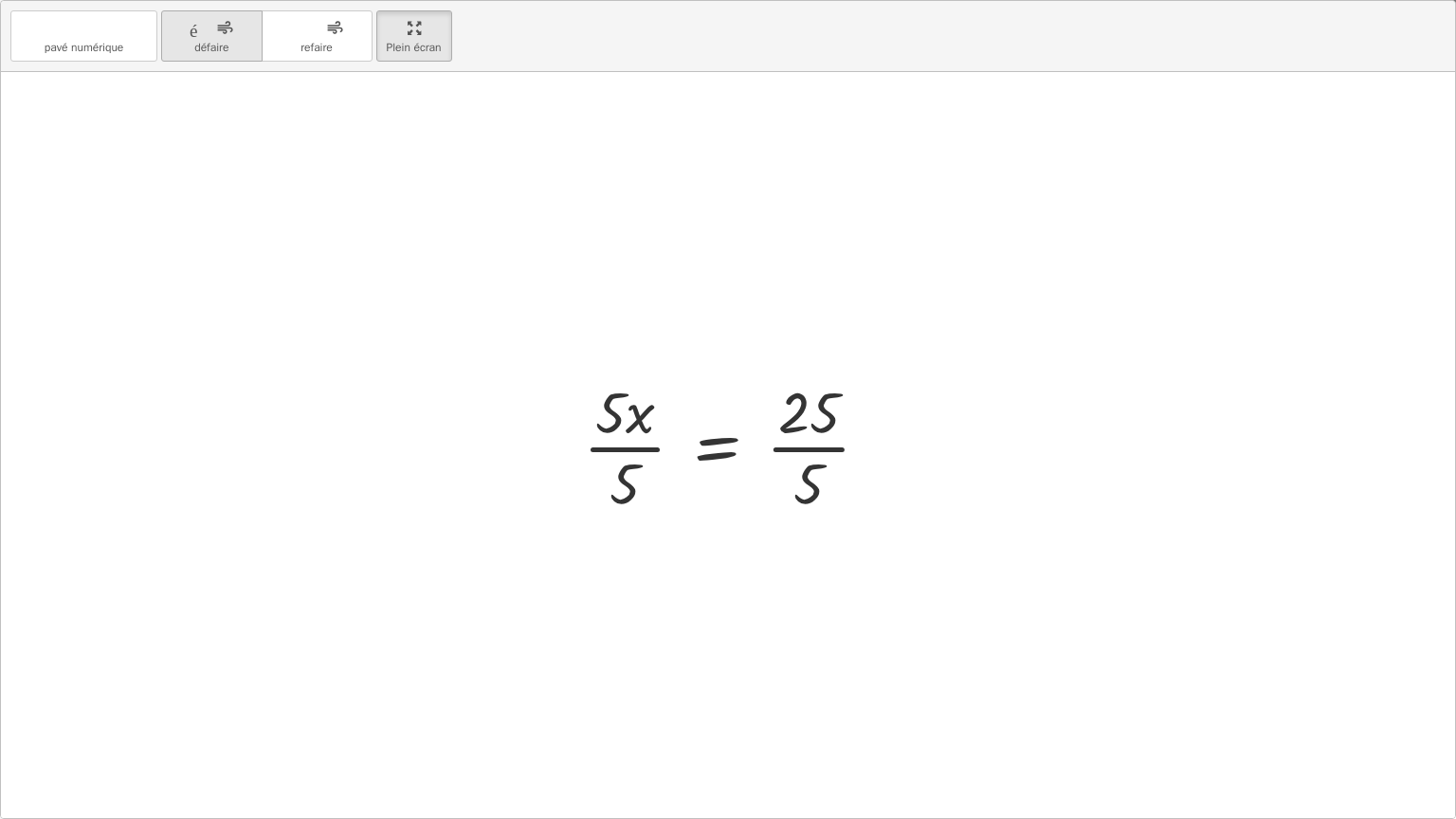 click on "défaire" at bounding box center [211, 28] 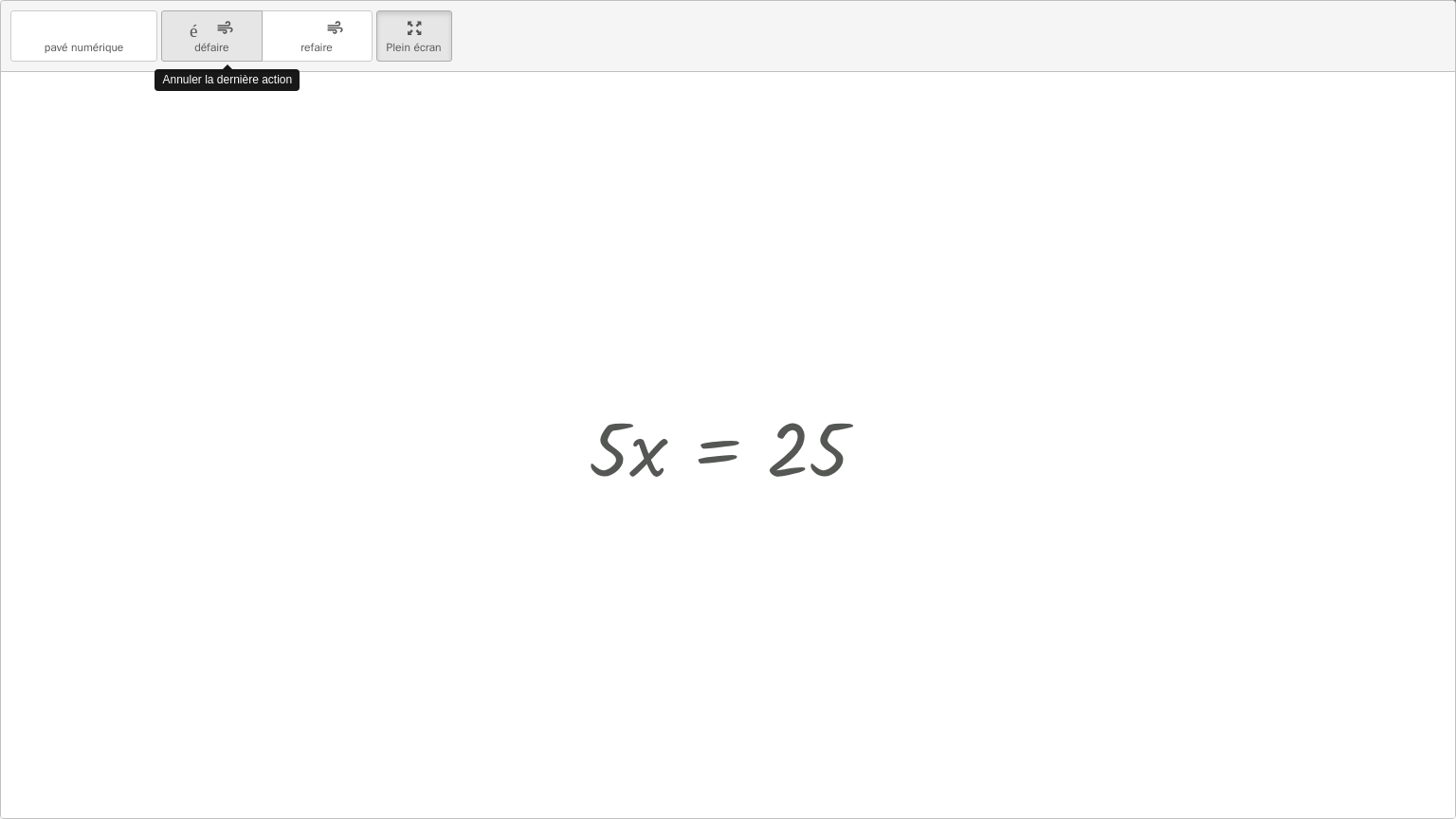 click on "défaire" at bounding box center (211, 28) 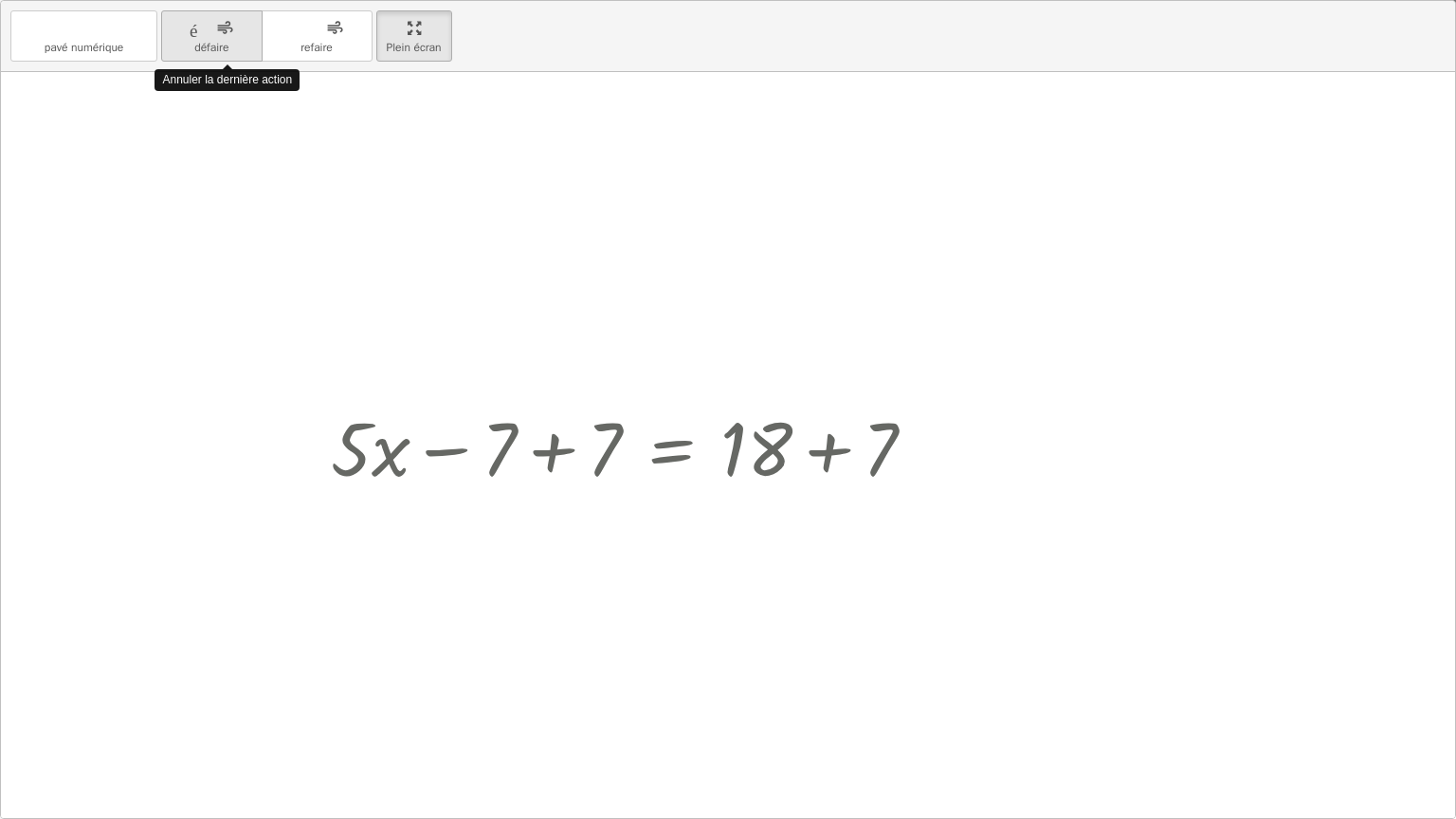 click on "défaire" at bounding box center [211, 28] 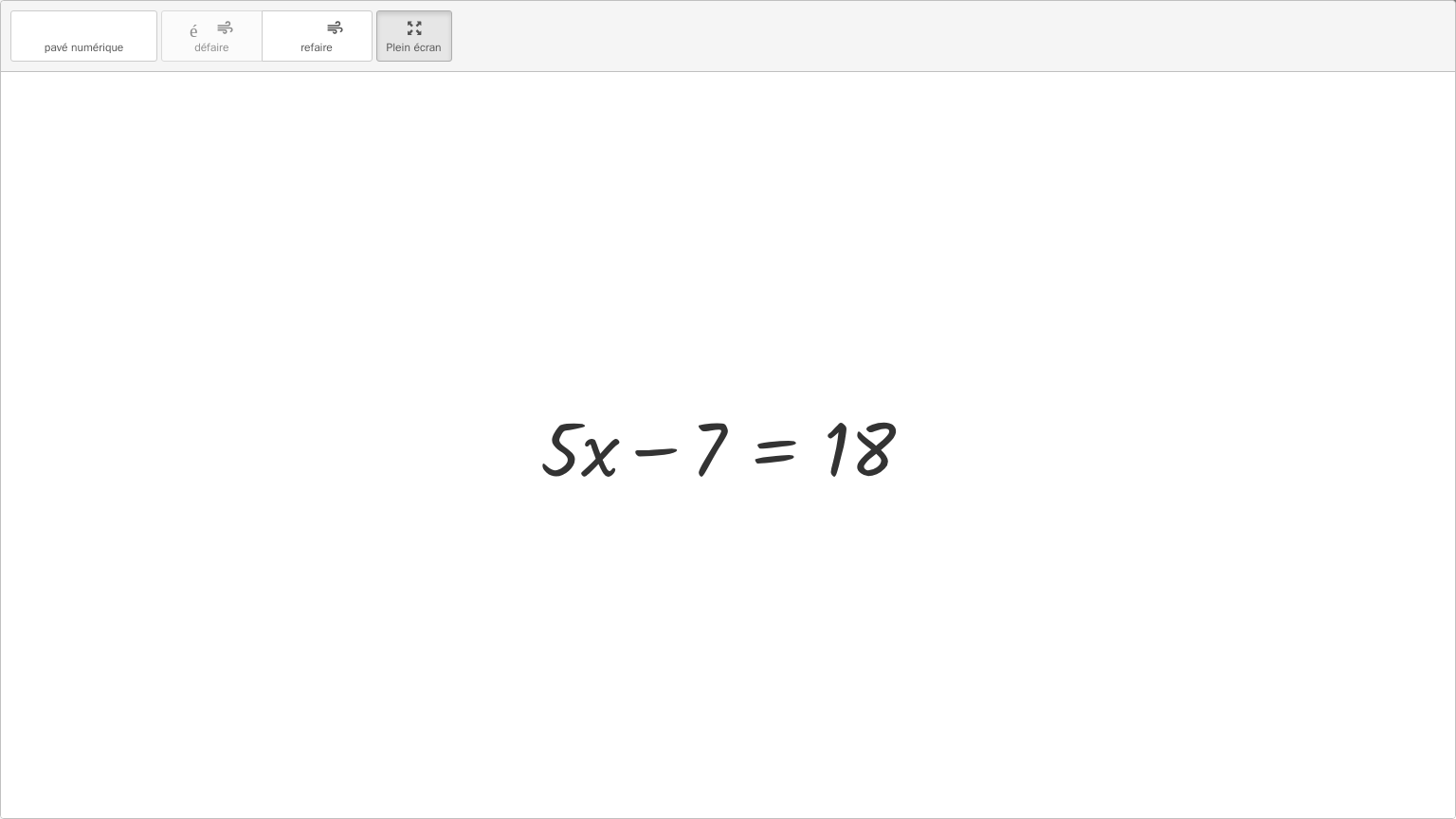 click at bounding box center [735, 446] 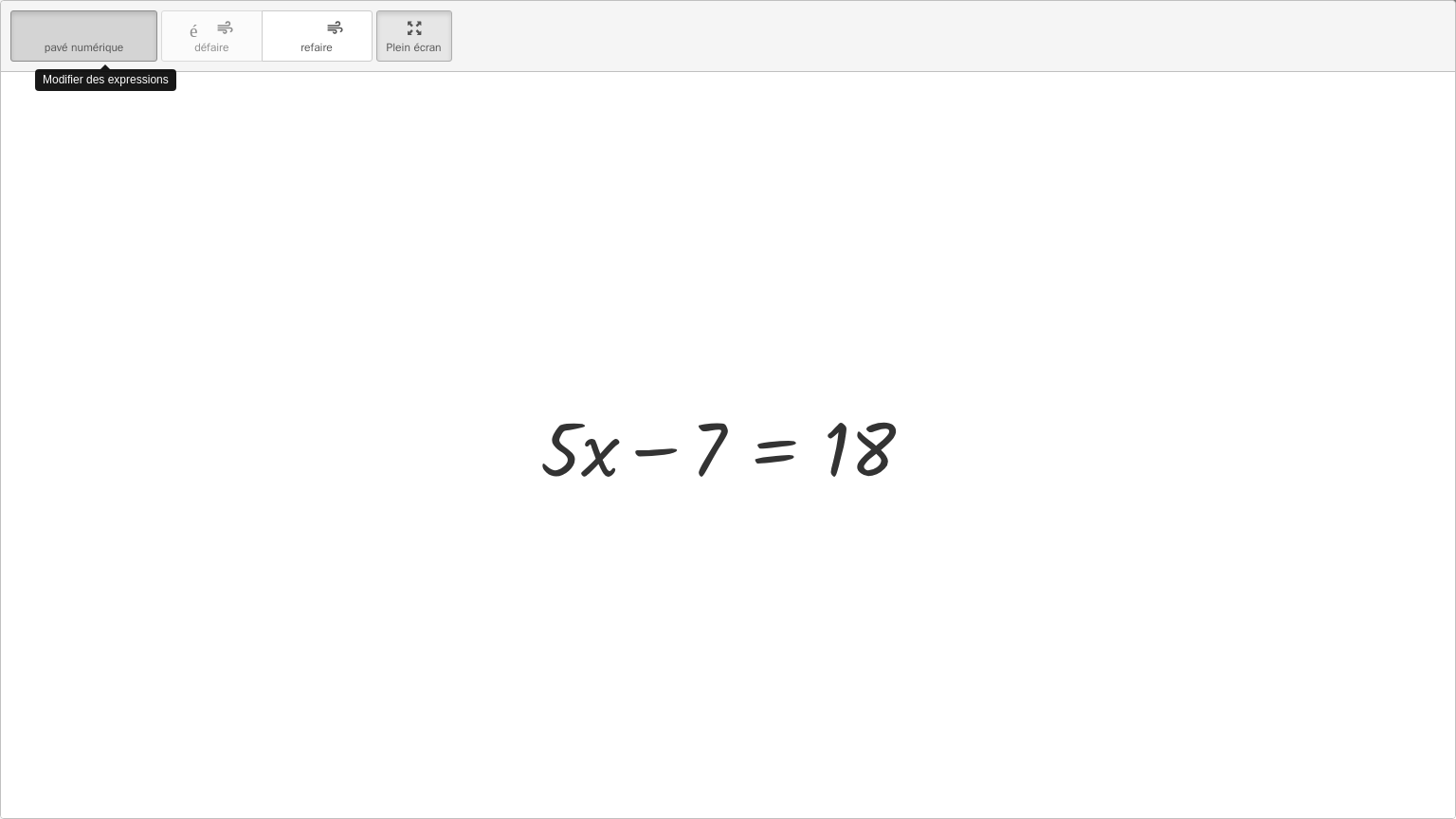 click on "pavé numérique" at bounding box center [84, 47] 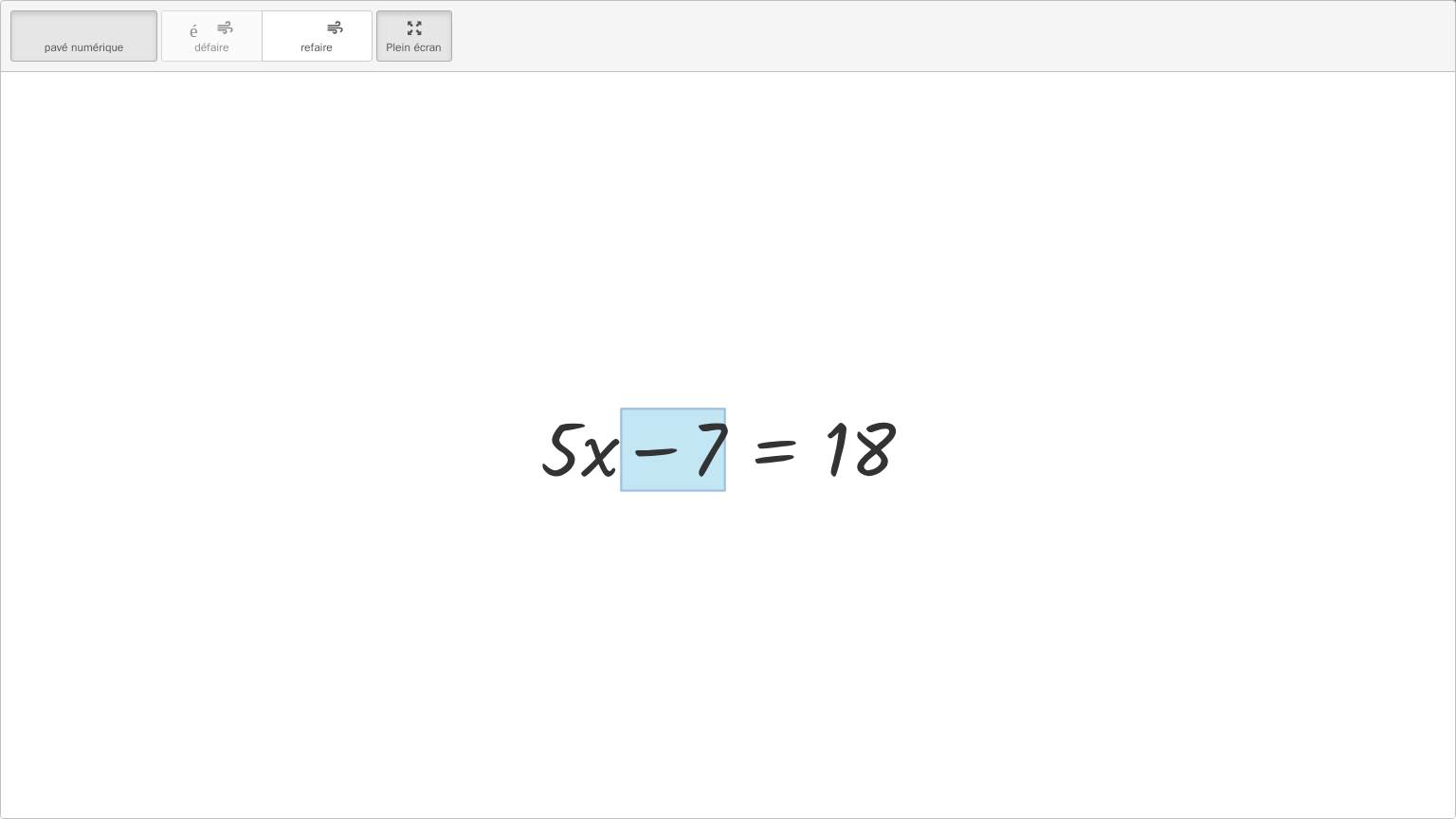 click at bounding box center (673, 449) 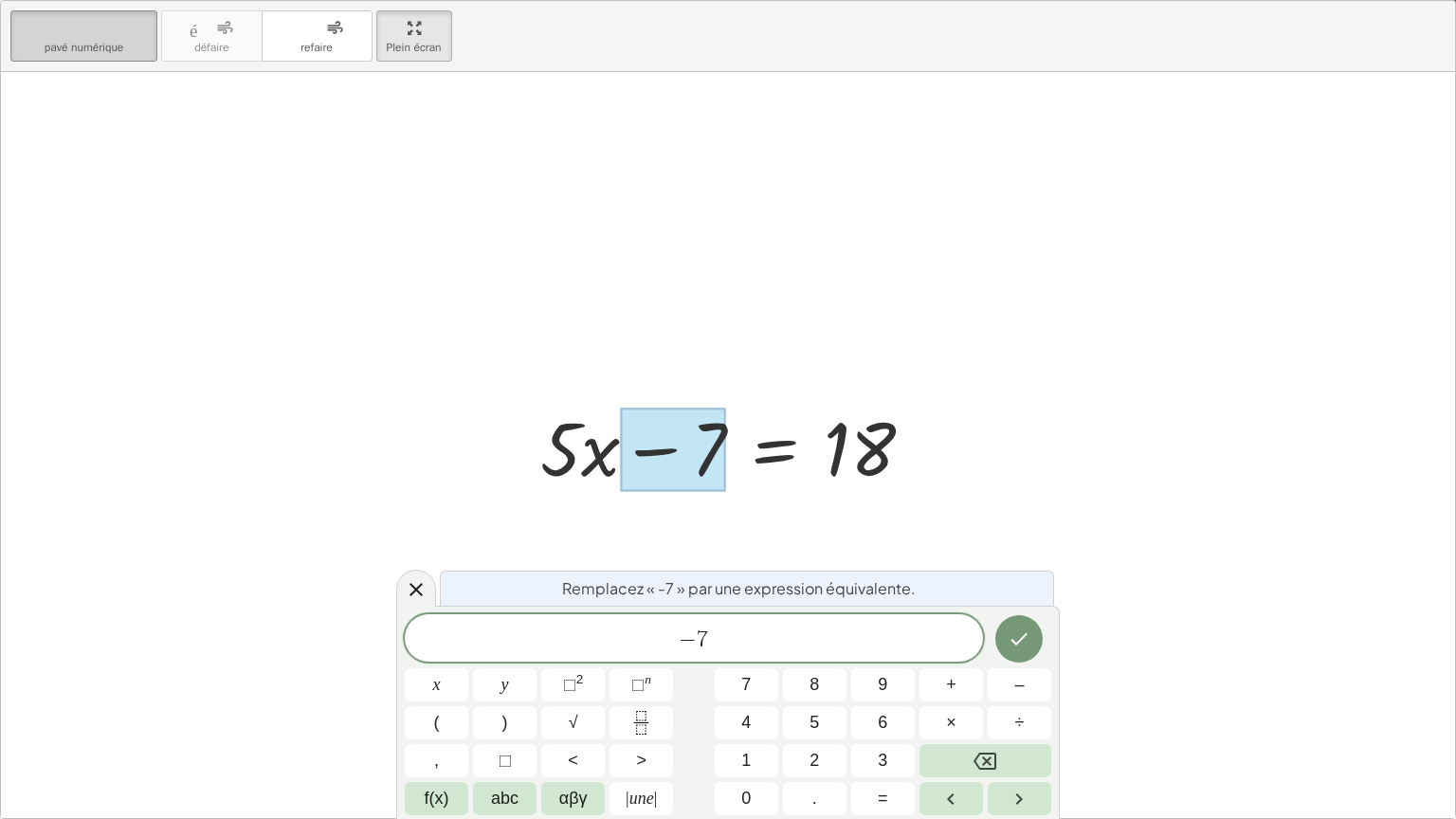 click on "clavier" at bounding box center [83, 28] 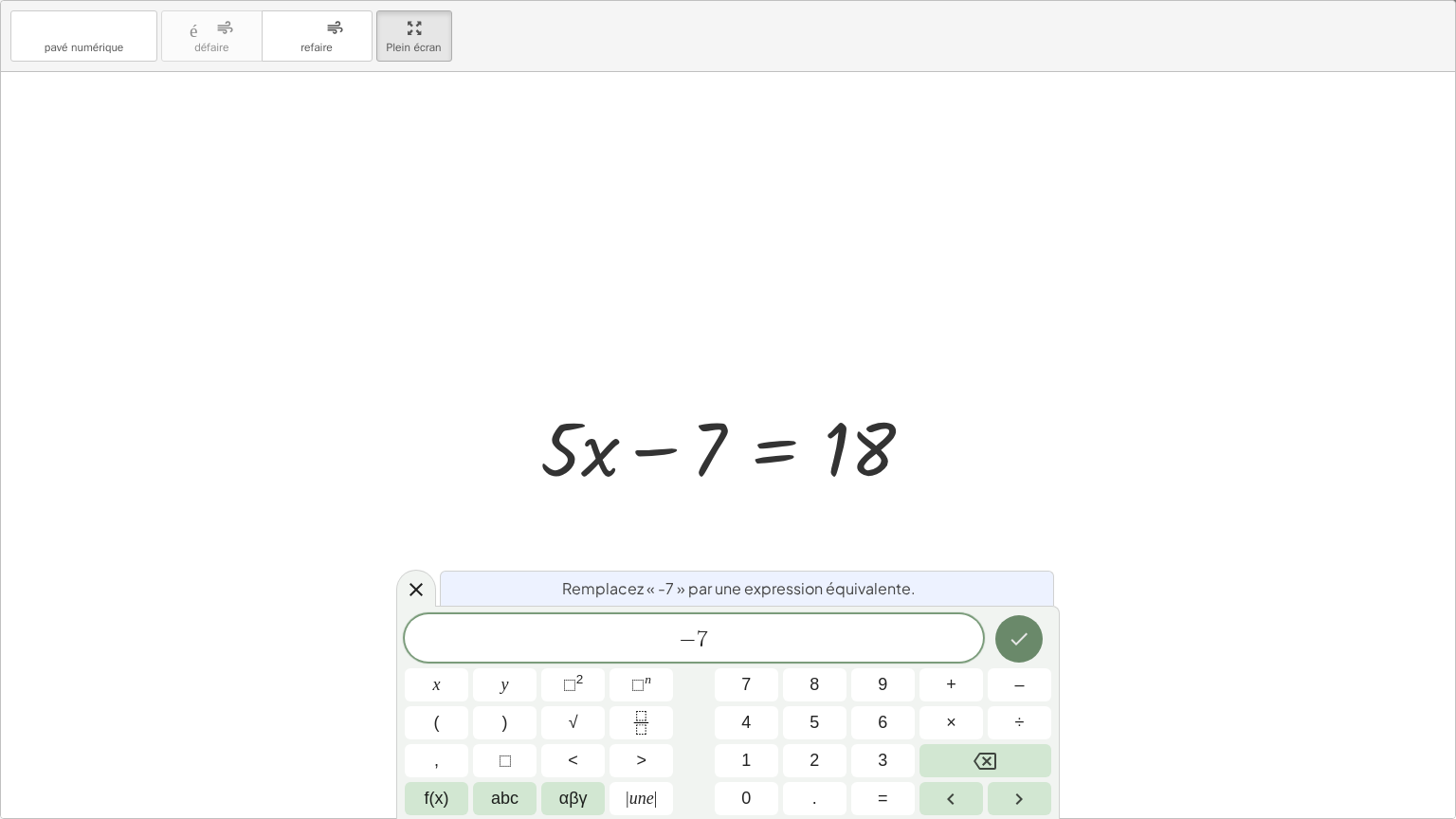 click 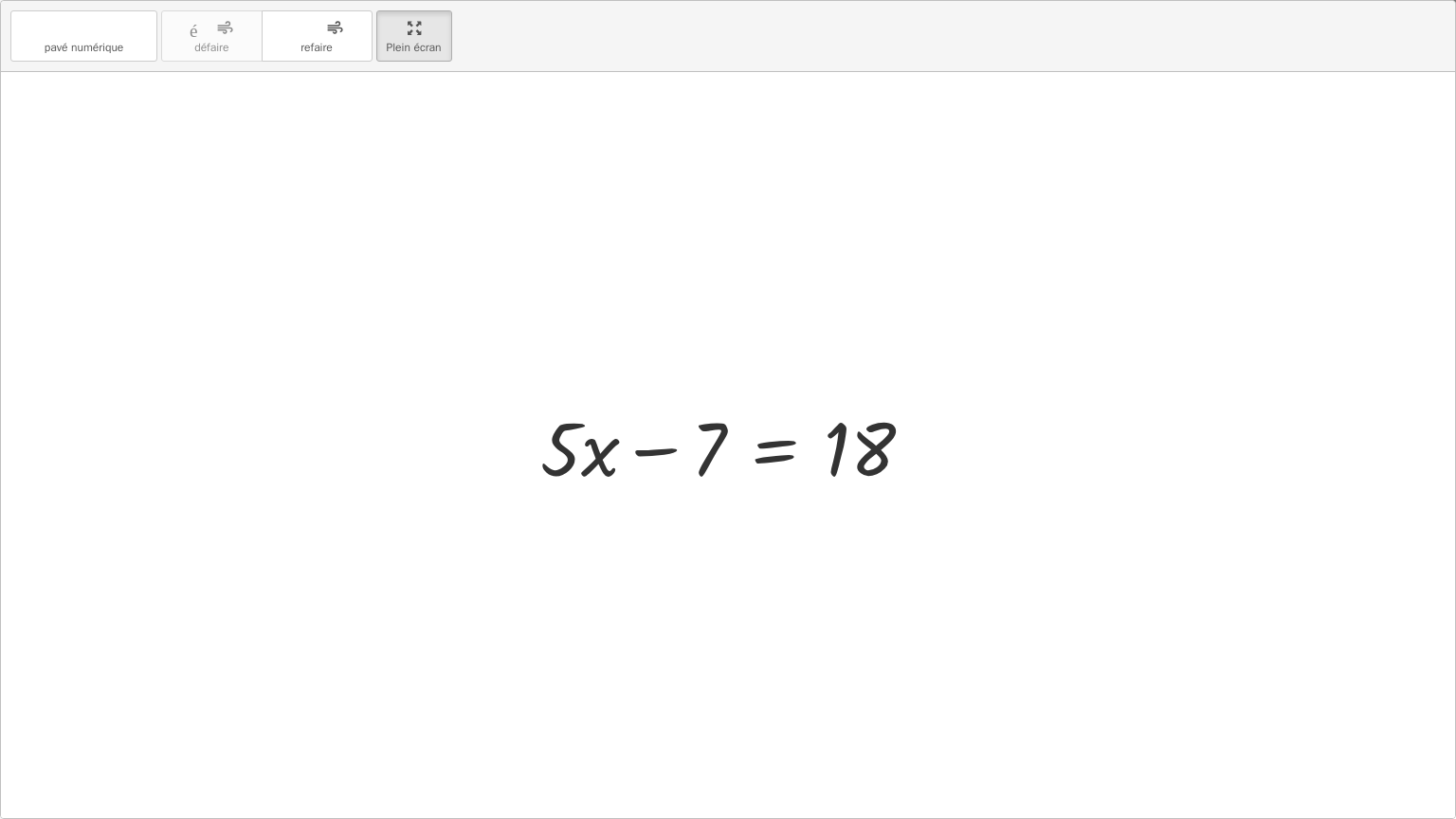 click at bounding box center (735, 446) 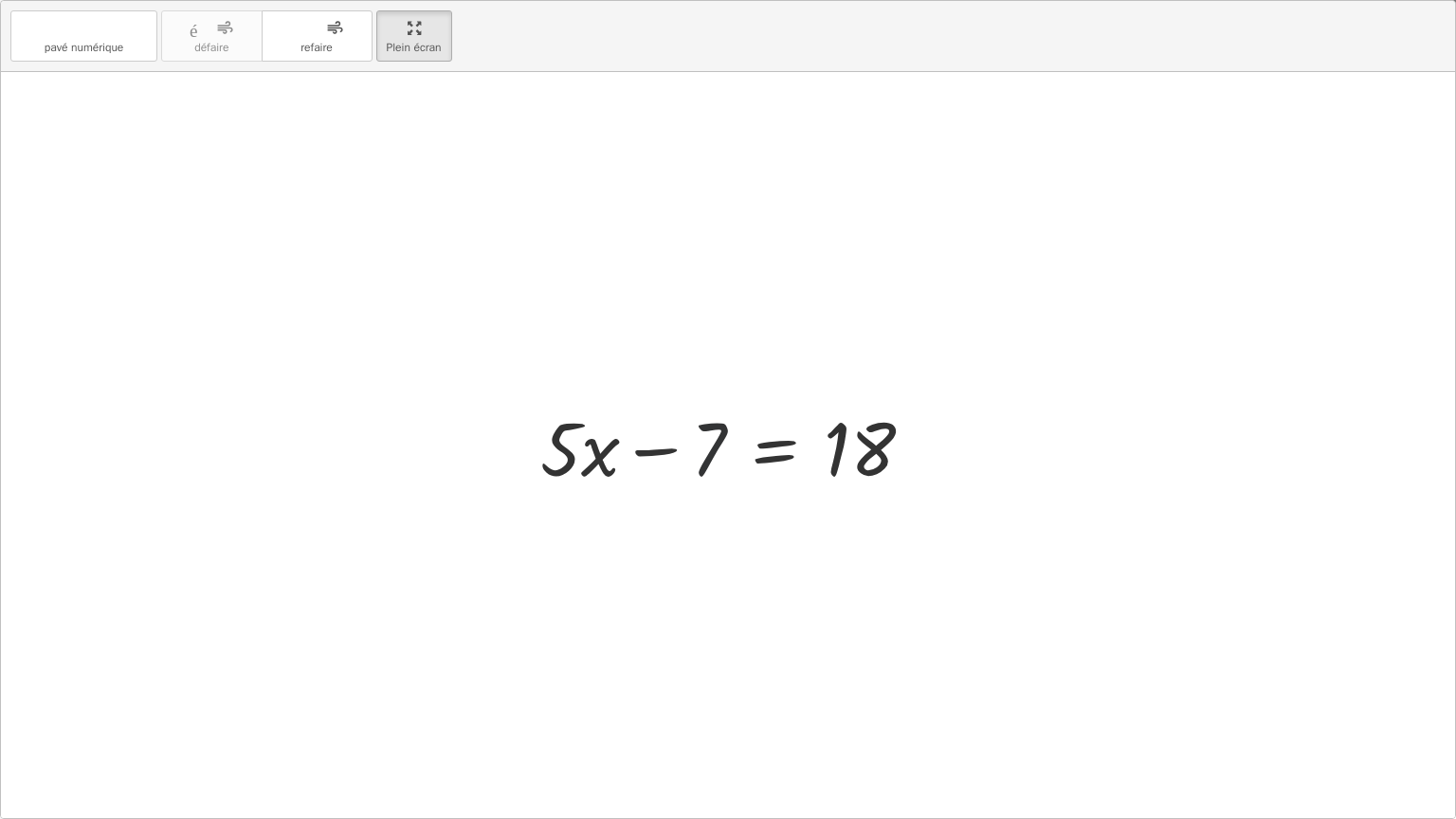 click at bounding box center [735, 446] 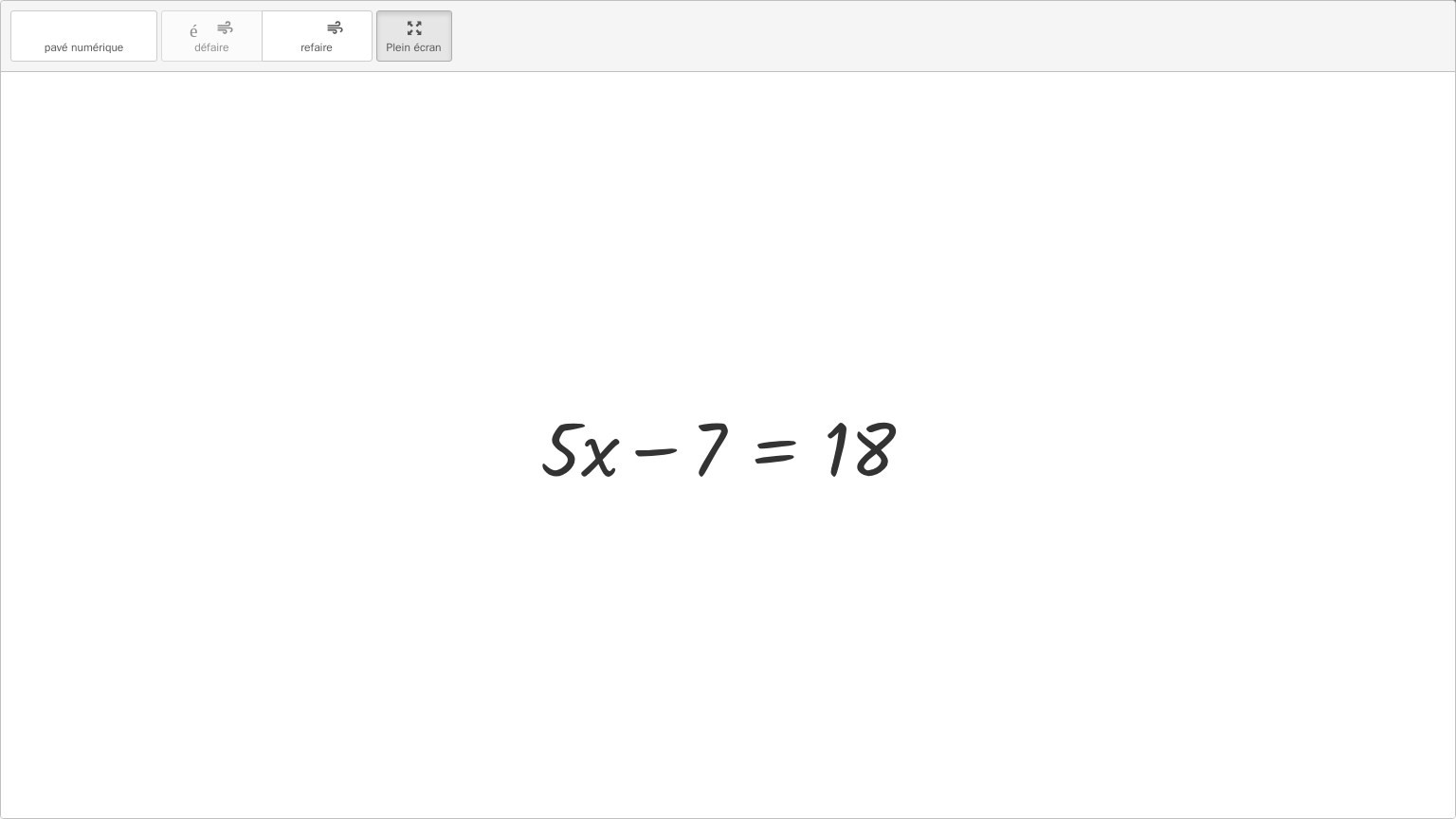 click at bounding box center [735, 446] 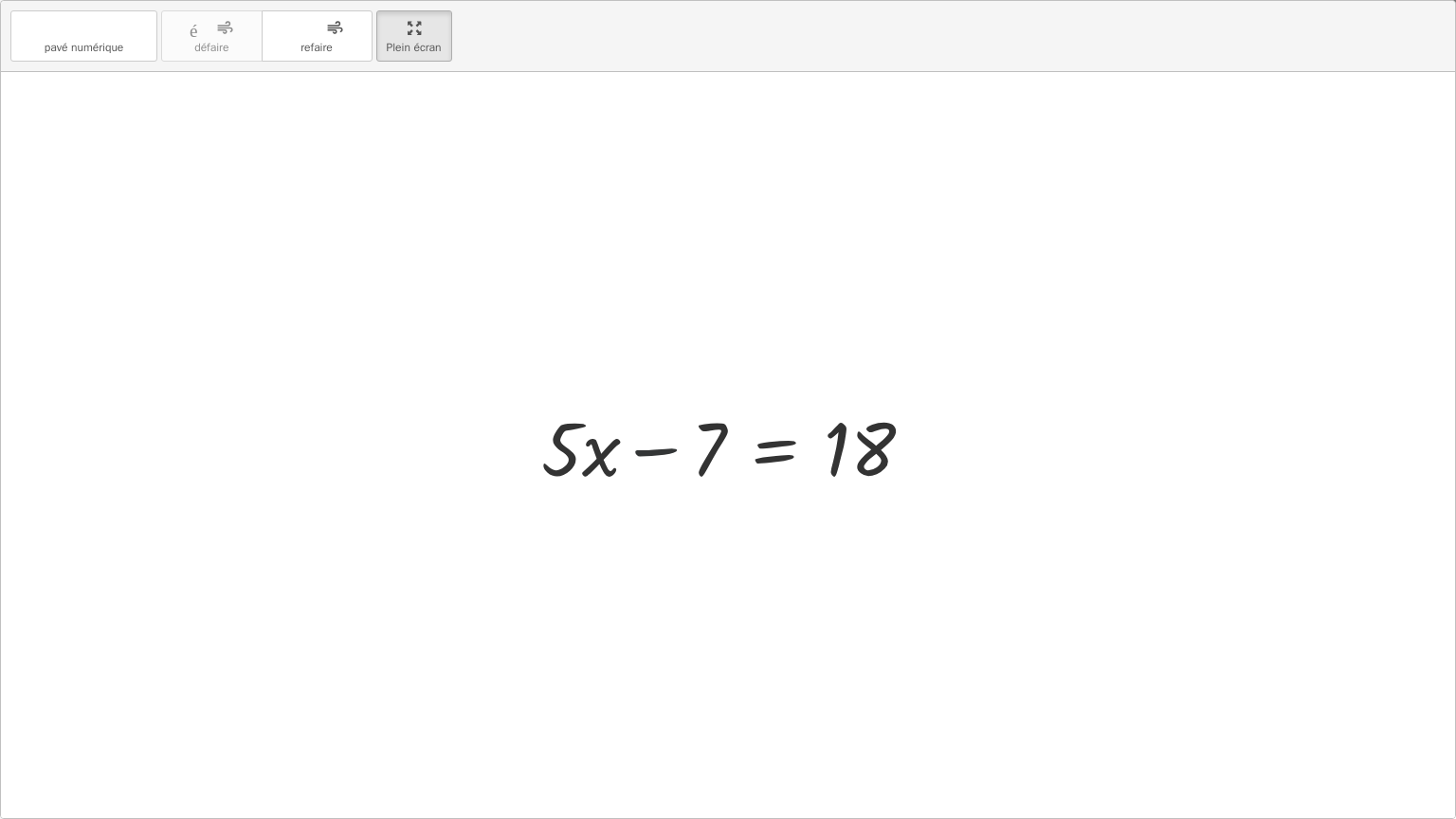 click at bounding box center (735, 446) 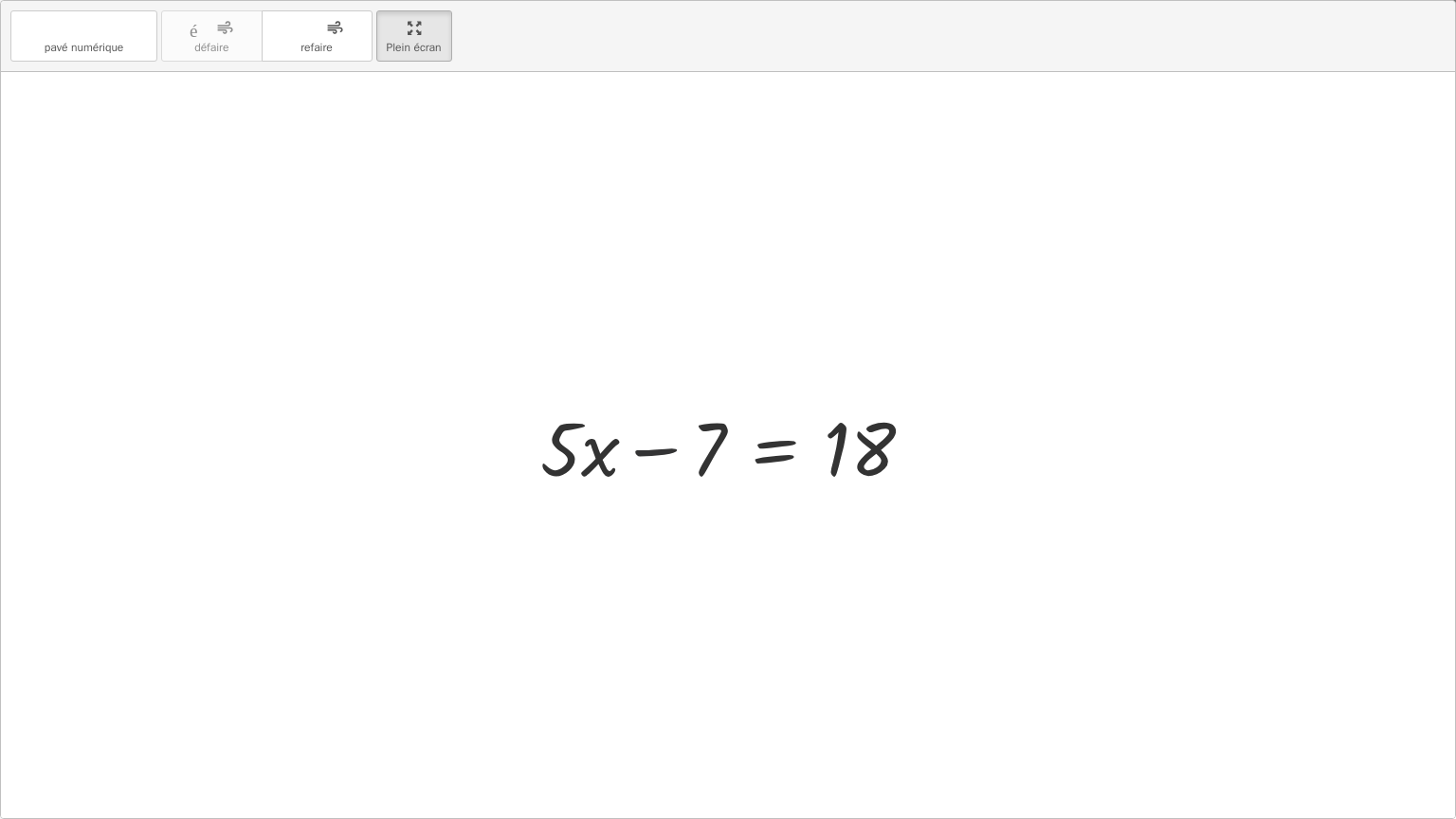 click at bounding box center [735, 446] 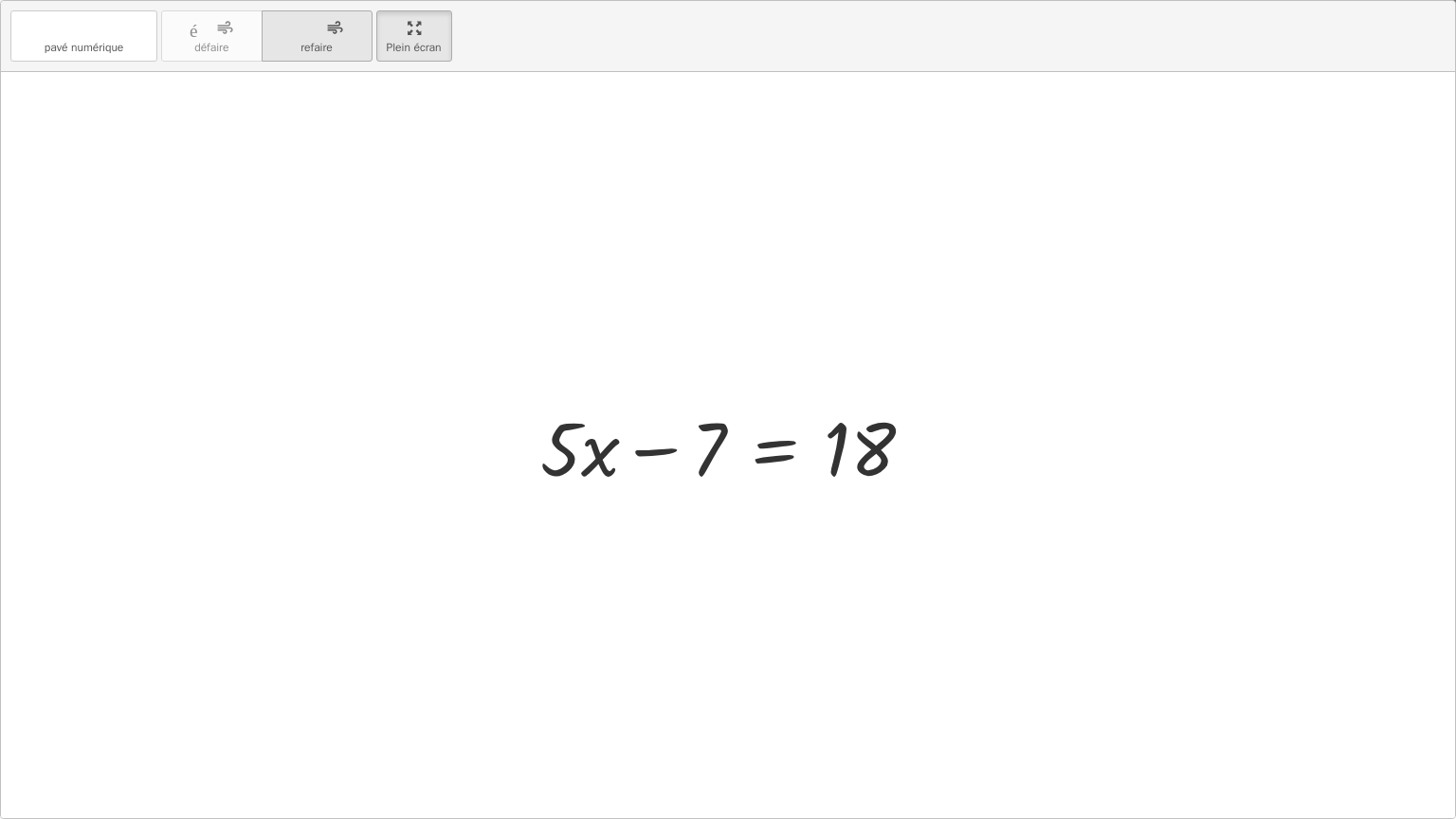 click on "refaire" at bounding box center [317, 47] 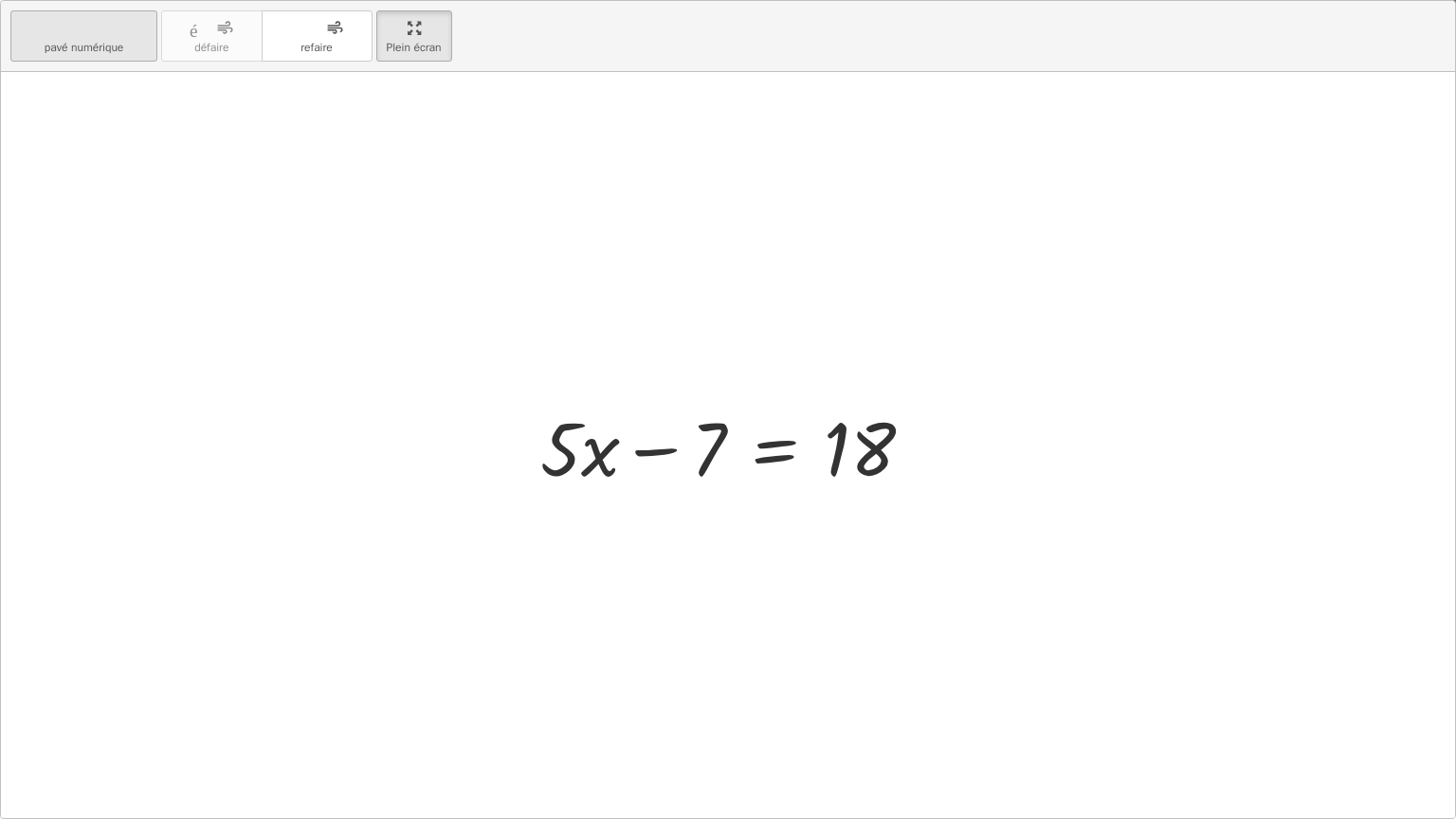 click on "pavé numérique" at bounding box center (84, 47) 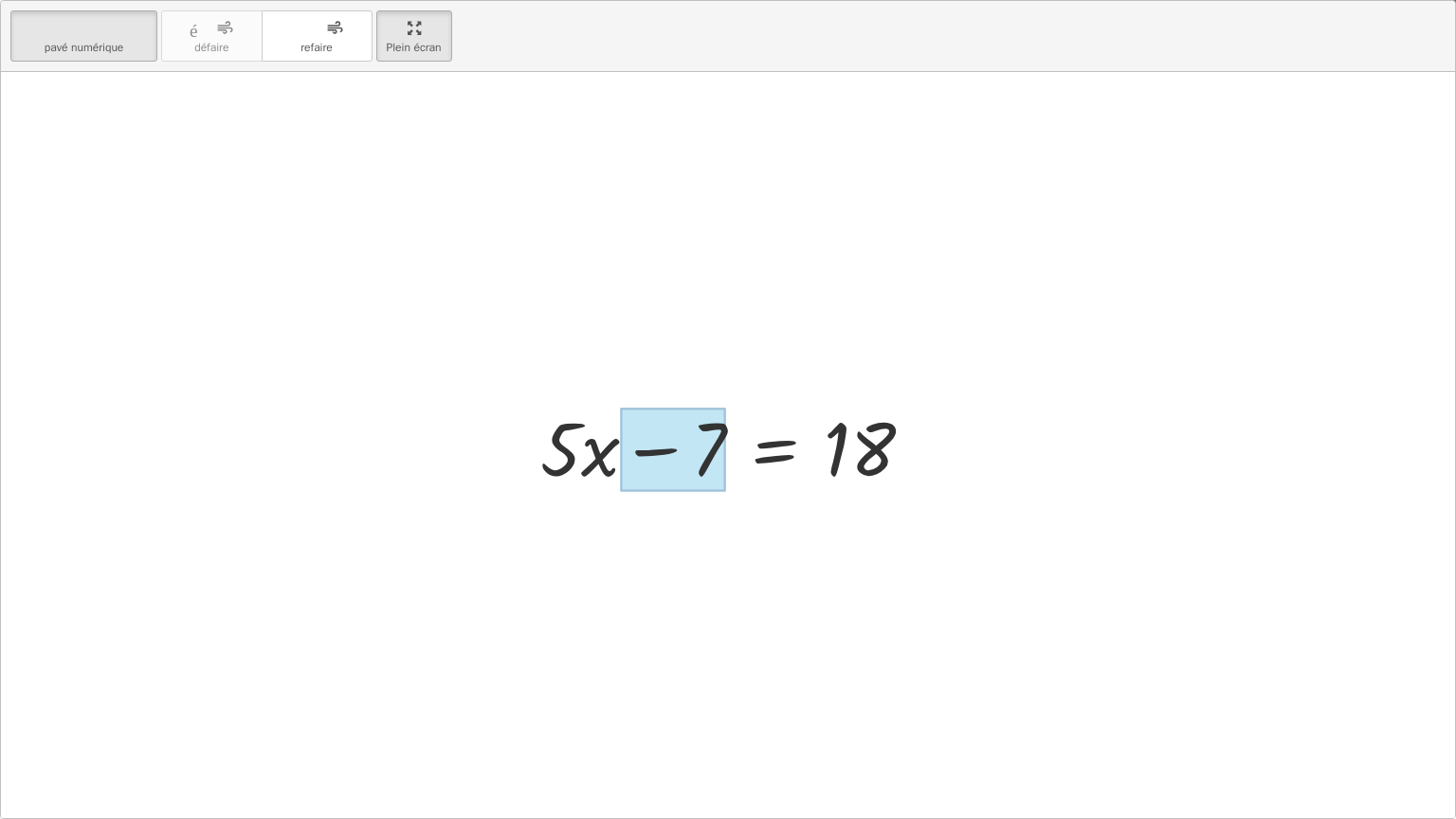 click at bounding box center (673, 449) 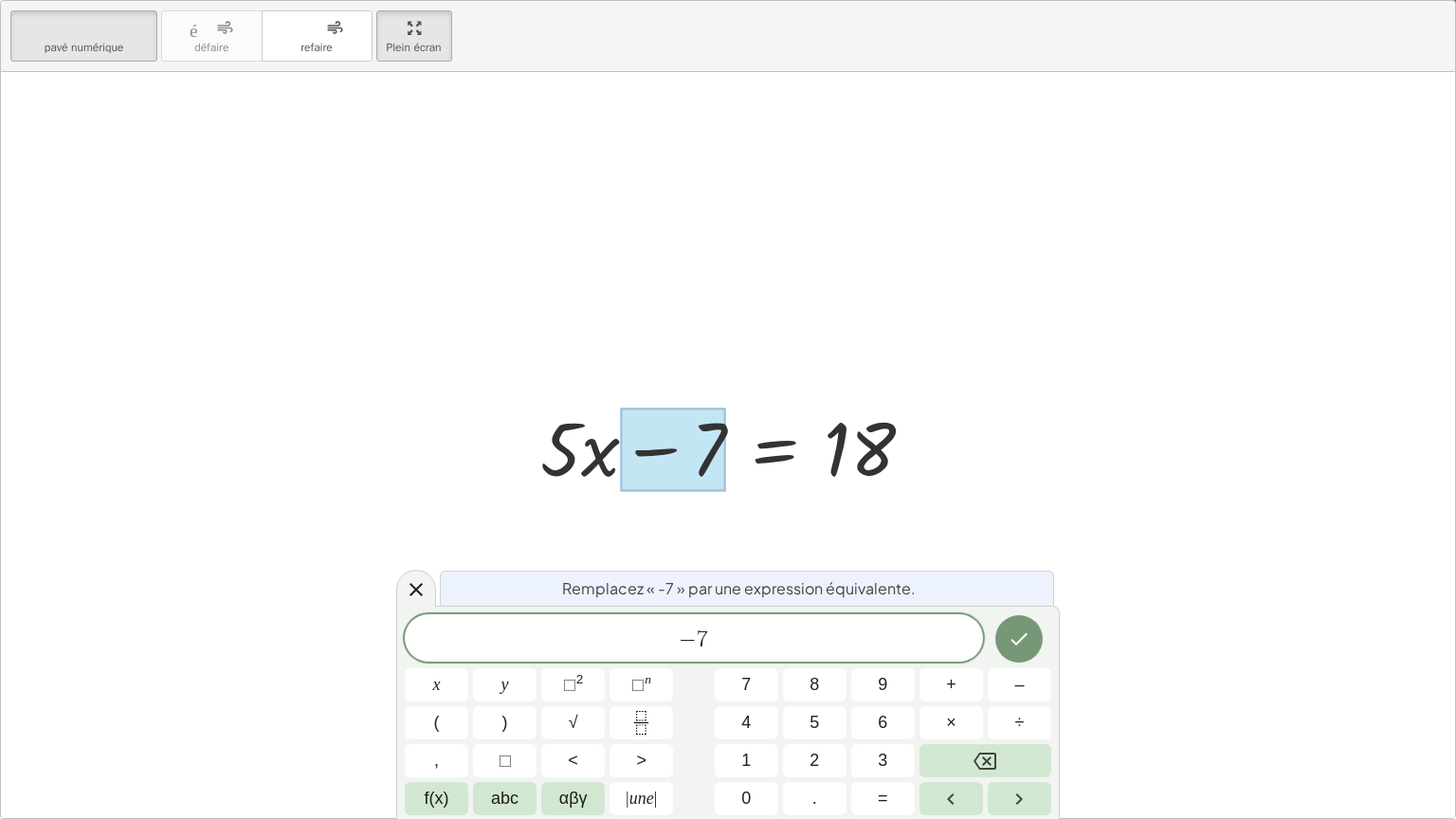 click at bounding box center [673, 449] 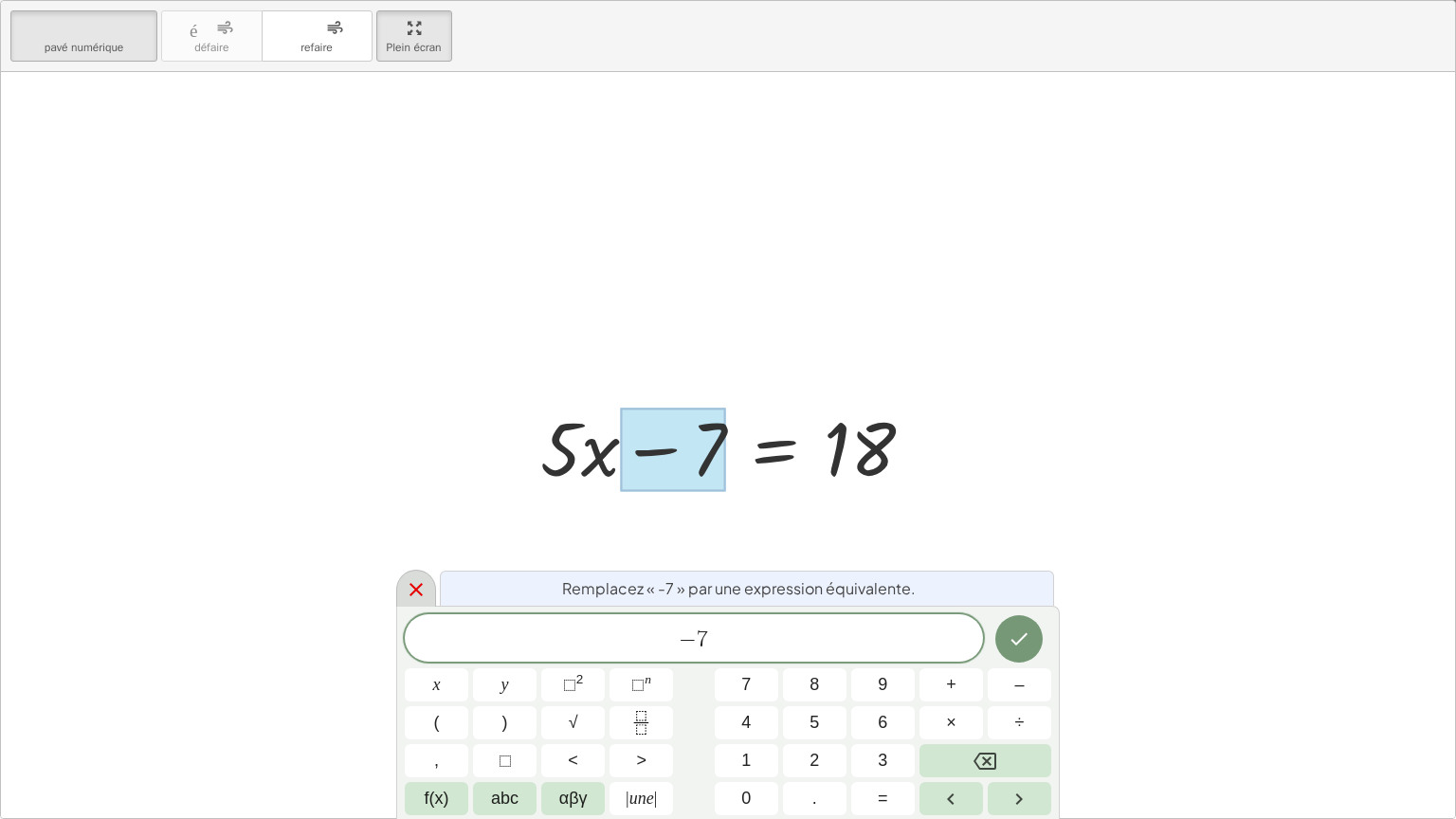click 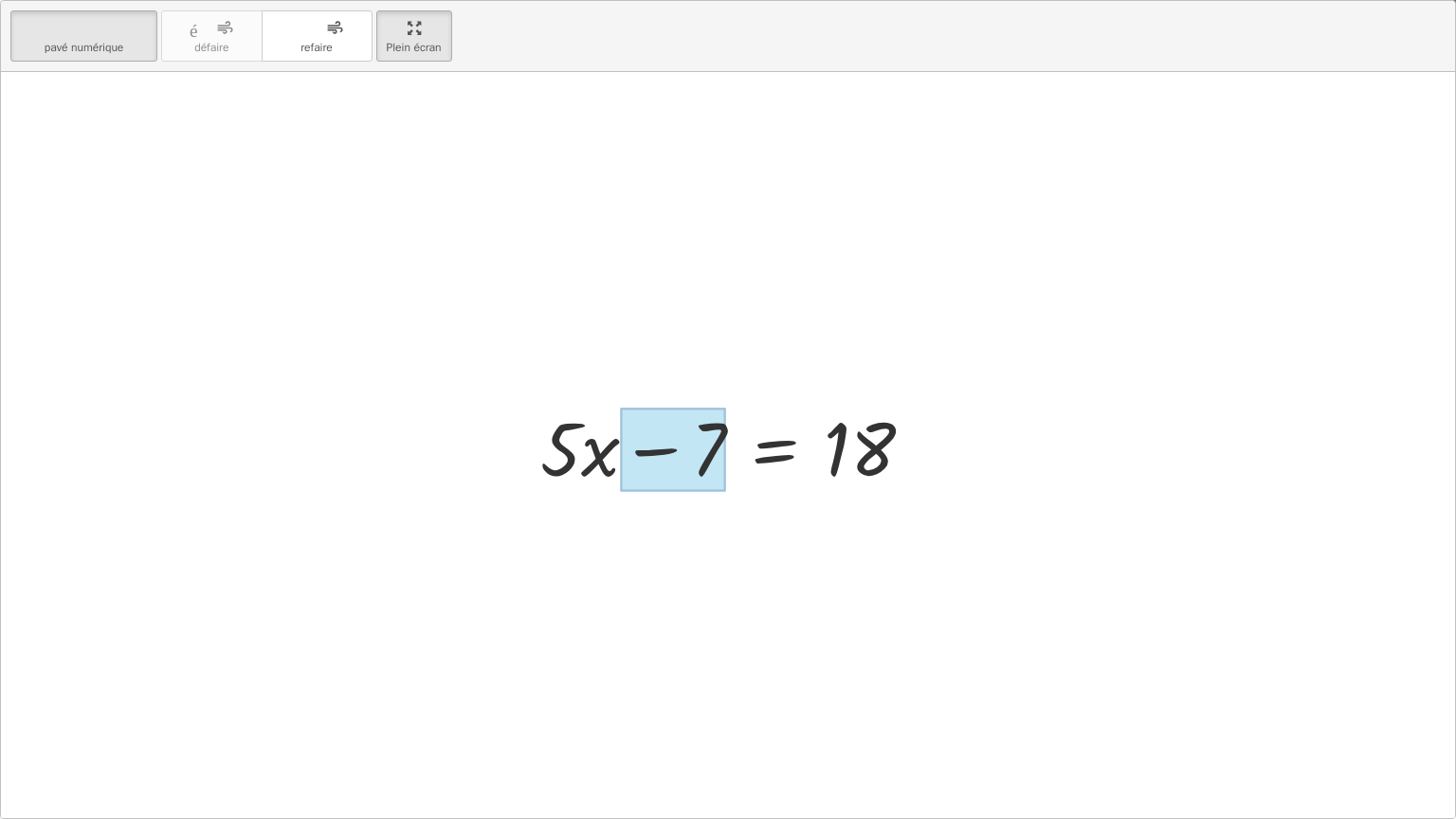 click at bounding box center [673, 449] 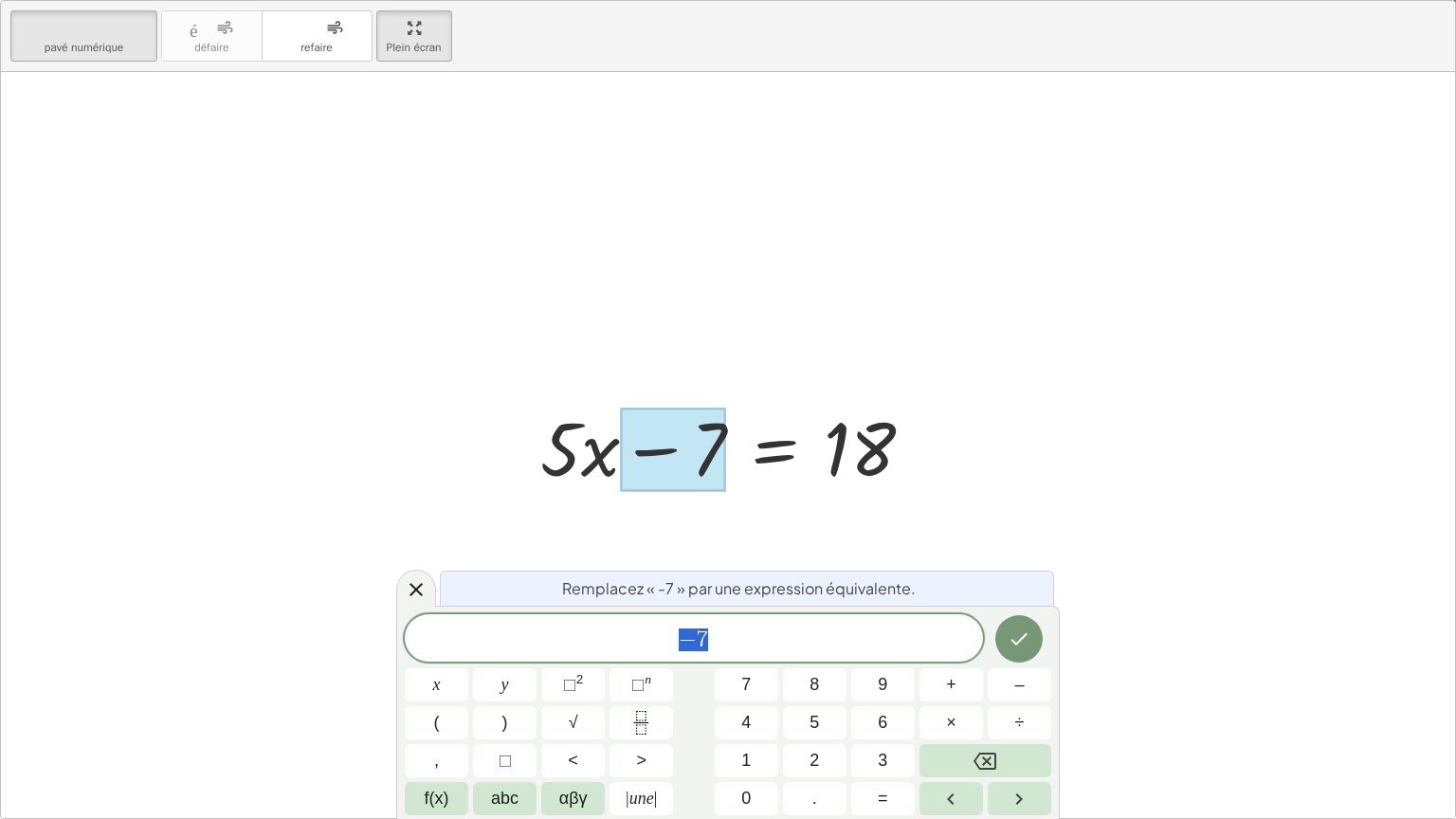 click at bounding box center (673, 449) 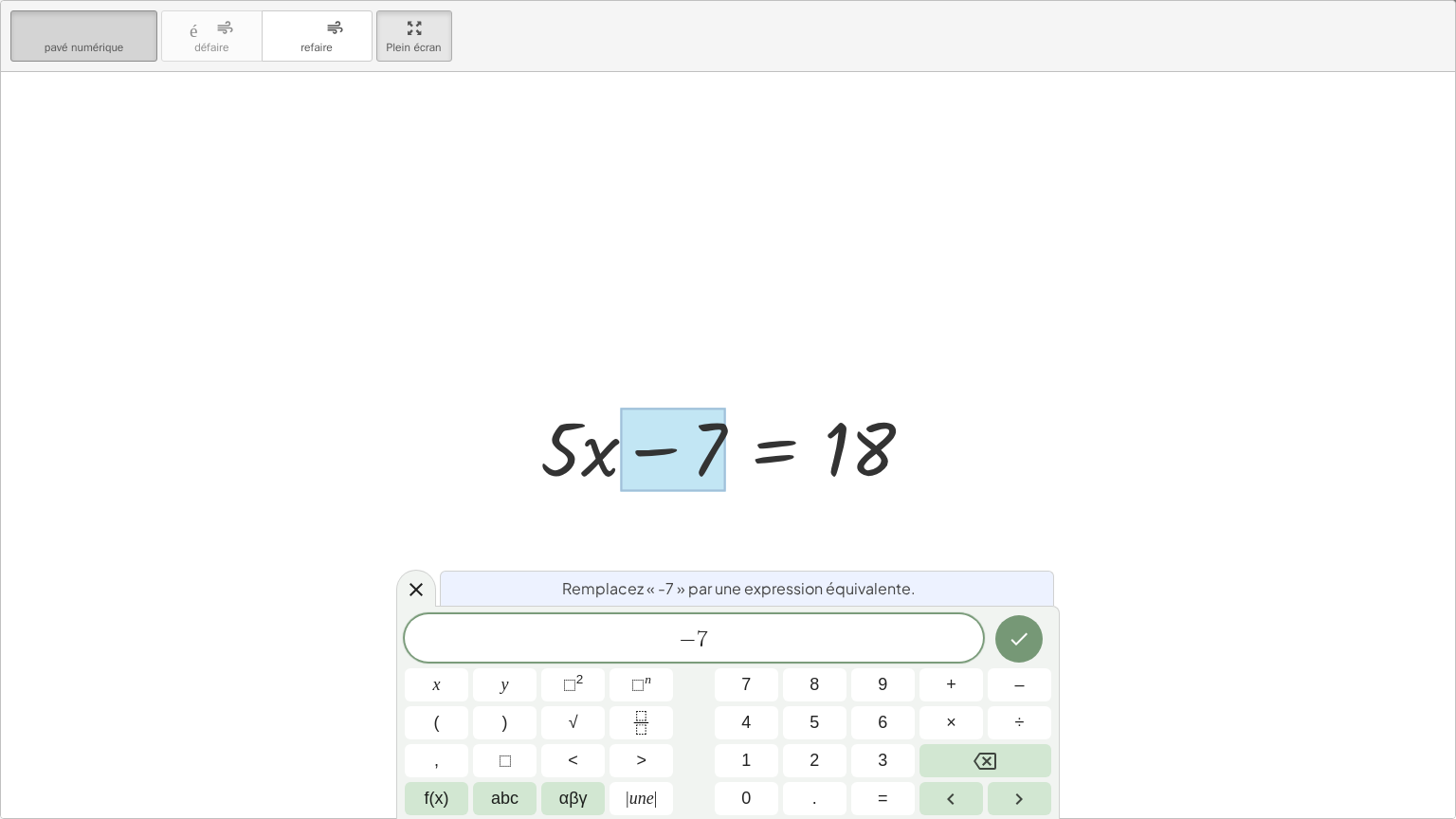 click on "pavé numérique" at bounding box center (84, 47) 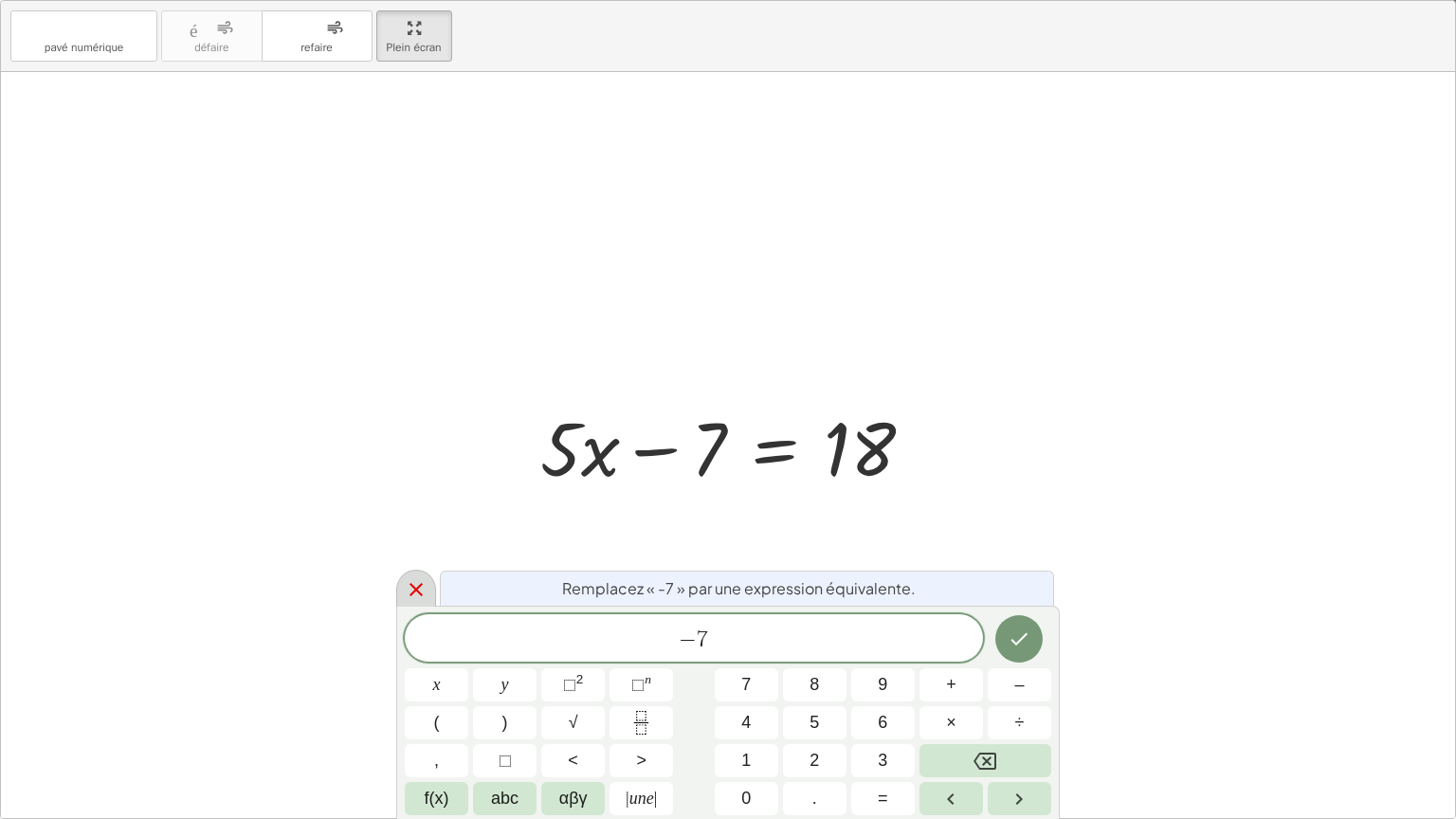 click 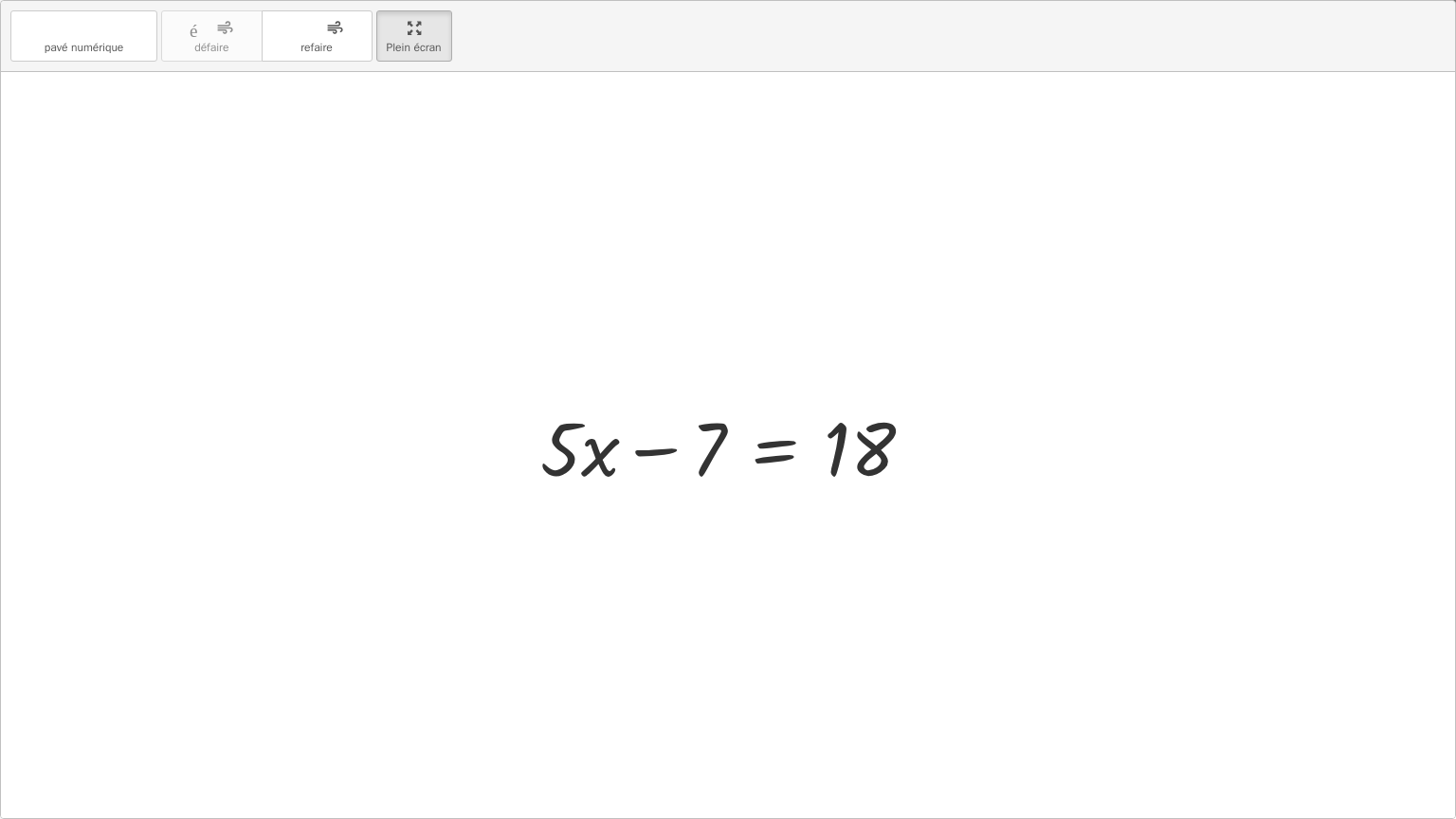 click at bounding box center [735, 446] 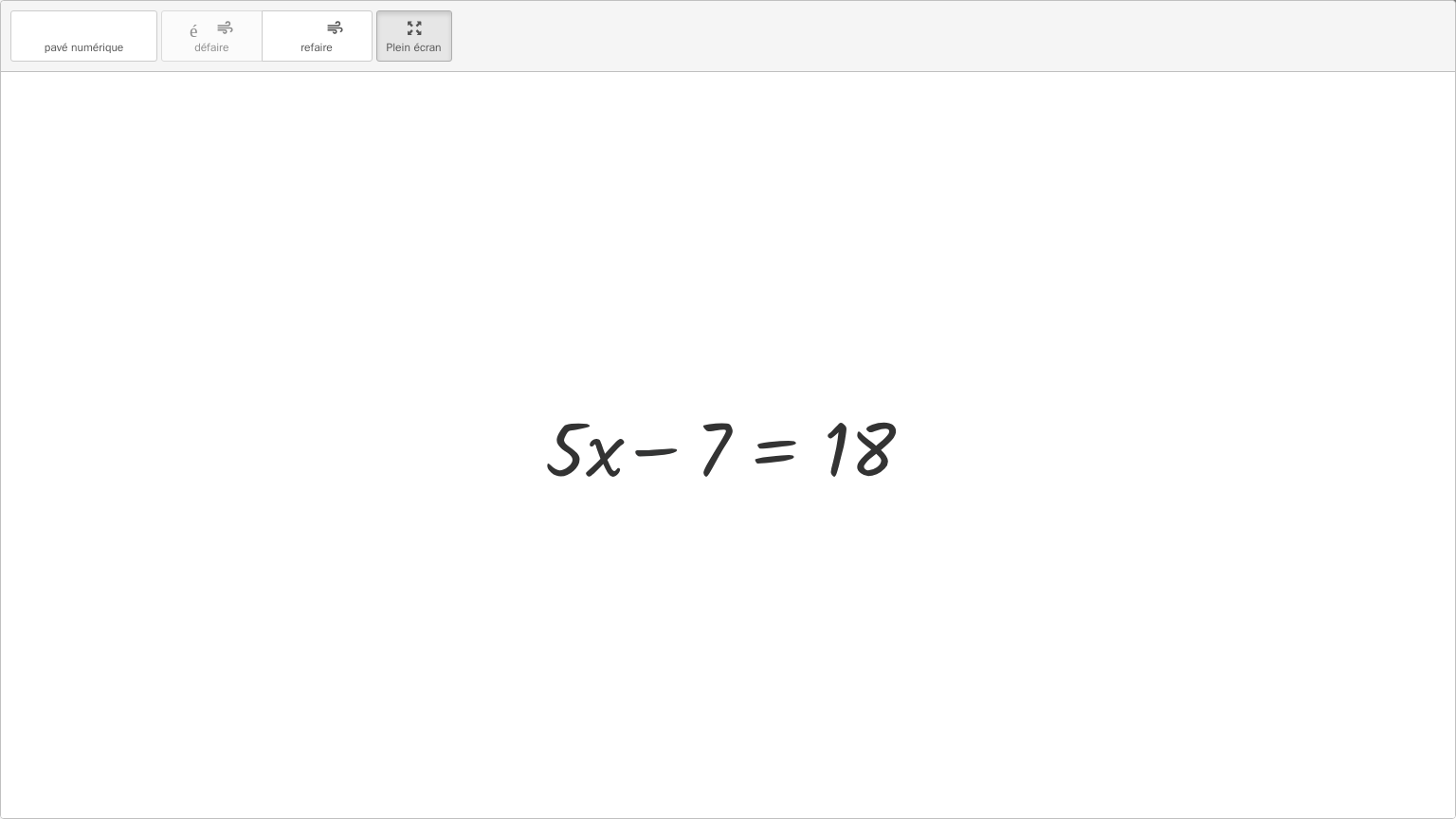 click at bounding box center (735, 446) 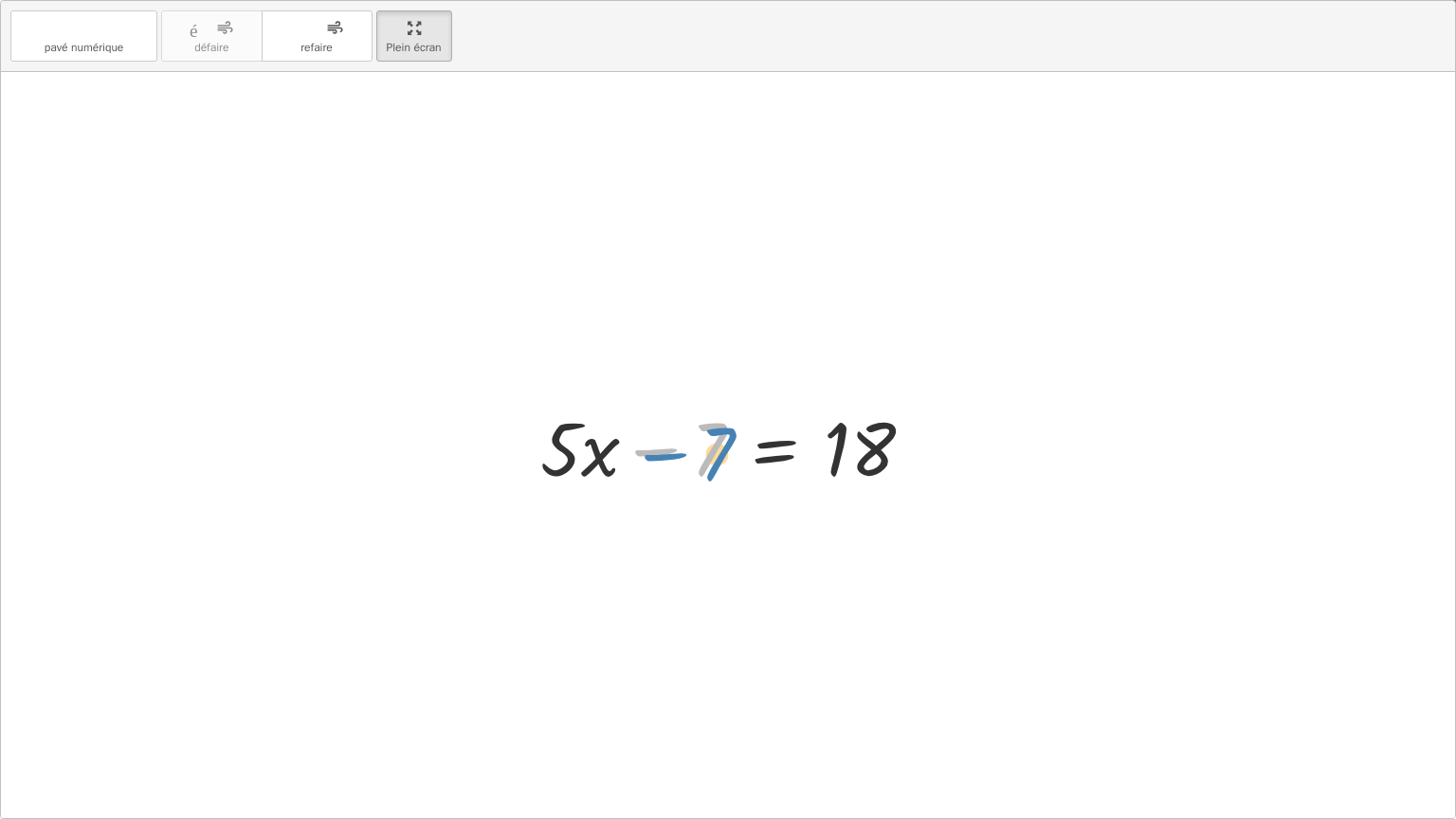 drag, startPoint x: 703, startPoint y: 455, endPoint x: 714, endPoint y: 462, distance: 13.038405 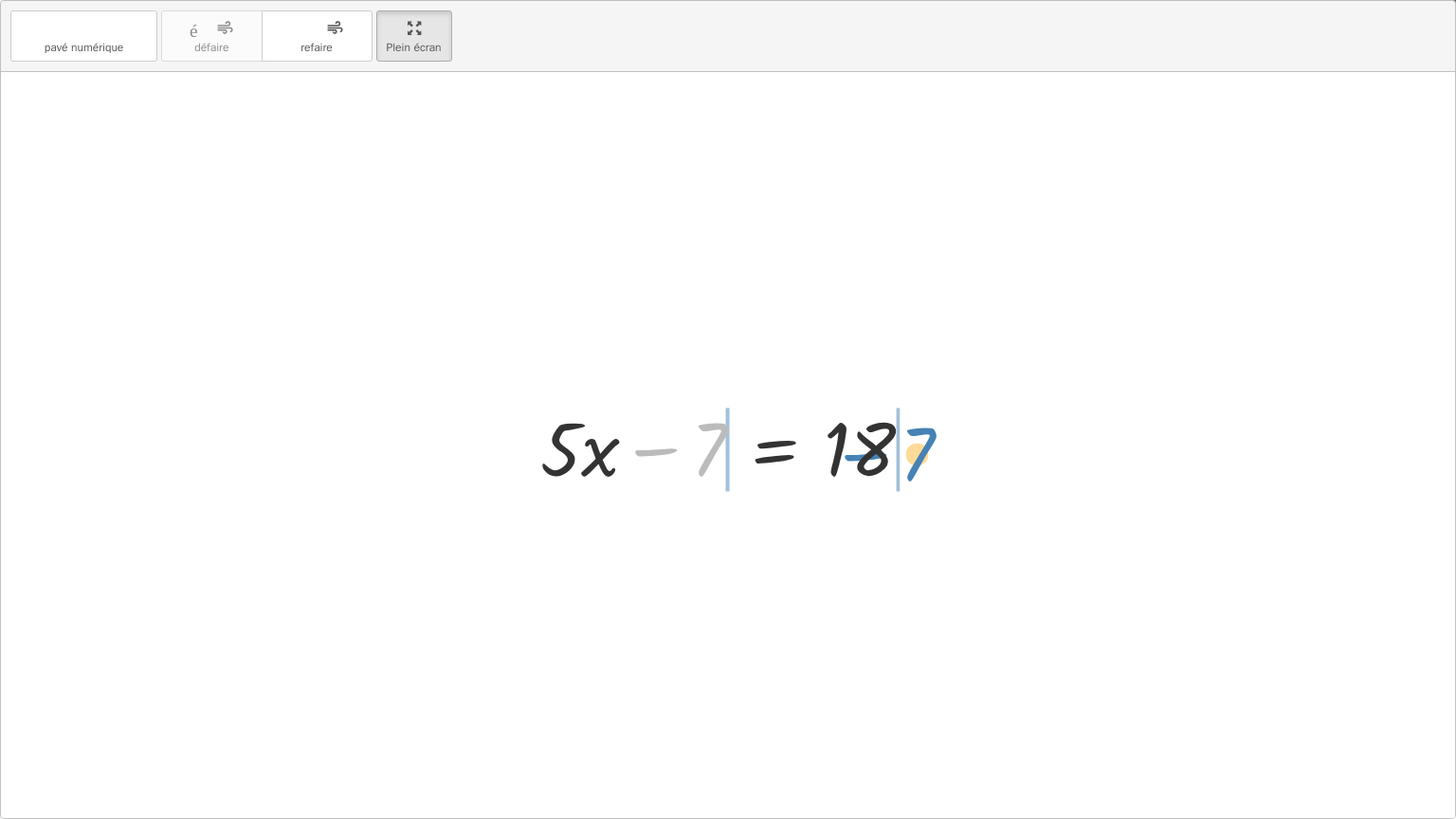 drag, startPoint x: 694, startPoint y: 444, endPoint x: 903, endPoint y: 447, distance: 209.0215 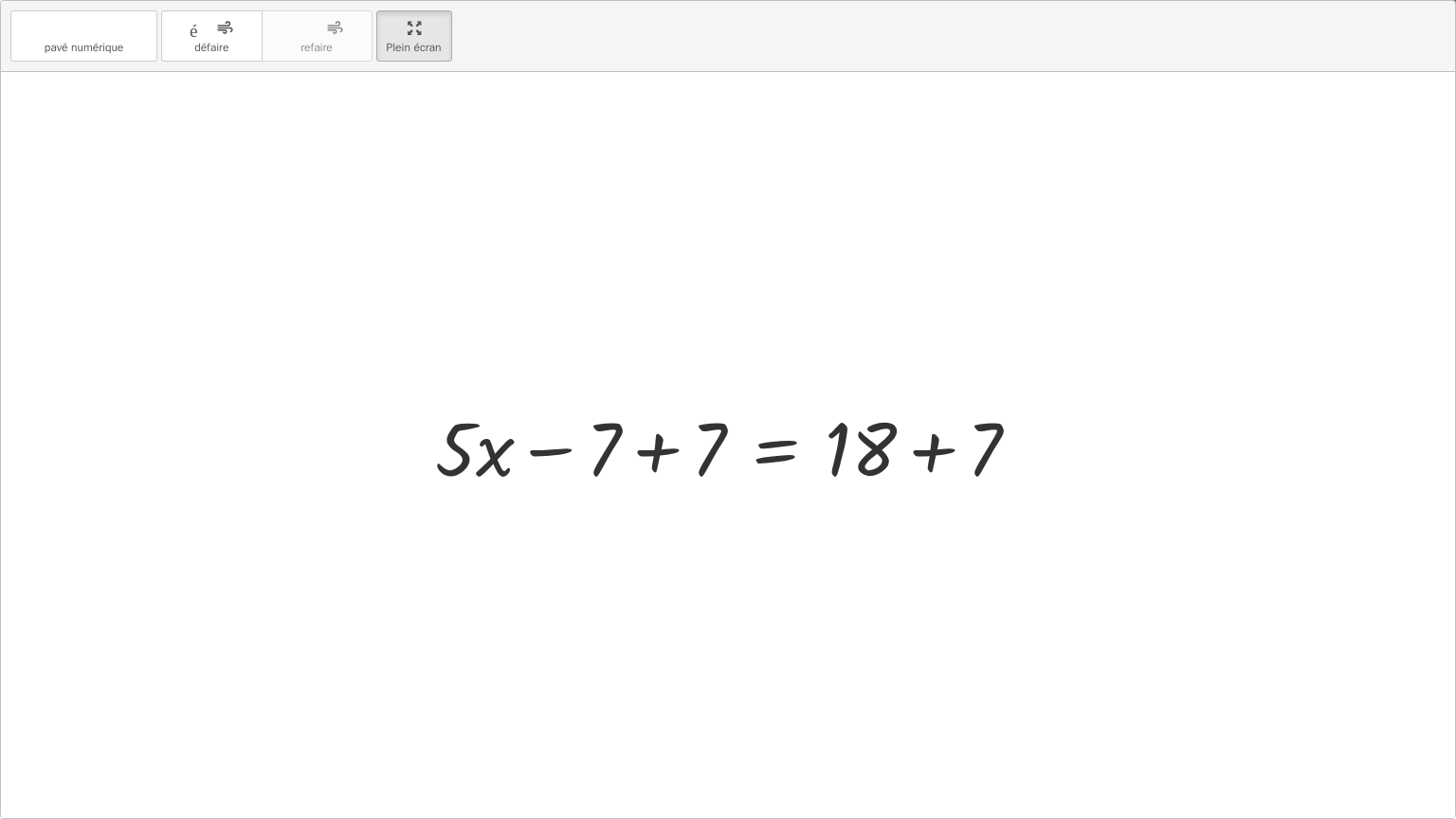click at bounding box center (735, 446) 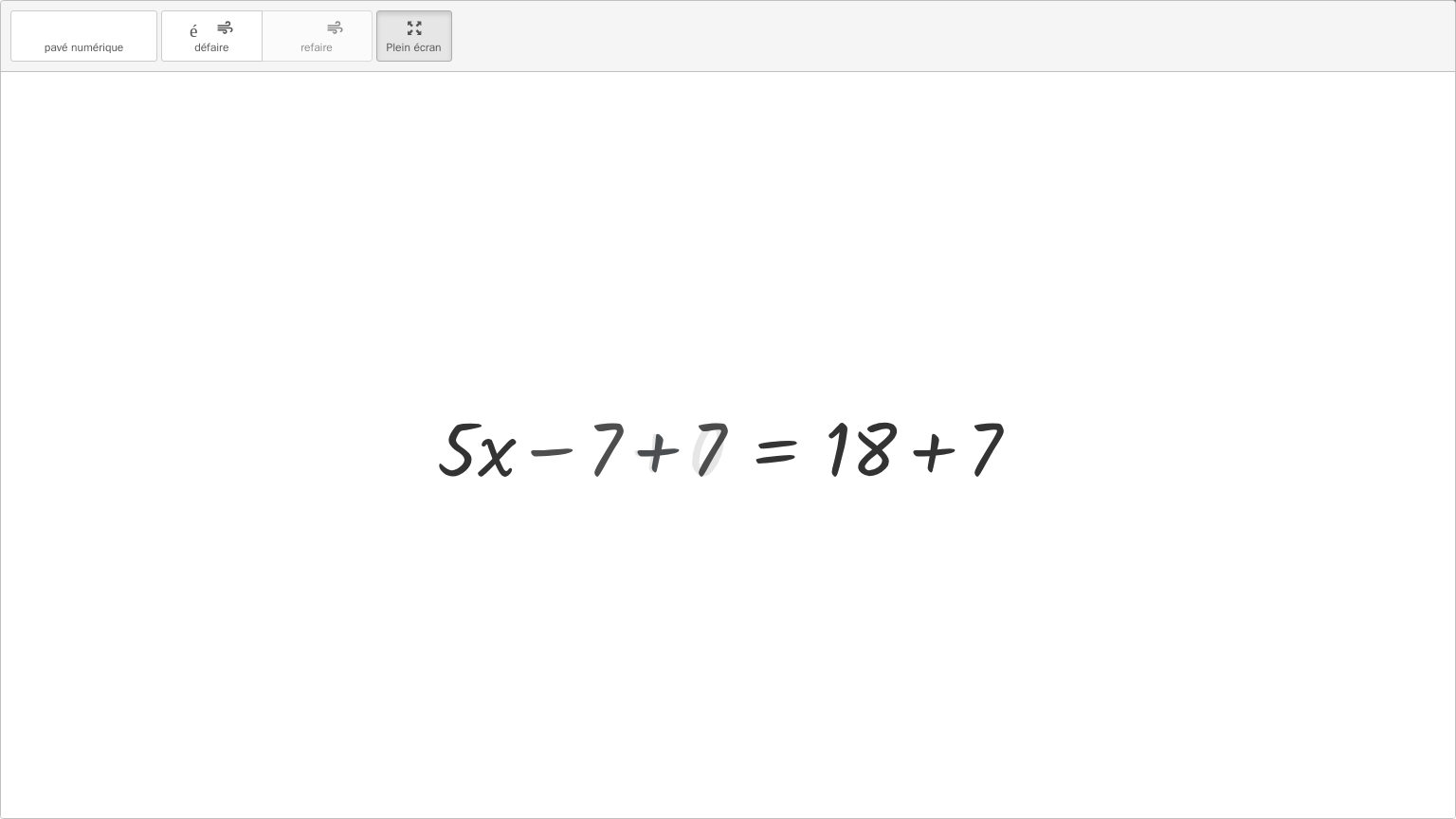 click at bounding box center (841, 446) 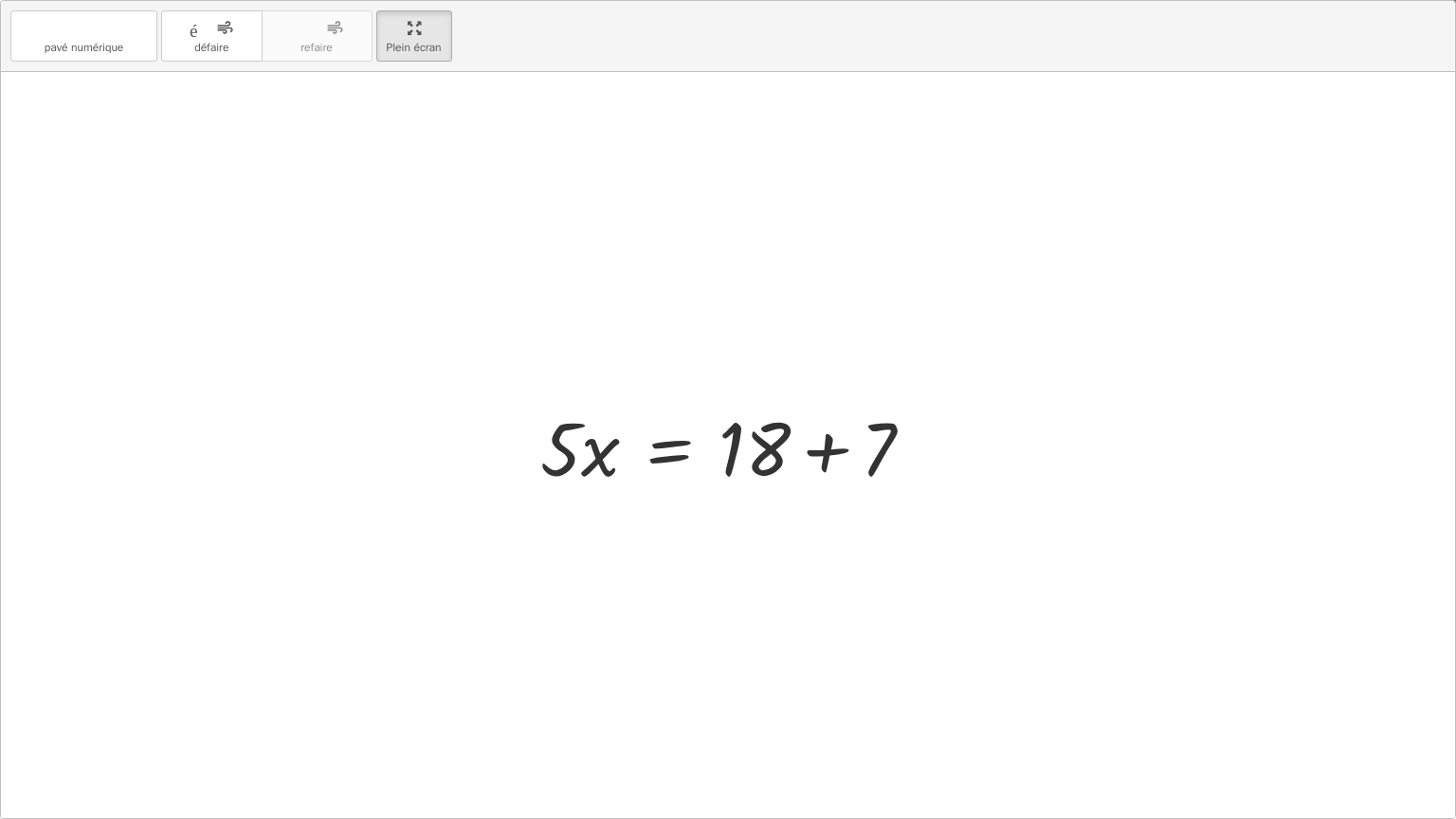 click at bounding box center [735, 446] 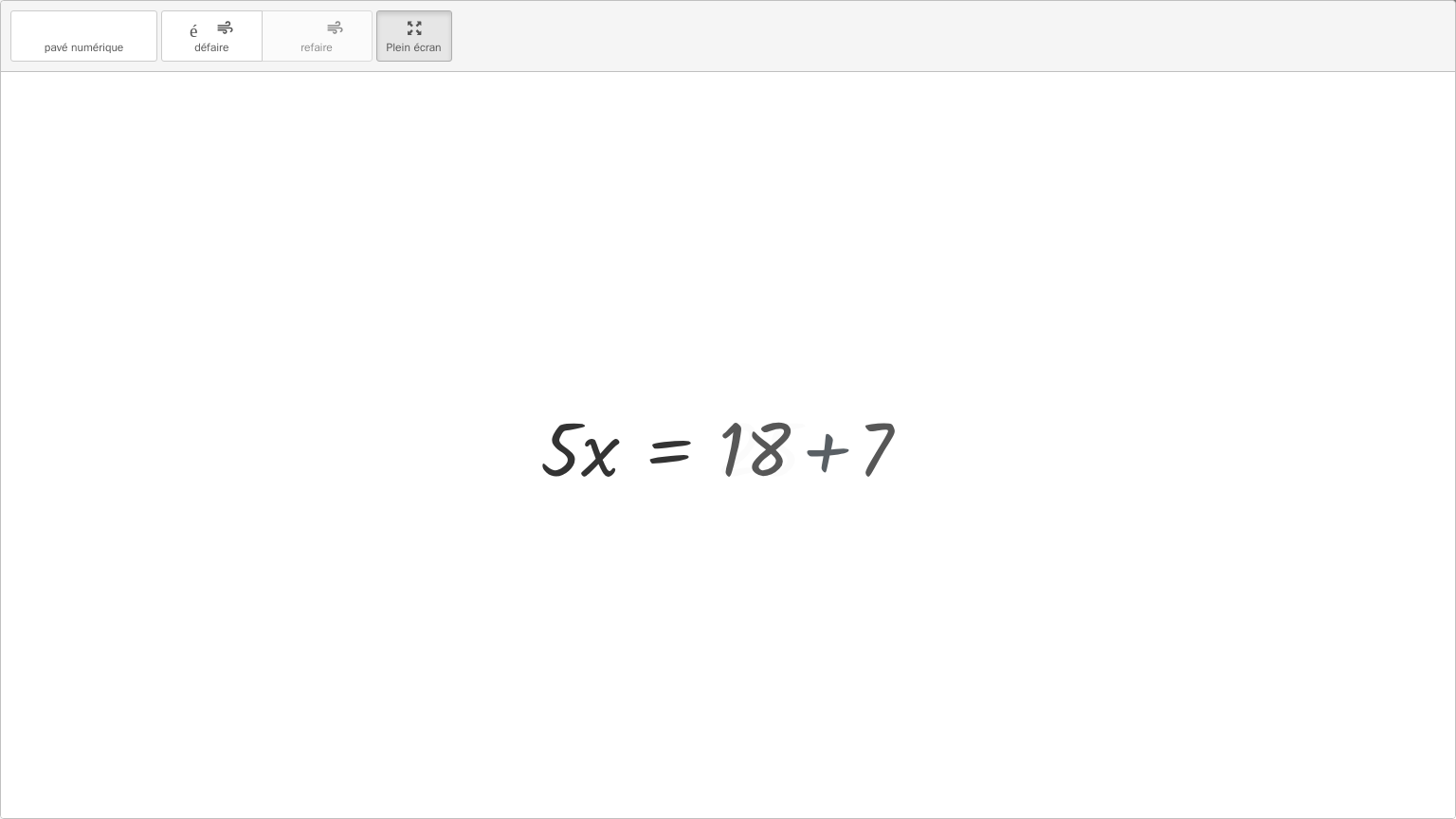 click at bounding box center [728, 445] 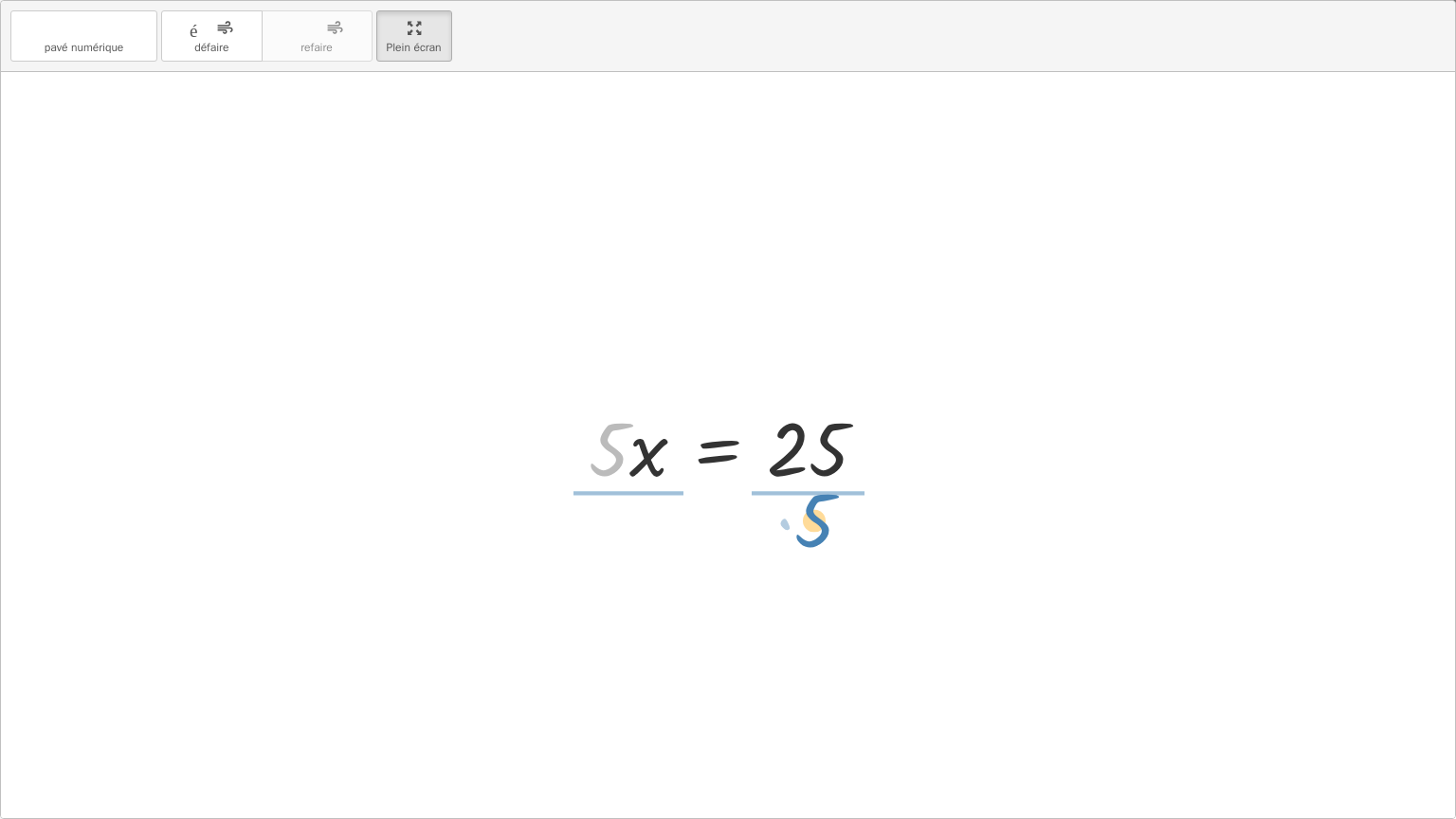 drag, startPoint x: 610, startPoint y: 463, endPoint x: 815, endPoint y: 535, distance: 217.27632 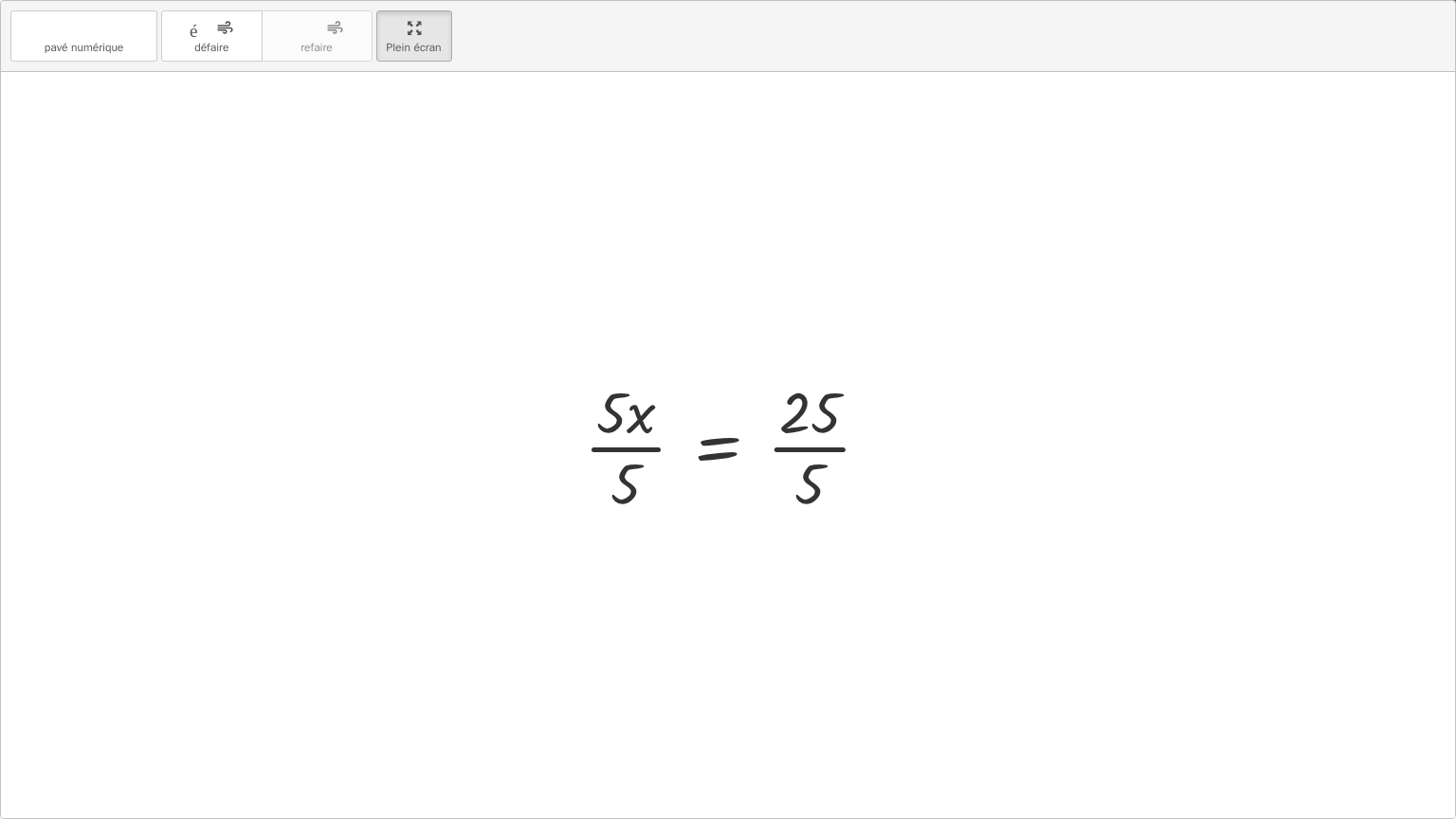 click at bounding box center [735, 446] 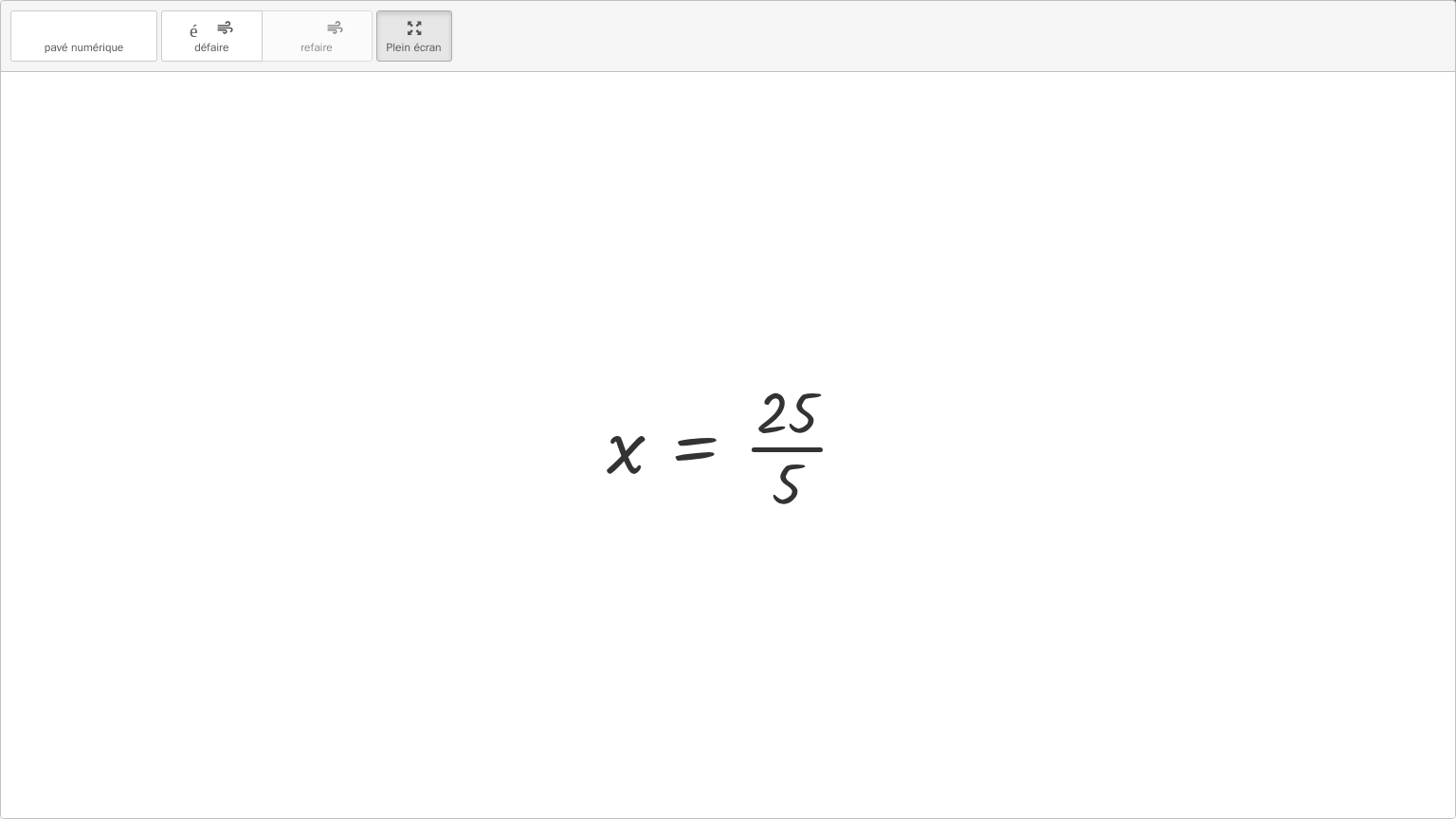 click at bounding box center (735, 446) 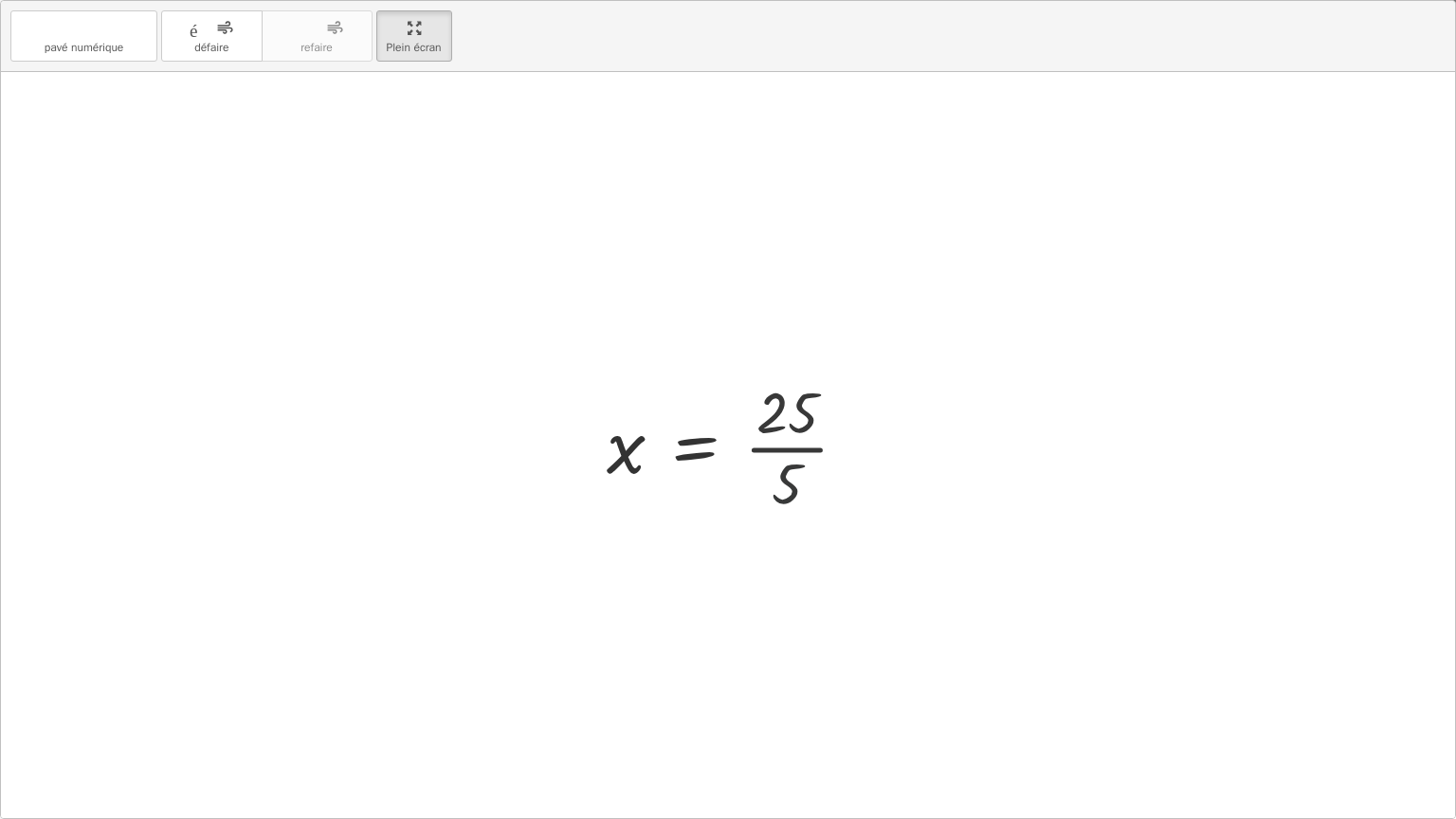 click on "+ · 5 · x − 7 = 18 + · 5 · x − 7 + 7 = + 18 + 7 + · 5 · x + 0 = + 18 + 7 · 5 · x = + 18 + 7 · 5 · x = 25 · 5 · x · 5 = · 25 · 5 x = · 25 · 5" at bounding box center (705, 446) 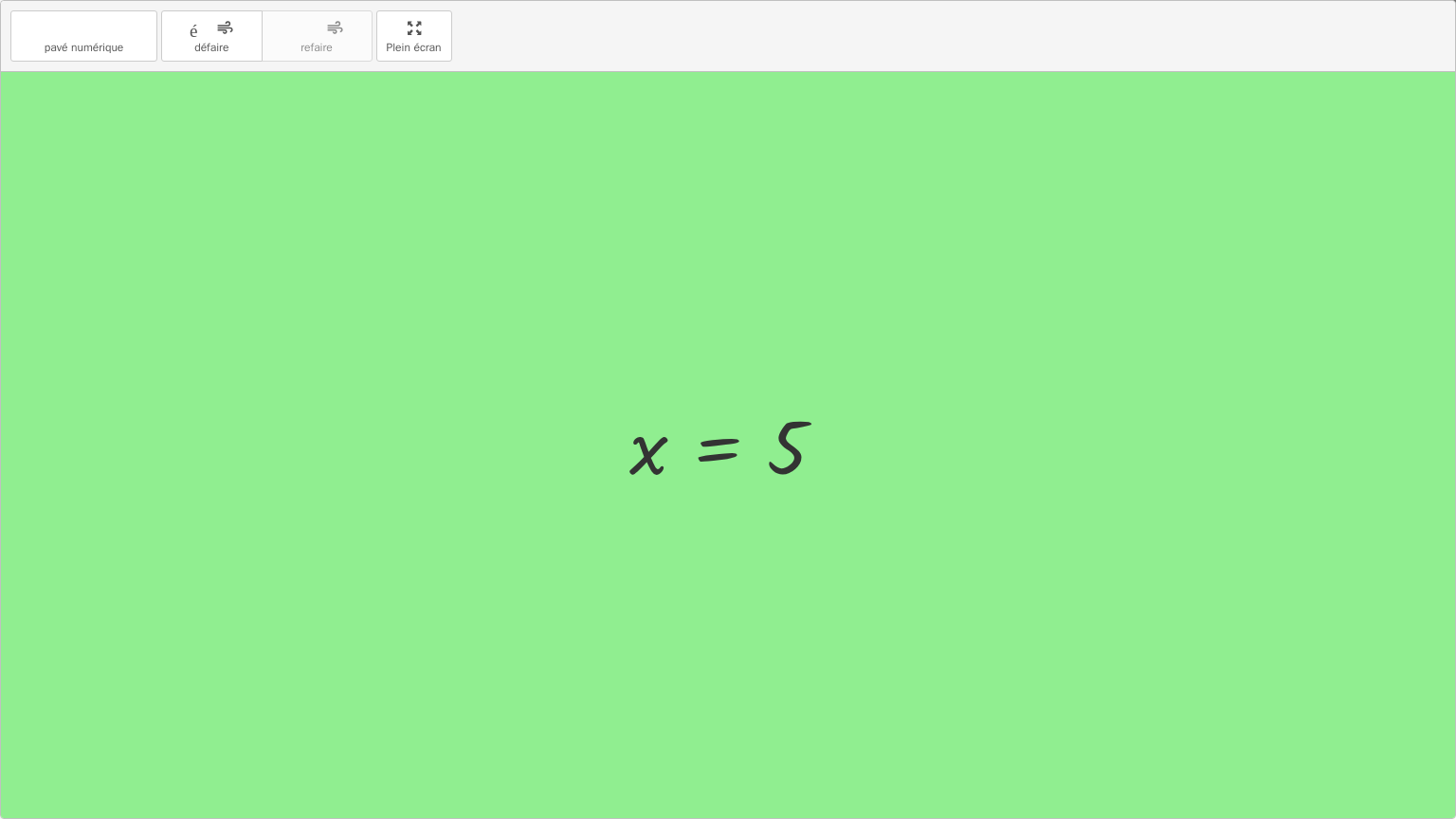 drag, startPoint x: 433, startPoint y: 45, endPoint x: 410, endPoint y: 69, distance: 33.24154 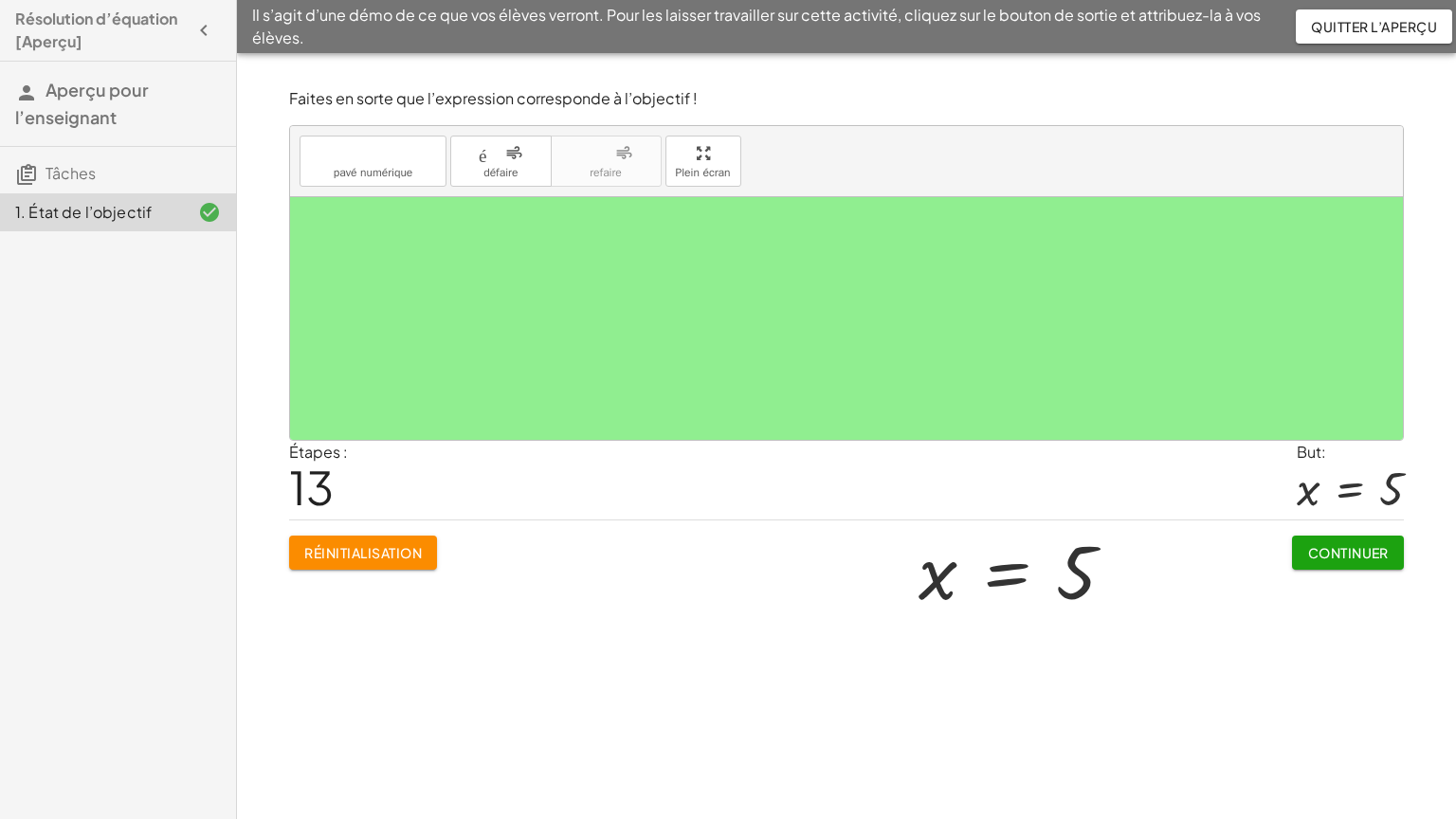 click on "Résolution d’équation [Aperçu] Aperçu pour l’enseignant Tâches 1. État de l’objectif  Il s’agit d’une démo de ce que vos élèves verront.  Pour les laisser travailler sur cette activité, cliquez sur le bouton de sortie et attribuez-la à vos élèves.  Quitter l’aperçu Faites en sorte que l’expression corresponde à l’objectif ! clavier pavé numérique défaire défaire refaire refaire Plein écran + · 5 · x − 7 = 18 + · 5 · x − 7 + 7 = + 18 + 7 + · 5 · x + 0 = + 18 + 7 · 5 · x = + 18 + 7 · 5 · x = 25 · 5 · x · 5 = · 25 · 5 x = · 25 · 5 x = 5 × Étapes :  13 But: x = 5 Réinitialisation   Continuer
x y ⬚ 2 ⬚ n 7 8 9 + – ( ) √ 4 5 6 × ÷ , ⬚ < > 1 2 3 f(x) abc αβγ | une | 0 . =" at bounding box center [728, 410] 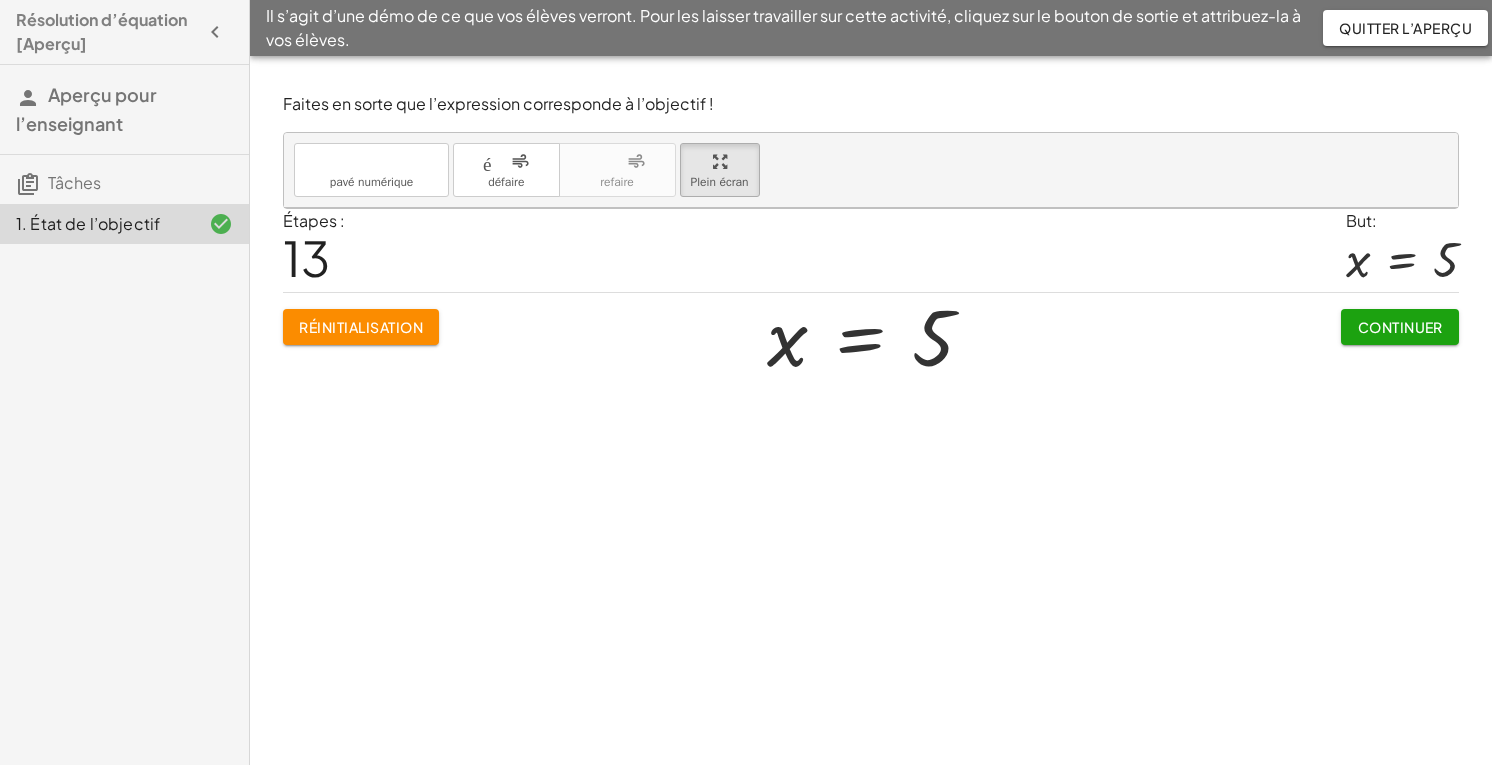 drag, startPoint x: 736, startPoint y: 164, endPoint x: 777, endPoint y: 222, distance: 71.02816 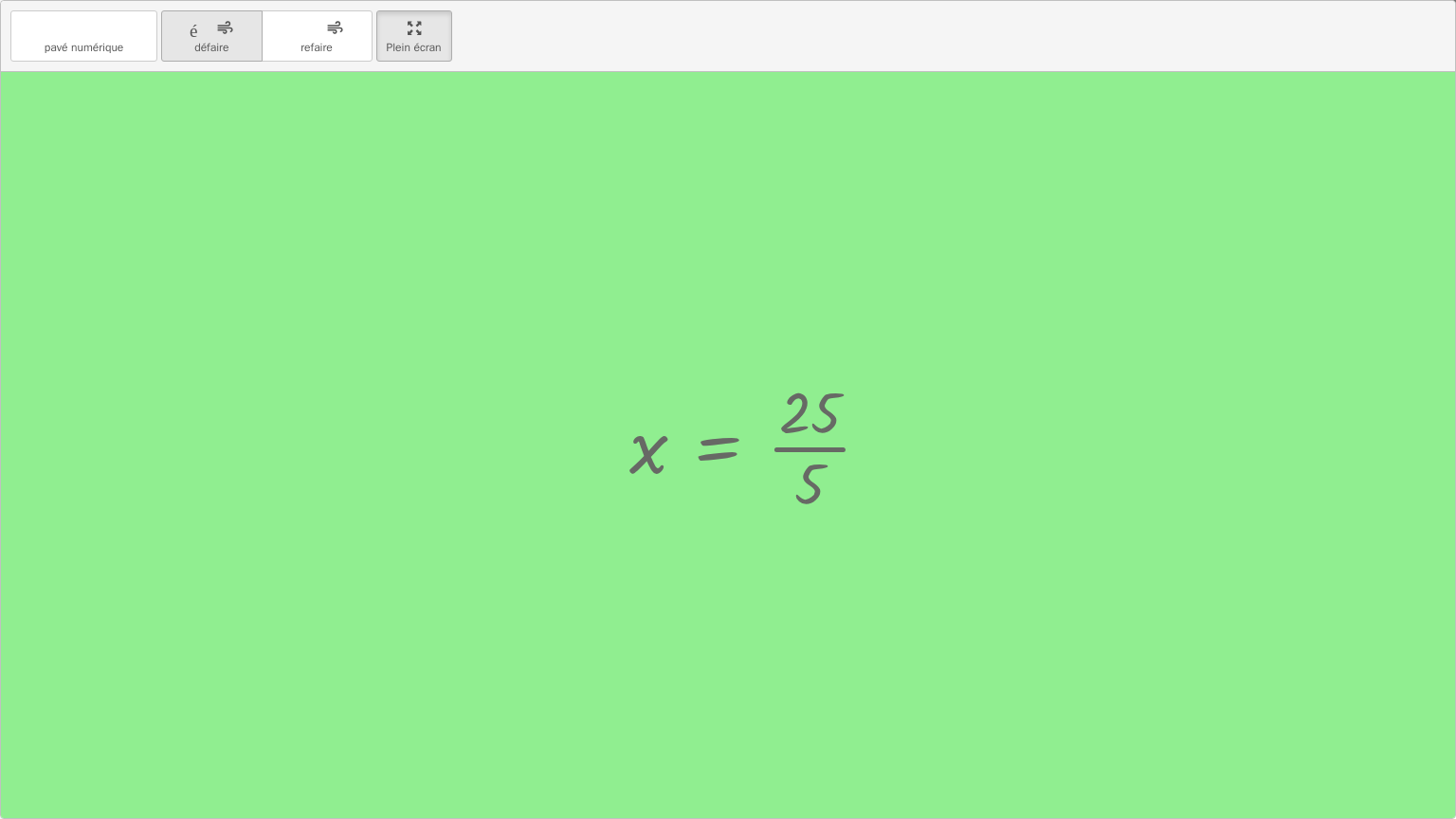 click on "défaire" at bounding box center [211, 28] 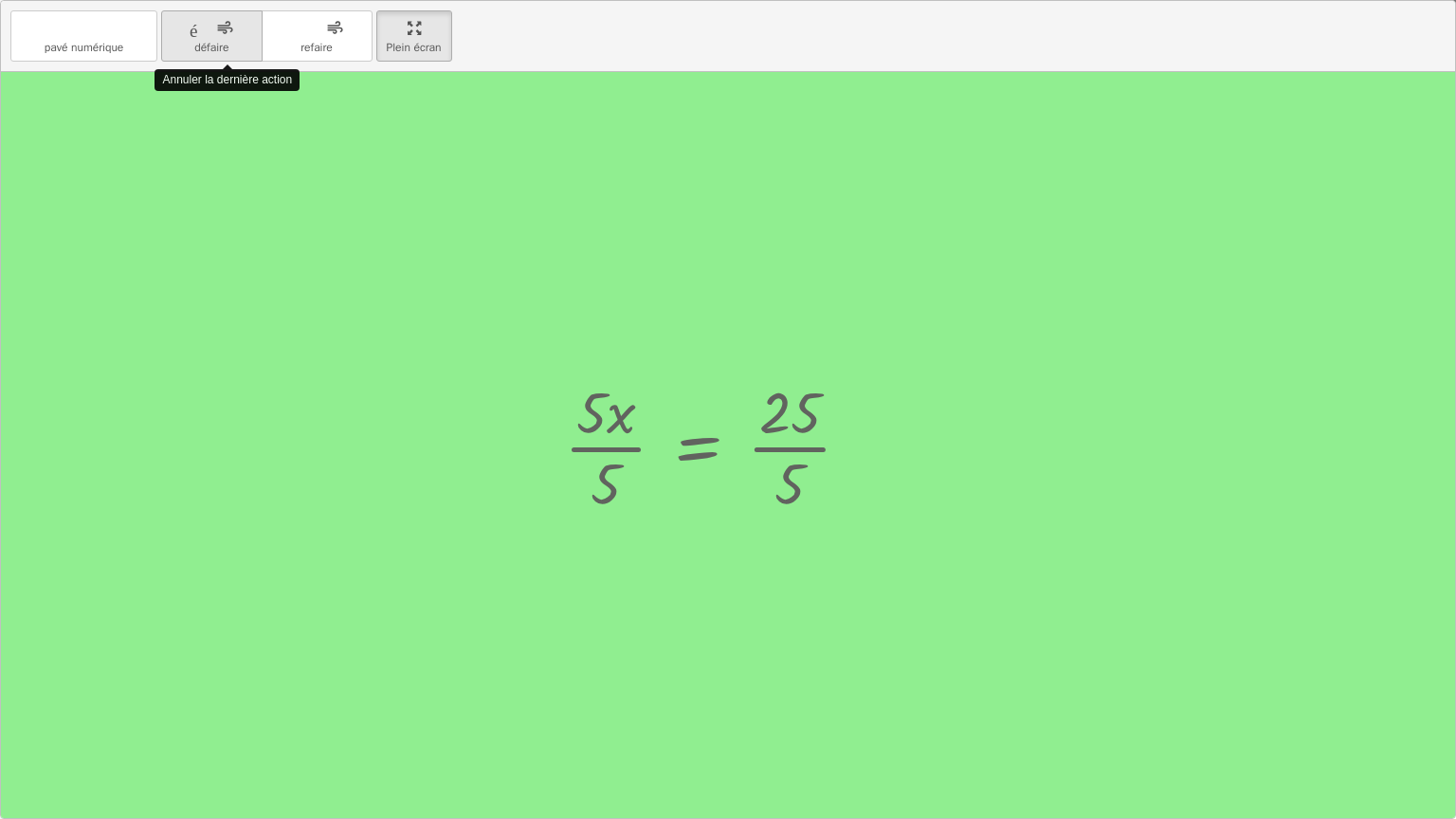 click on "défaire" at bounding box center (211, 28) 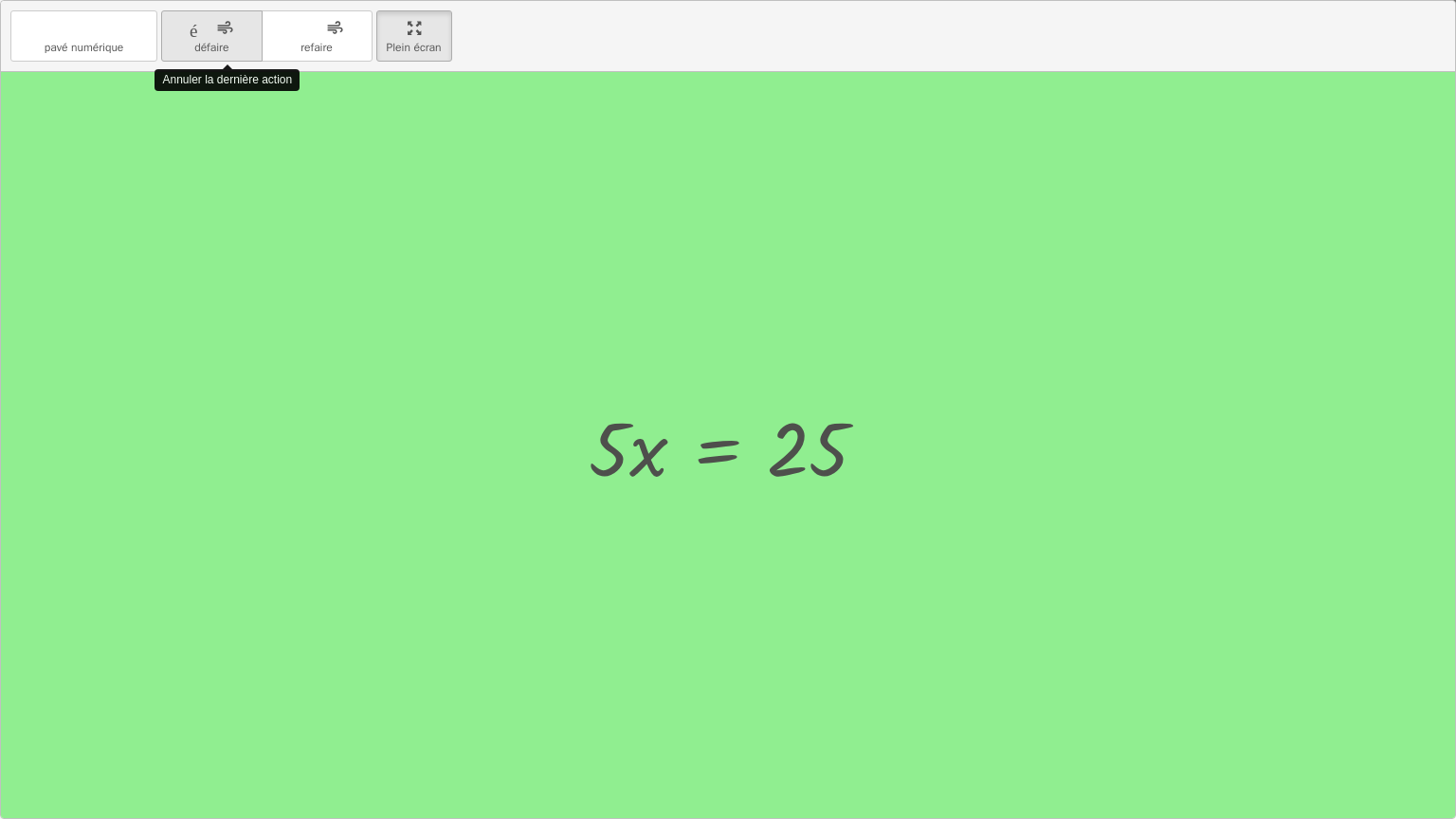 click on "défaire" at bounding box center (211, 28) 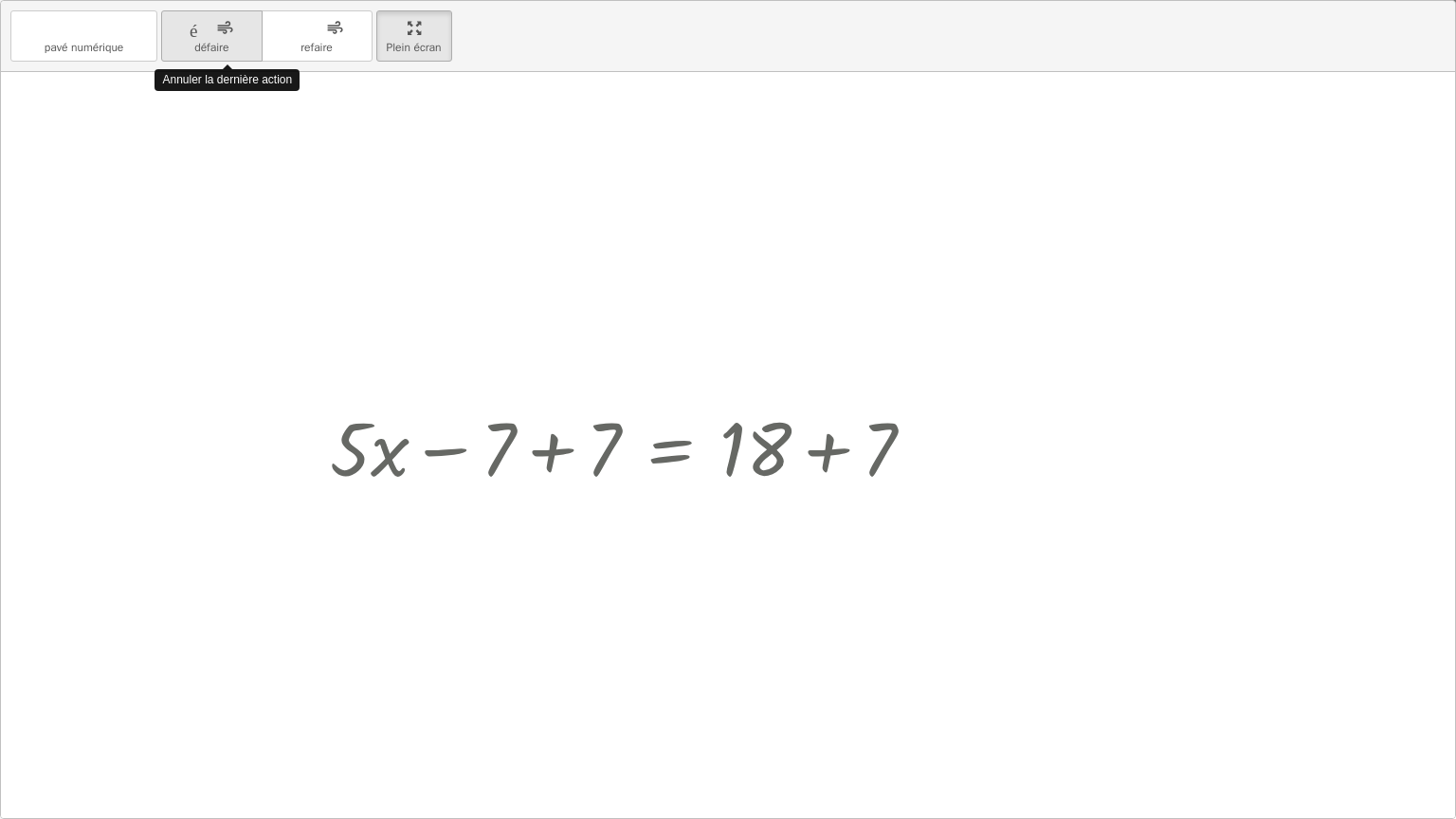click on "défaire" at bounding box center (211, 28) 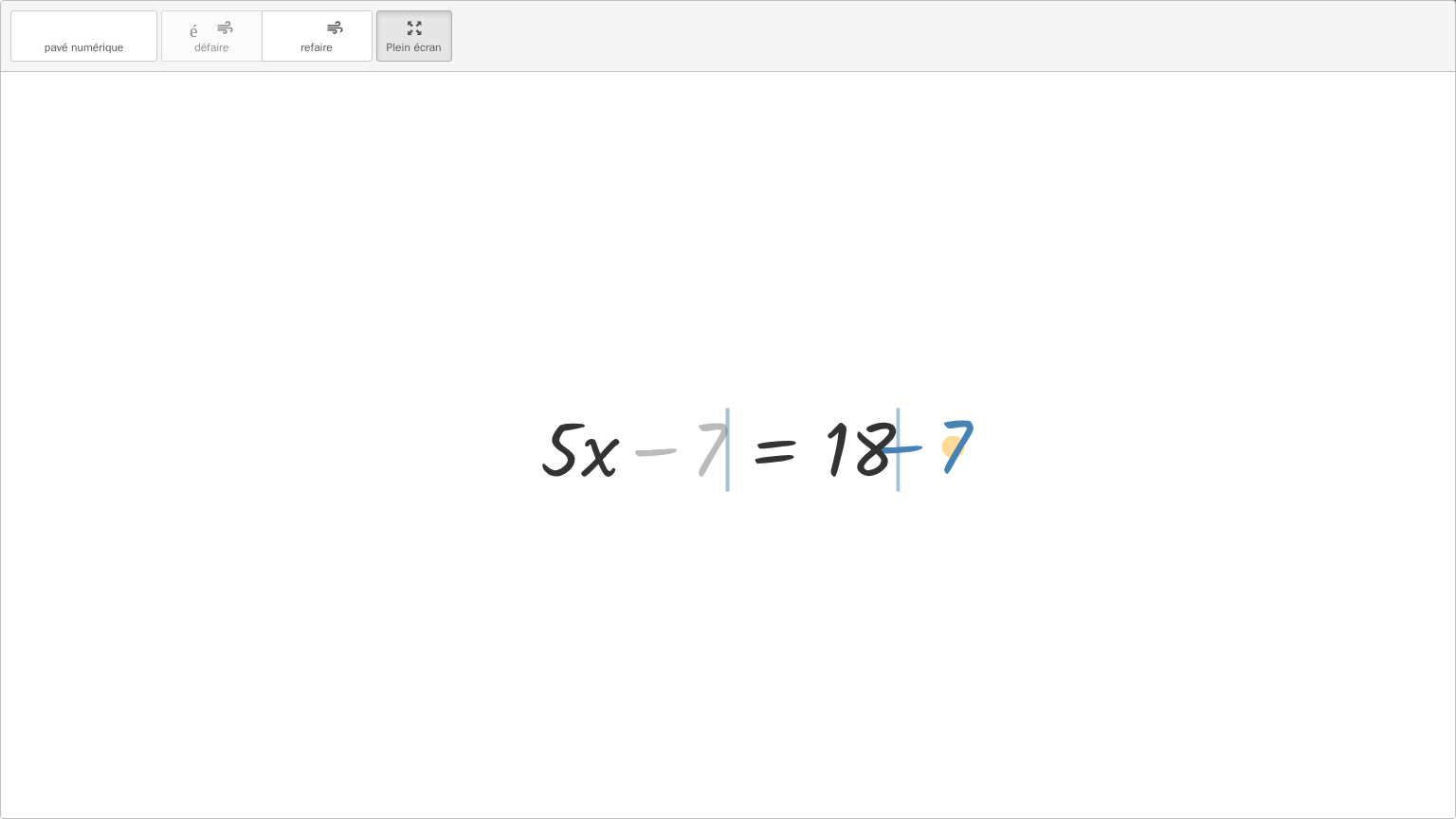 drag, startPoint x: 703, startPoint y: 450, endPoint x: 948, endPoint y: 447, distance: 245.01837 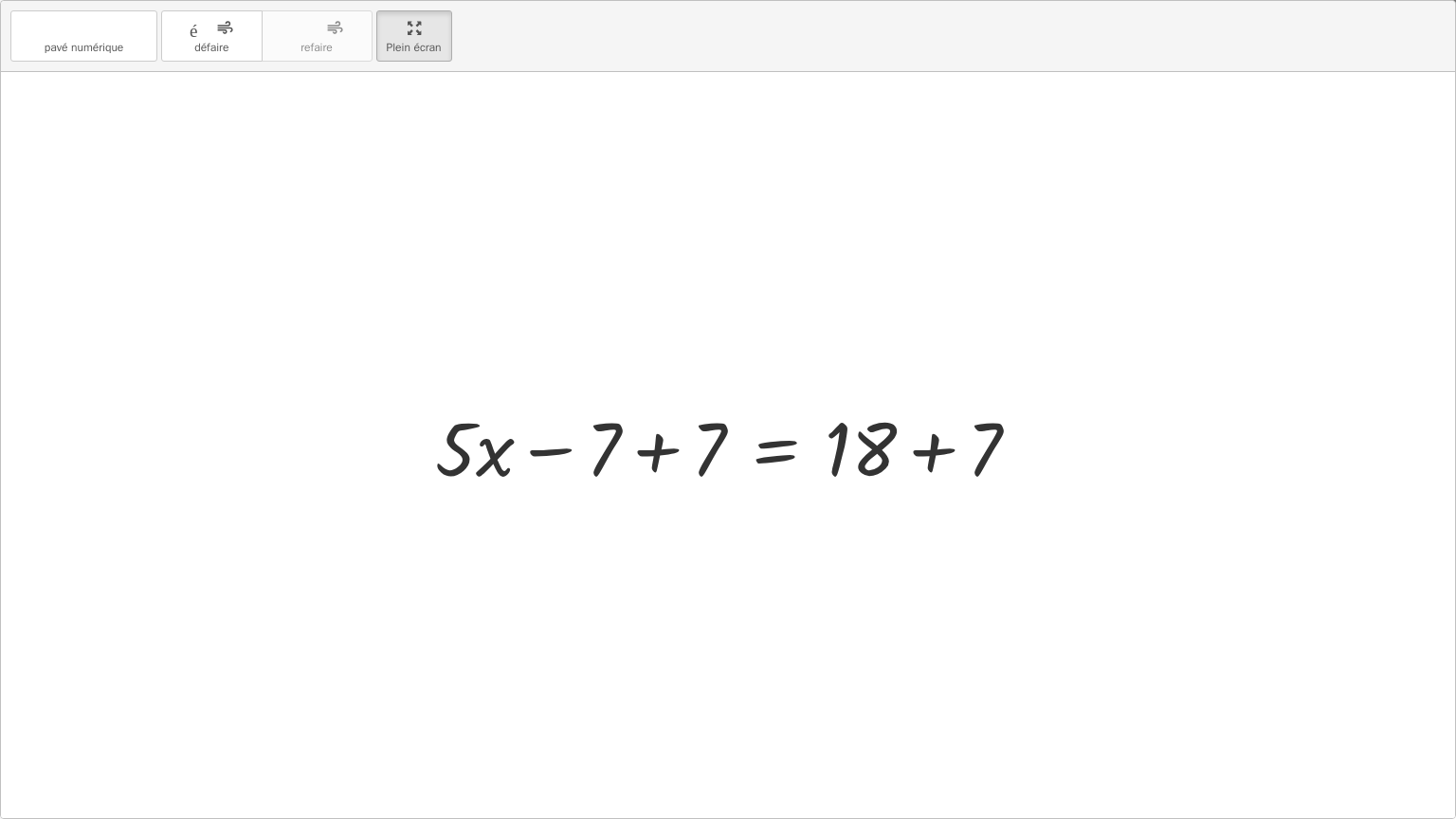 click at bounding box center [735, 446] 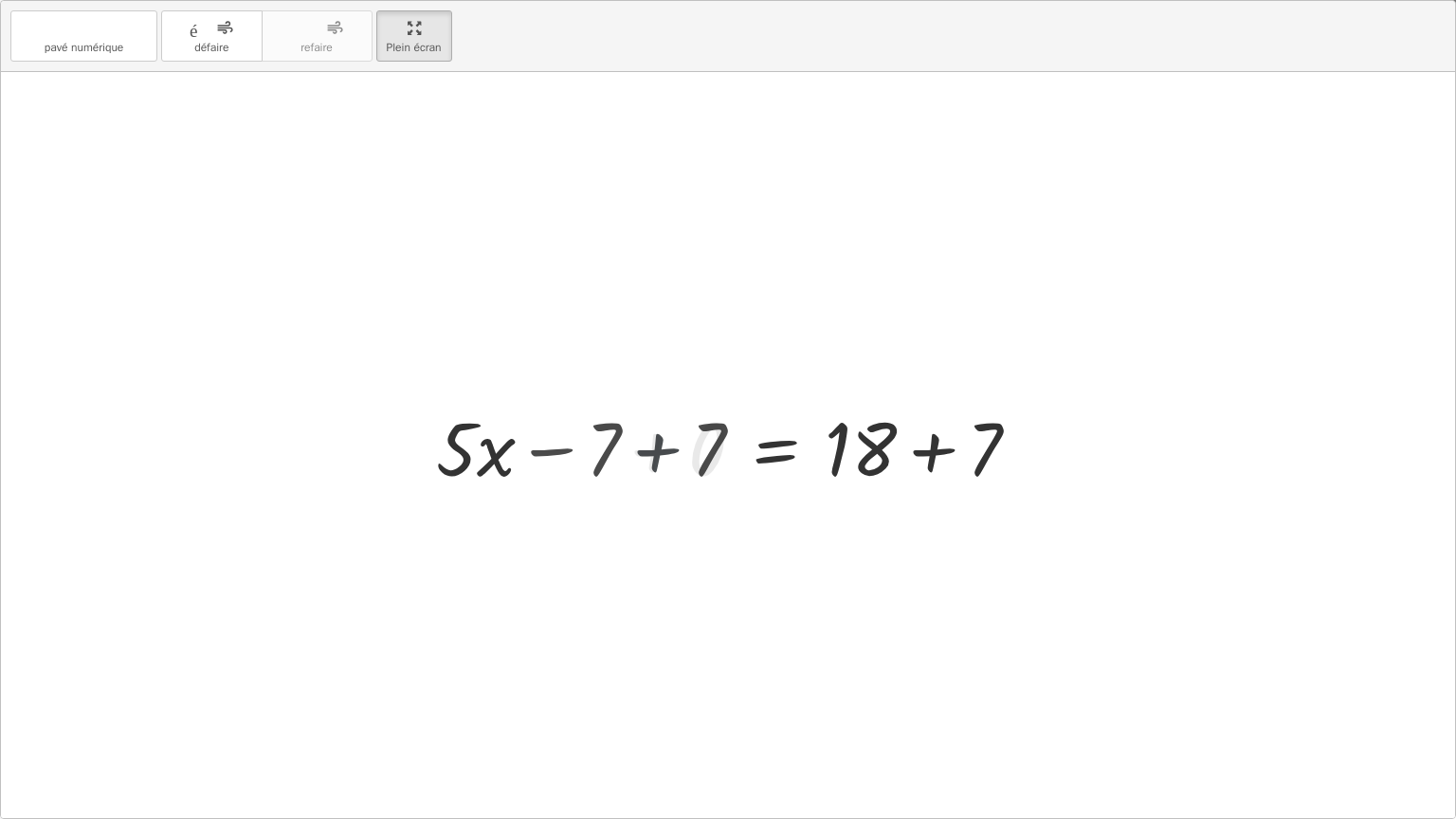 click at bounding box center (841, 446) 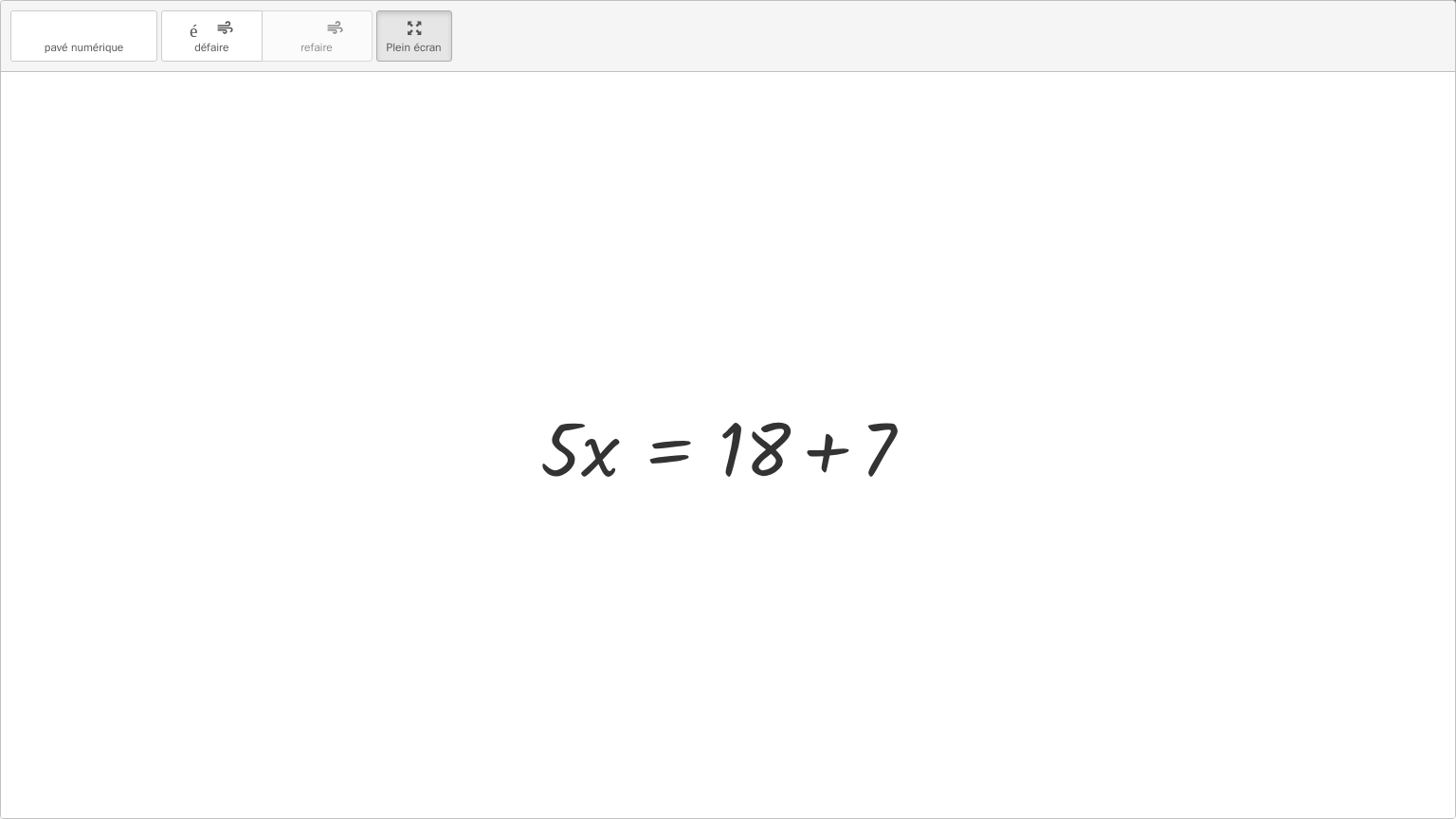 click at bounding box center (735, 446) 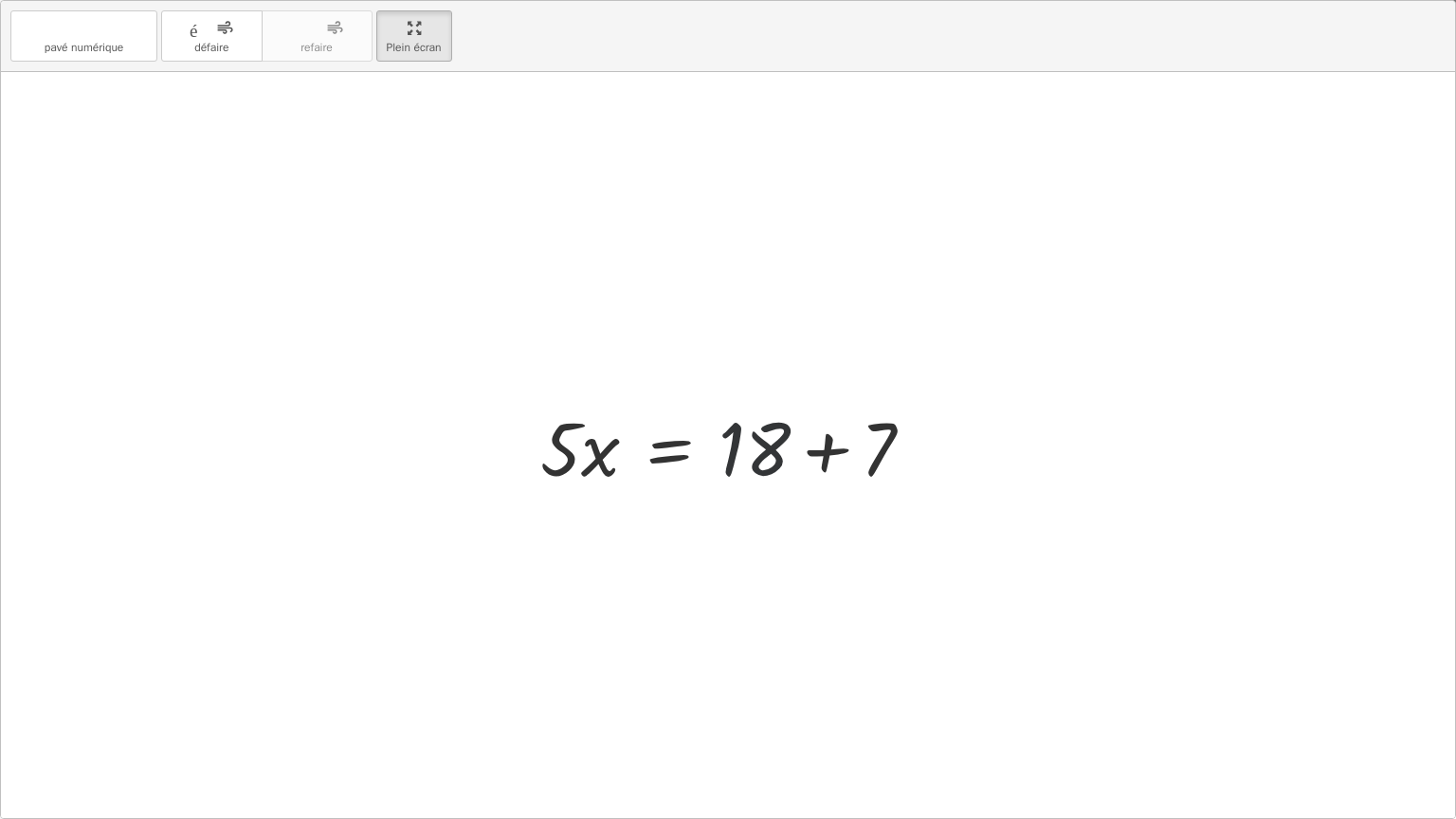 click at bounding box center [735, 446] 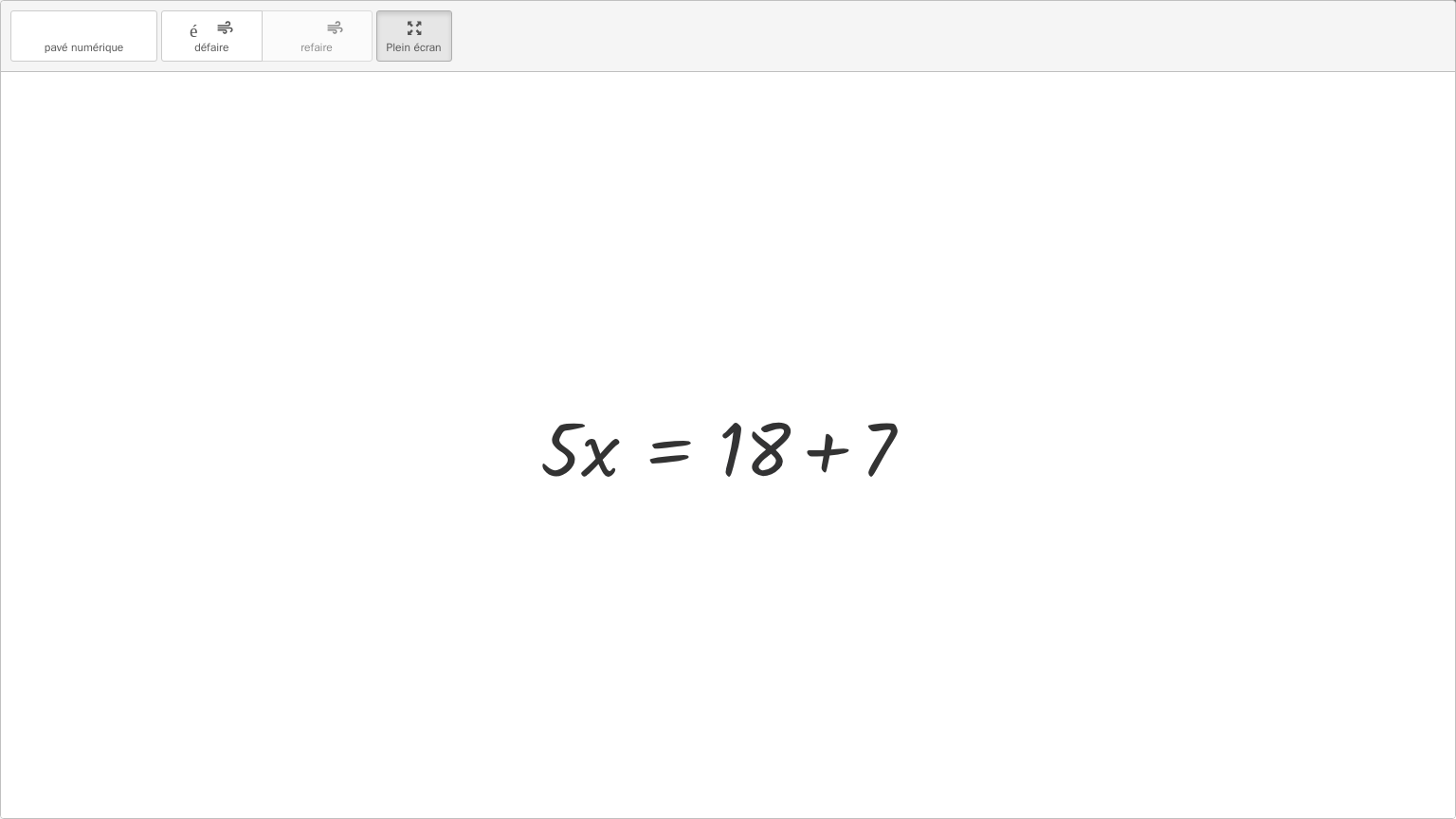 click at bounding box center (735, 446) 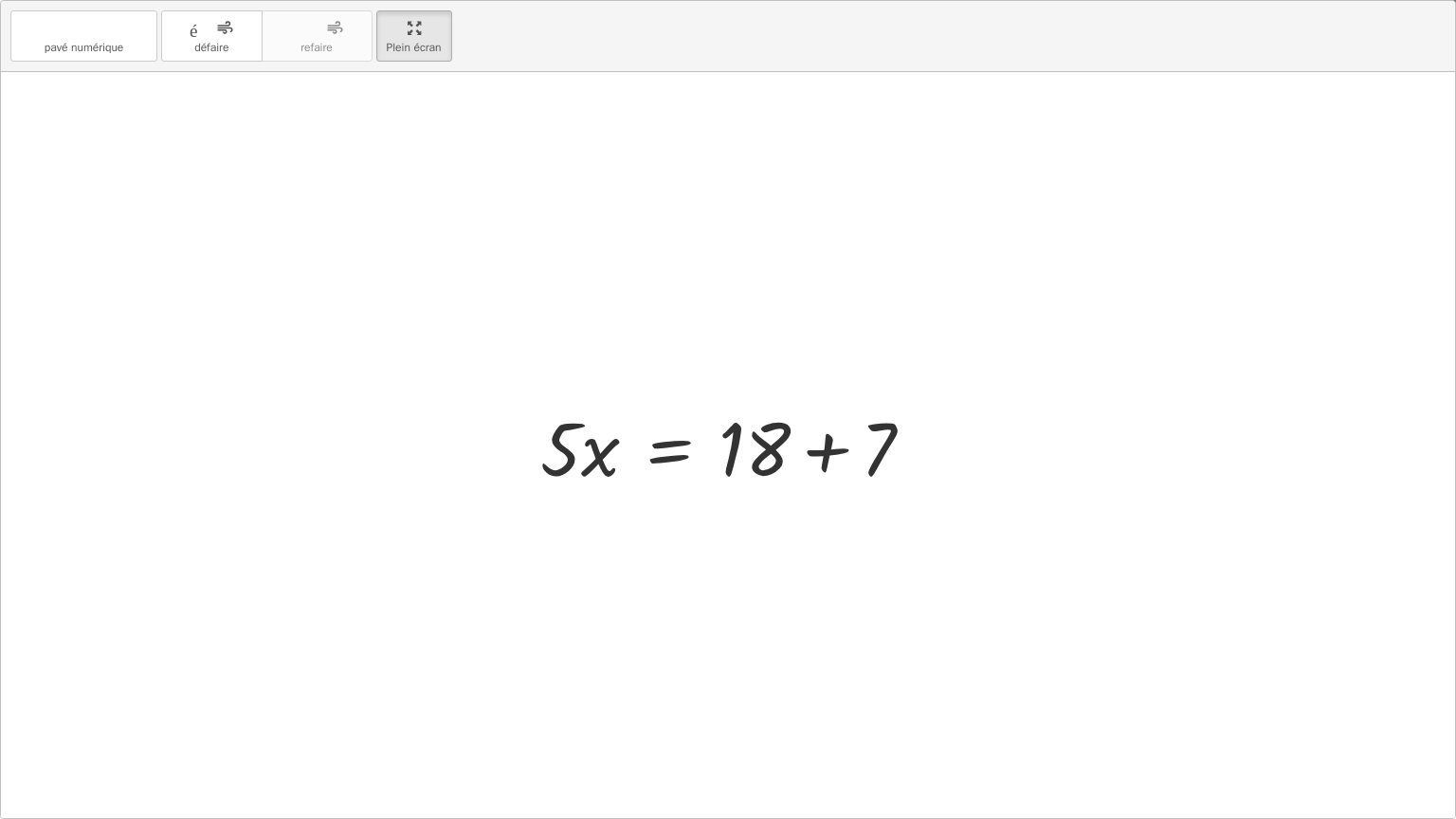 click at bounding box center [735, 446] 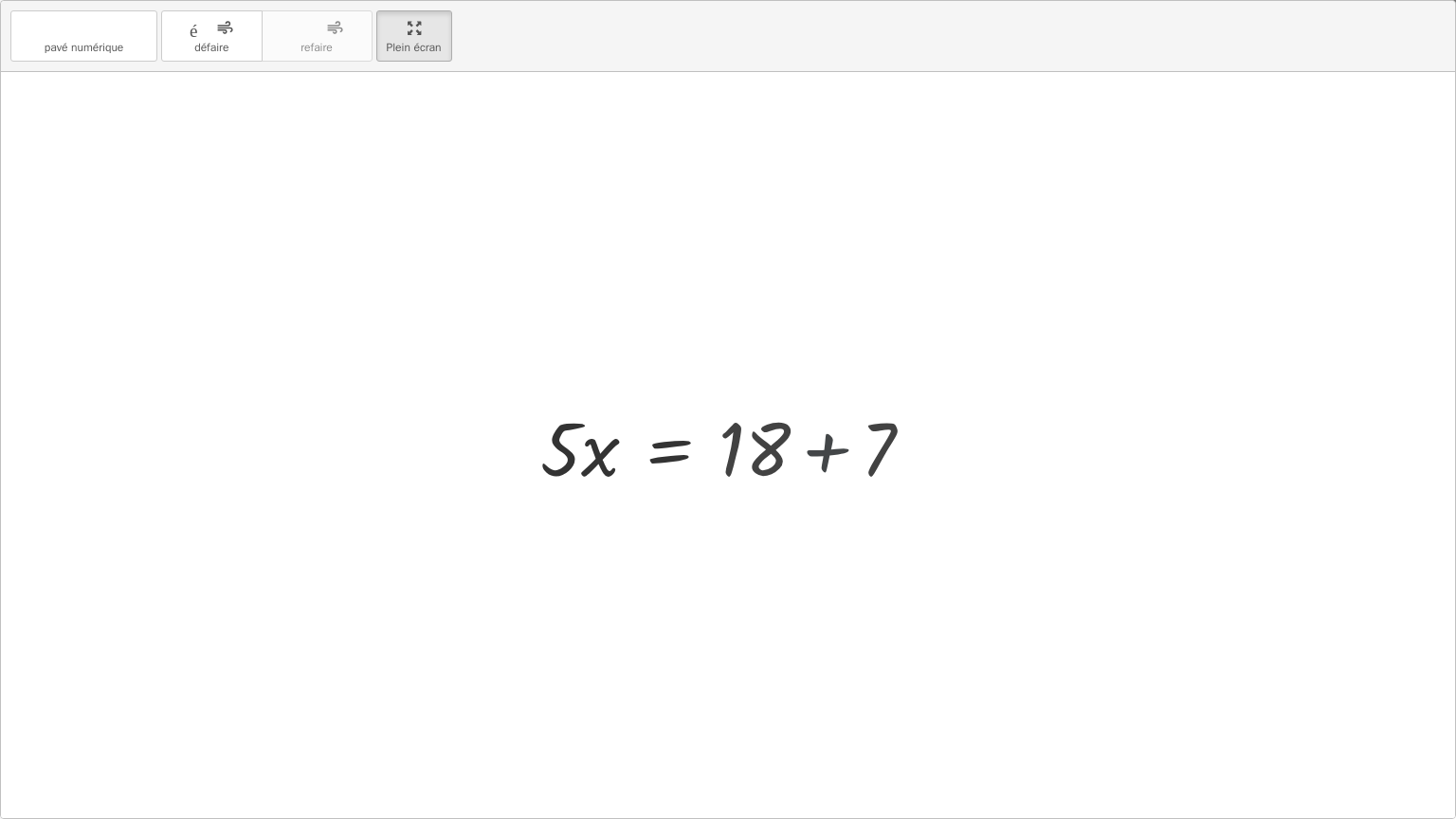 click at bounding box center [728, 445] 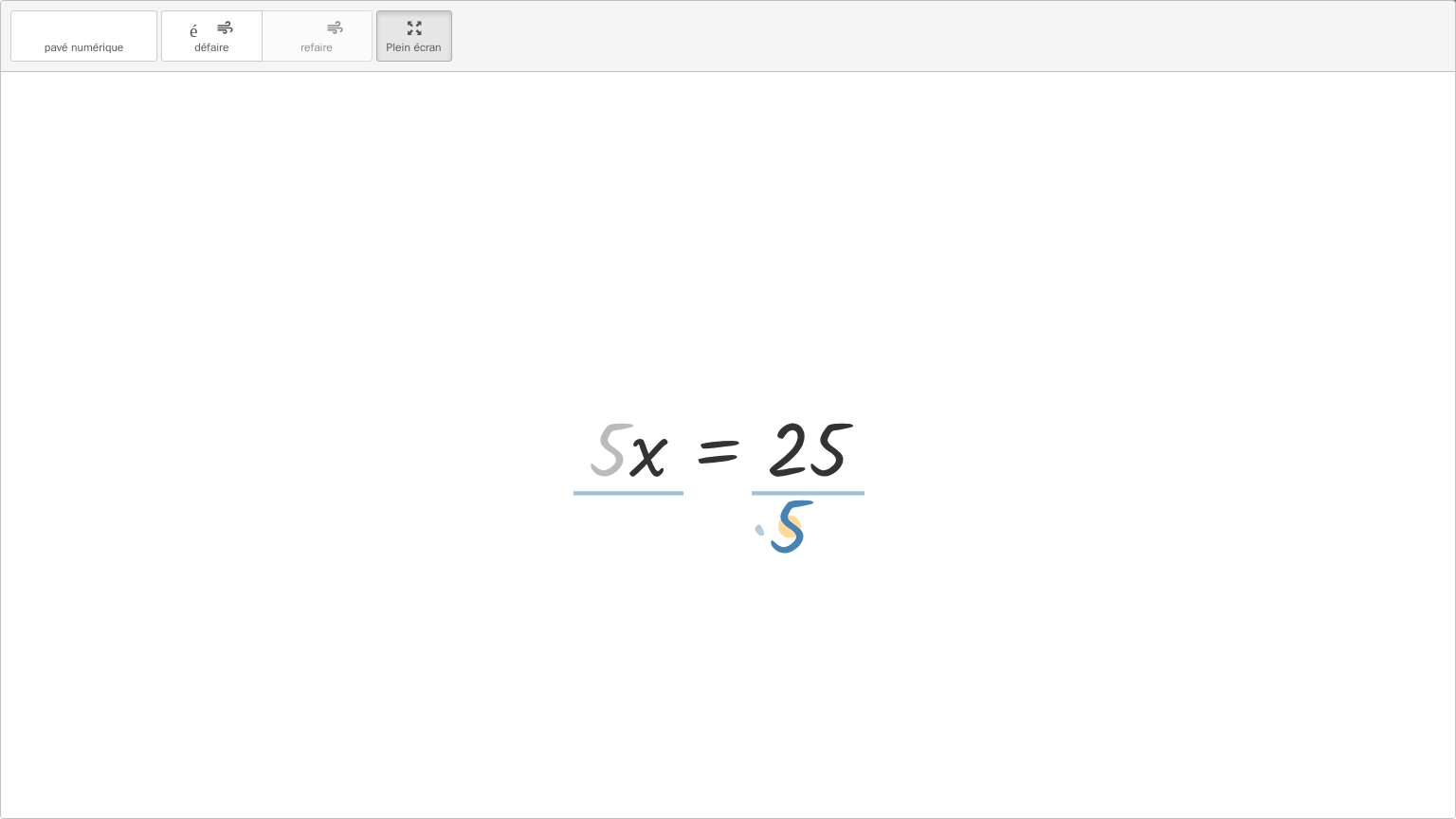 drag, startPoint x: 610, startPoint y: 450, endPoint x: 792, endPoint y: 527, distance: 197.61832 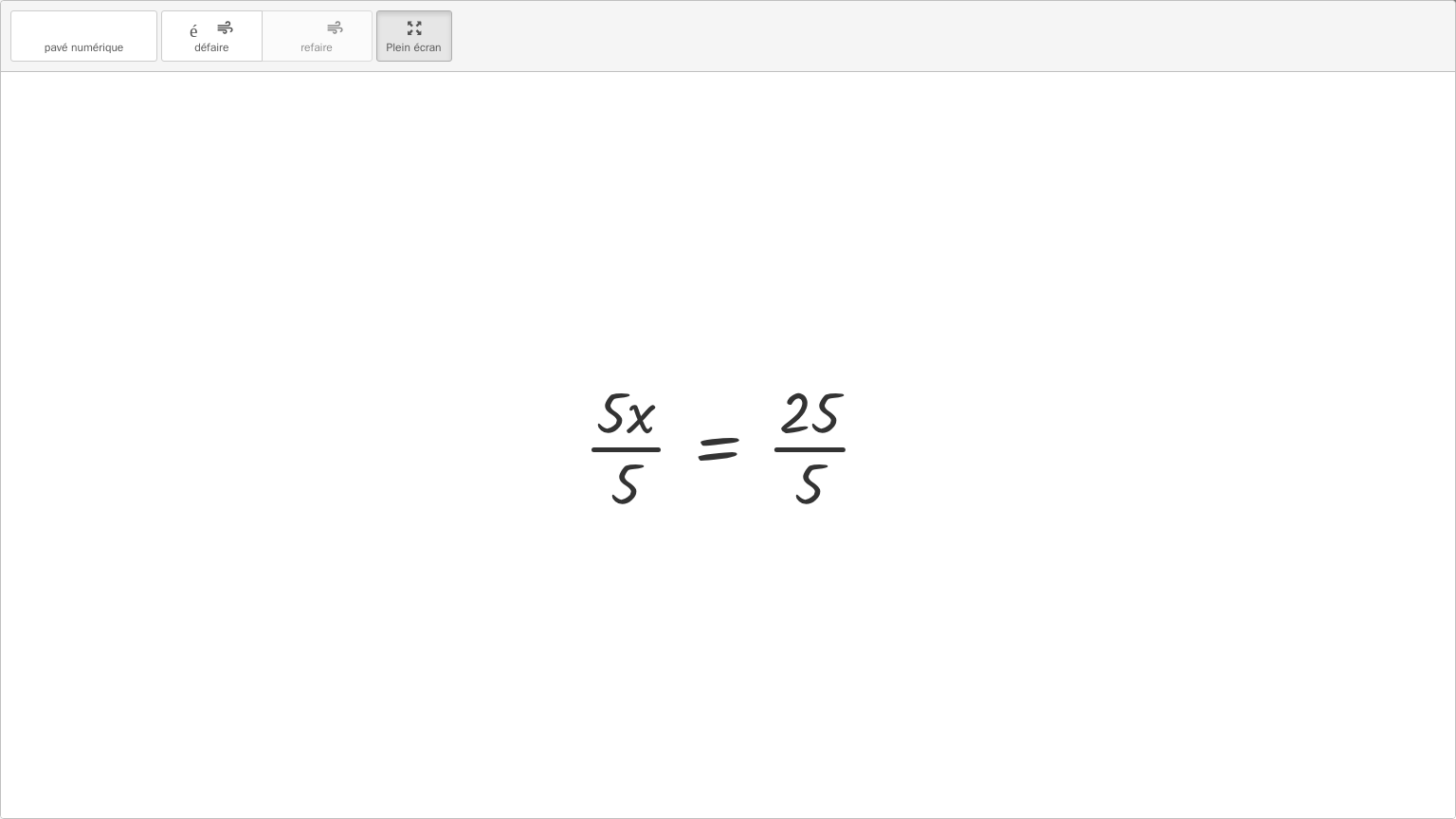 click at bounding box center (735, 446) 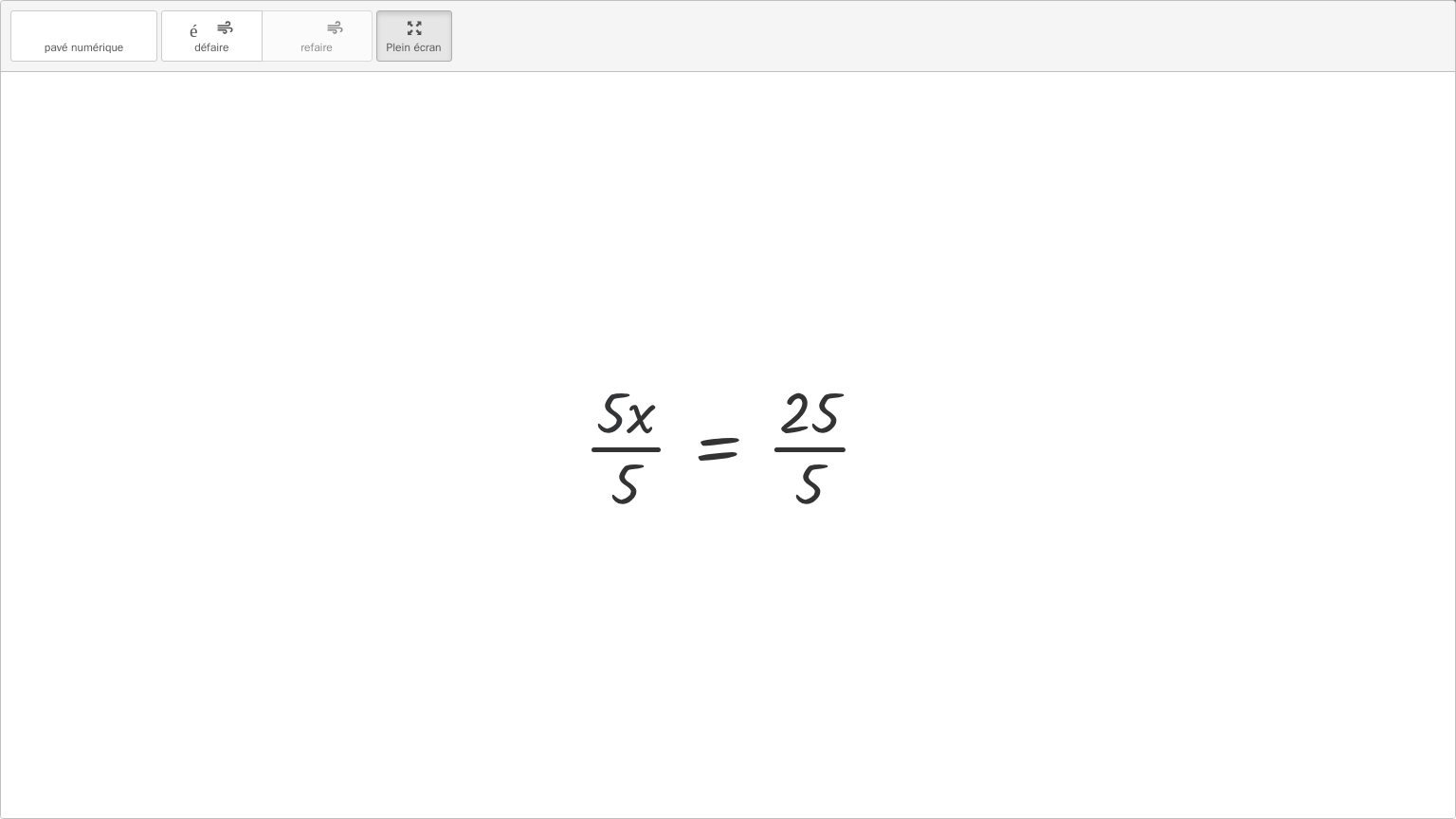 click at bounding box center (735, 446) 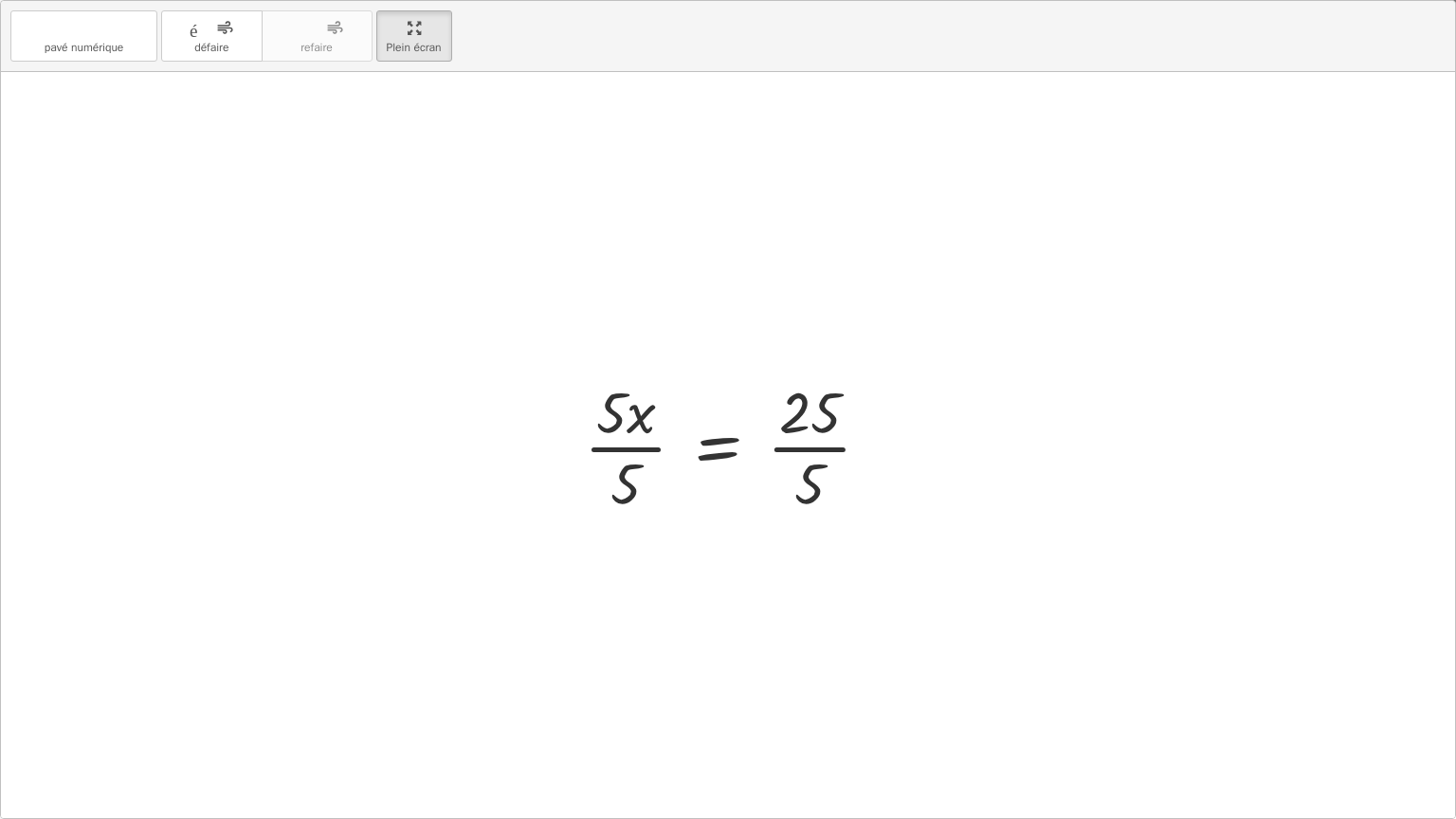 click at bounding box center [735, 446] 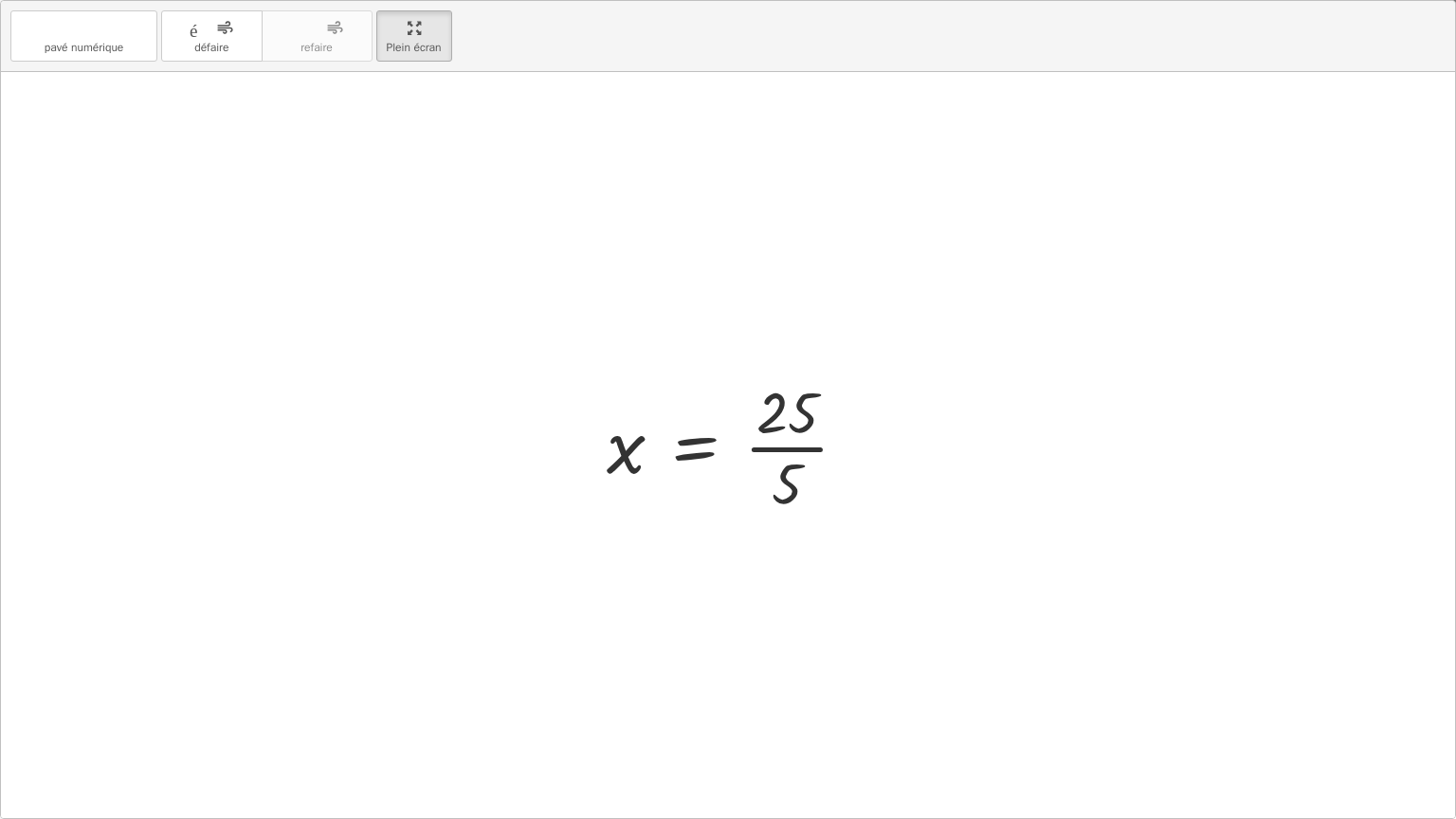 click at bounding box center [735, 446] 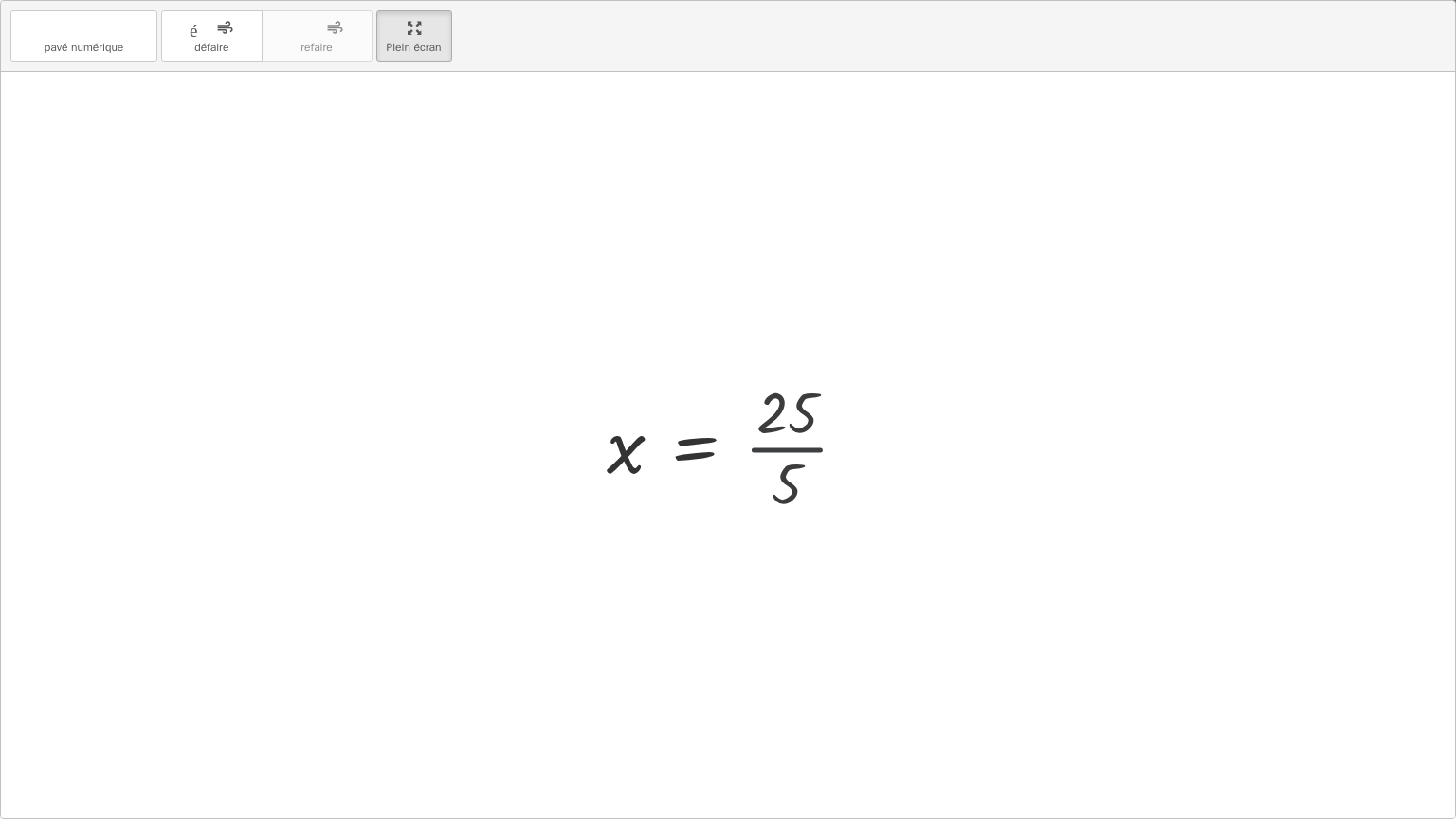 click at bounding box center (712, 446) 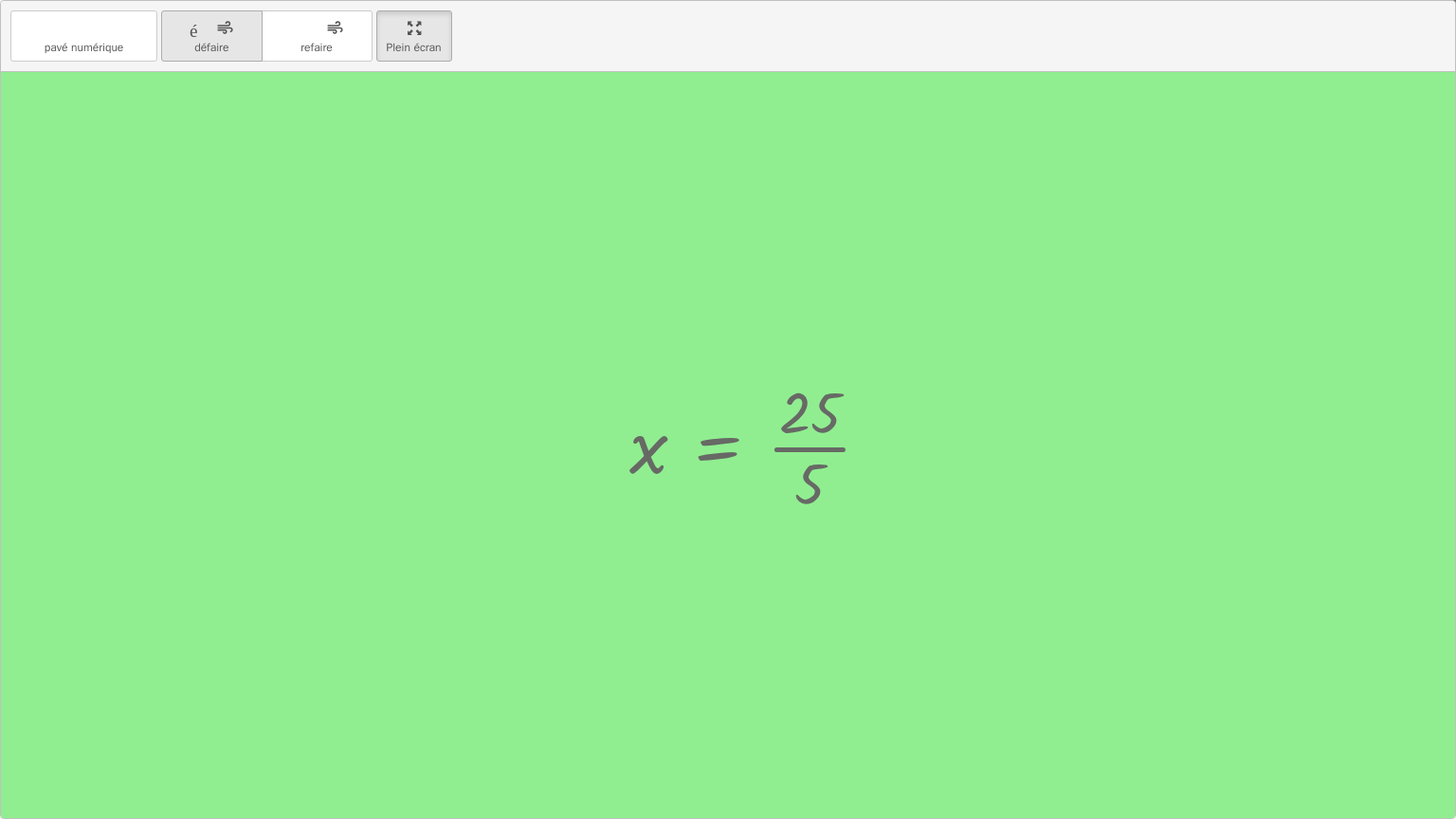 click on "défaire" at bounding box center [211, 28] 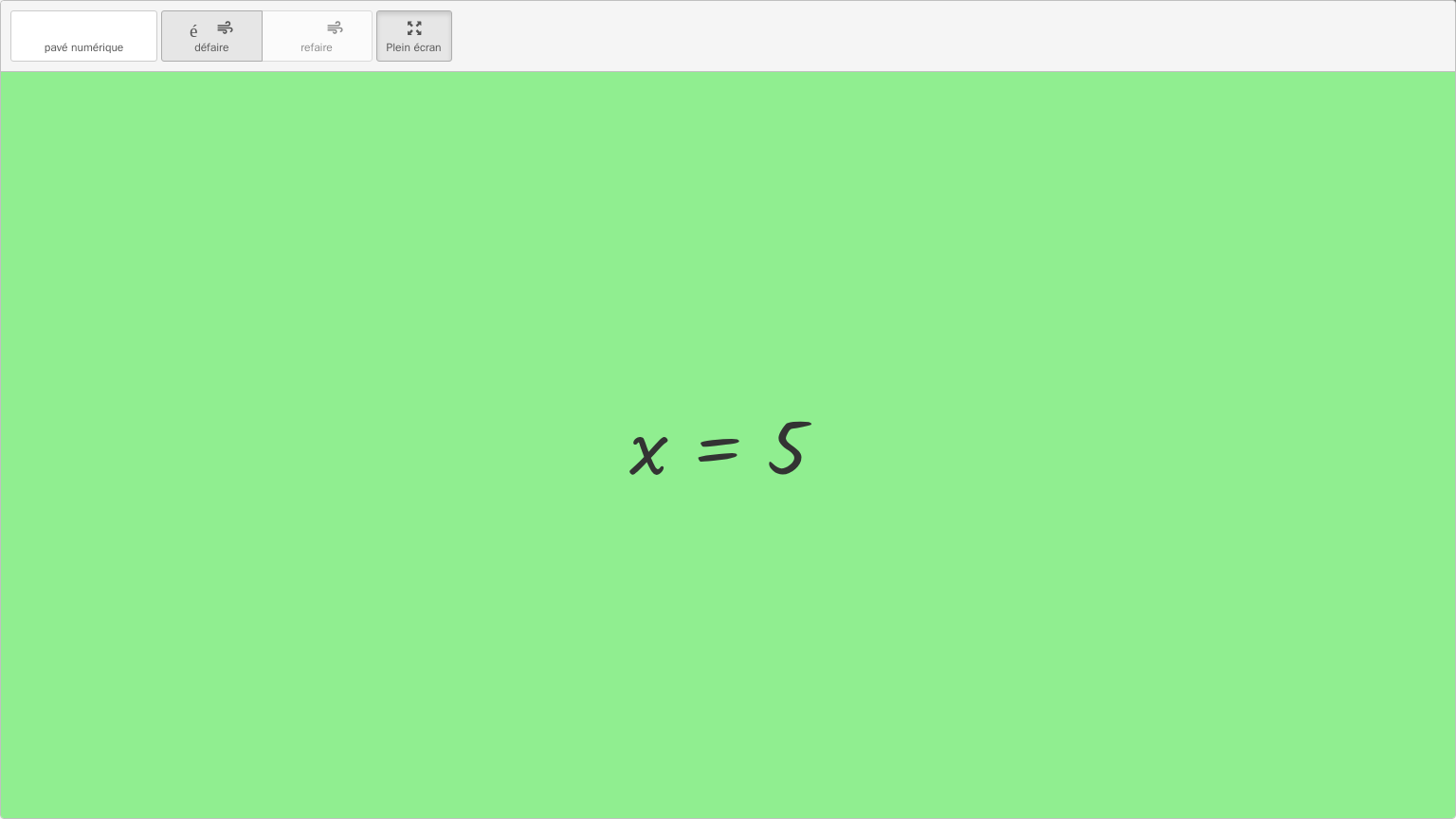 click on "défaire" at bounding box center [211, 28] 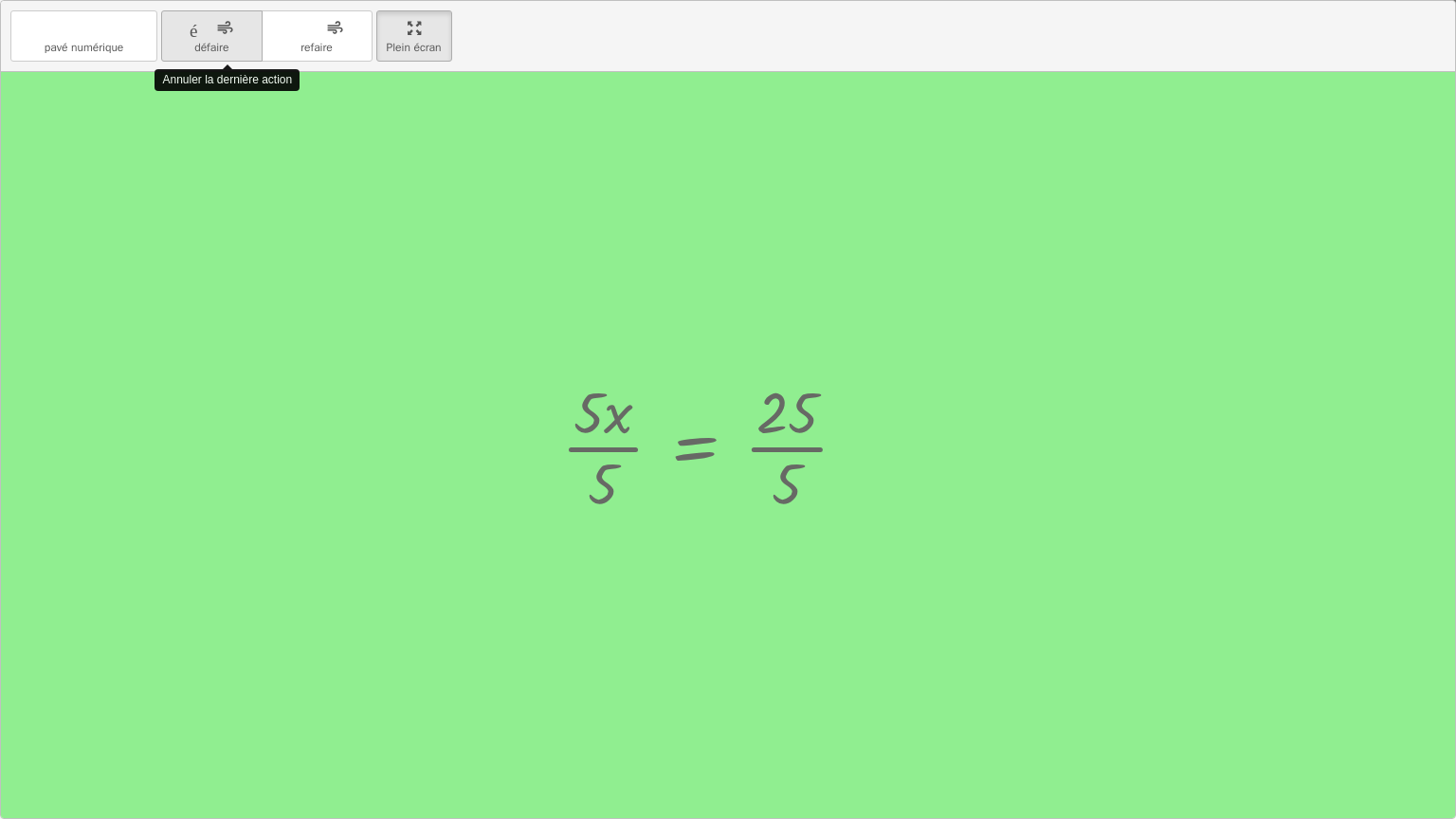 click on "défaire" at bounding box center [211, 28] 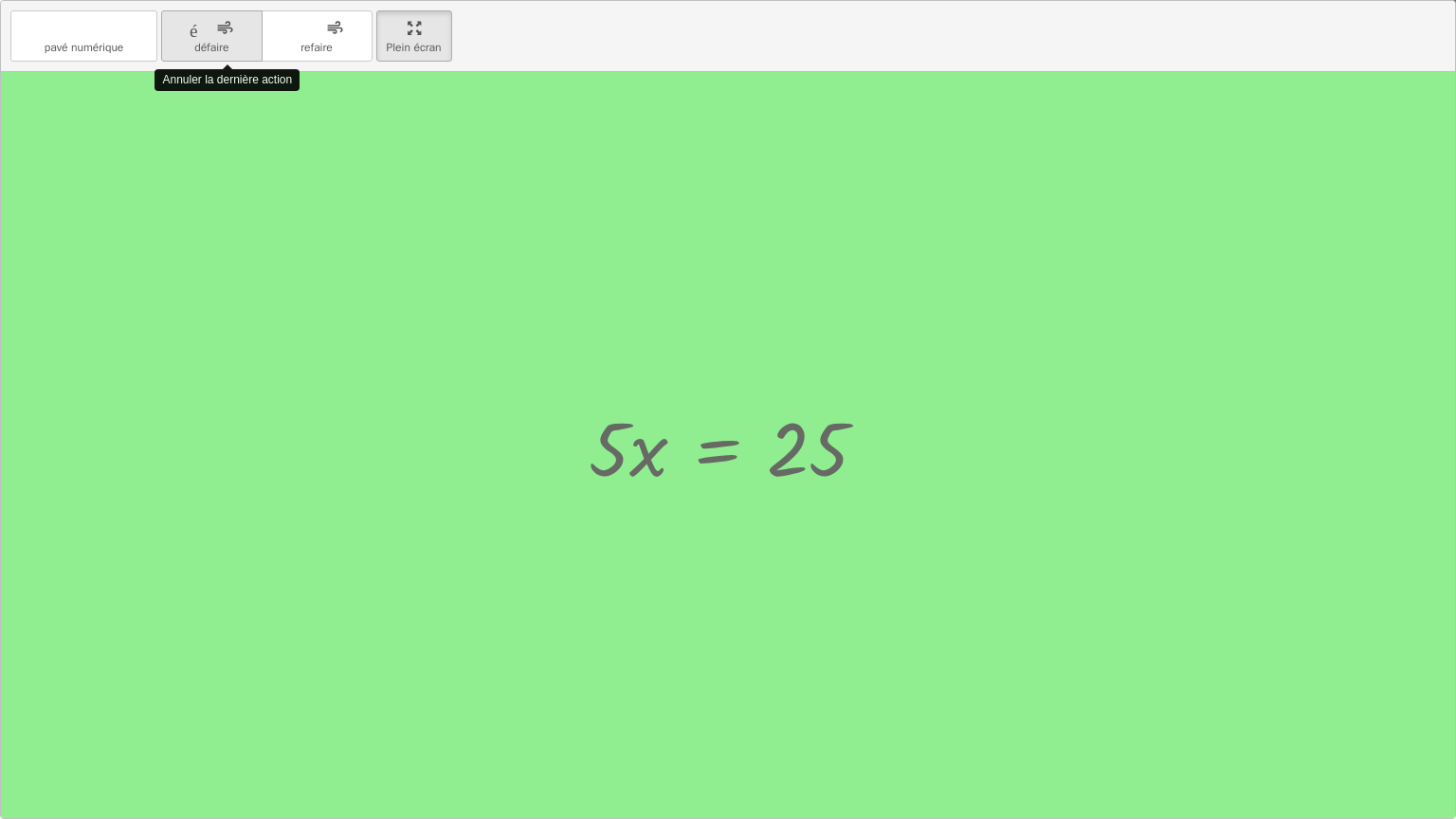 click on "défaire" at bounding box center (211, 28) 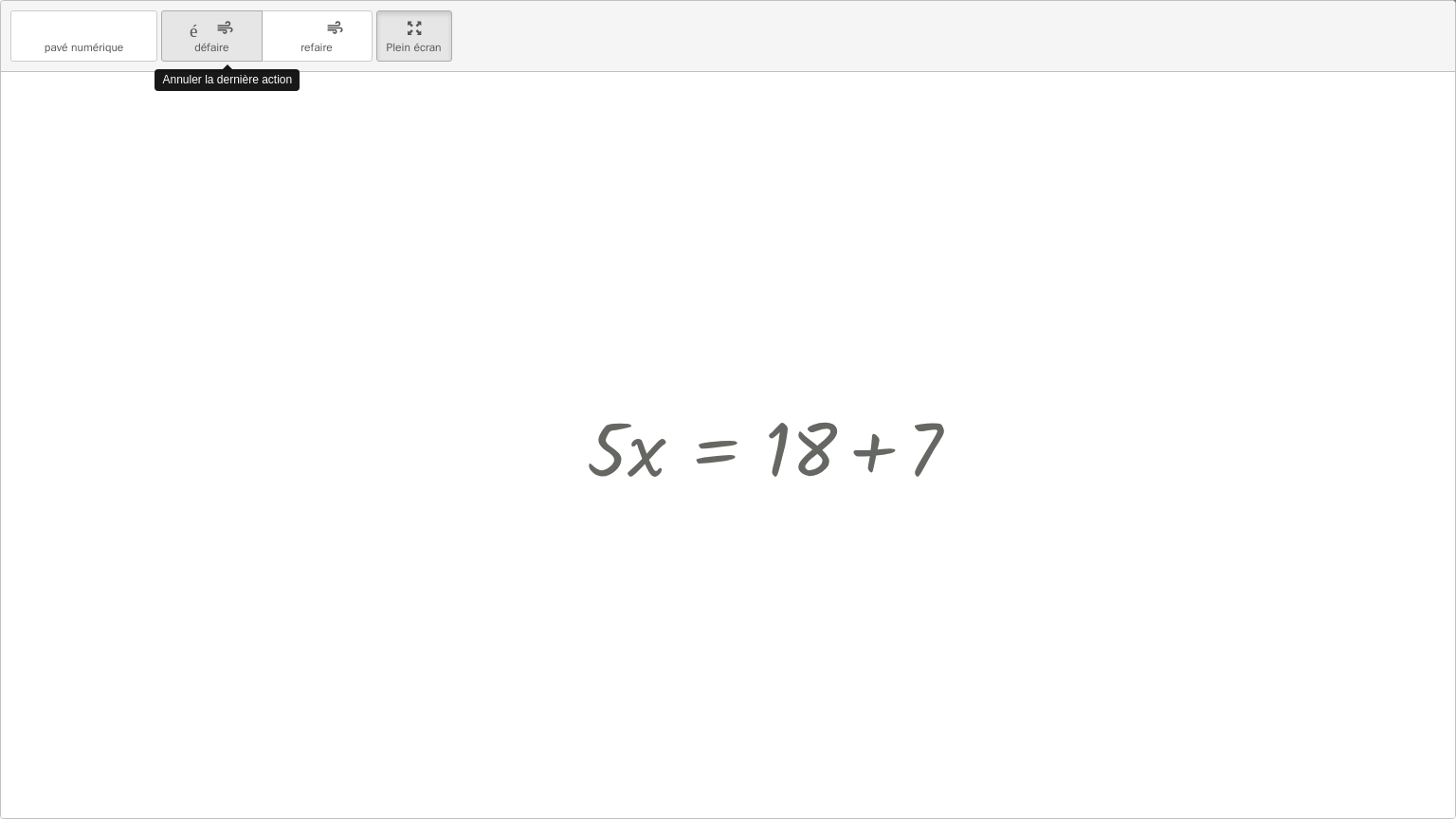 click on "défaire" at bounding box center (211, 28) 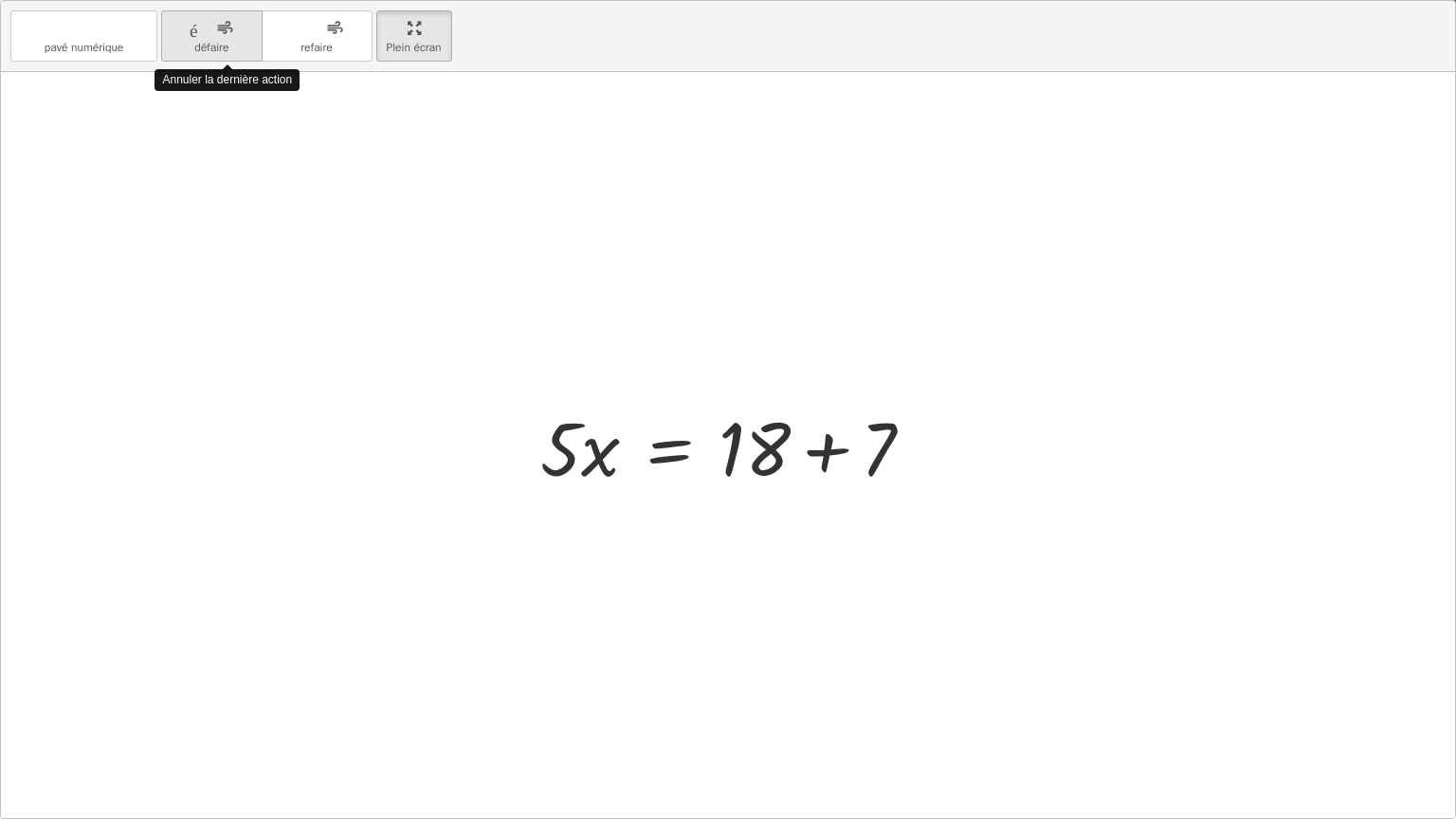 click on "défaire" at bounding box center [211, 28] 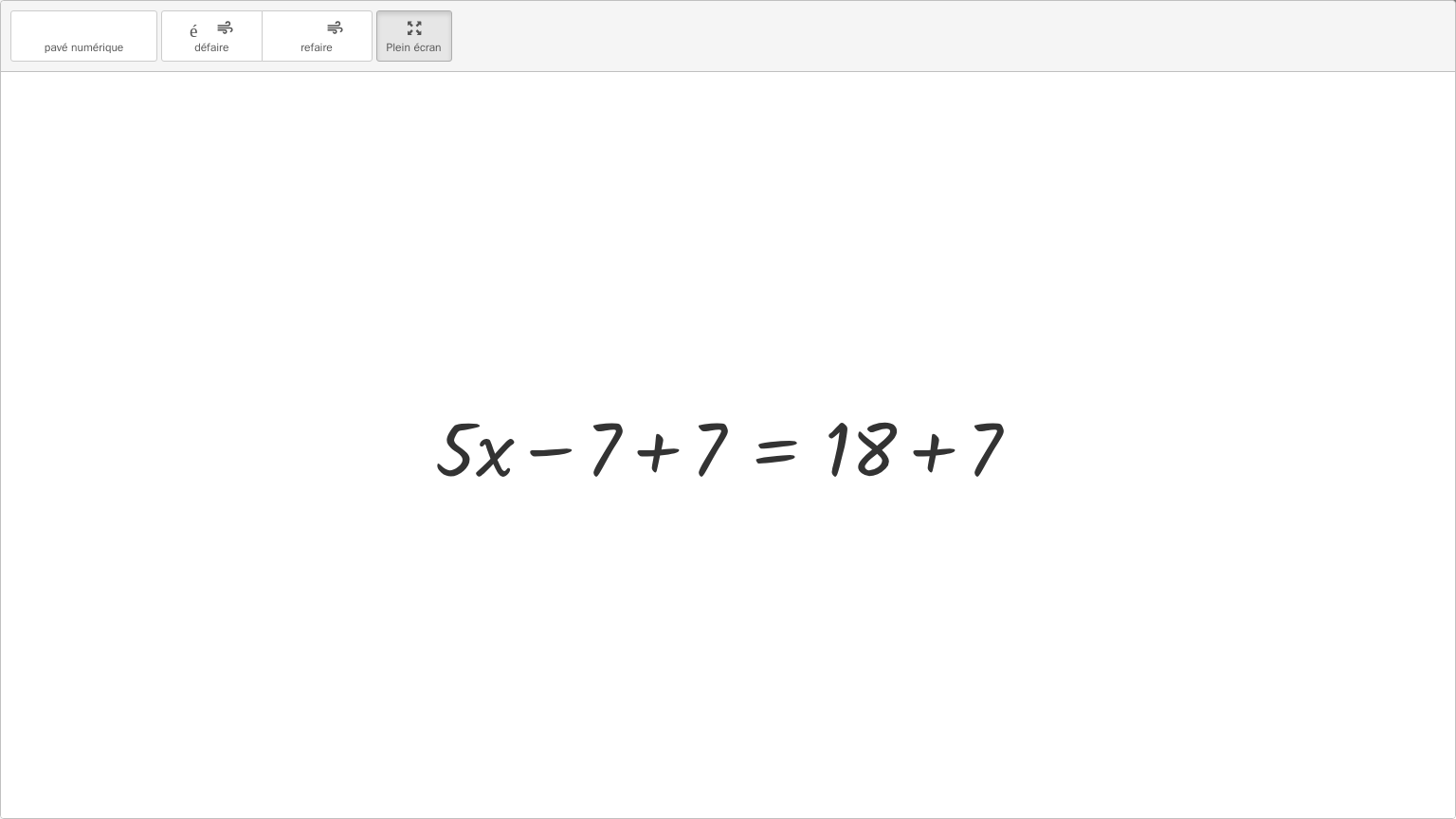 drag, startPoint x: 417, startPoint y: 27, endPoint x: 379, endPoint y: -27, distance: 66.0303 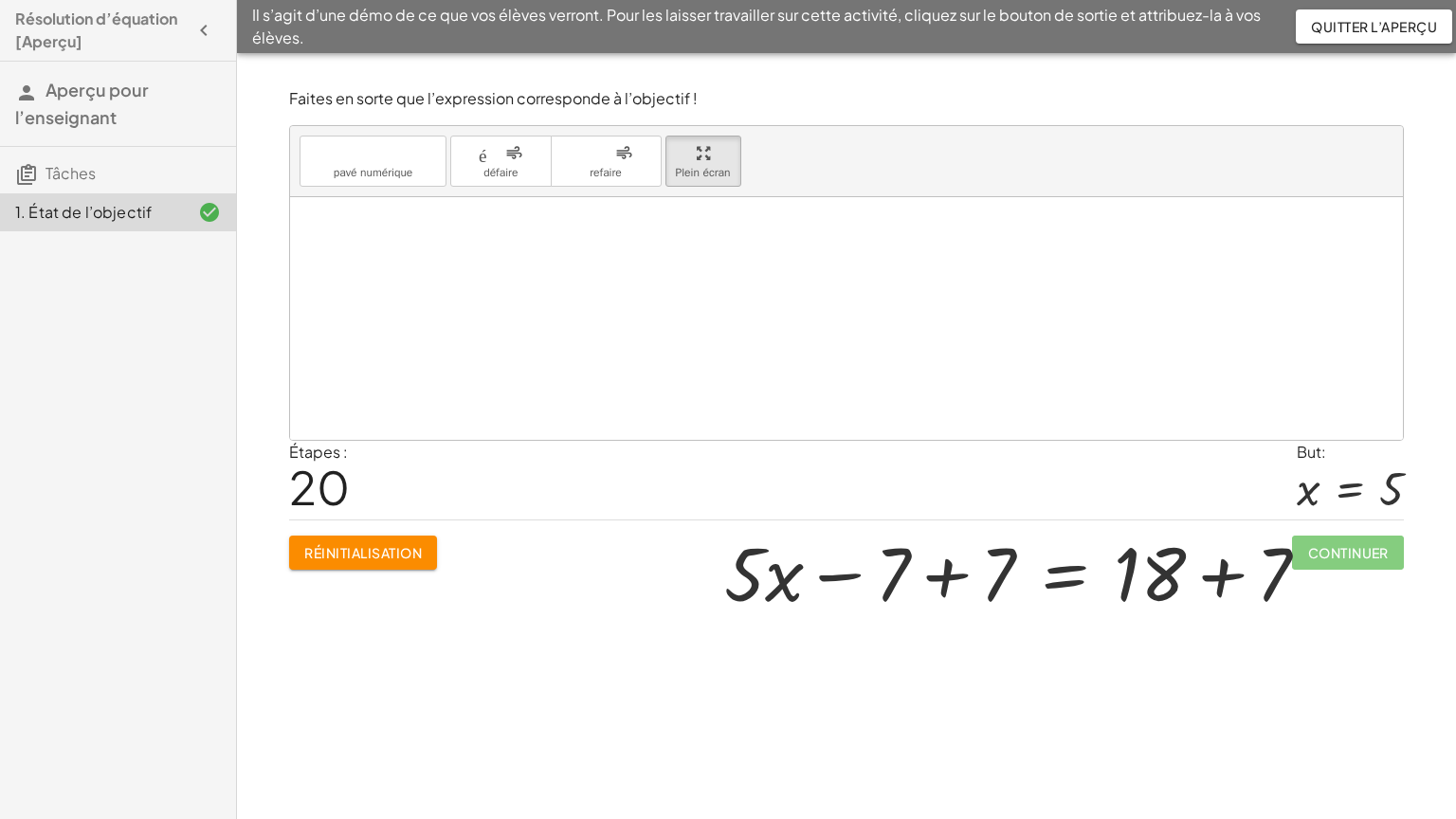 click on "Résolution d’équation [Aperçu] Aperçu pour l’enseignant Tâches 1. État de l’objectif  Il s’agit d’une démo de ce que vos élèves verront.  Pour les laisser travailler sur cette activité, cliquez sur le bouton de sortie et attribuez-la à vos élèves.  Quitter l’aperçu Faites en sorte que l’expression corresponde à l’objectif ! clavier pavé numérique défaire défaire refaire refaire Plein écran + · 5 · x − 7 = 18 + · 5 · x − 7 + 7 = + 18 + 7 × x y ⬚ 2 ⬚ n 7 8 9 + – ( ) √ 4 5 6 × ÷ , ⬚ < > 1 2 3 f(x) abc αβγ | une | 0 . = Étapes :  20 But: x = 5 Réinitialisation   Continuer
You still need to interact with the expression (the math) in the box until you succeed in transforming it into the goal expression." at bounding box center [728, 410] 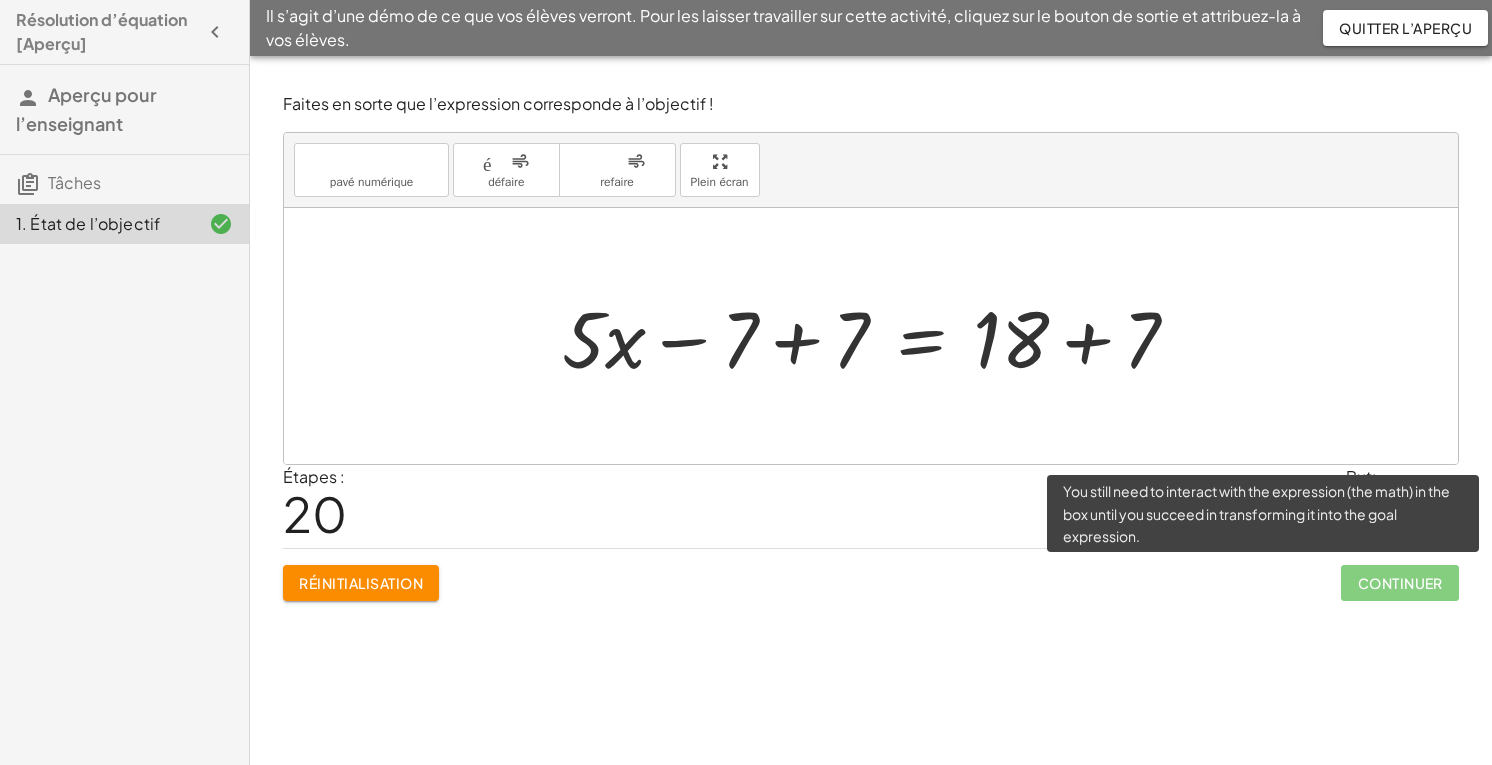 click on "Continuer" 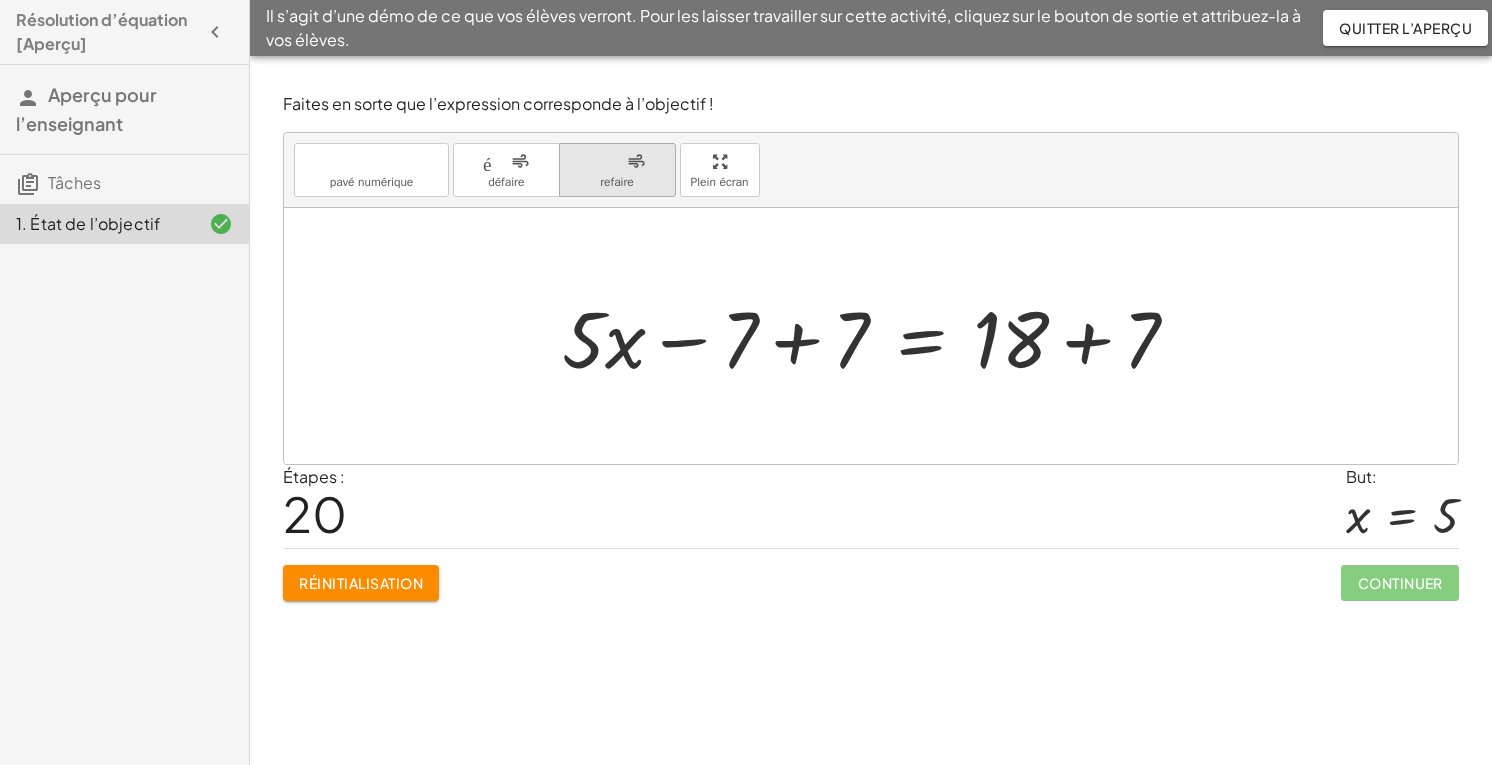 click on "refaire" at bounding box center [617, 162] 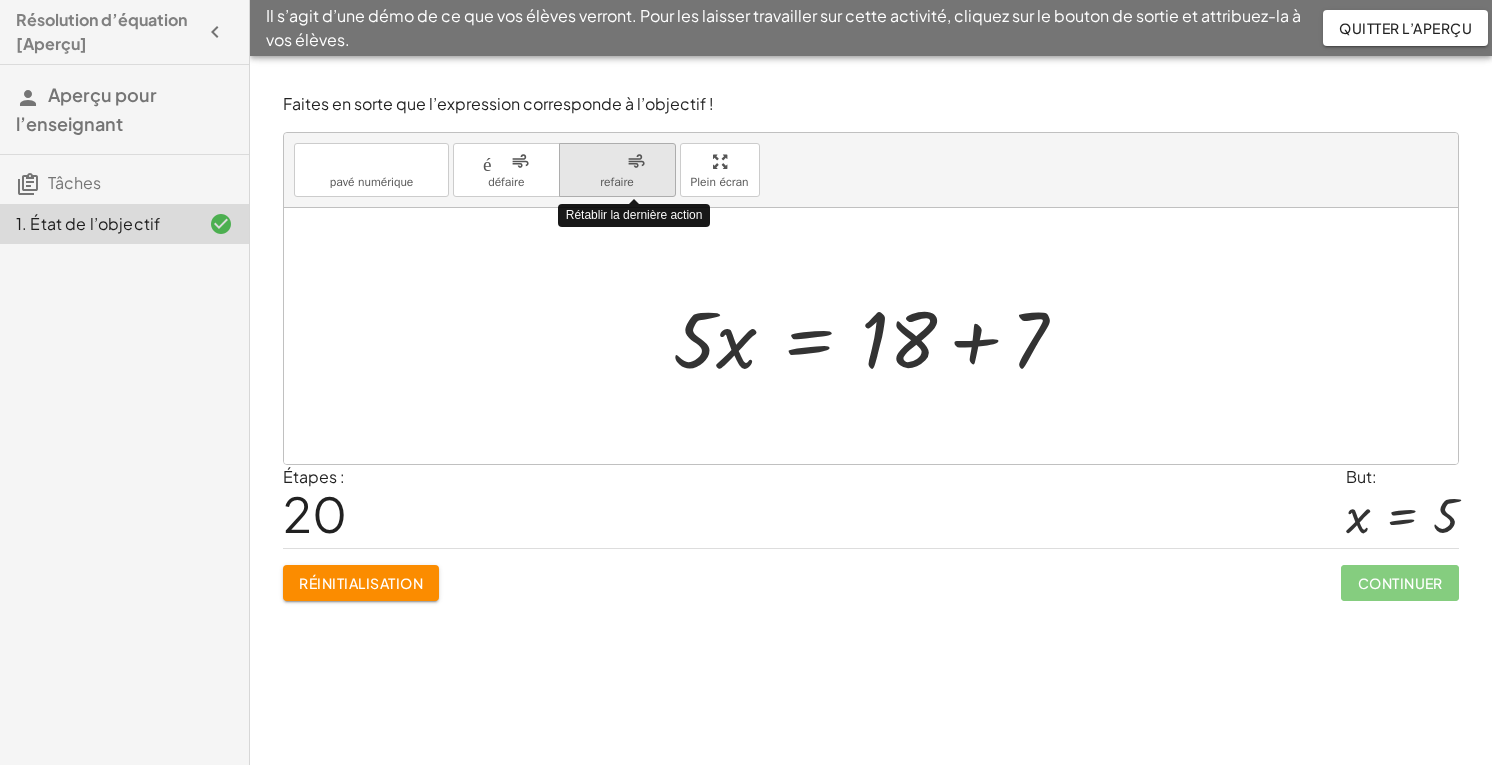 click on "refaire" at bounding box center (617, 162) 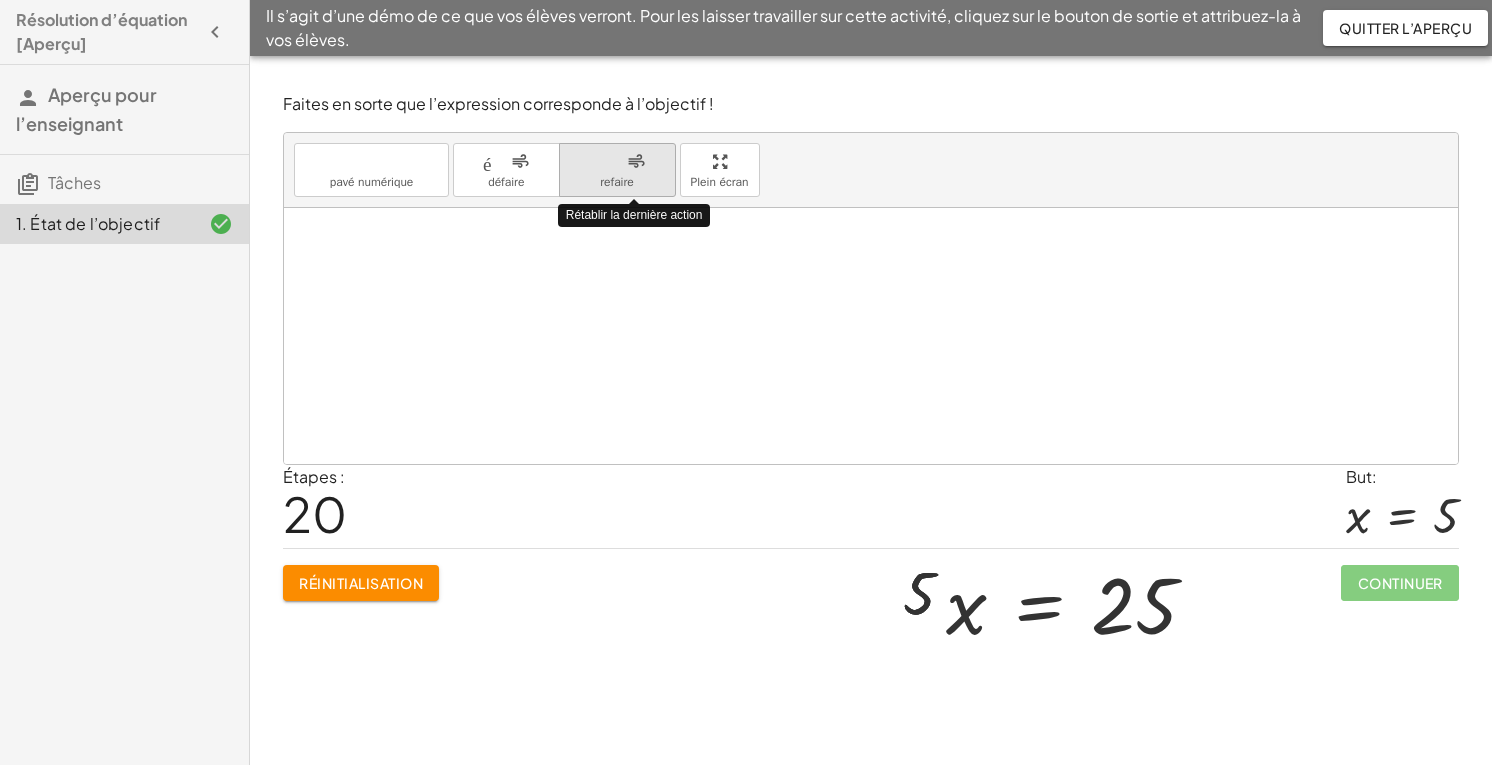click on "refaire" at bounding box center (617, 162) 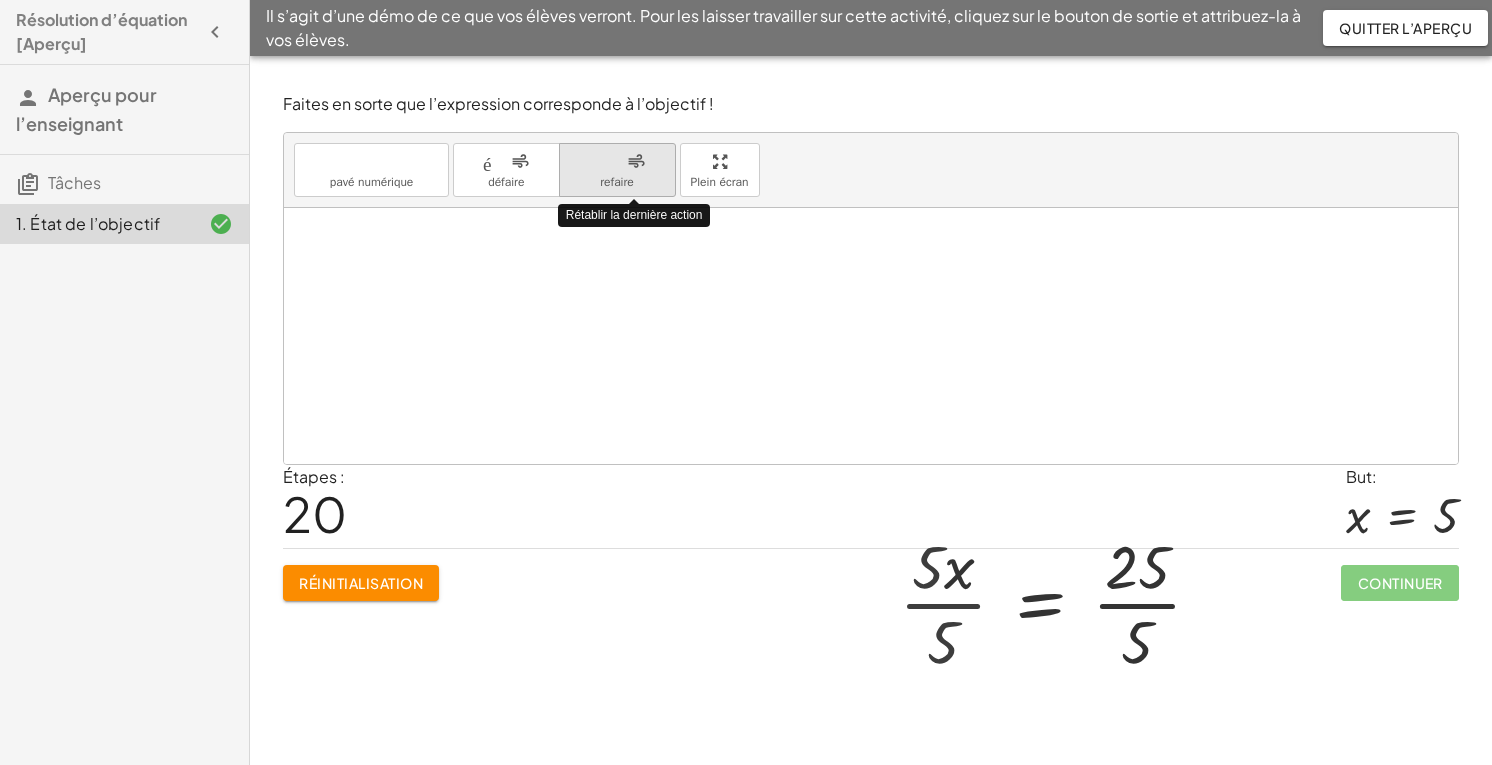 click on "refaire" at bounding box center [617, 162] 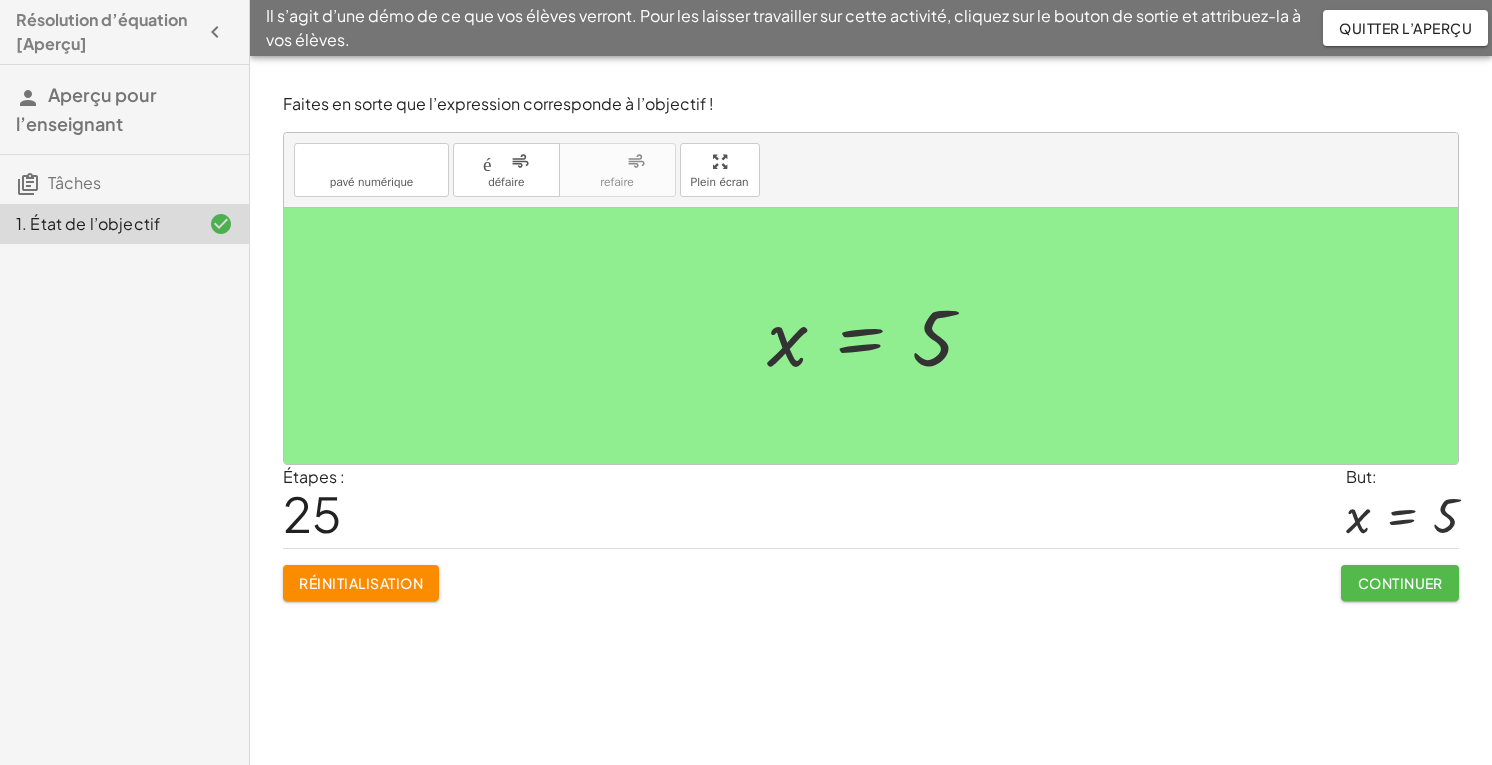 click on "Continuer" 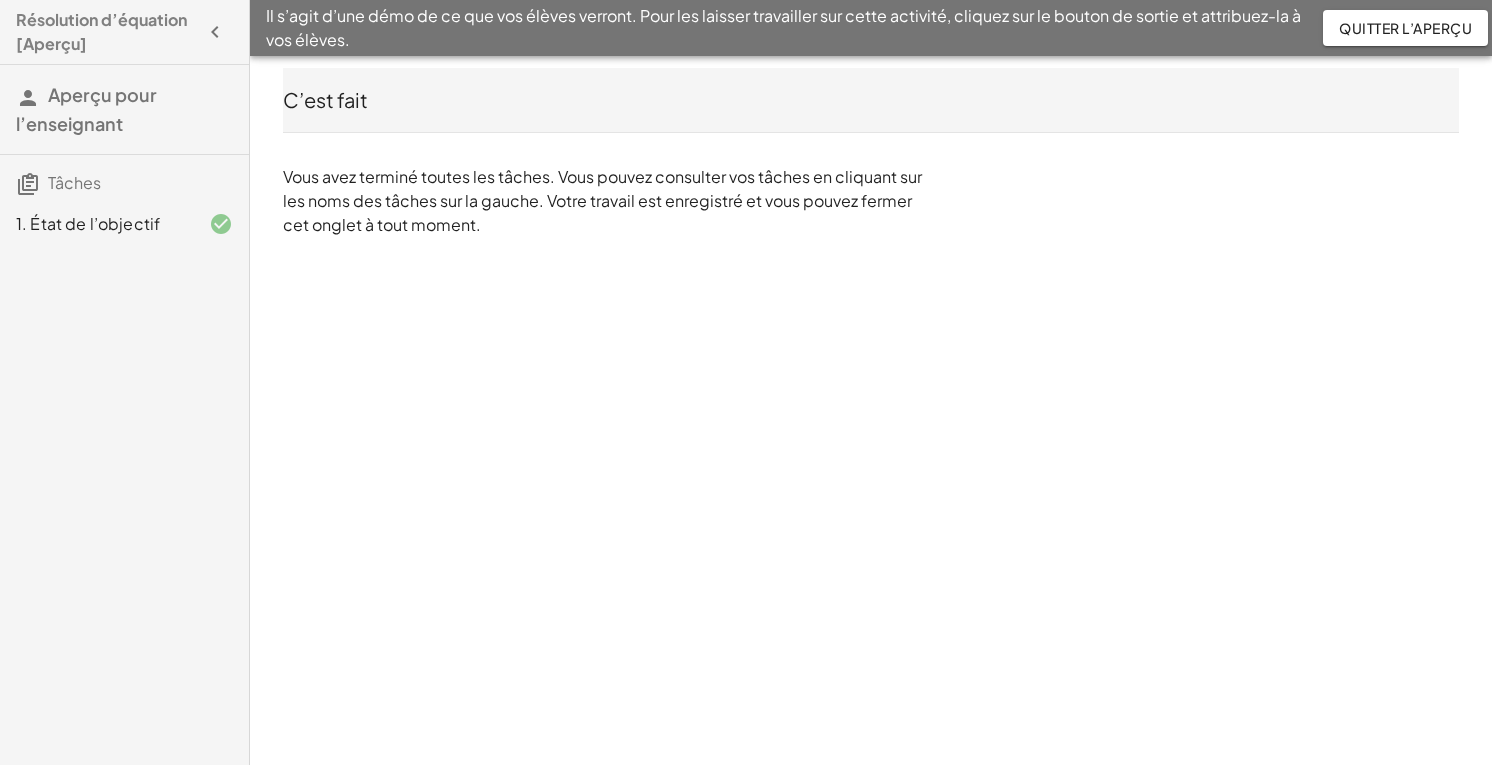 click 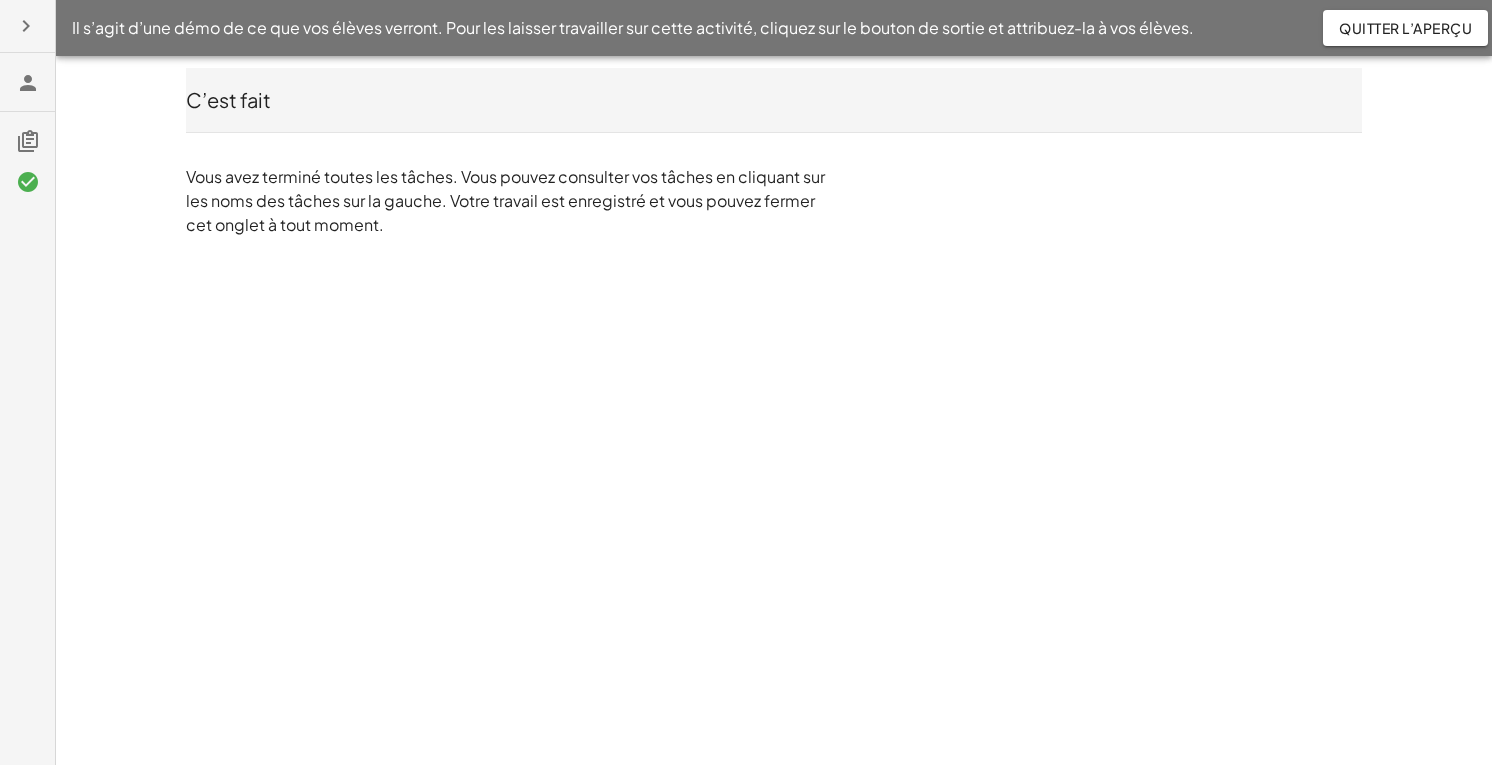 click 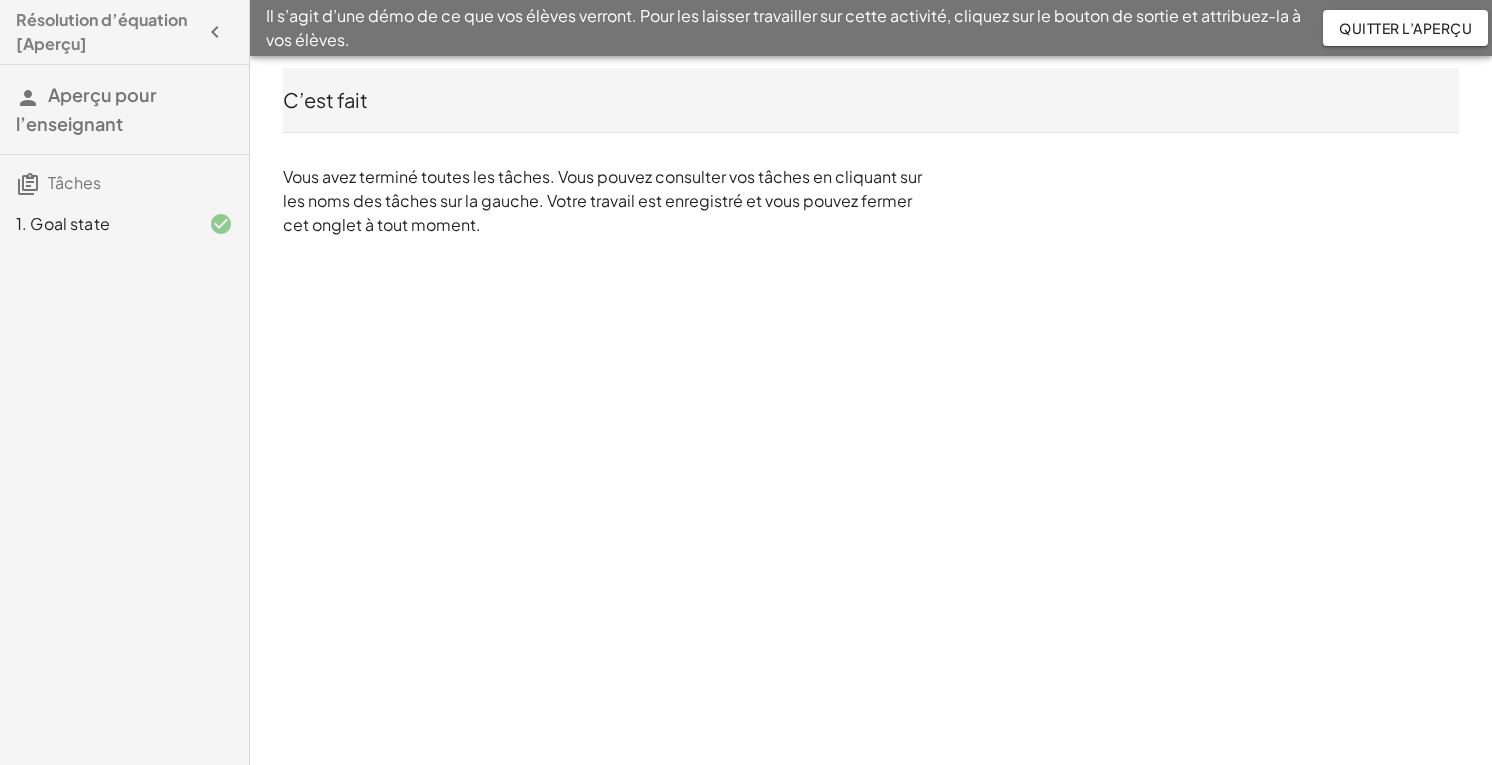 click on "1. Goal state" 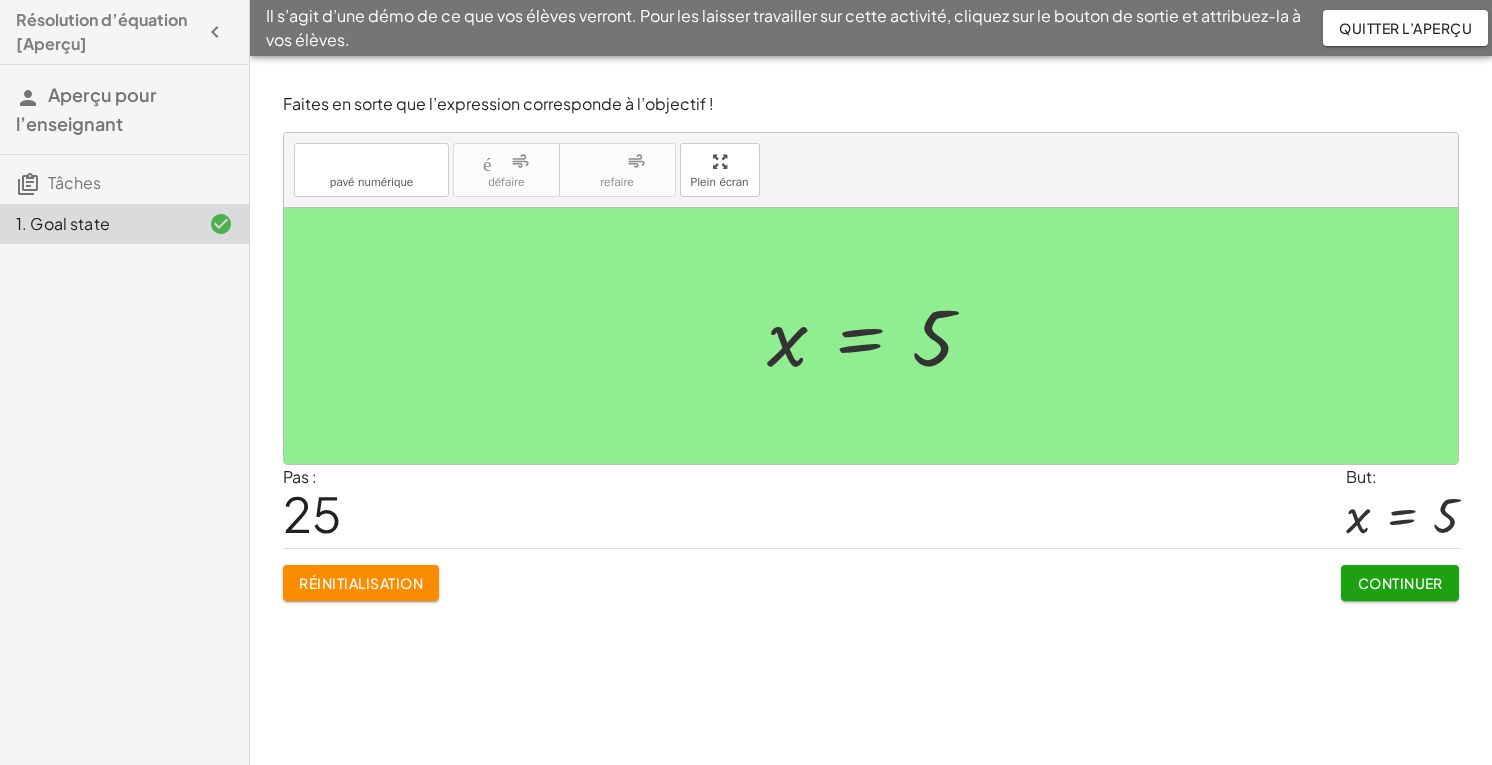 click on "Quitter l’aperçu" 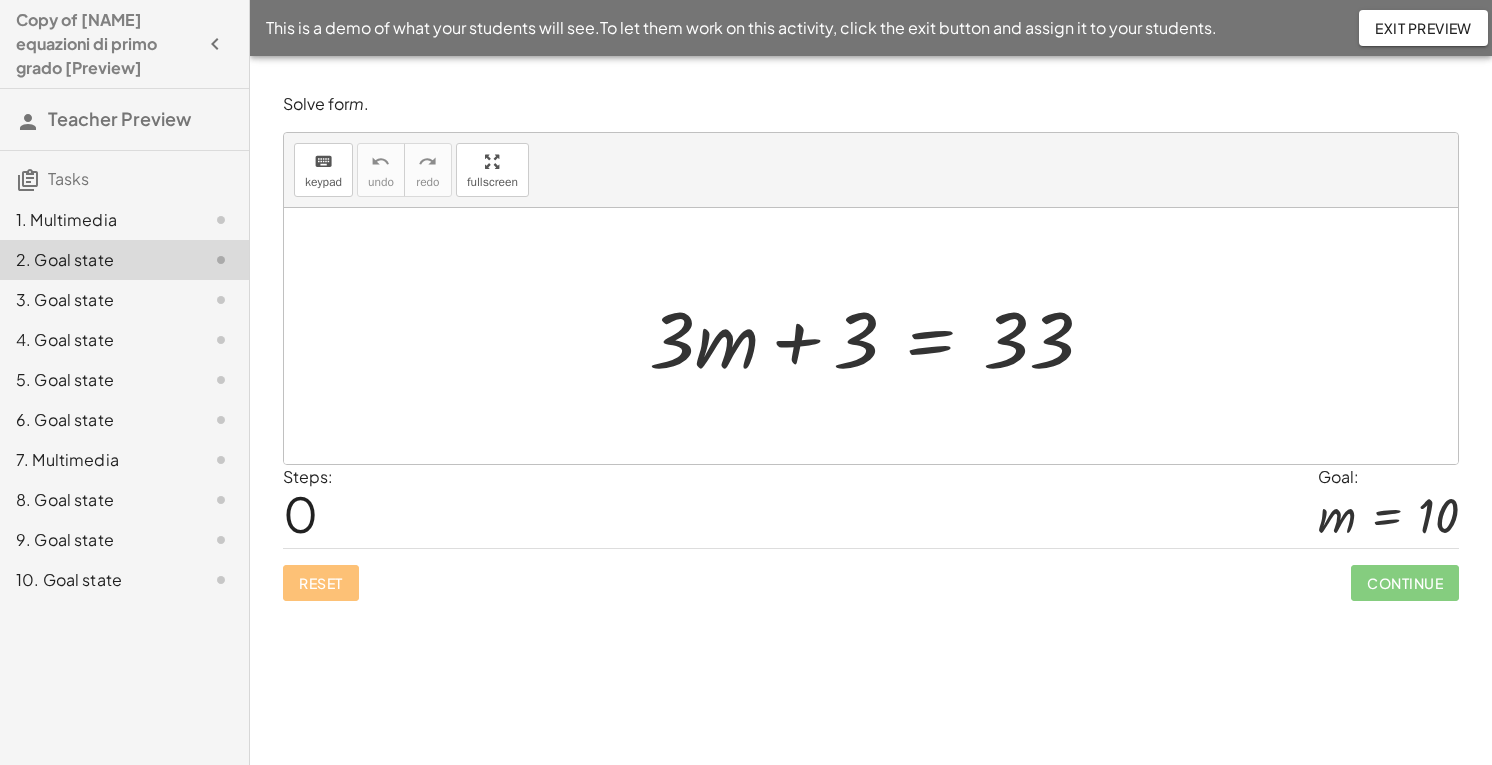 scroll, scrollTop: 0, scrollLeft: 0, axis: both 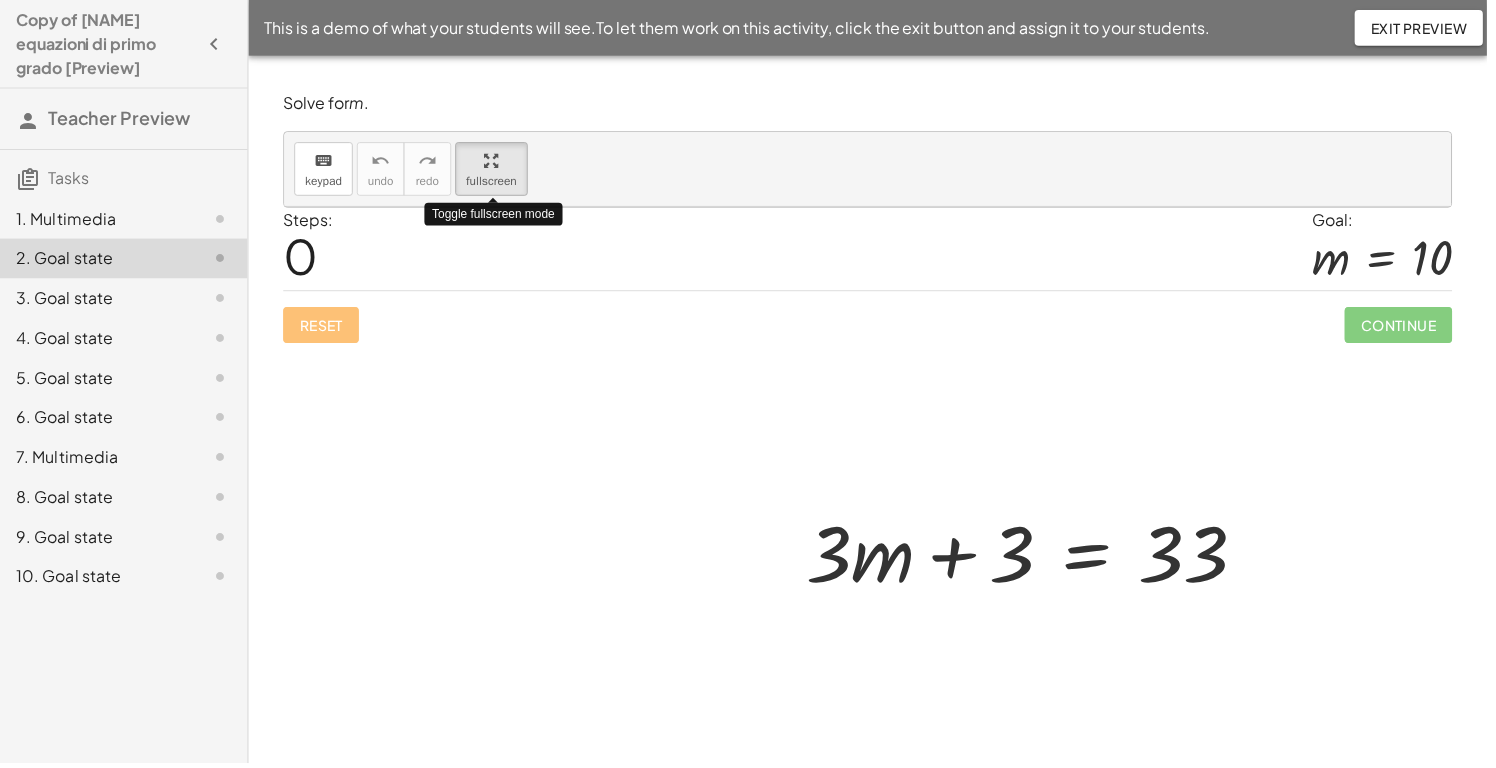 drag, startPoint x: 500, startPoint y: 153, endPoint x: 540, endPoint y: 211, distance: 70.45566 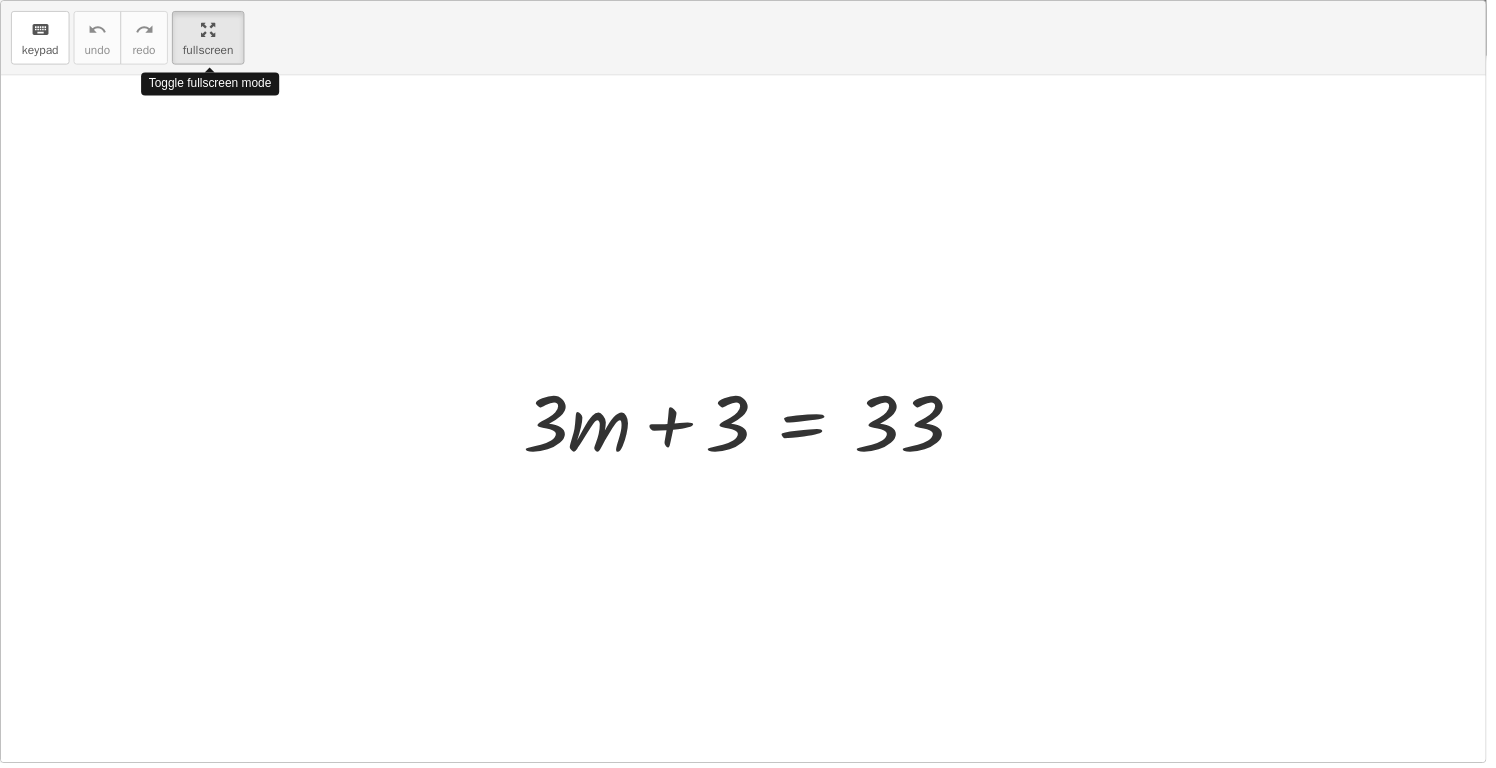 click on "keyboard keypad undo undo redo redo fullscreen Toggle fullscreen mode + · 3 · m + 3 = 33 ×" at bounding box center [748, 384] 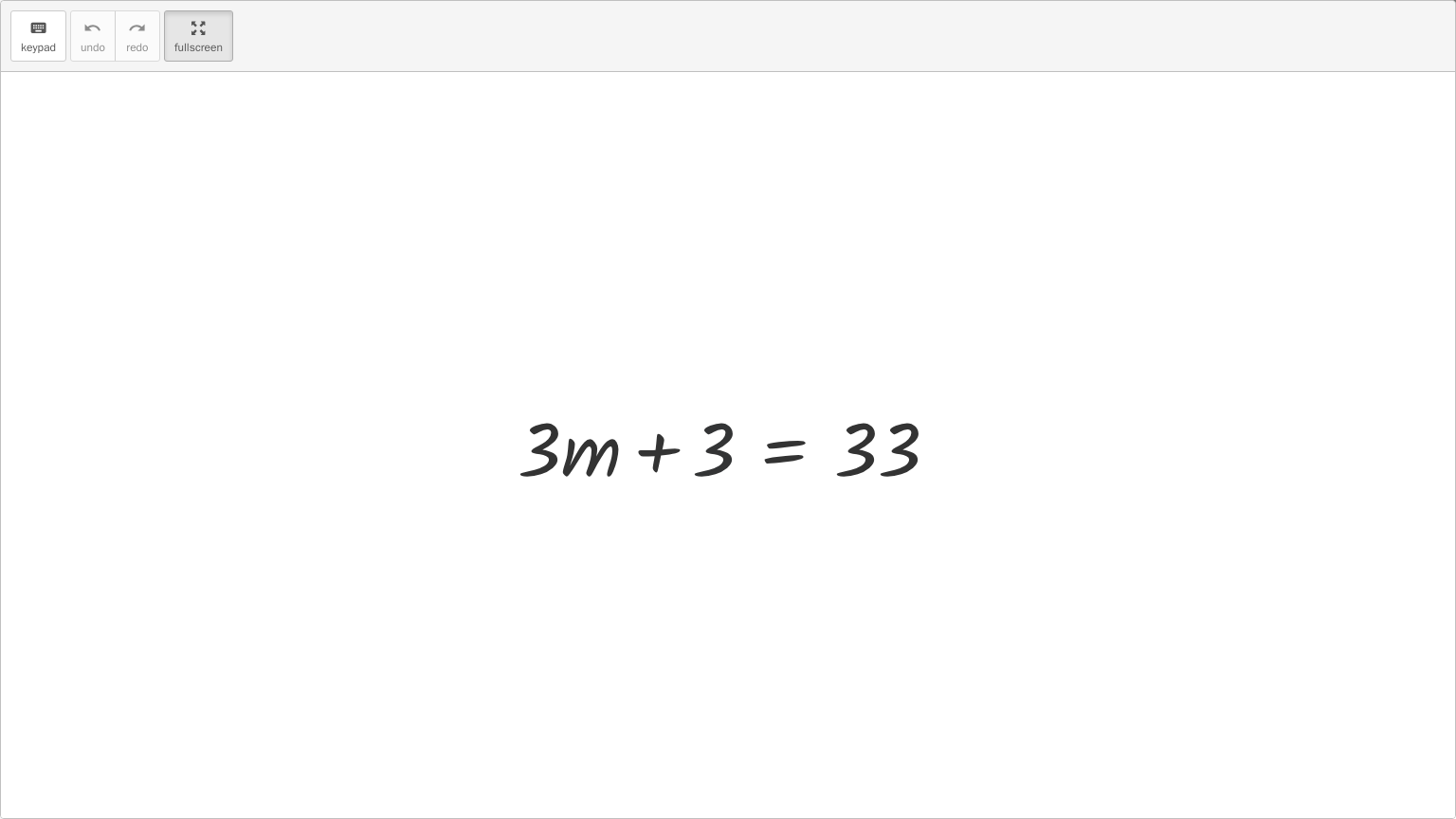 click at bounding box center [736, 446] 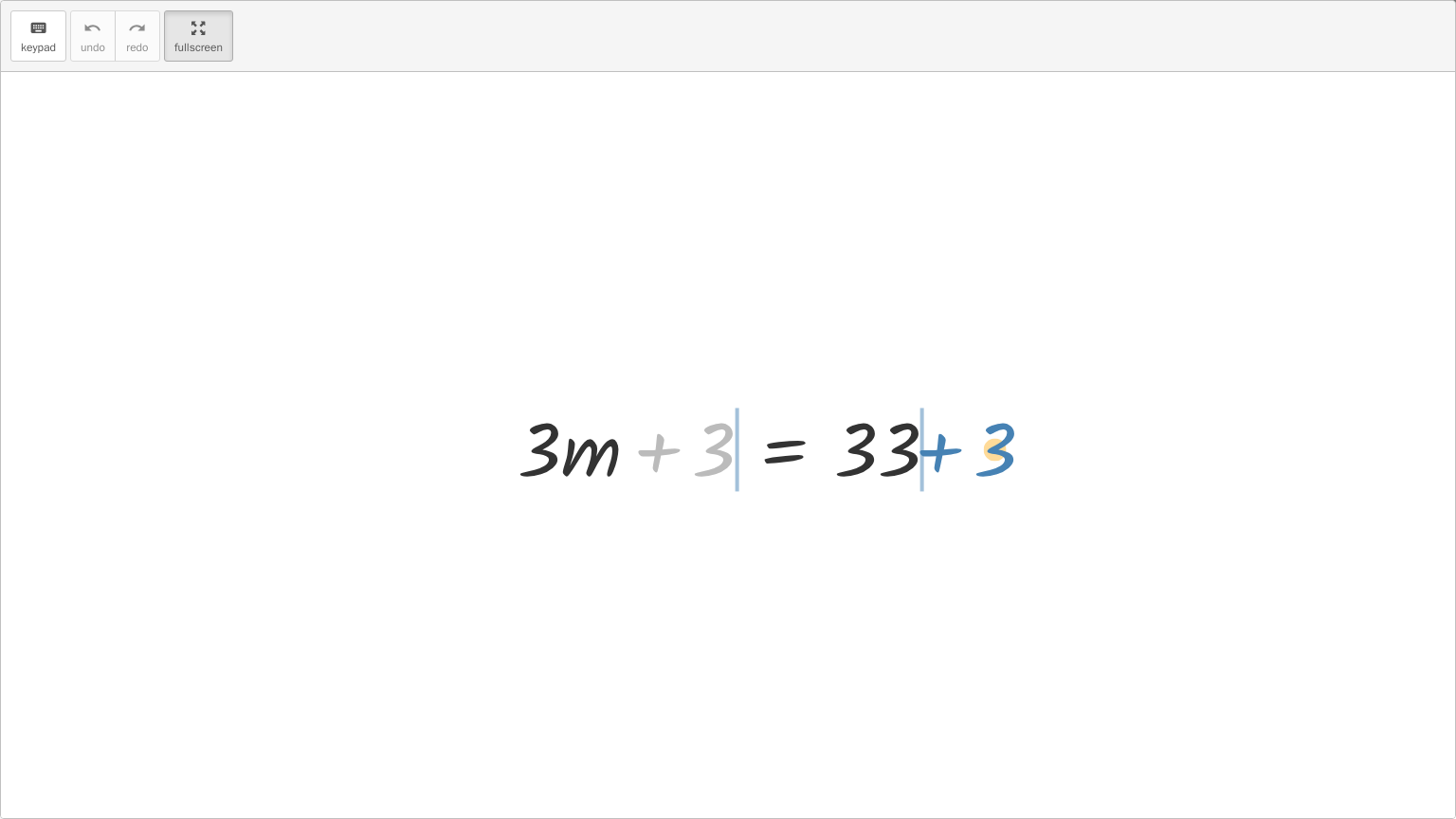 drag, startPoint x: 713, startPoint y: 448, endPoint x: 994, endPoint y: 448, distance: 281 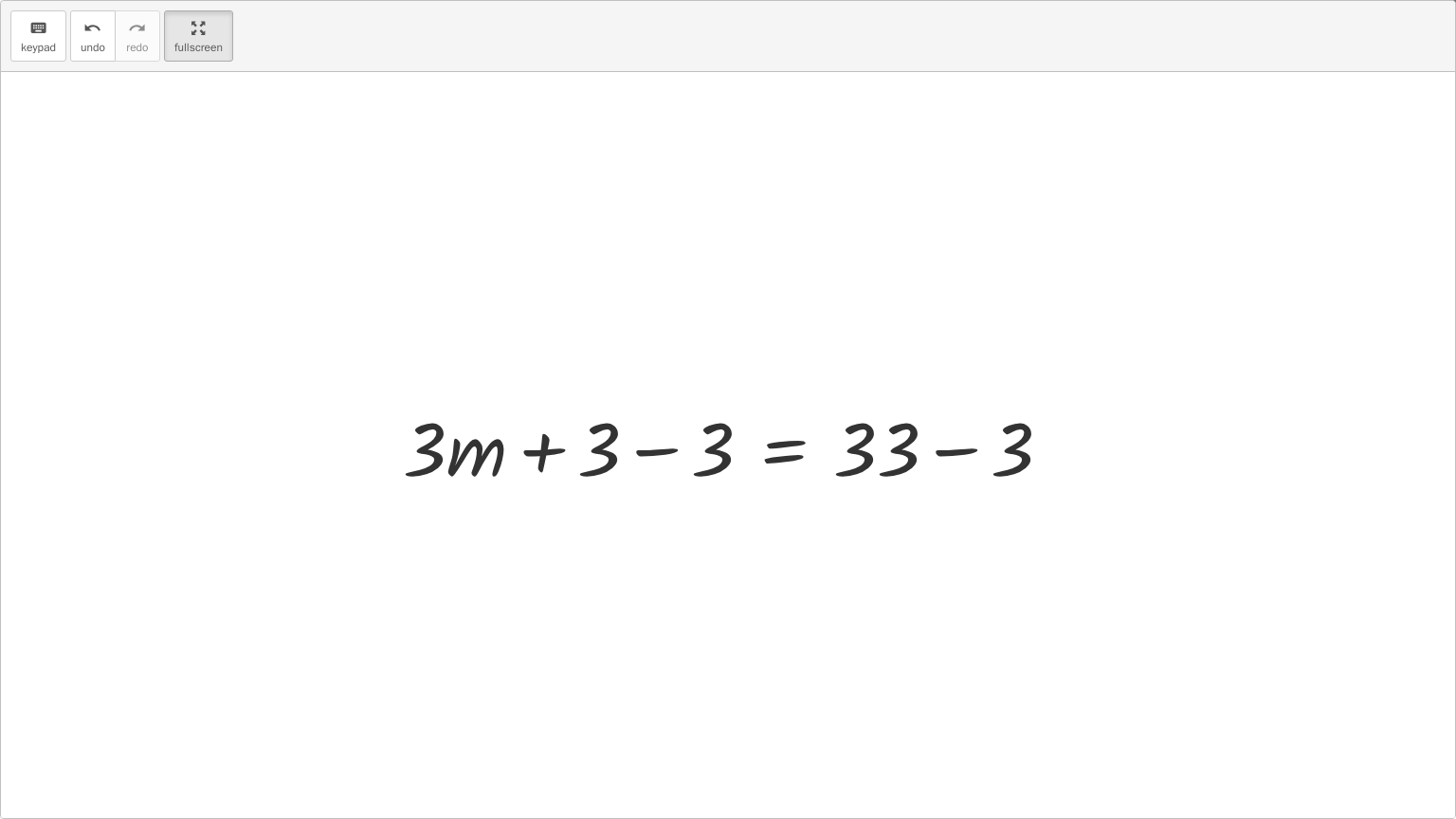 click at bounding box center (735, 446) 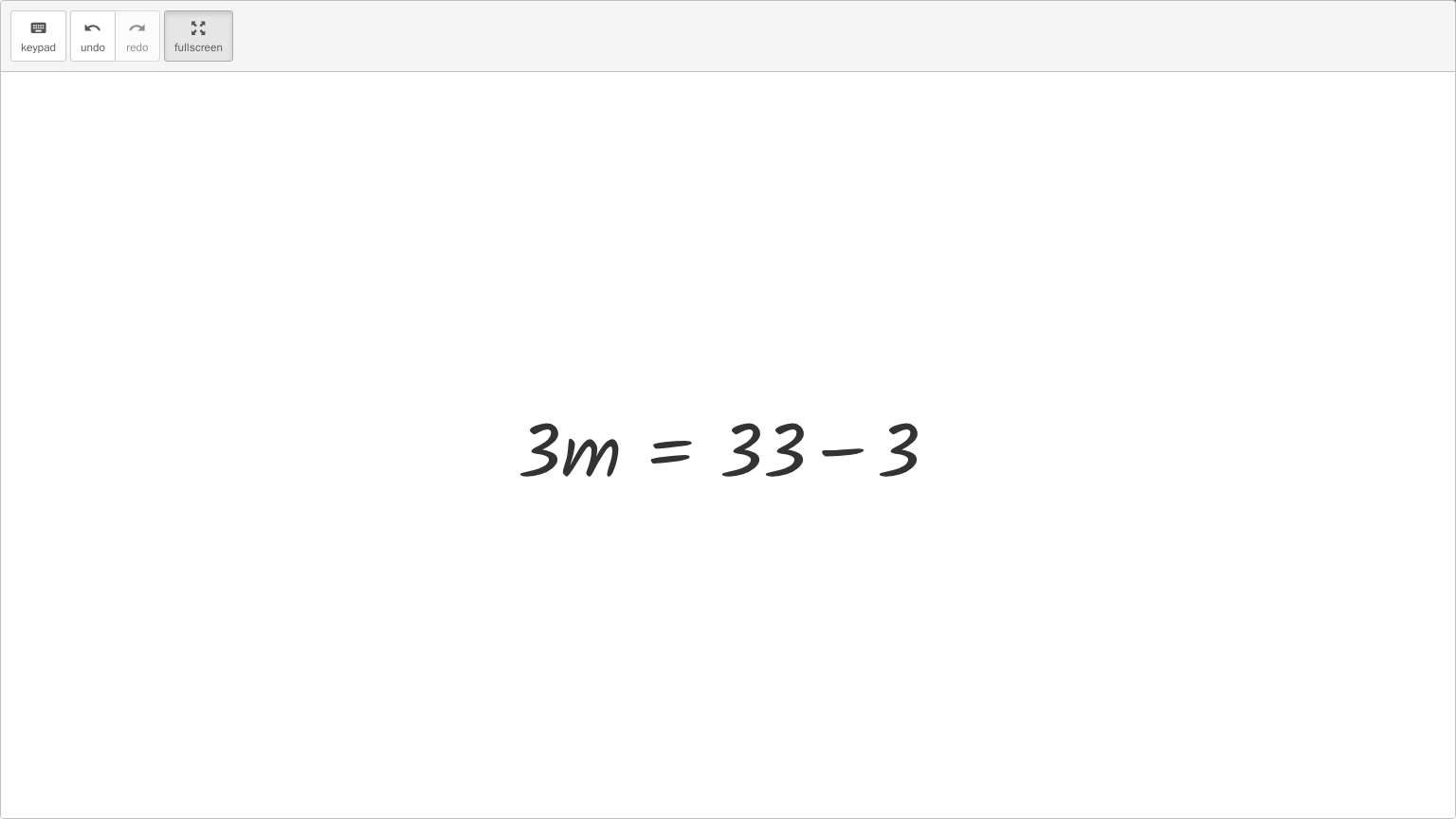 click at bounding box center (736, 446) 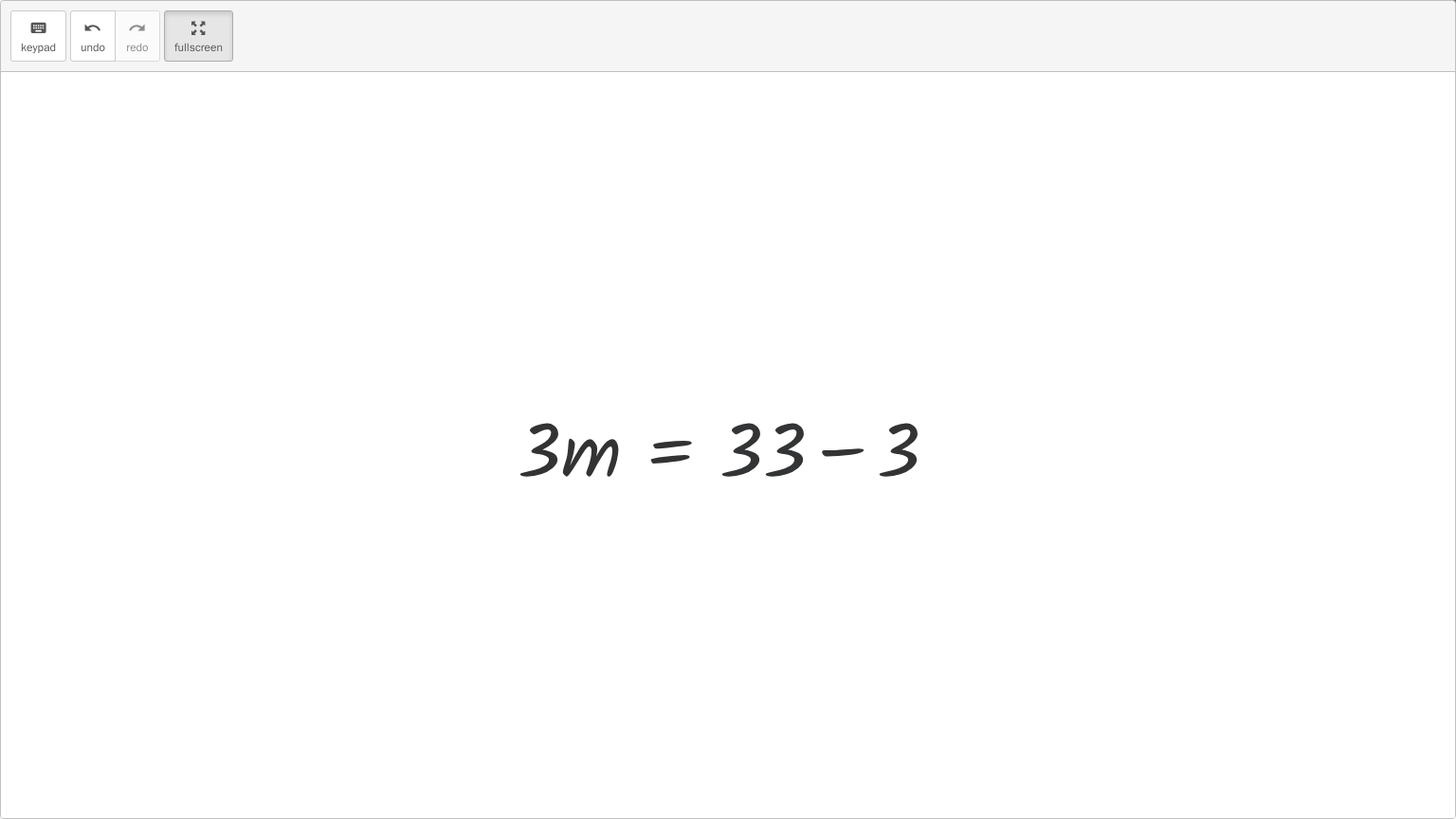click at bounding box center [736, 446] 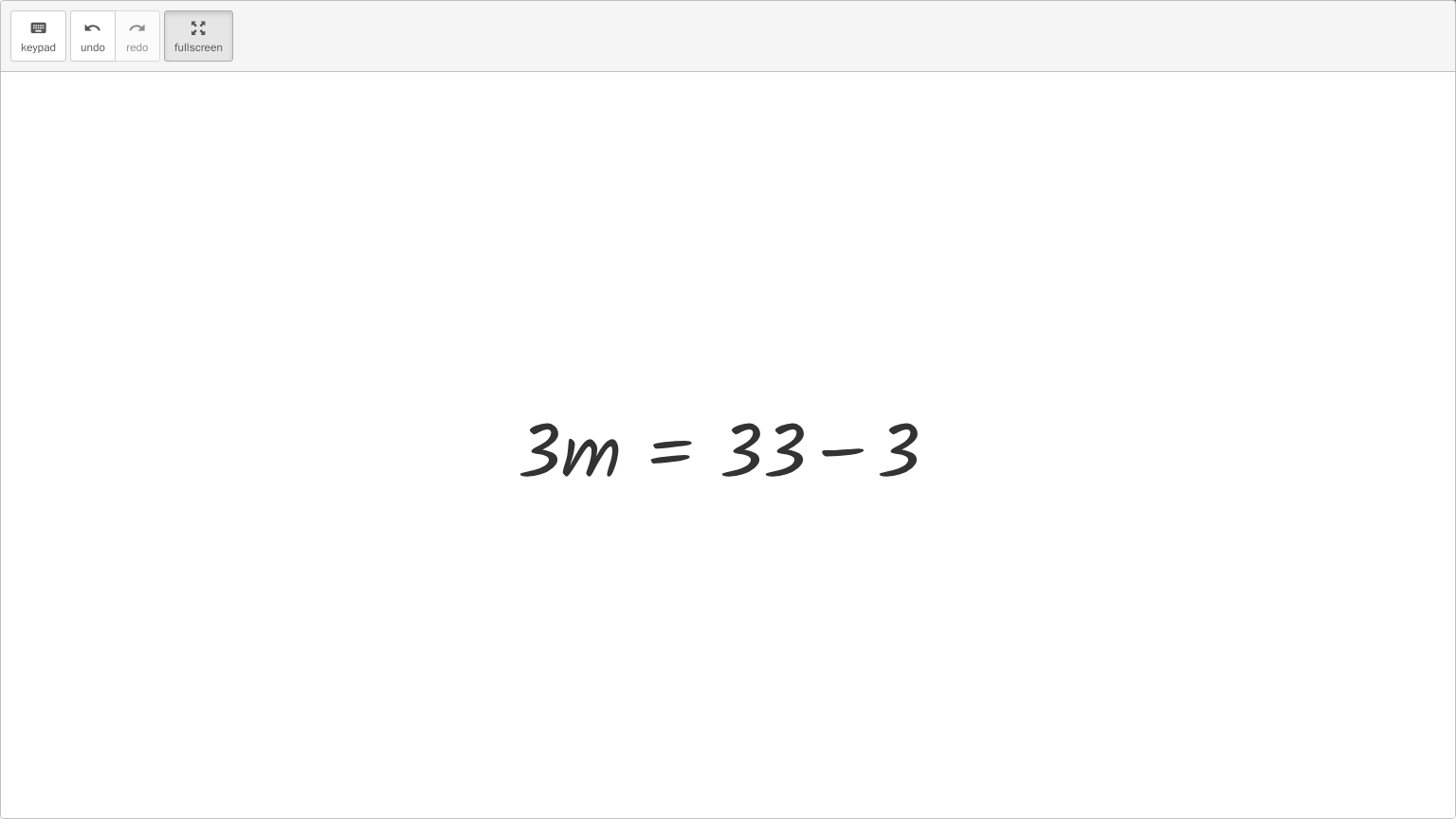 click at bounding box center [736, 446] 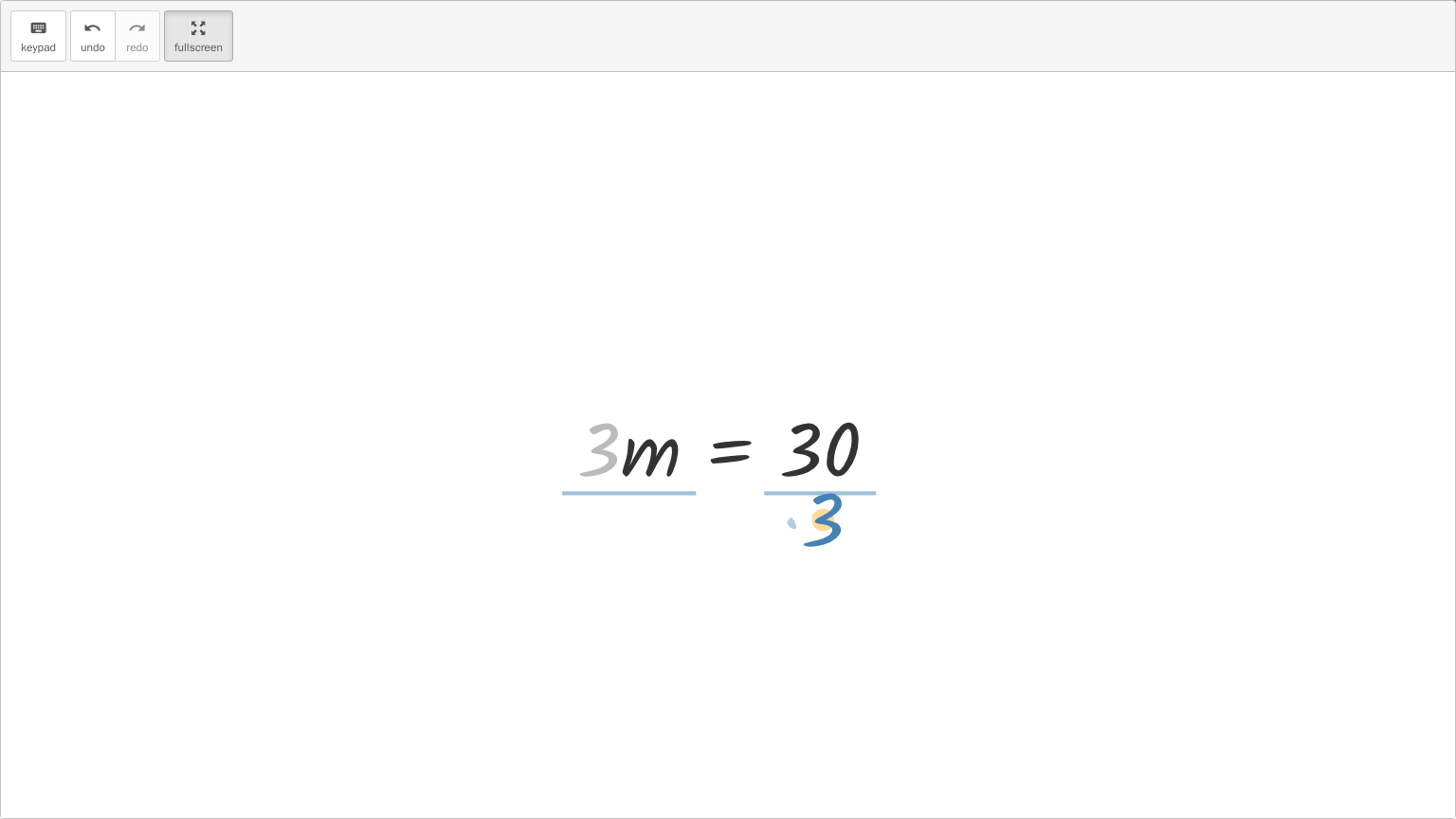 drag, startPoint x: 607, startPoint y: 453, endPoint x: 830, endPoint y: 523, distance: 233.72847 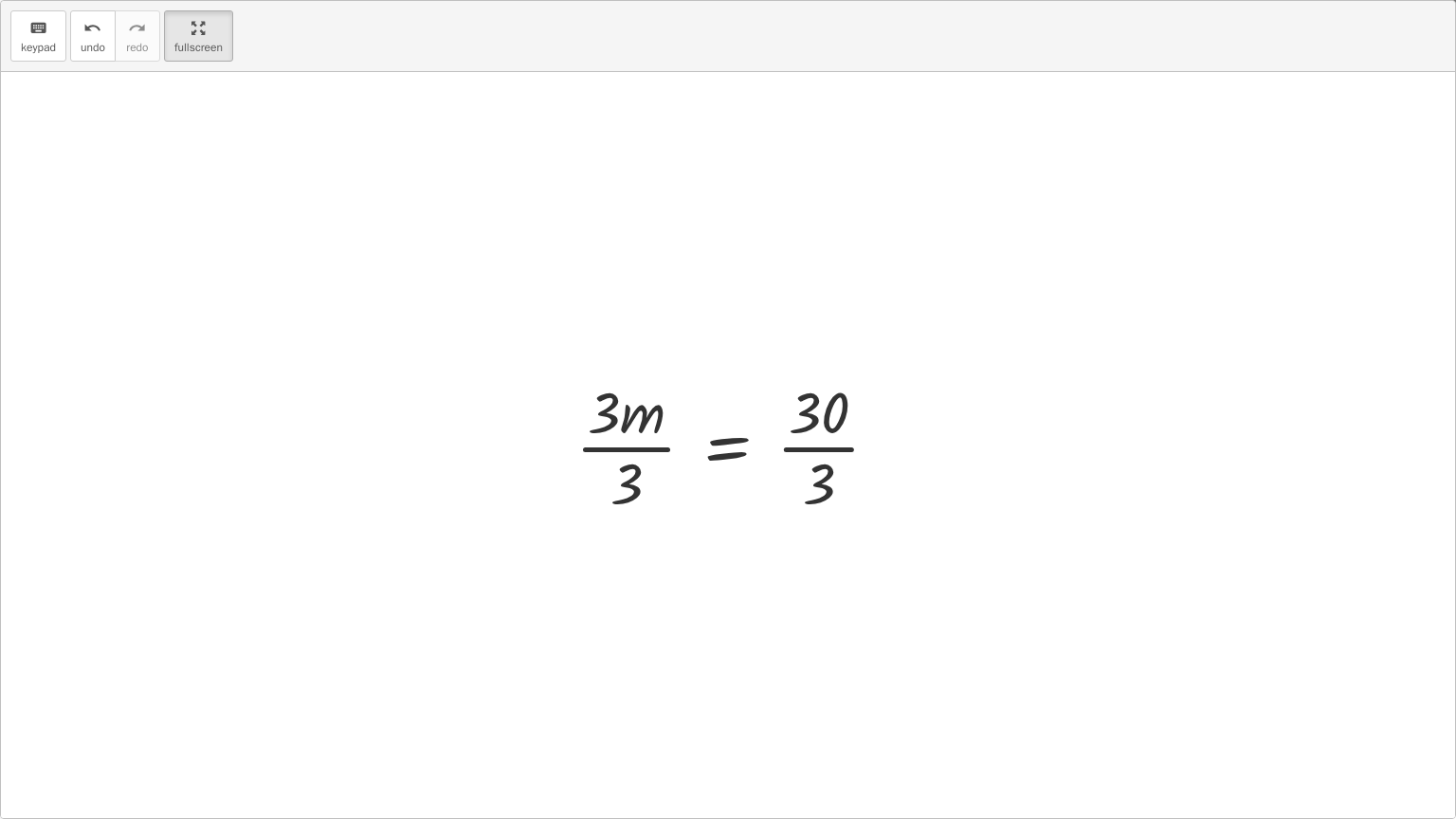 click at bounding box center (735, 446) 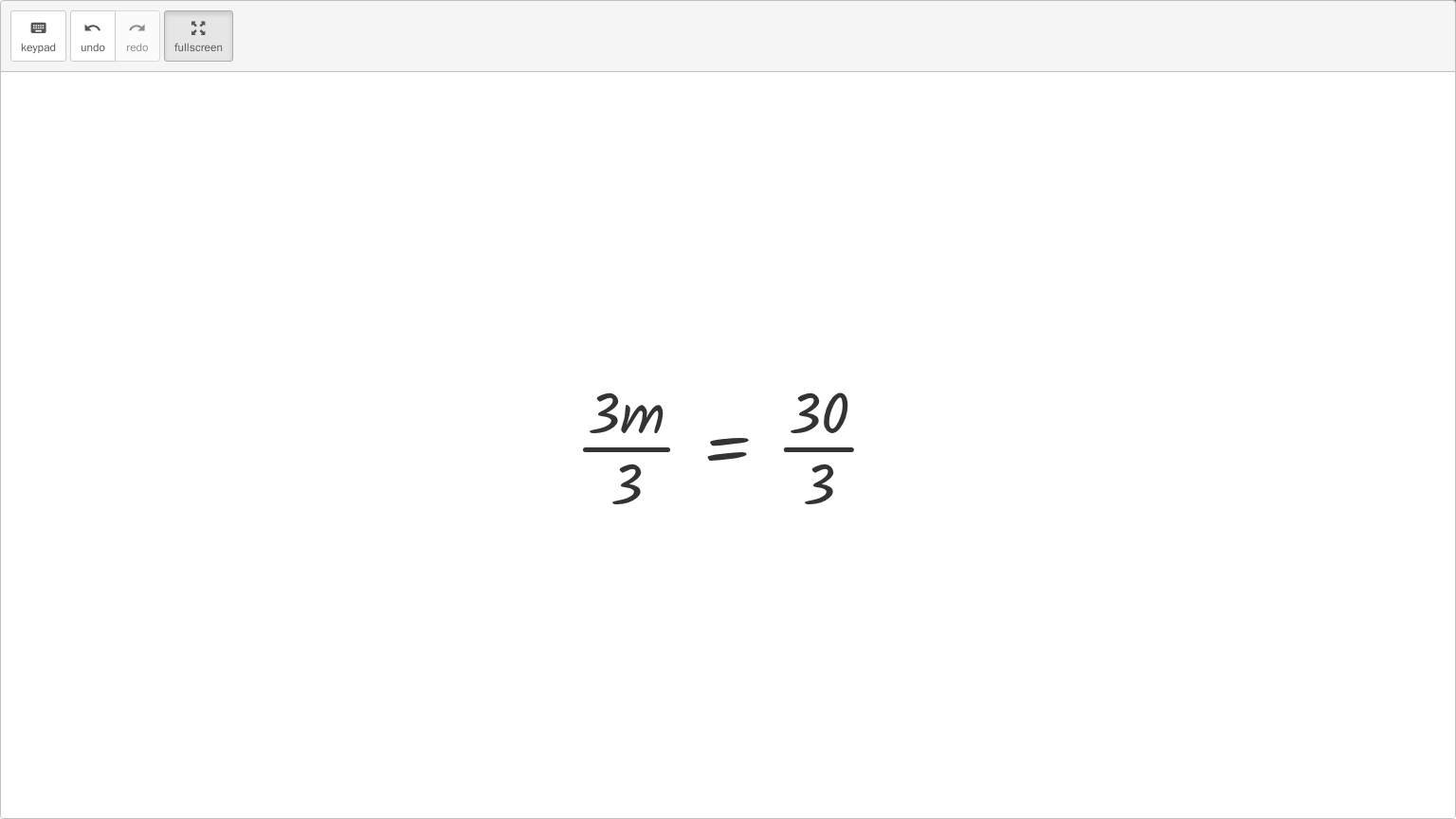 click at bounding box center (735, 446) 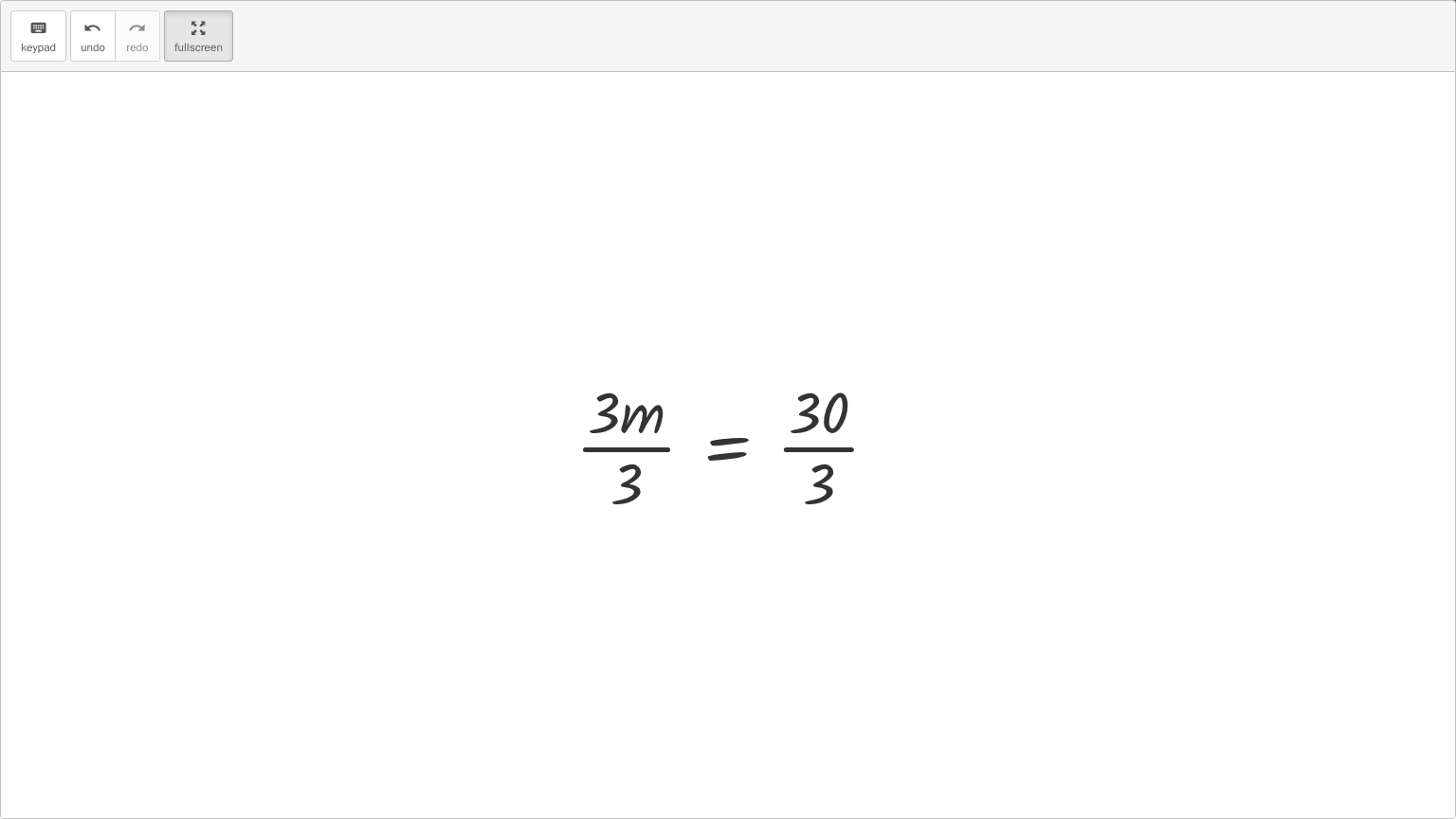 click at bounding box center (735, 446) 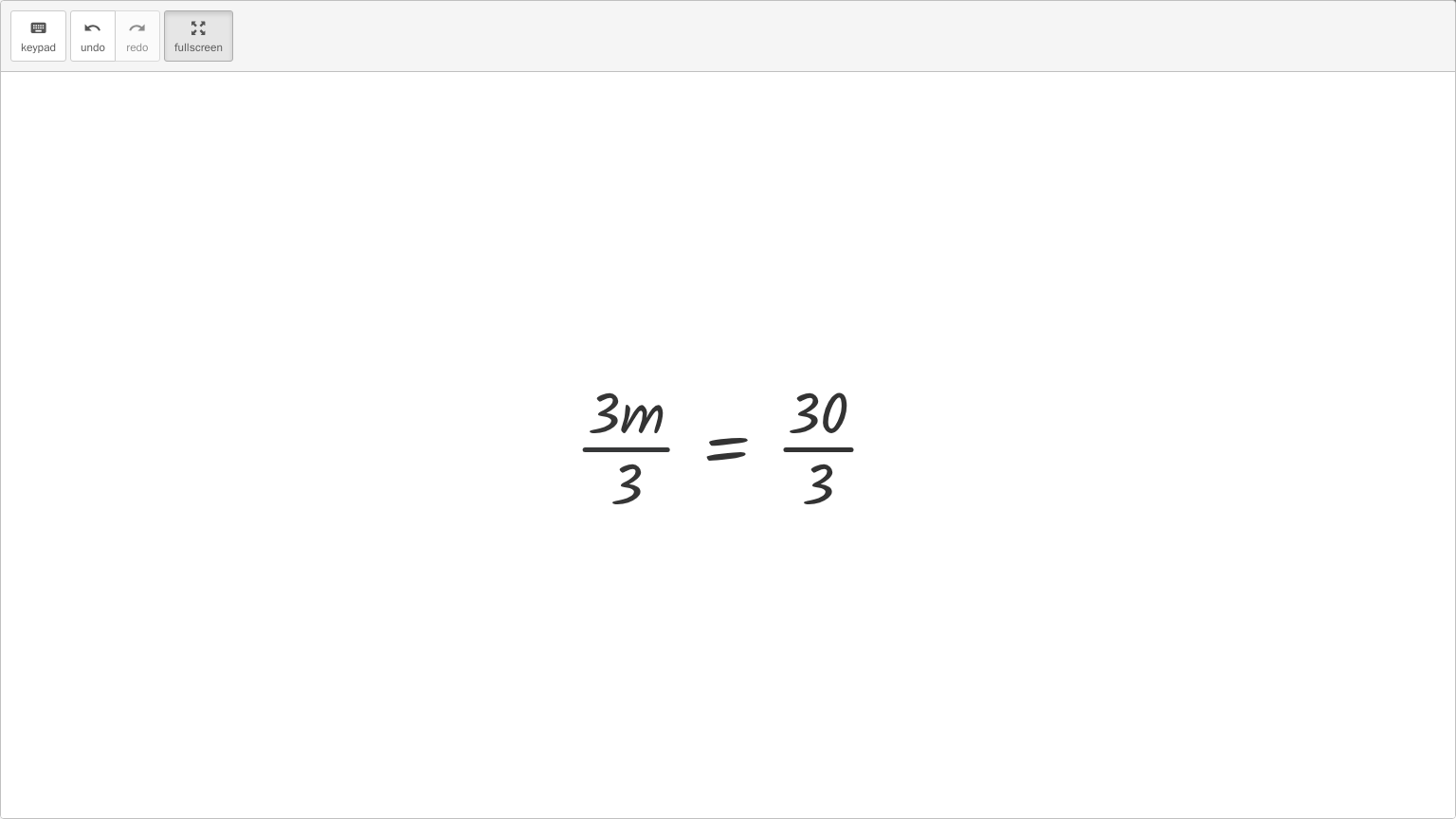 click at bounding box center (755, 446) 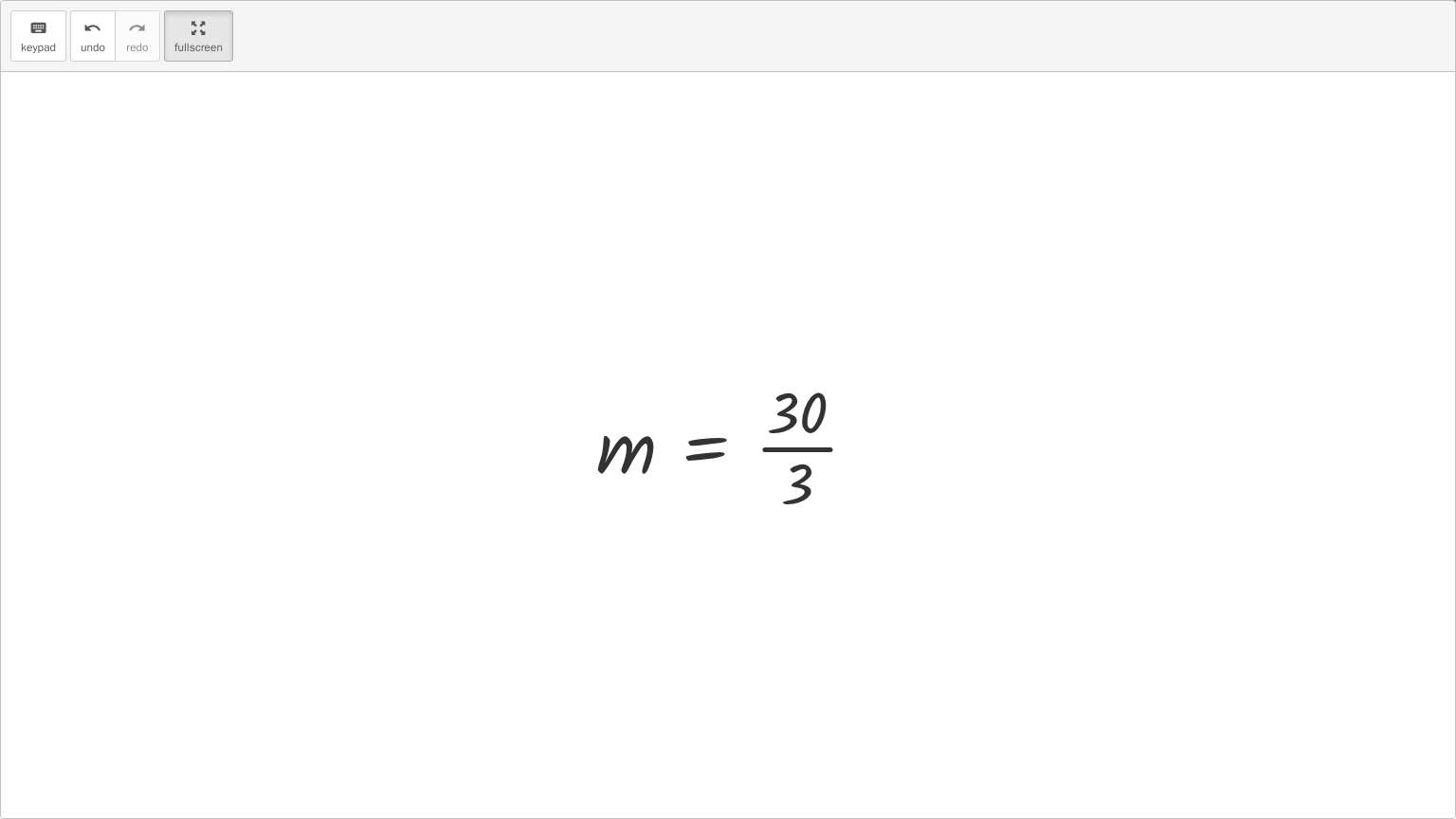 click at bounding box center [735, 446] 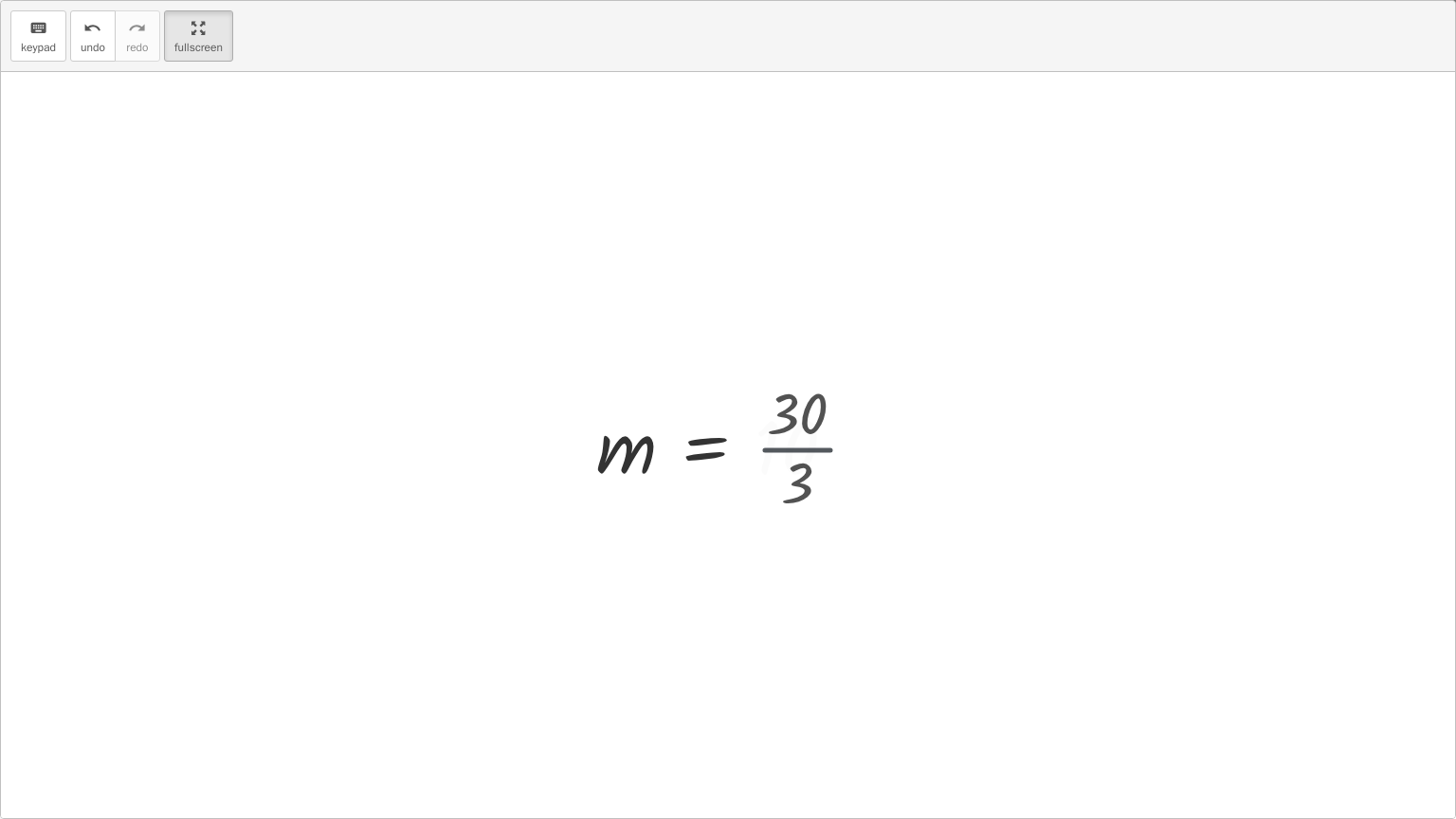 click at bounding box center (724, 446) 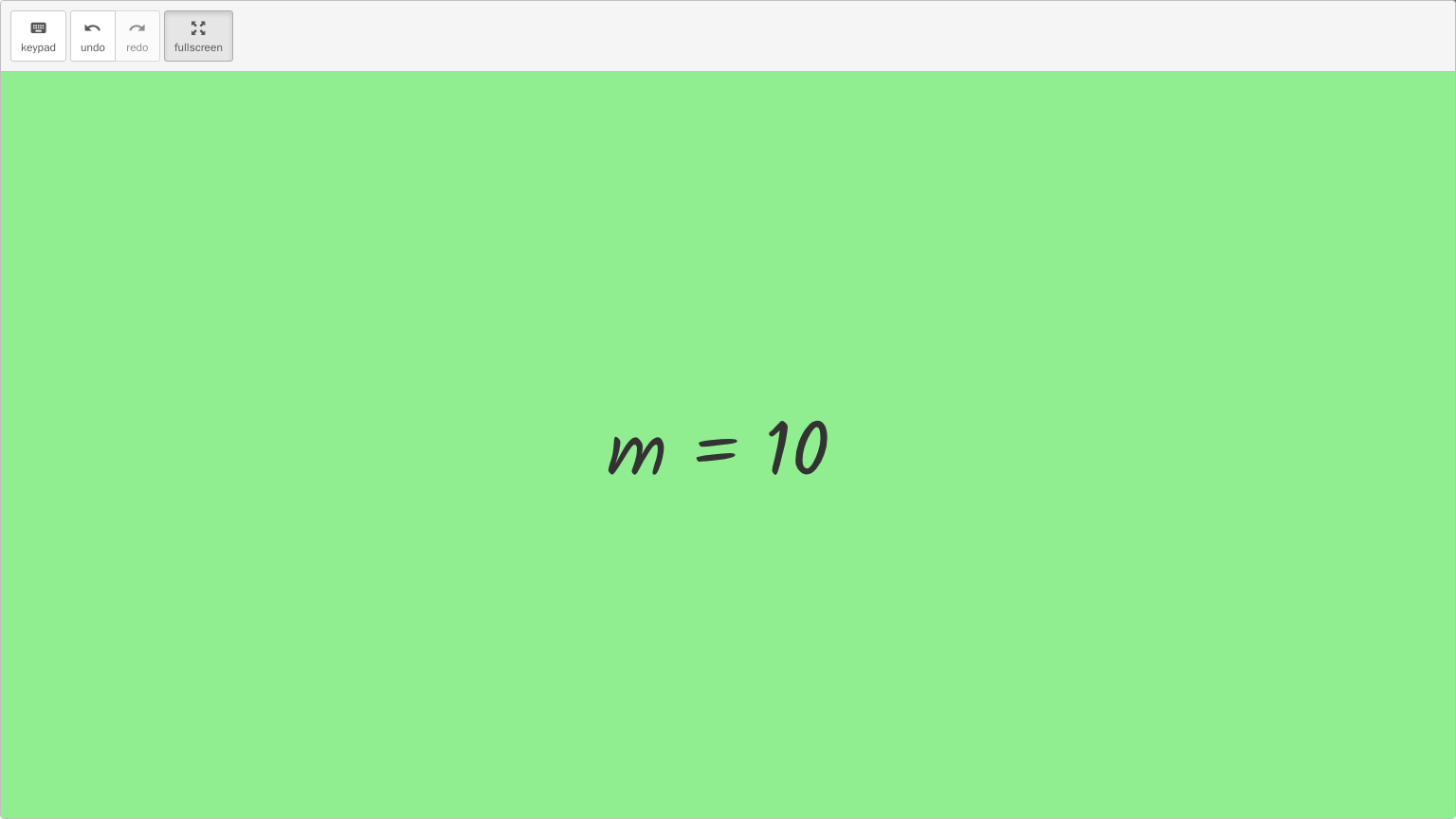 drag, startPoint x: 204, startPoint y: 40, endPoint x: 281, endPoint y: 128, distance: 116.9316 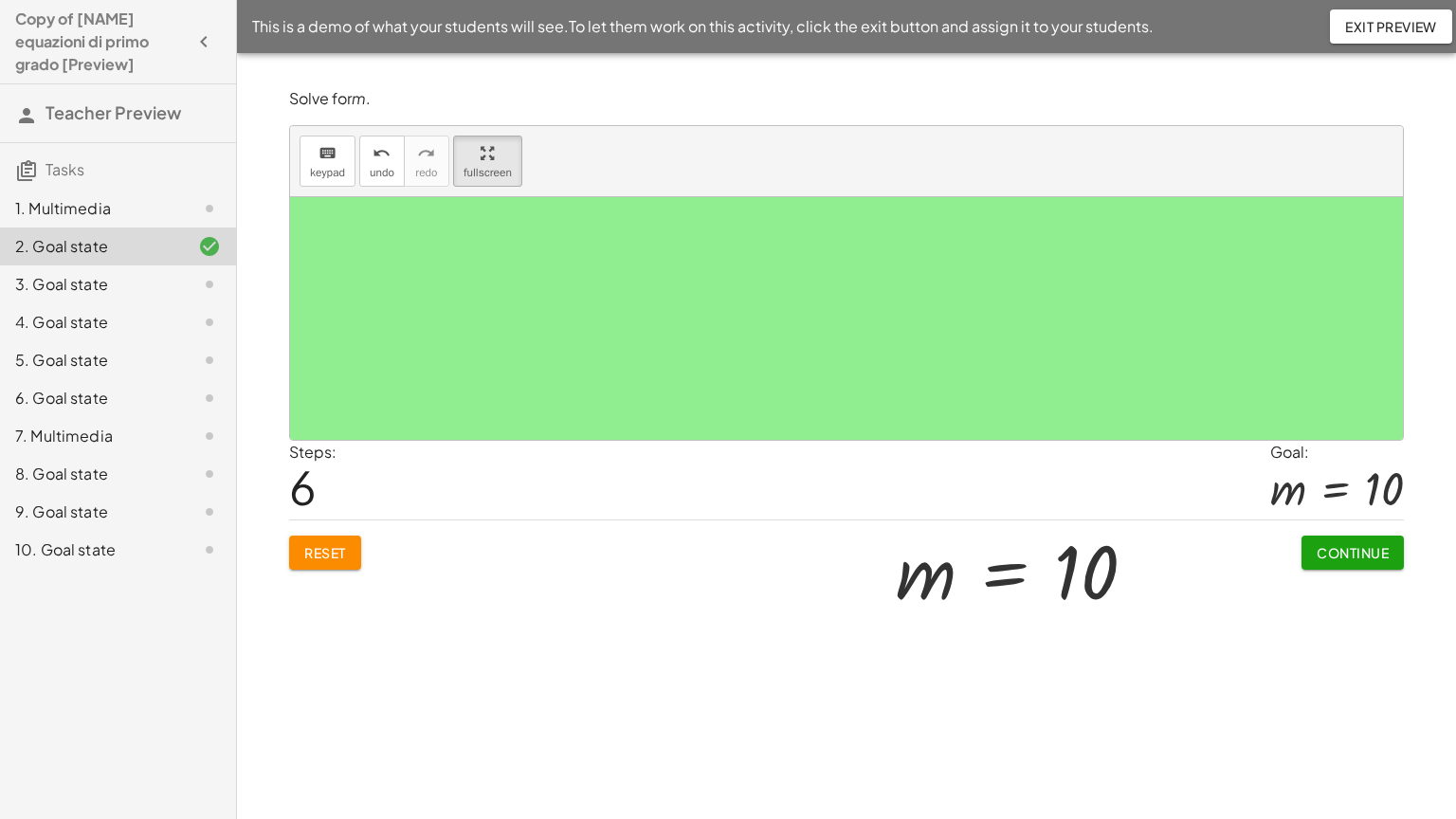 click on "Copy of Allenamento equazioni di primo grado [Preview] Teacher Preview Tasks 1. Multimedia 2. Goal state 3. Goal state 4. Goal state 5. Goal state 6. Goal state 7. Multimedia 8. Goal state 9. Goal state 10. Goal state  This is a demo of what your students will see.   To let them work on this activity, click the exit button and assign it to your students.  Exit Preview Guarda il seguente video su come lavorare per le equazioni di primo grado con Graspable Math Continue Solve for  m . keyboard keypad undo undo redo redo fullscreen + · 3 · m + 3 = 33 + · 3 · m + 3 − 3 = + 33 − 3 + · 3 · m + 0 = + 33 − 3 · 3 · m = + 33 − 3 · 3 · m = 30 · 3 · m · 3 = · 30 · 3 m = · 30 · 3 m = 10 × x y ⬚ 2 ⬚ n 7 8 9 + – ( ) √ 4 5 6 × ÷ , ⬚ < > 1 2 3 f(x) abc αβγ | a | 0 . = Steps:  6 Goal: m = 10 Reset   Continue  Solve for  n . keyboard keypad undo undo redo redo fullscreen × Steps:  0 Goal: n = - · 144 · 5 Reset   Continue  Solve for  r . keyboard keypad undo undo redo" at bounding box center [728, 410] 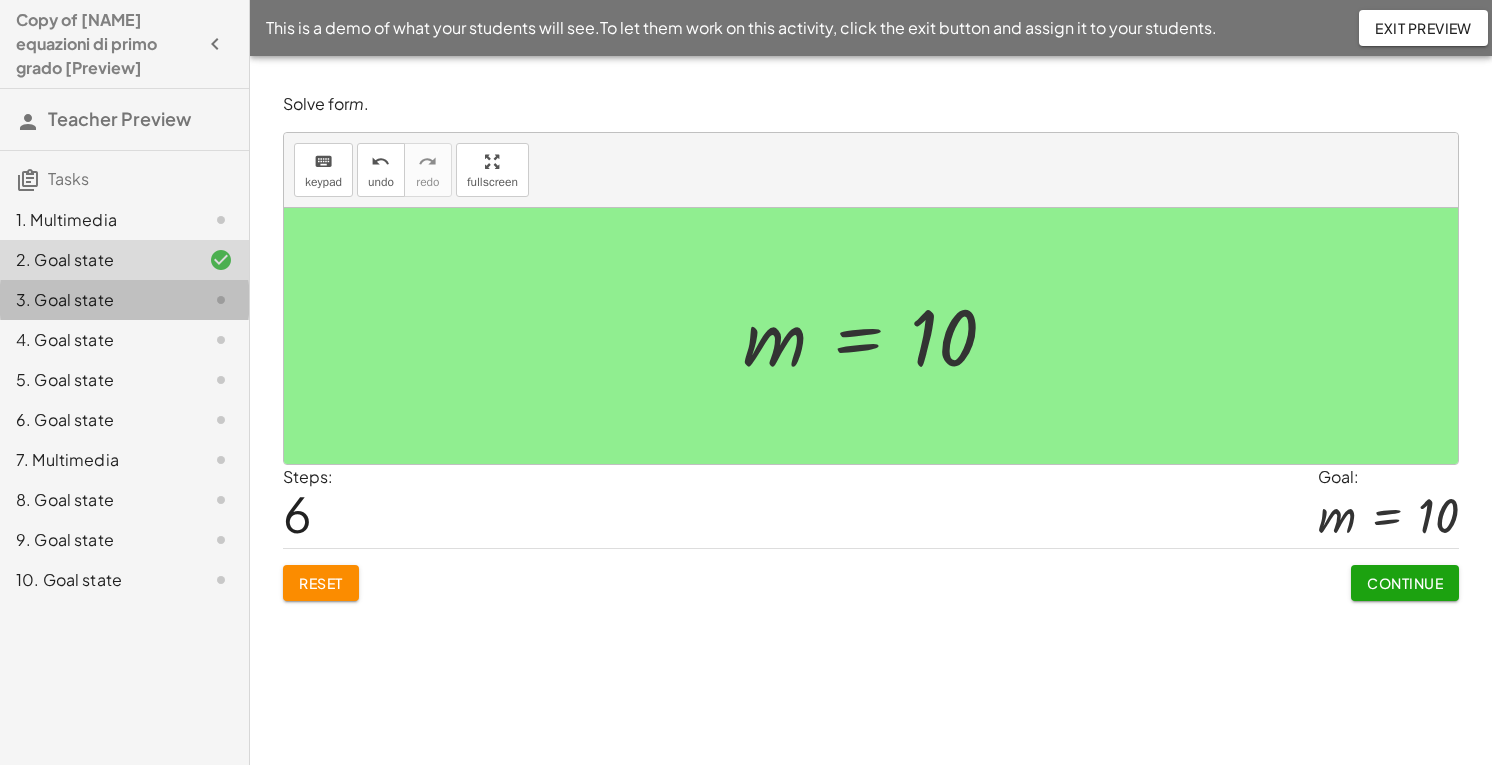 click on "3. Goal state" 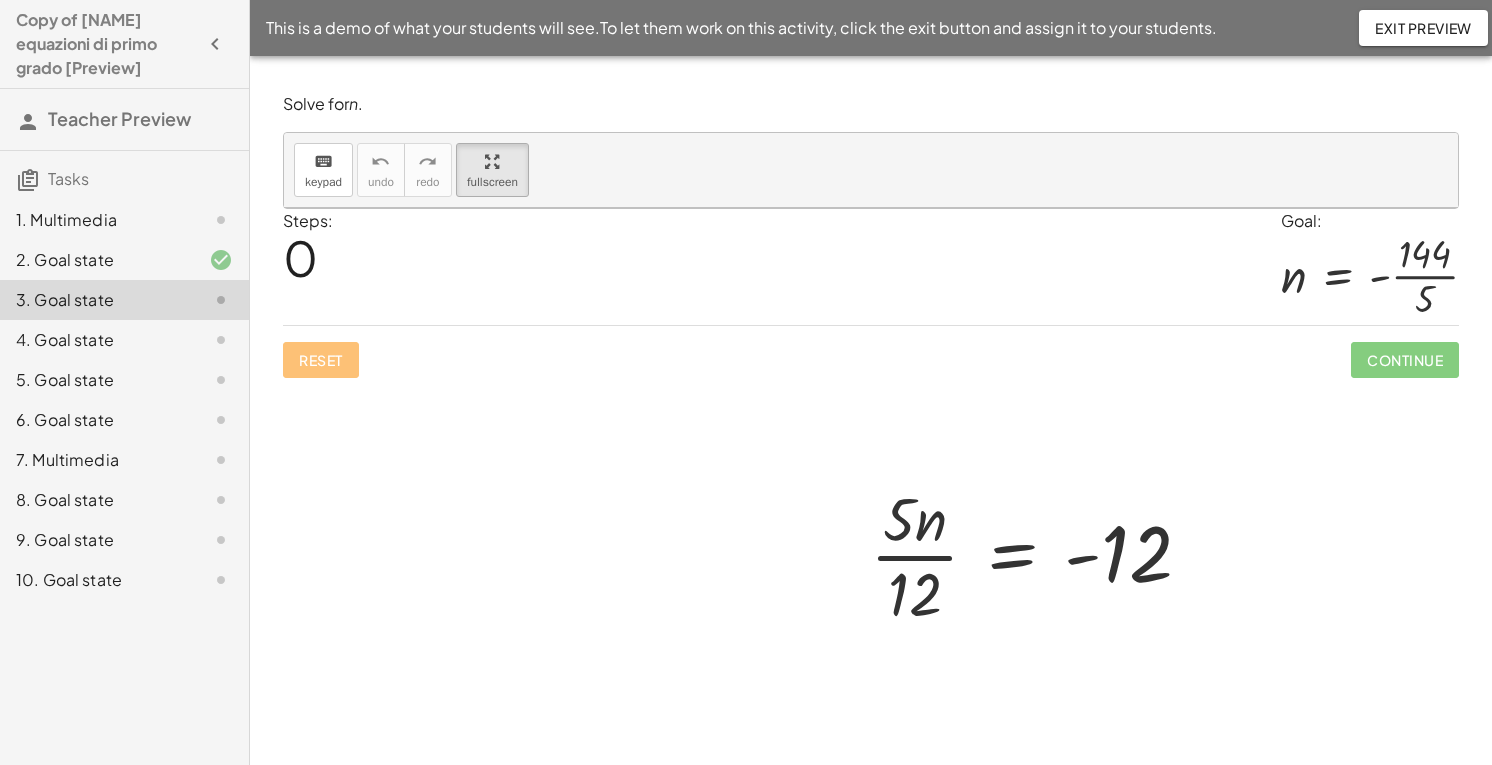 drag, startPoint x: 499, startPoint y: 154, endPoint x: 540, endPoint y: 212, distance: 71.02816 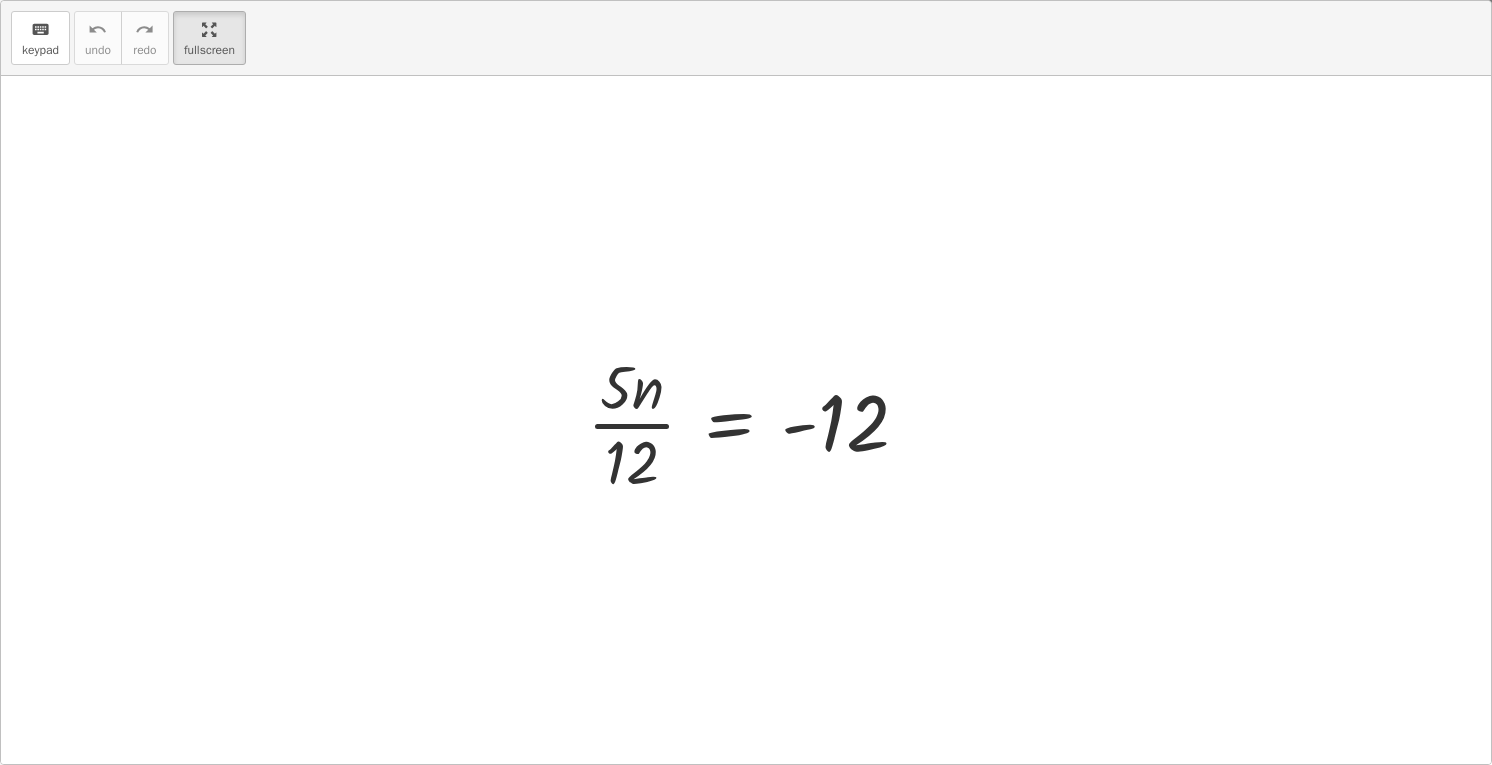 click on "keyboard keypad undo undo redo redo fullscreen · 5 · n · 12 = - 12 ×" at bounding box center (746, 382) 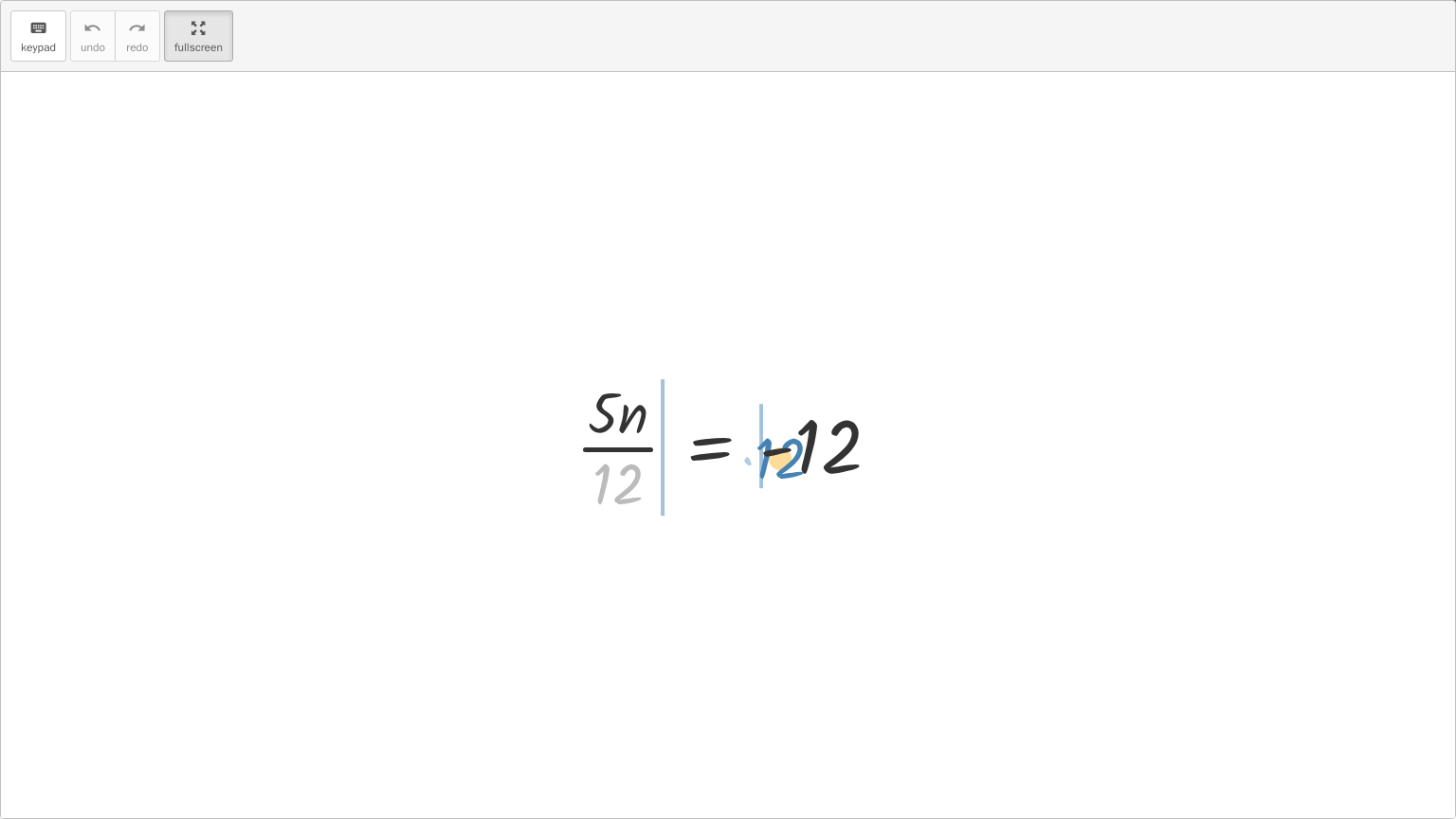 drag, startPoint x: 622, startPoint y: 489, endPoint x: 784, endPoint y: 464, distance: 163.91766 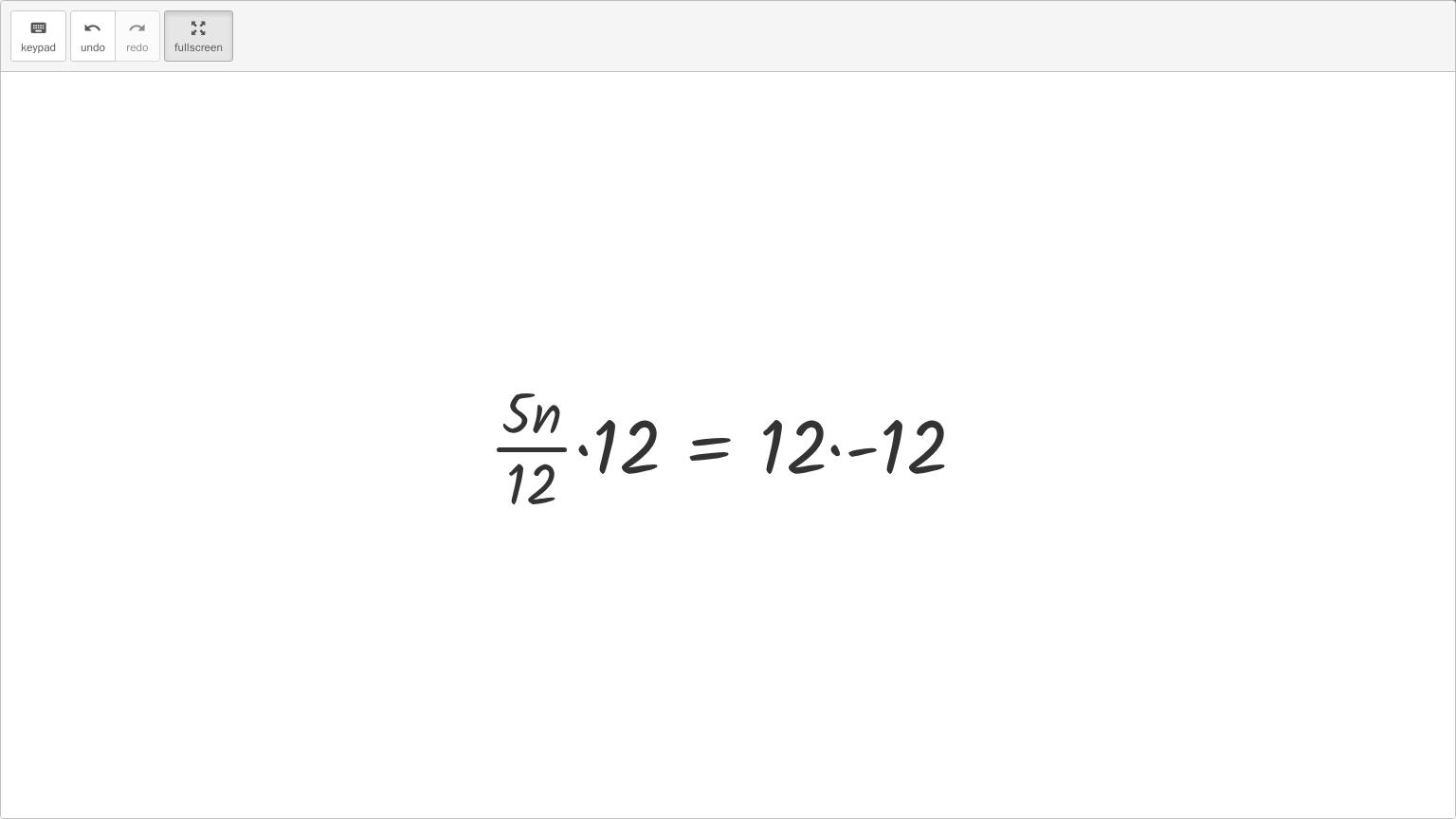 click at bounding box center (735, 446) 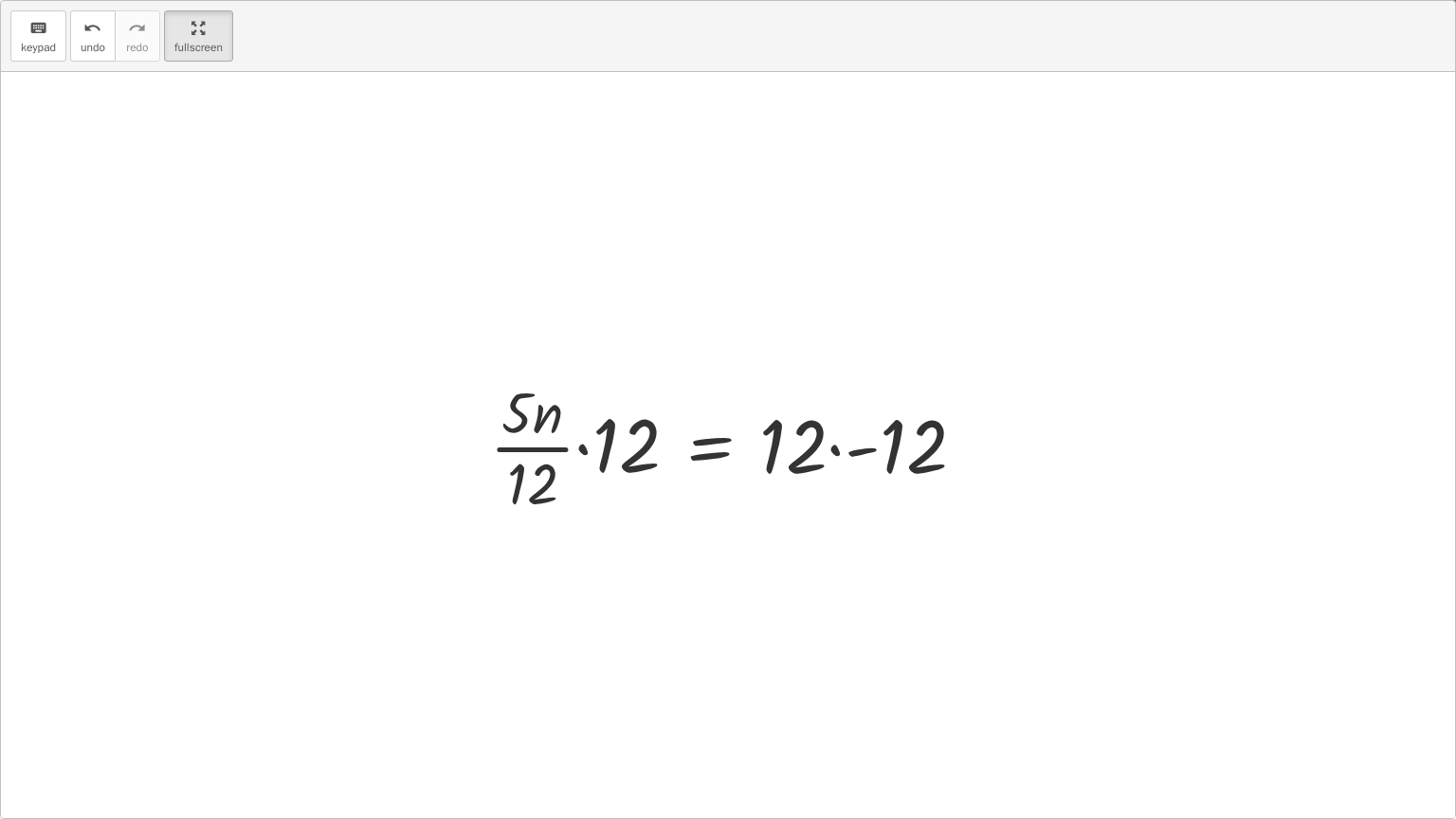 click at bounding box center [753, 446] 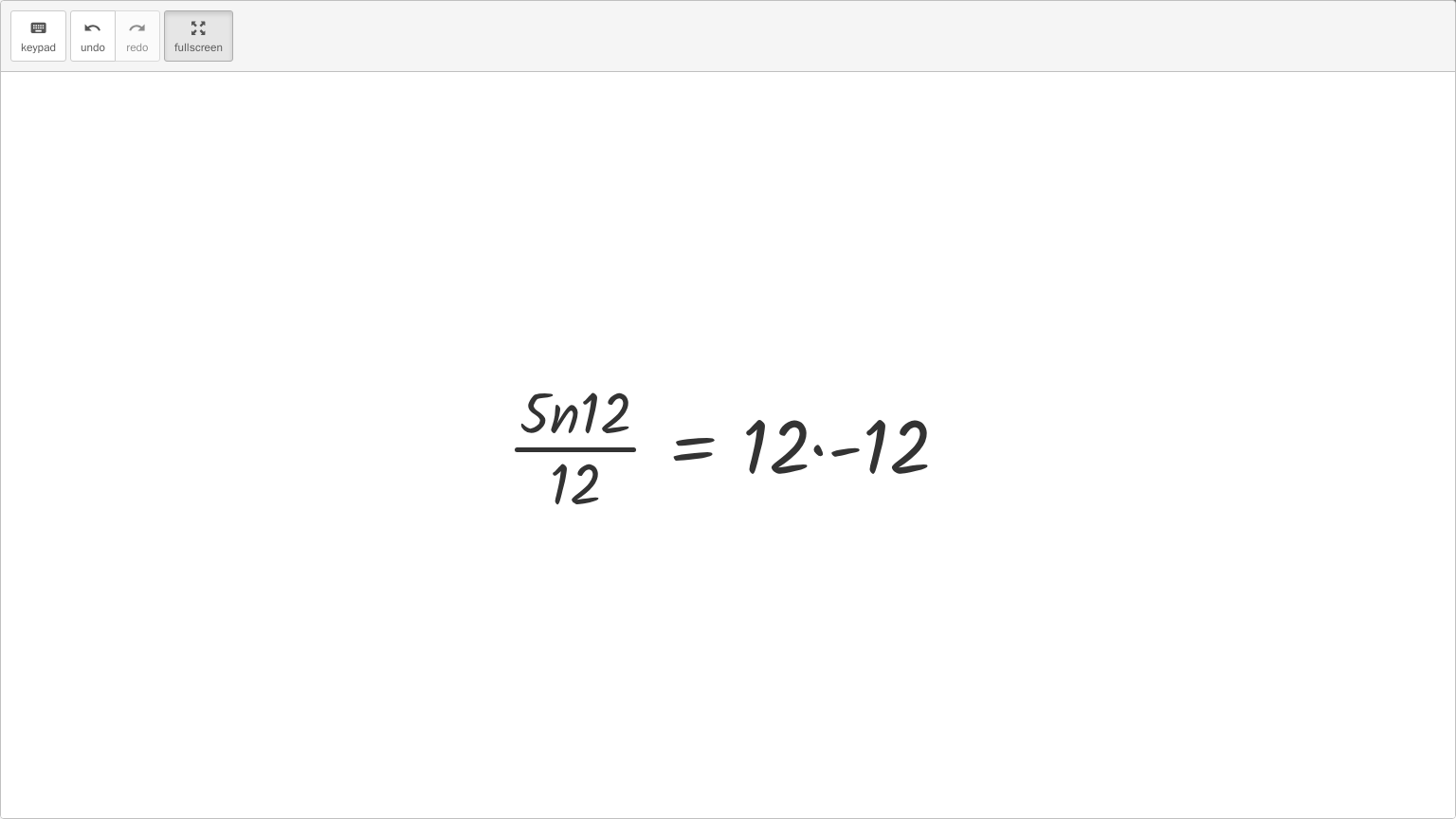 click at bounding box center [736, 446] 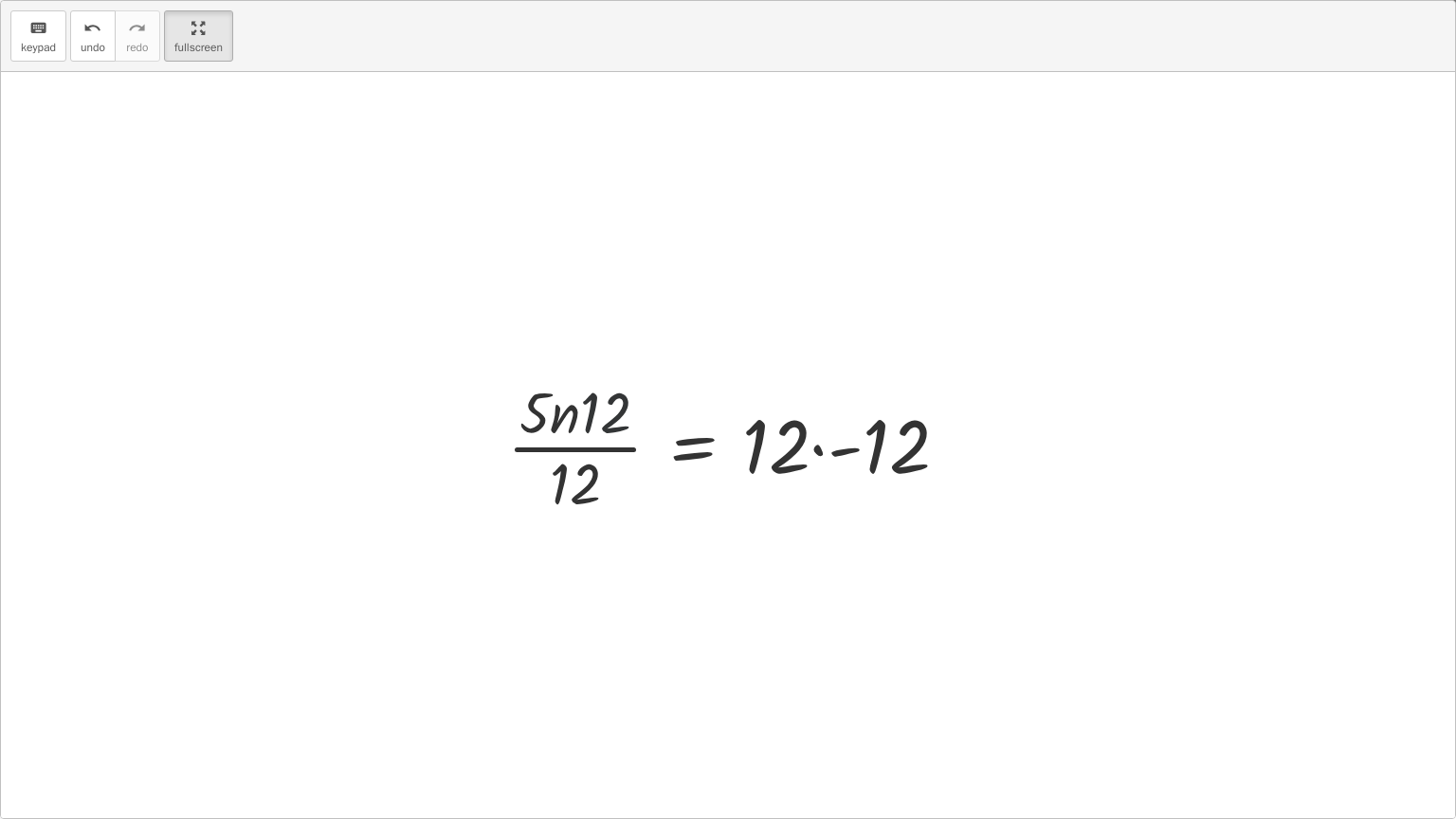 click at bounding box center (736, 446) 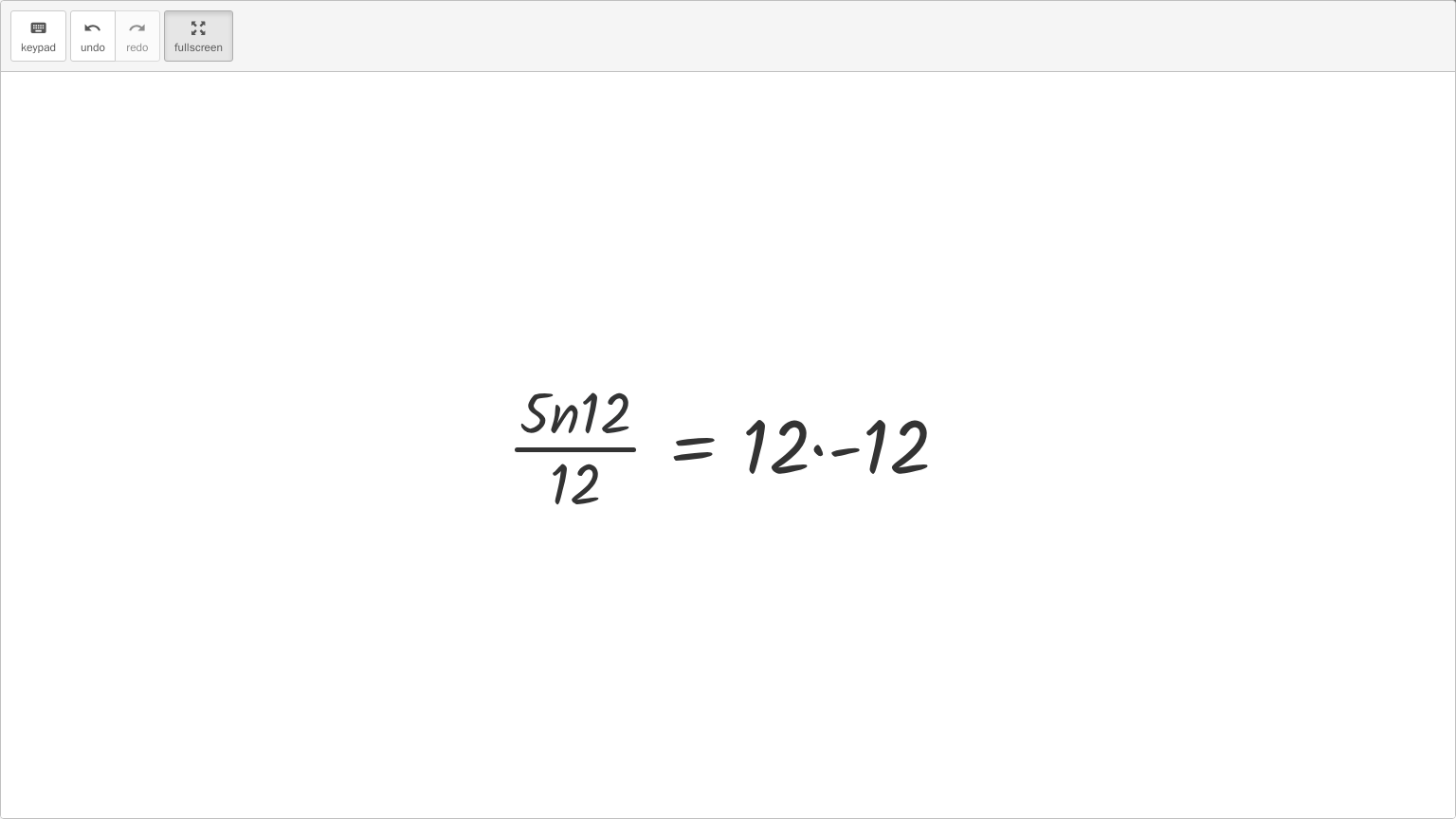 click at bounding box center (736, 446) 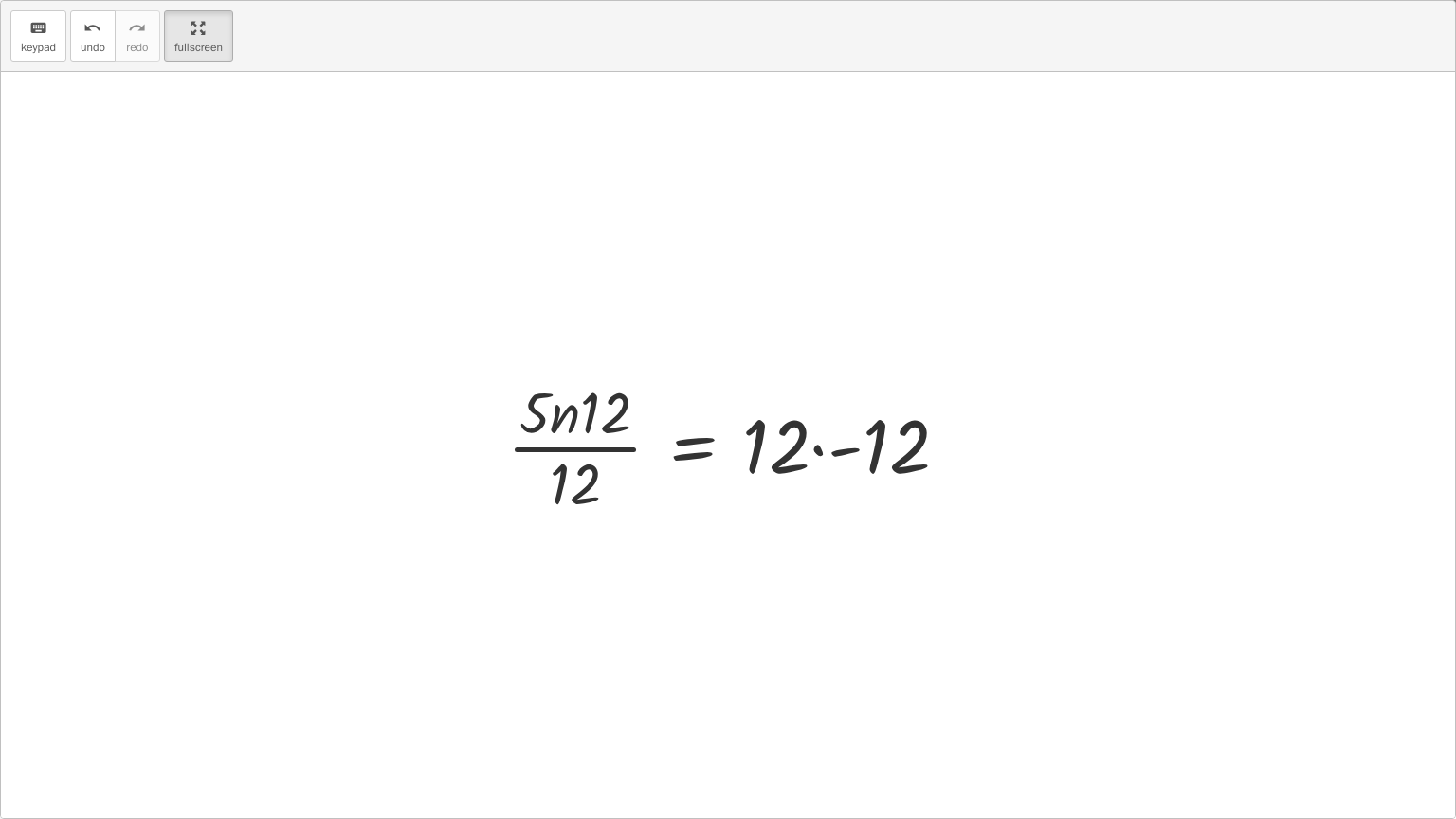 click at bounding box center [736, 446] 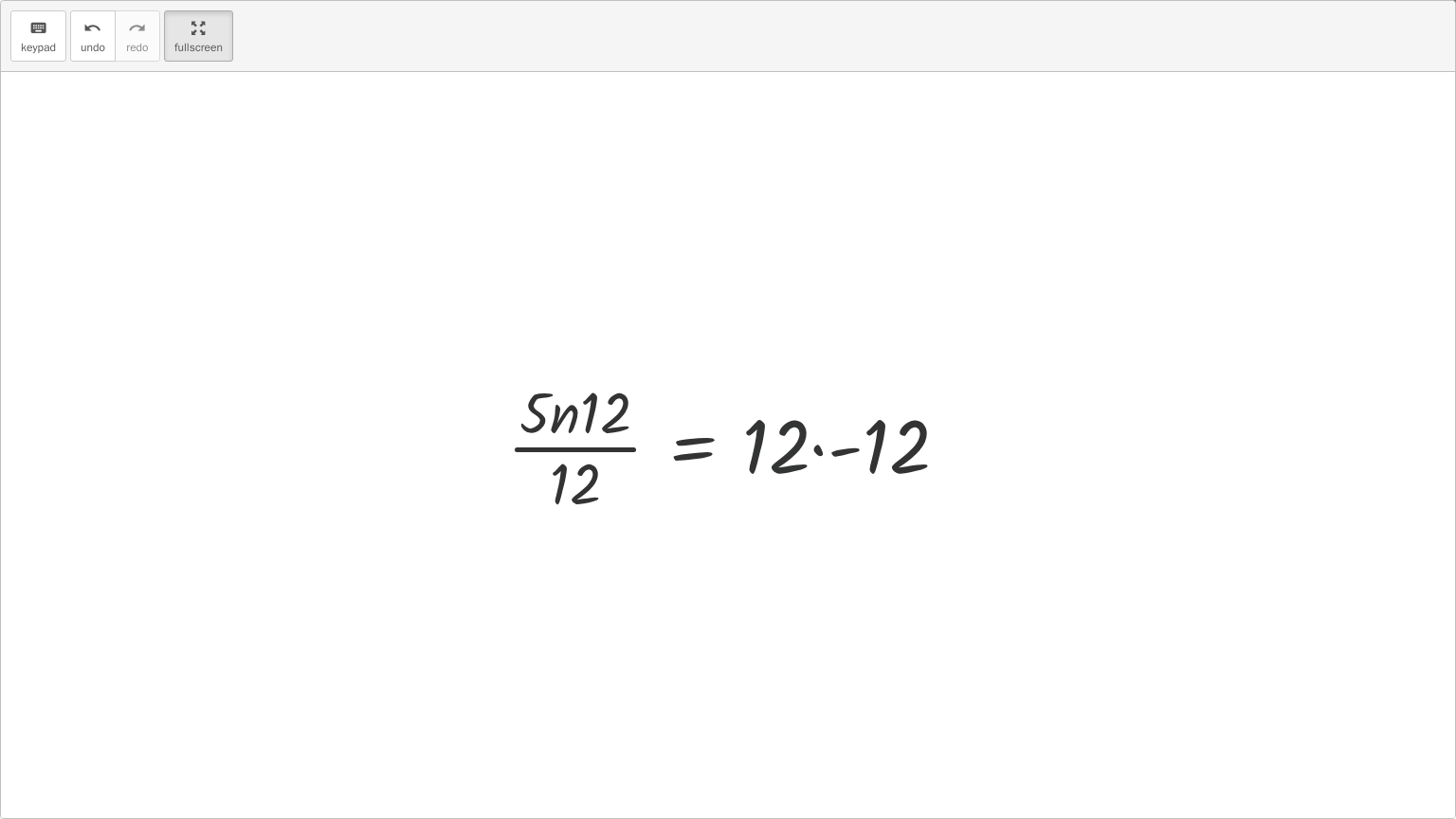 click at bounding box center (736, 446) 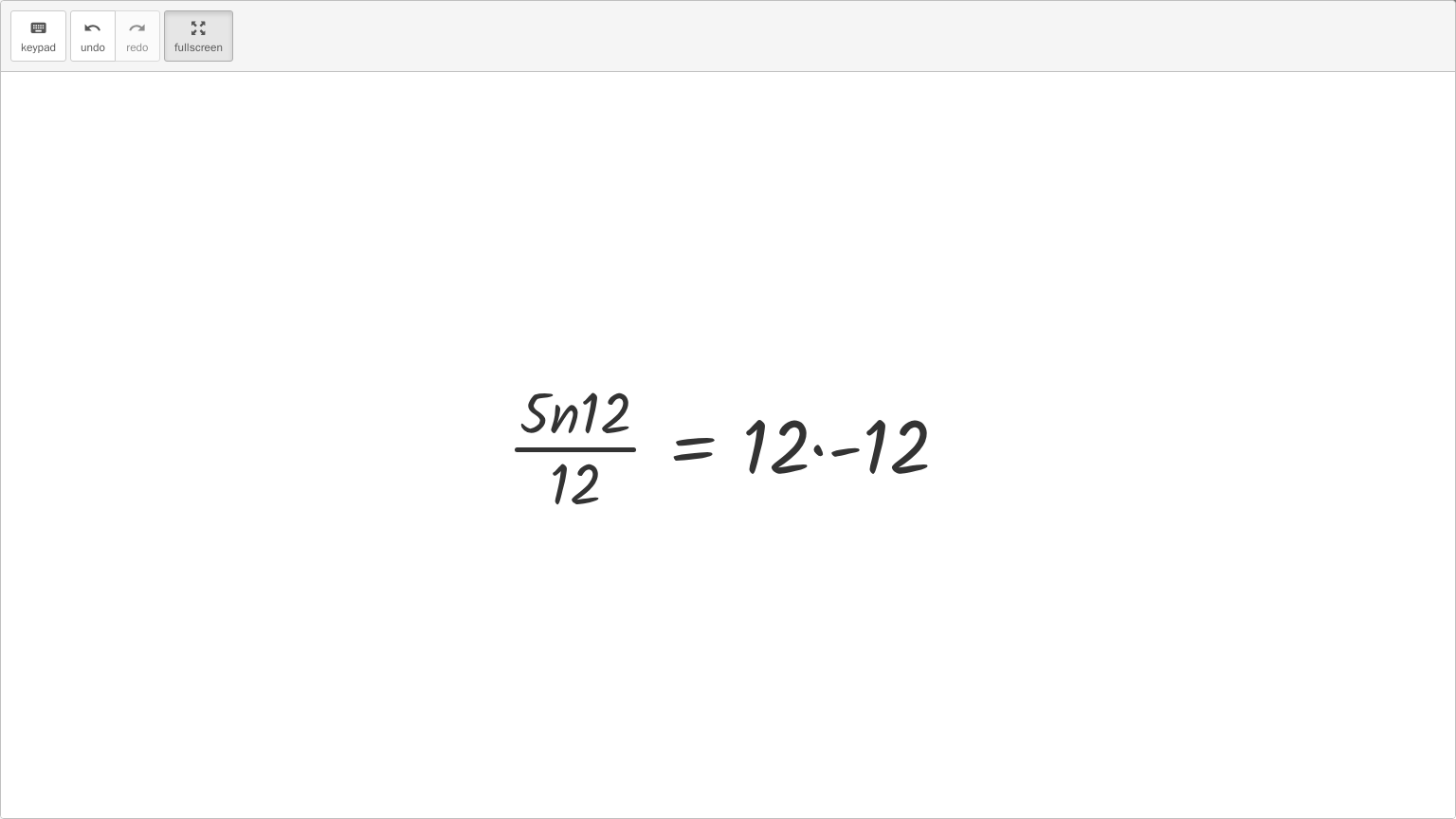 click at bounding box center (736, 446) 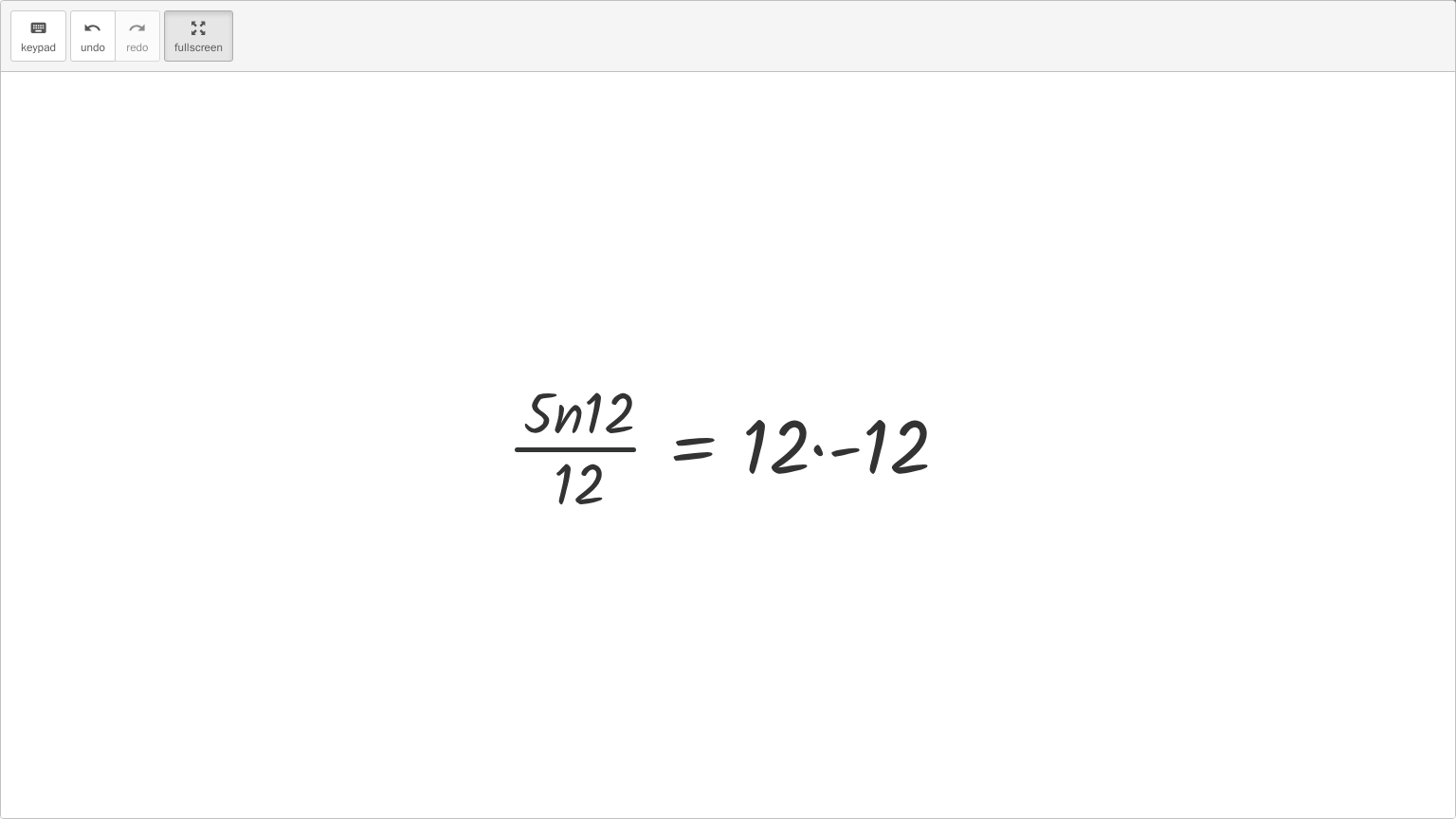 click at bounding box center (736, 446) 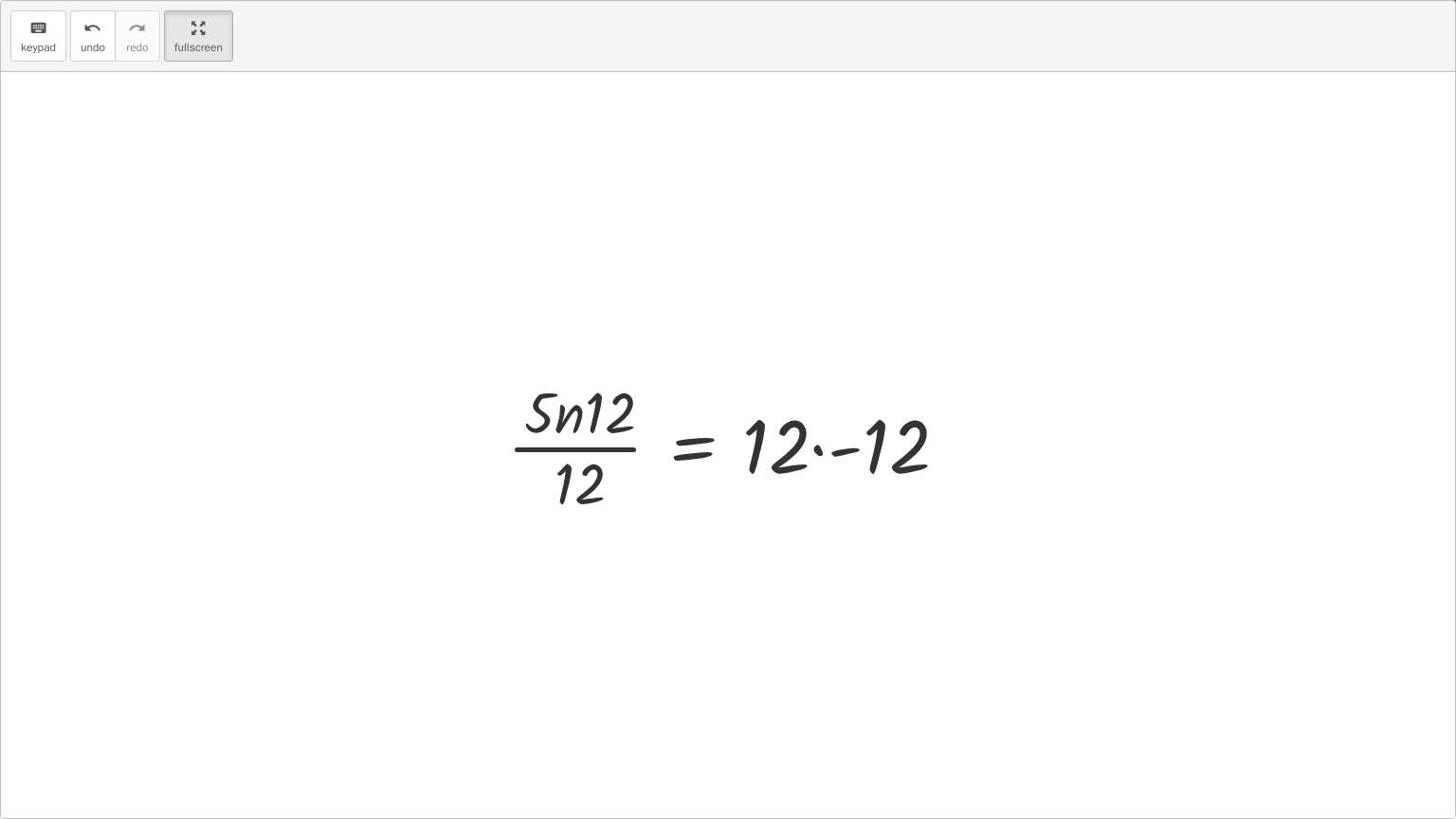 click at bounding box center [736, 446] 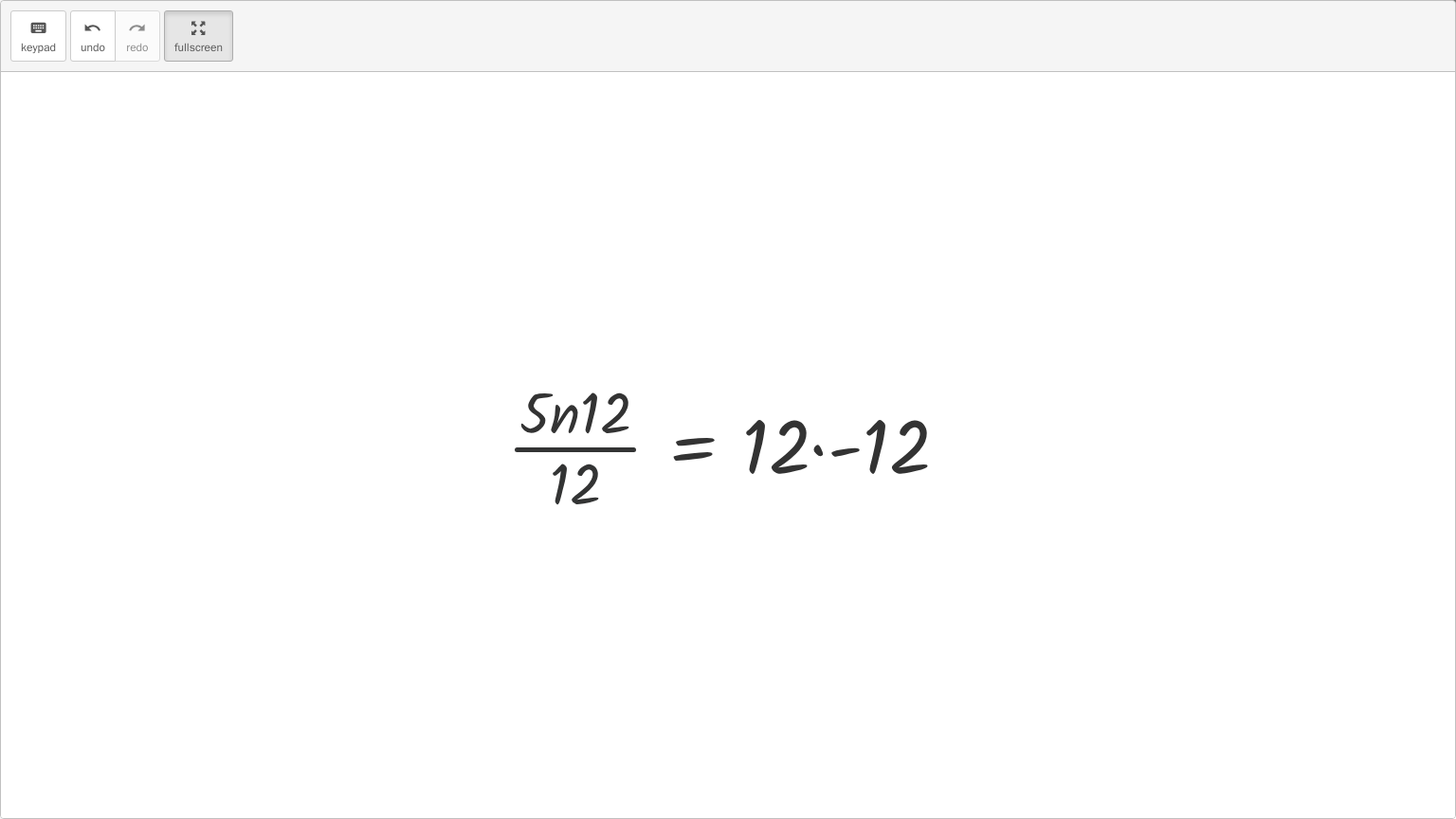 click at bounding box center (736, 446) 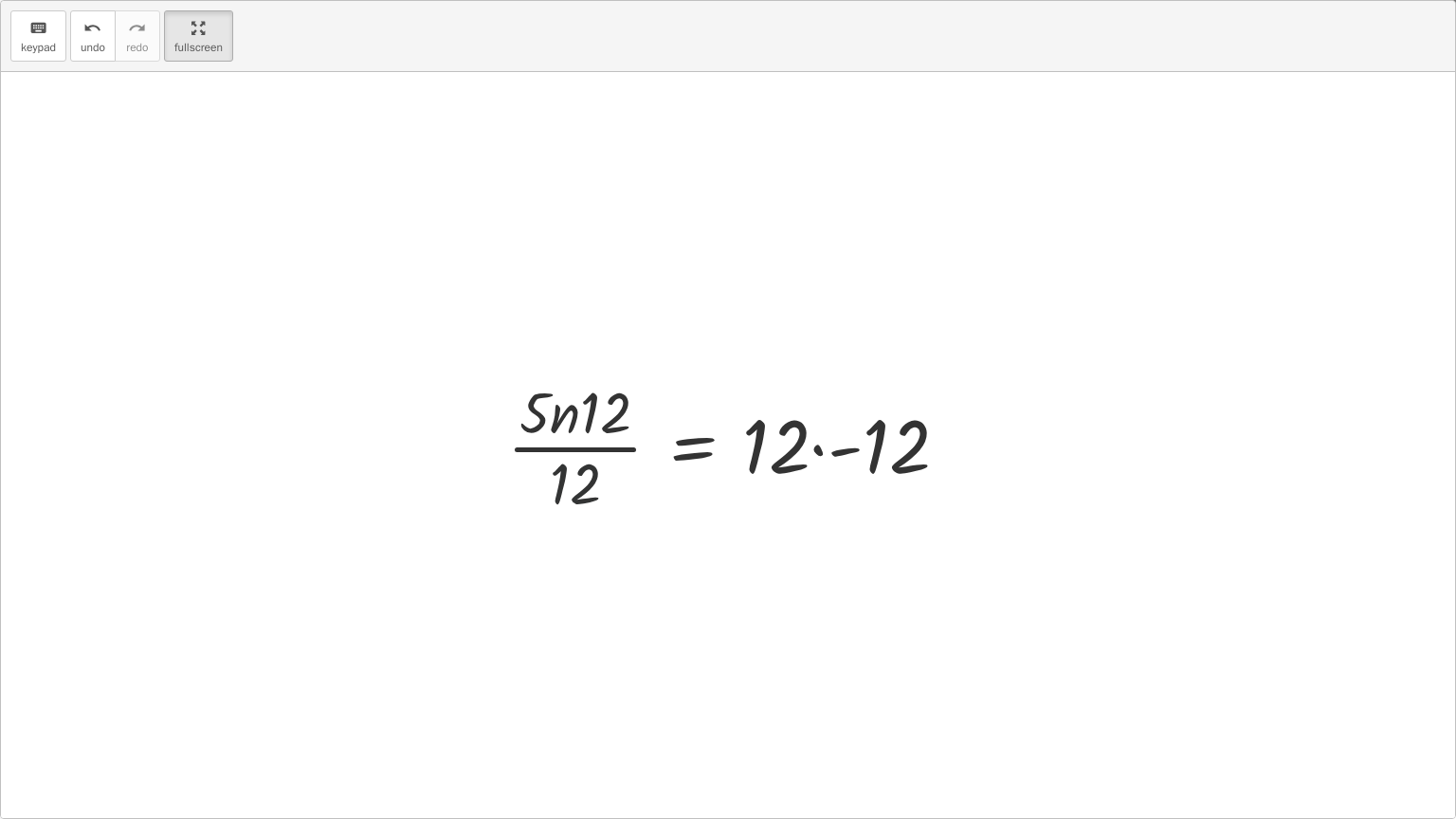 click at bounding box center [736, 446] 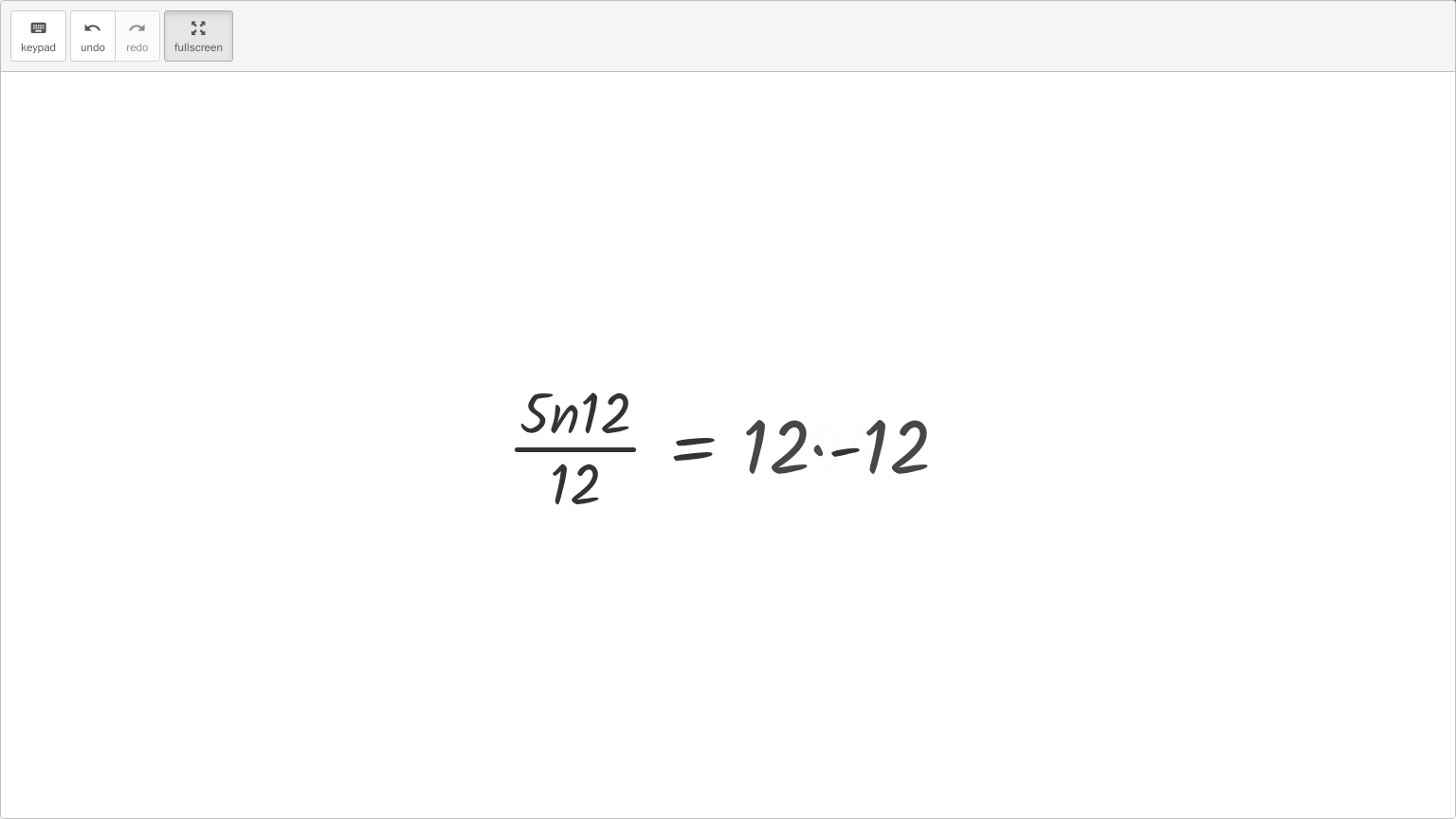 click at bounding box center [713, 446] 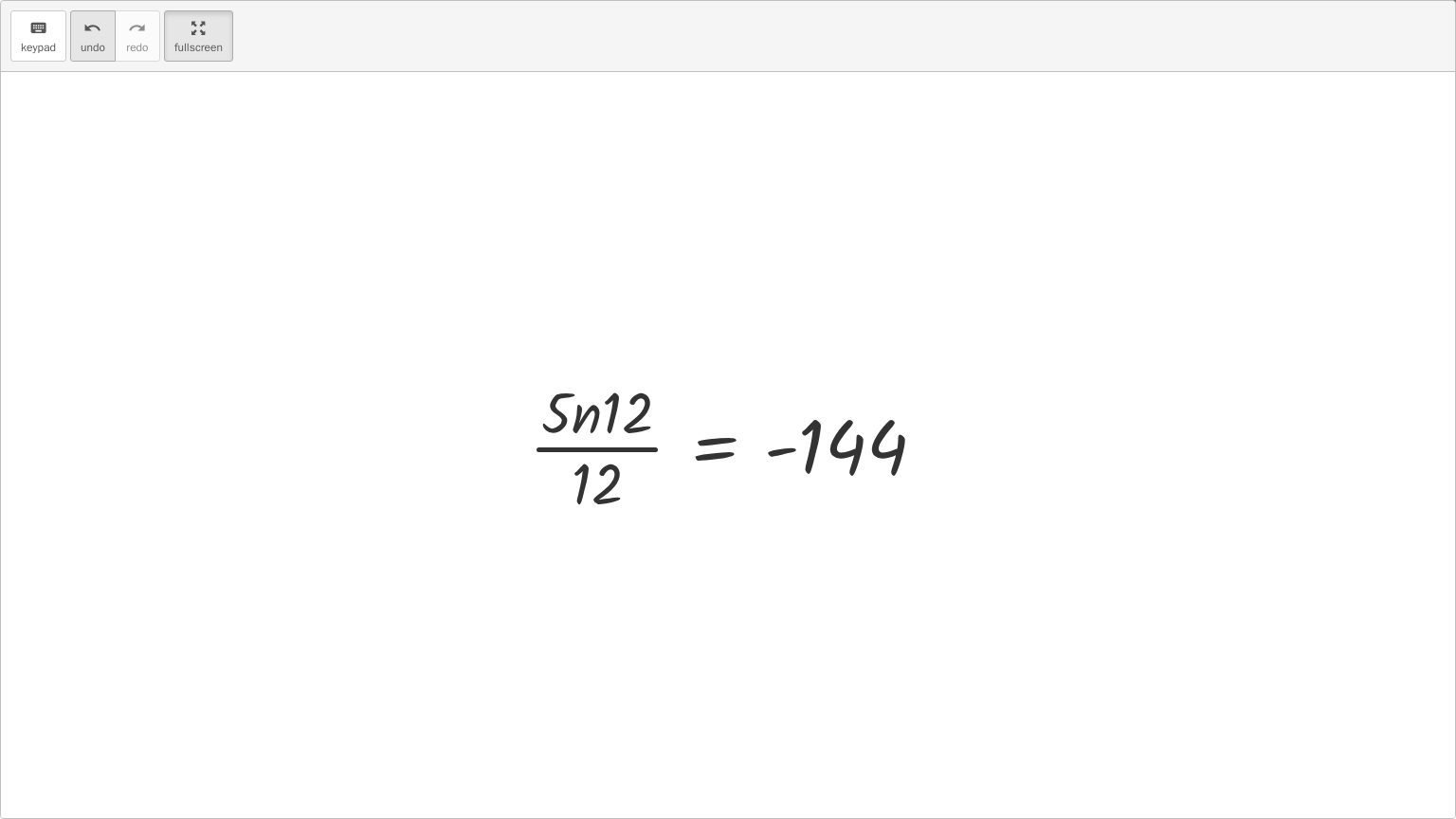 click on "undo undo" at bounding box center [93, 36] 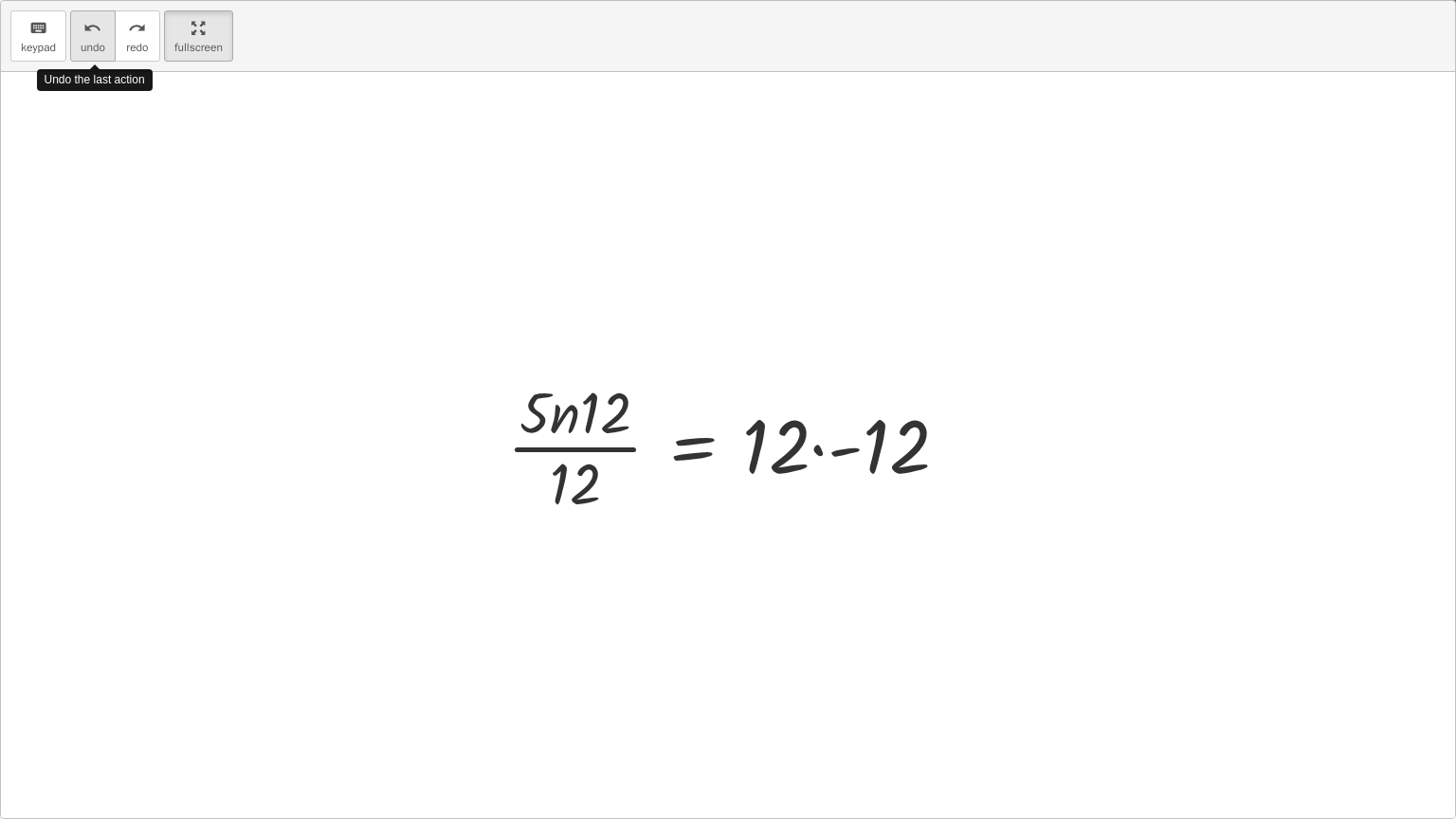 click on "undo undo" at bounding box center (93, 36) 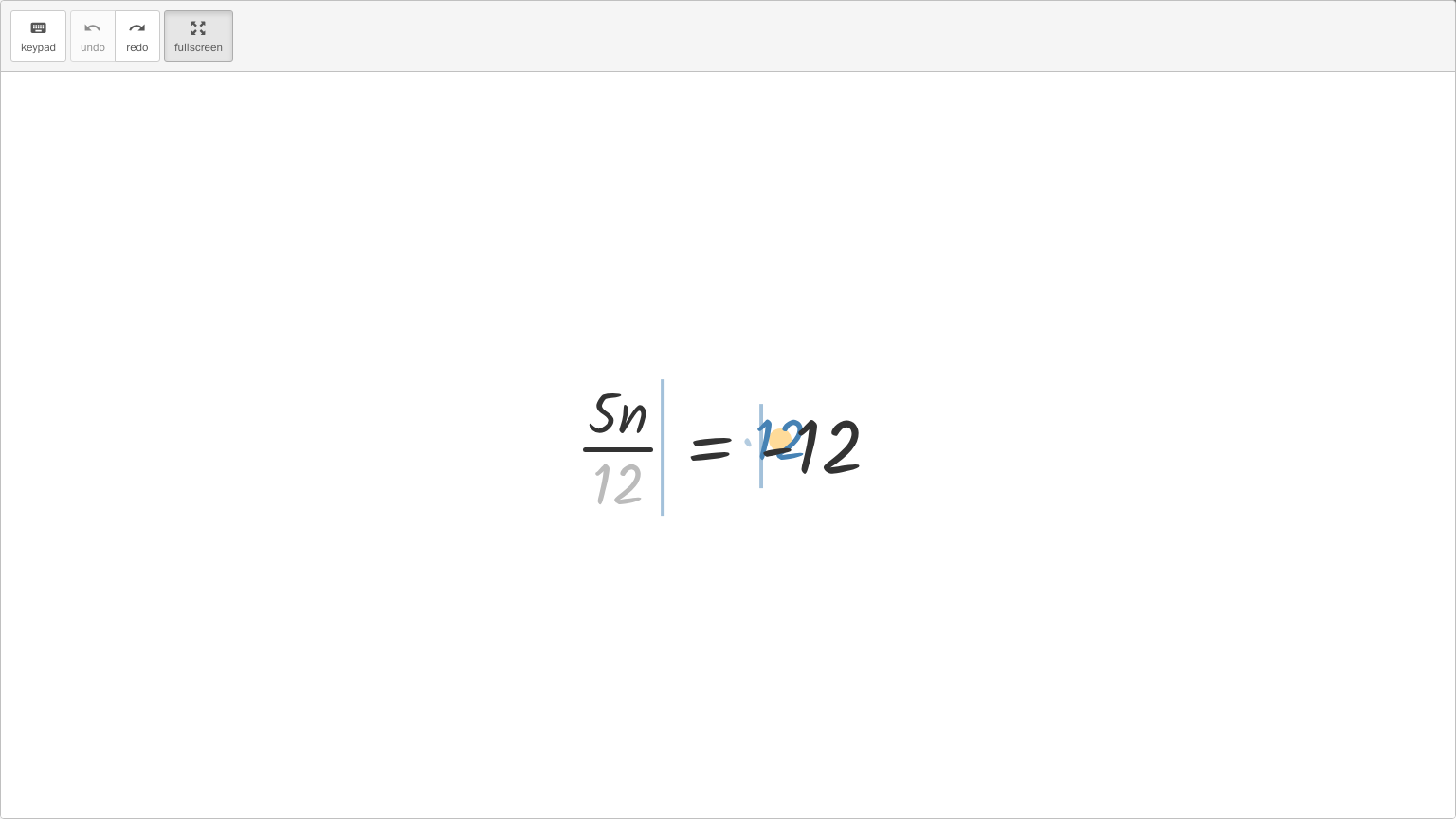 drag, startPoint x: 615, startPoint y: 485, endPoint x: 777, endPoint y: 441, distance: 167.869 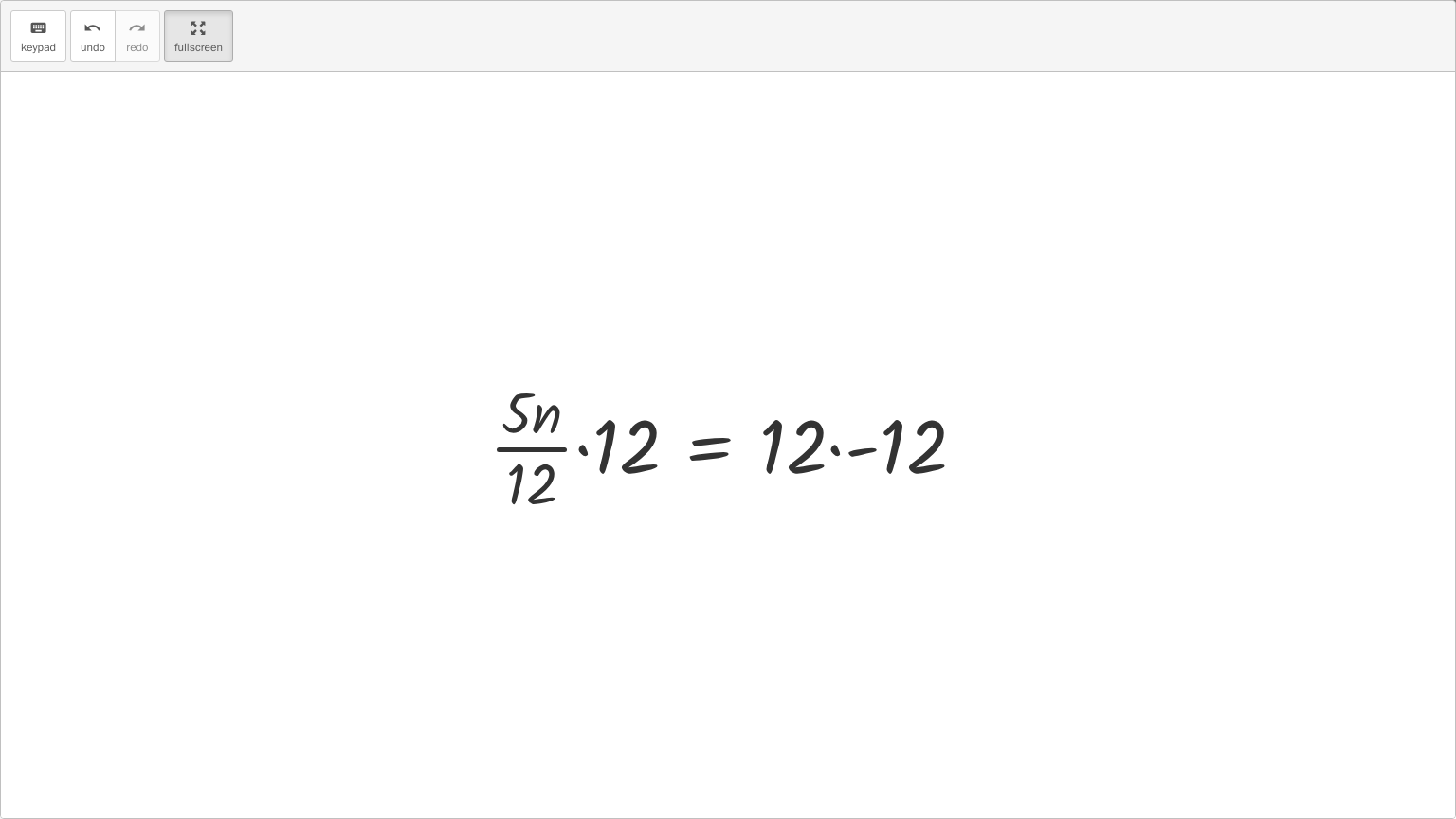 click at bounding box center (735, 446) 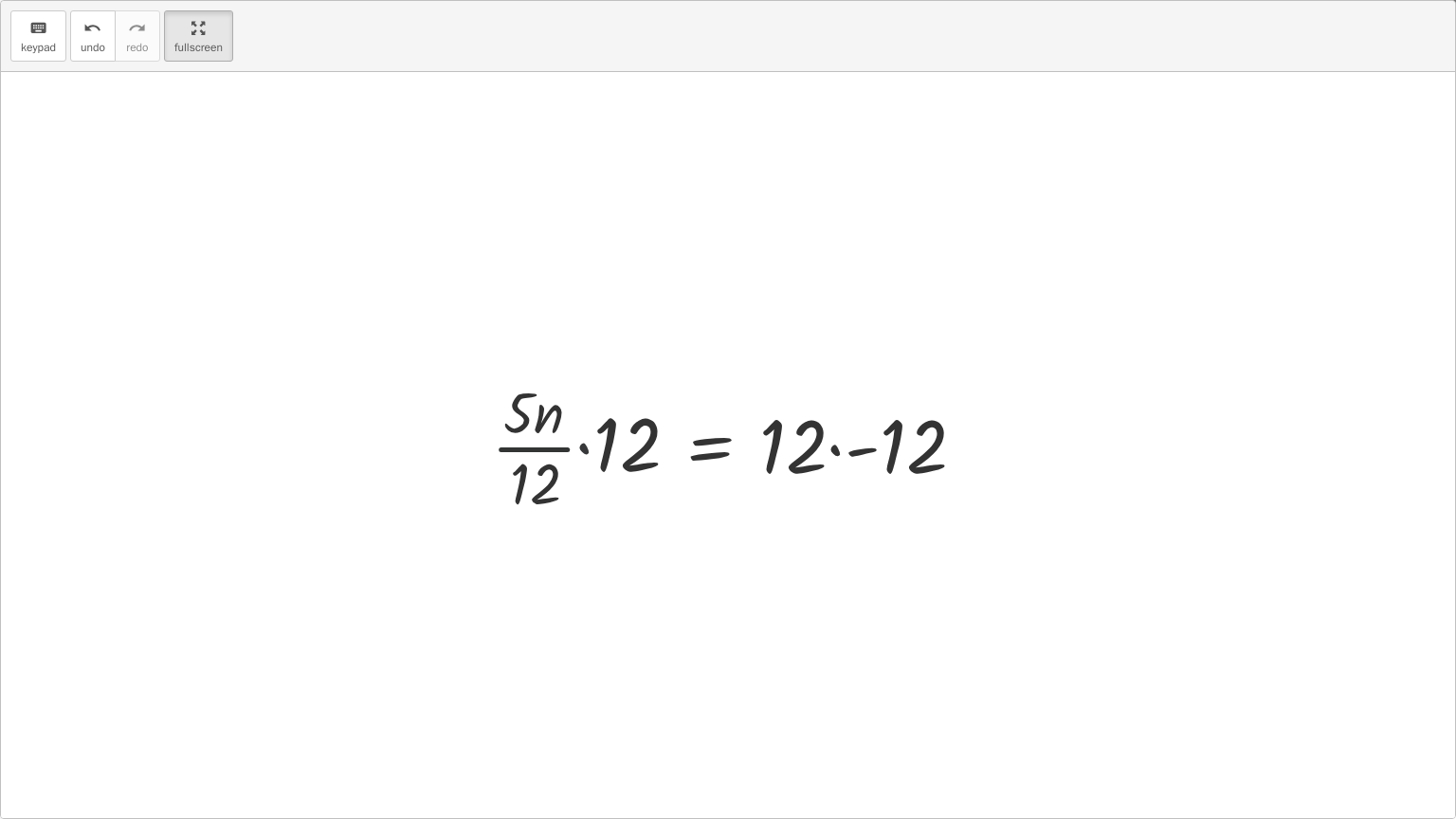 click at bounding box center (753, 446) 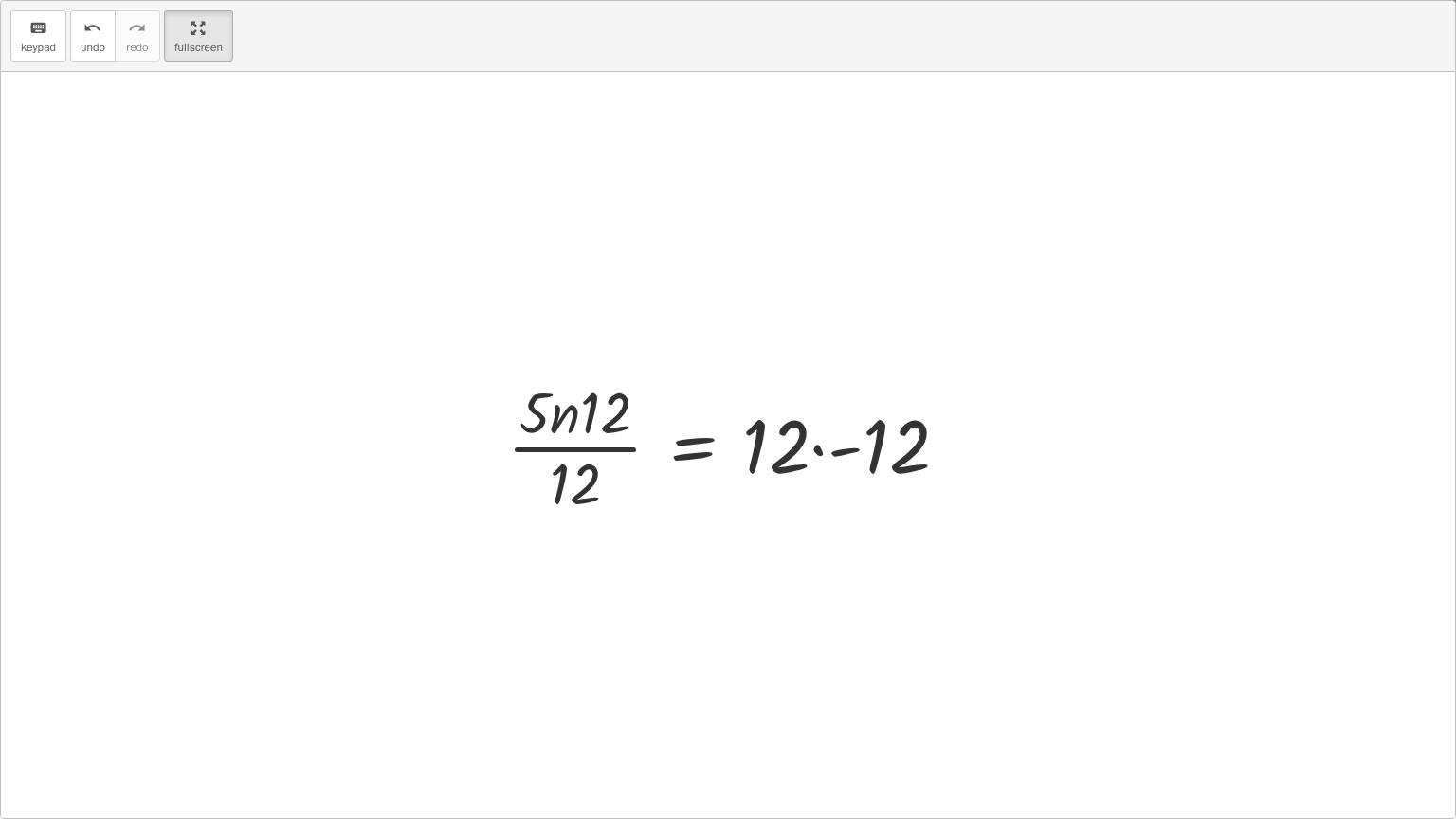 click at bounding box center (736, 446) 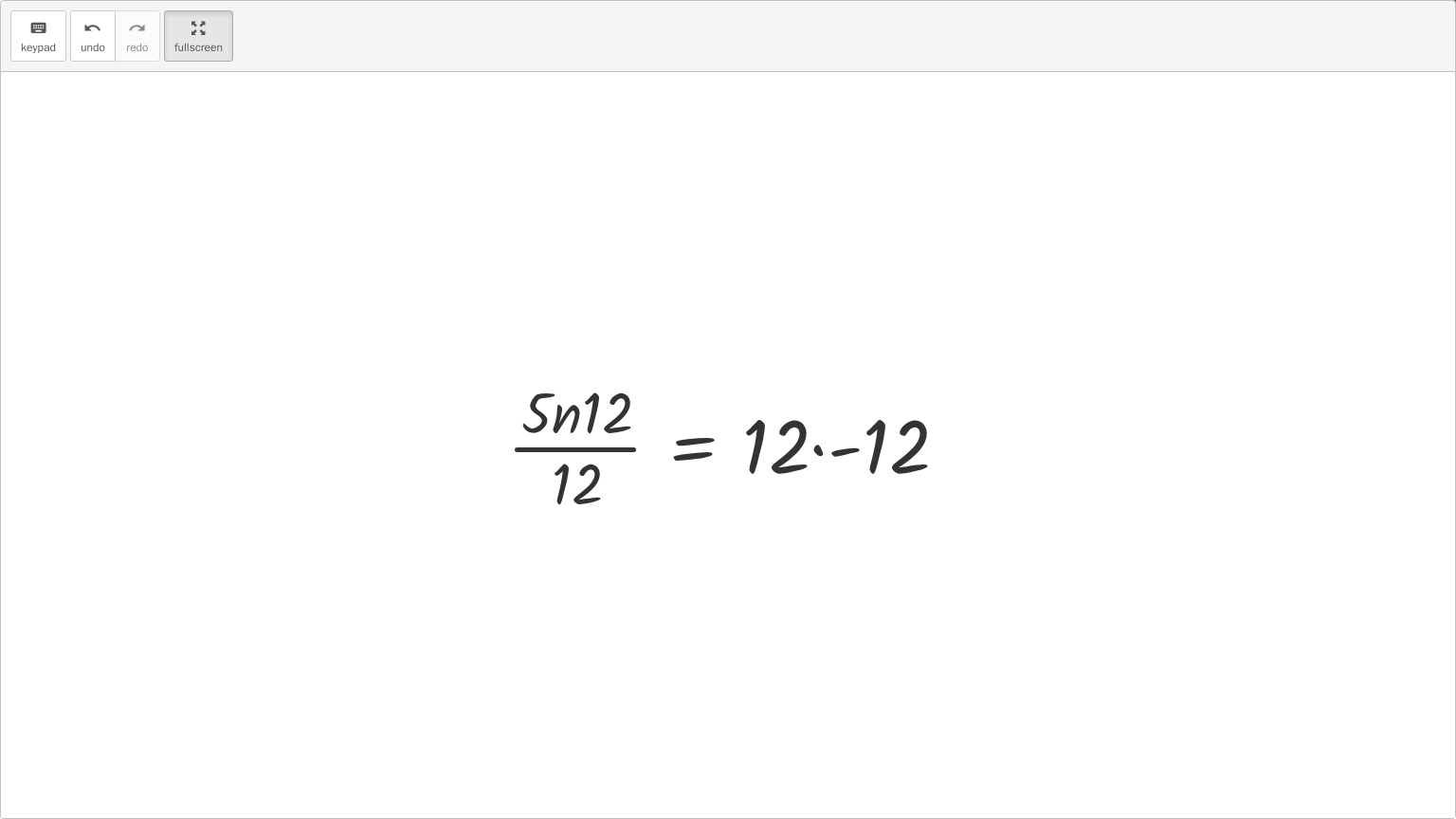 click at bounding box center (736, 446) 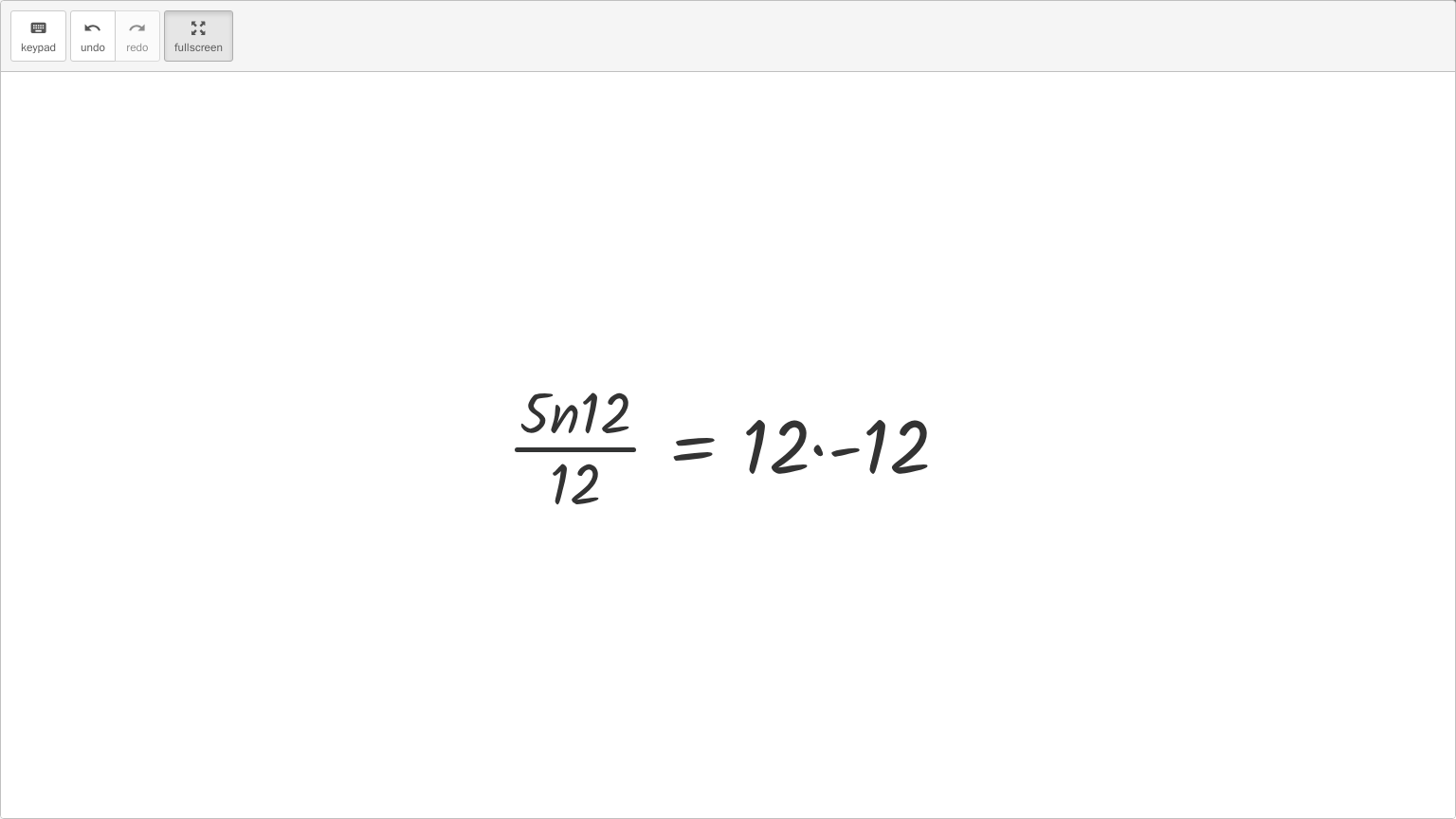 click at bounding box center [736, 446] 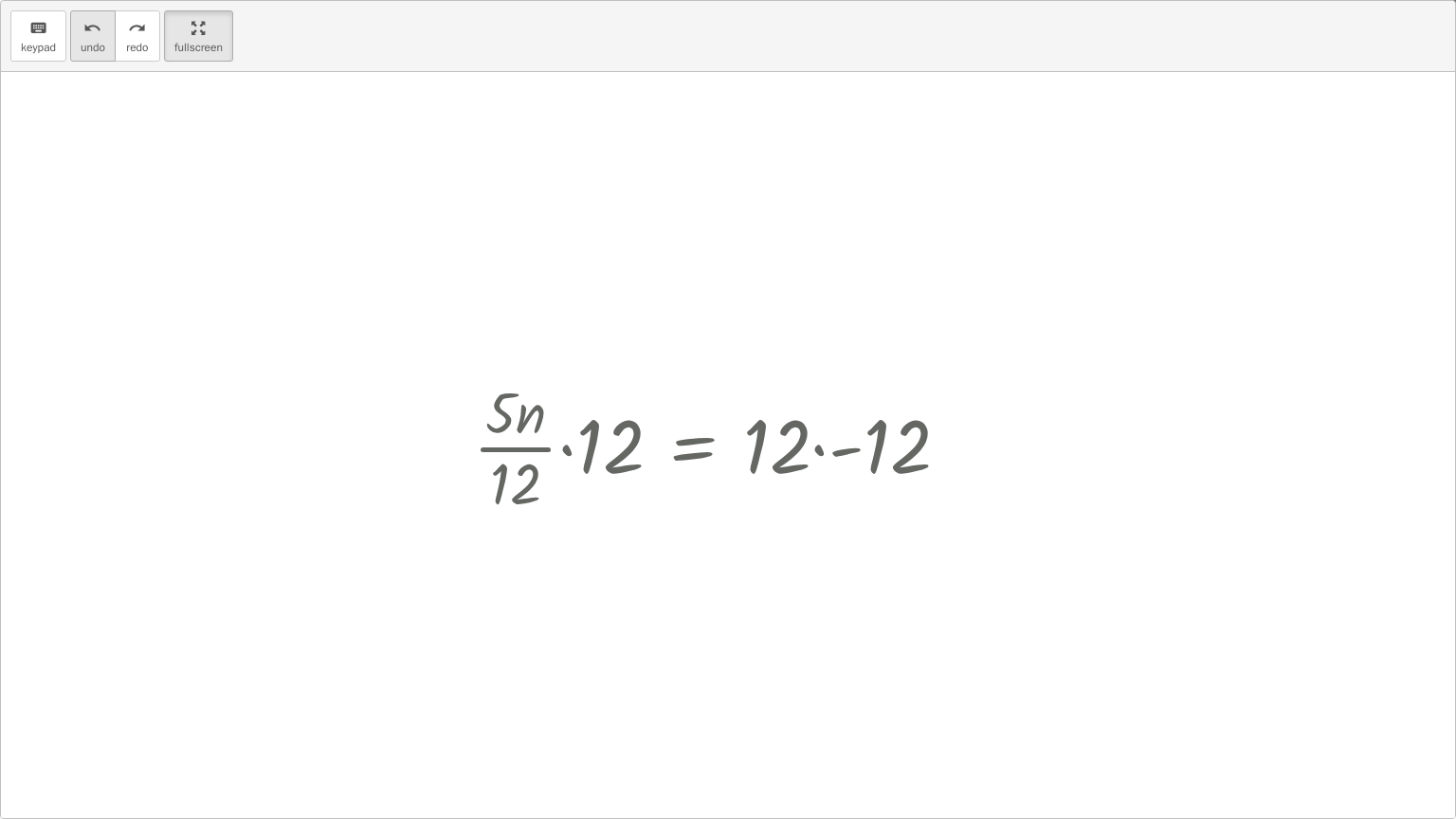 click on "undo" at bounding box center [93, 47] 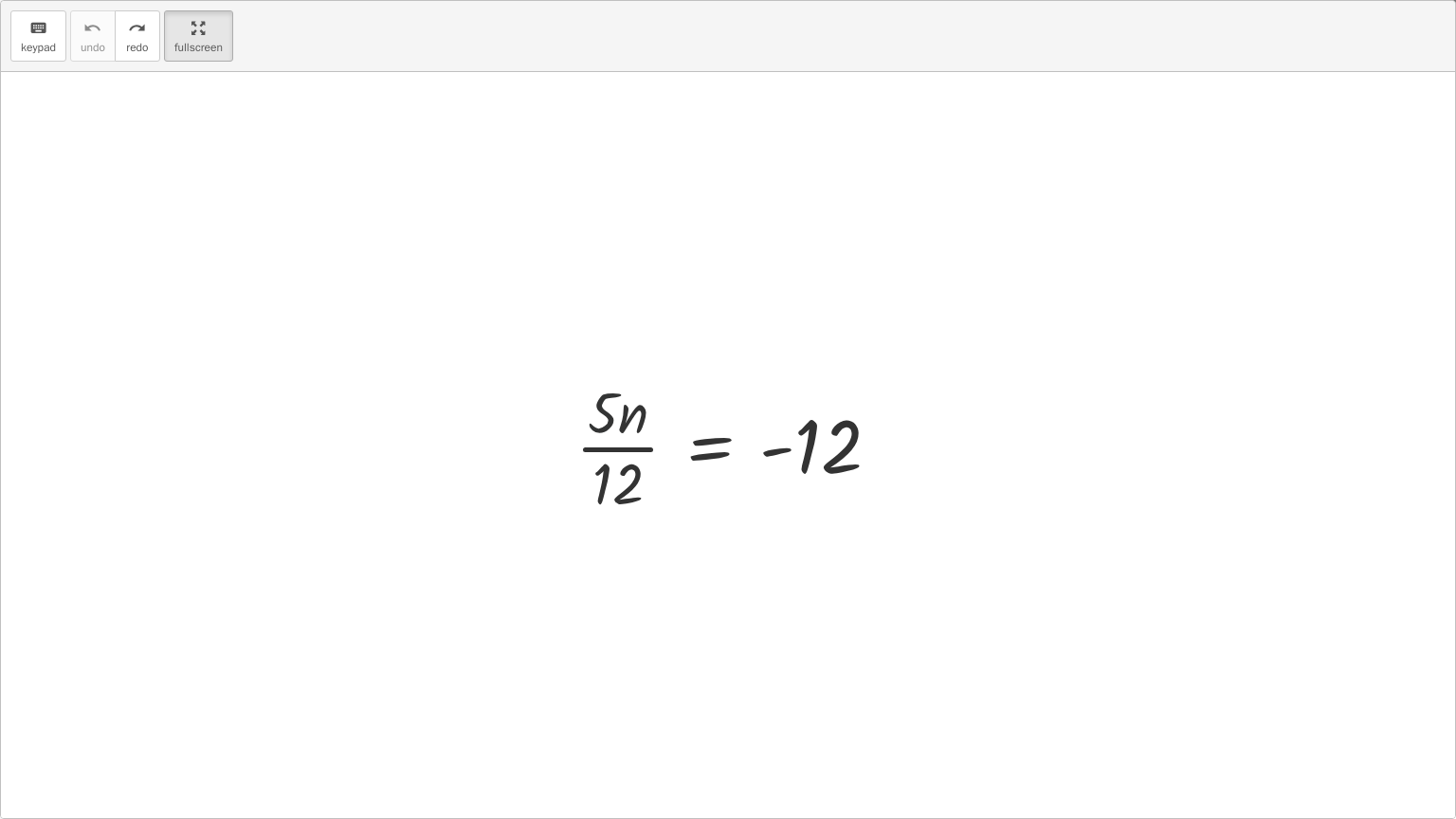 click at bounding box center [735, 446] 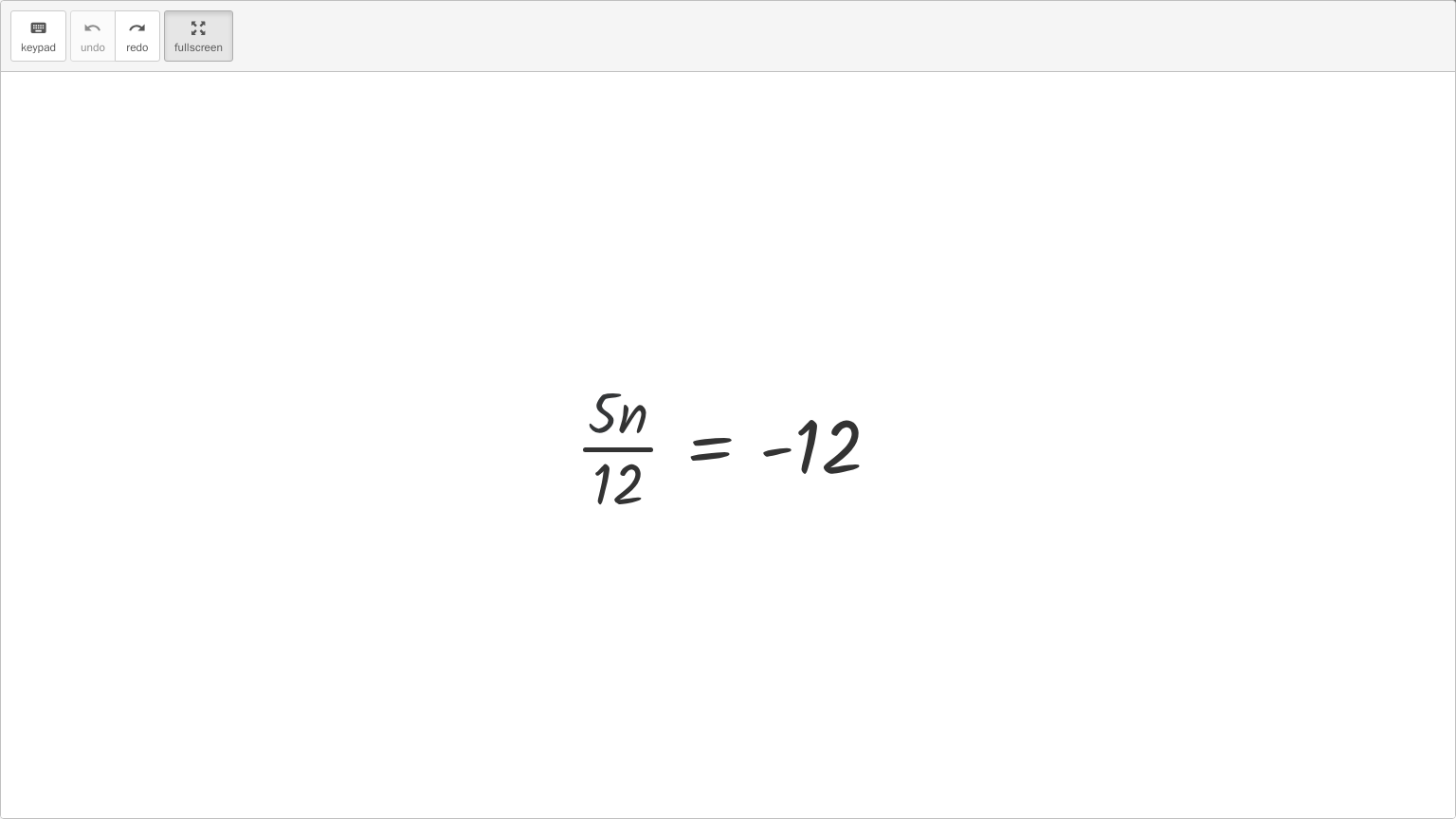 click at bounding box center [735, 446] 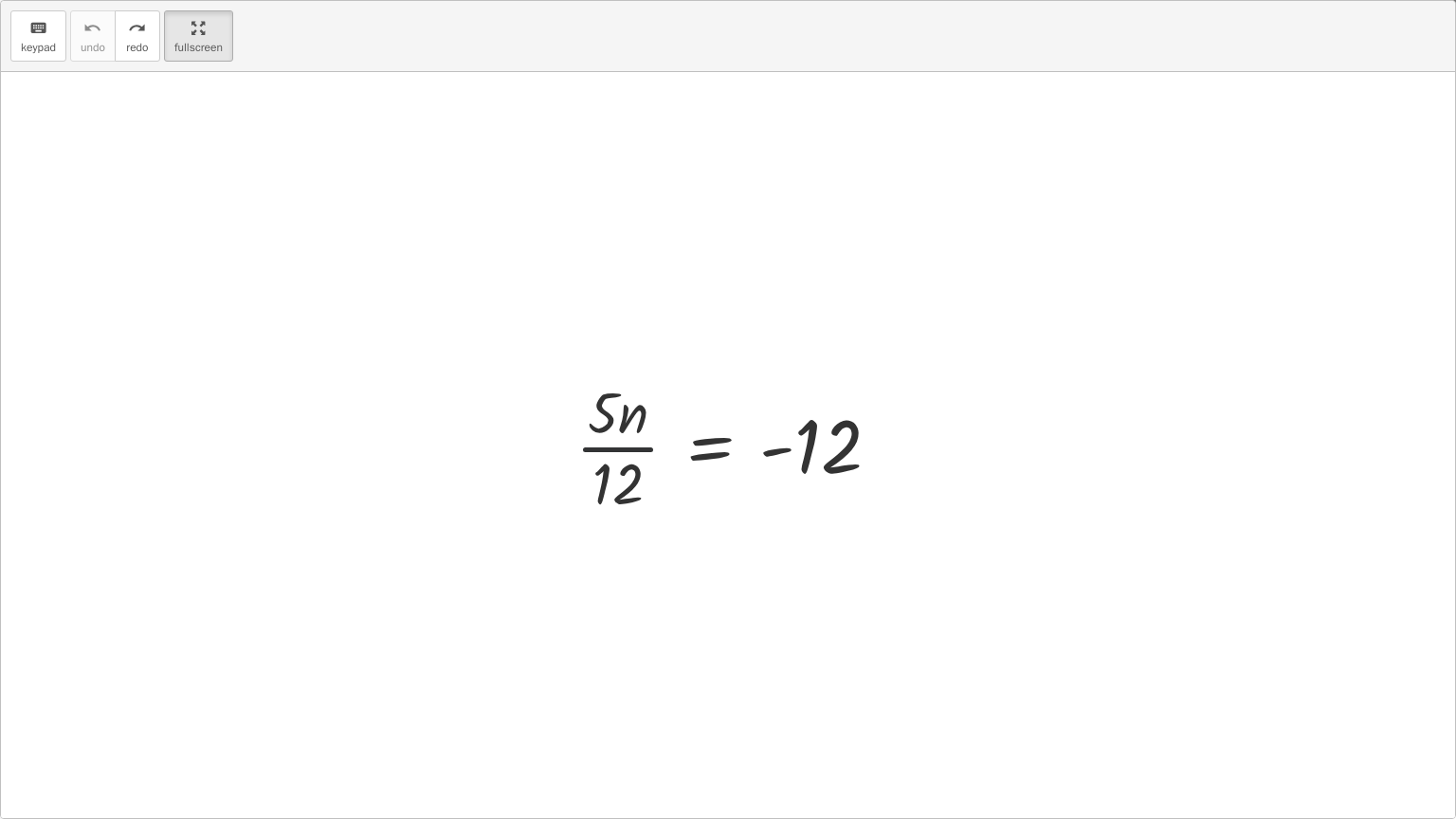 click at bounding box center [735, 446] 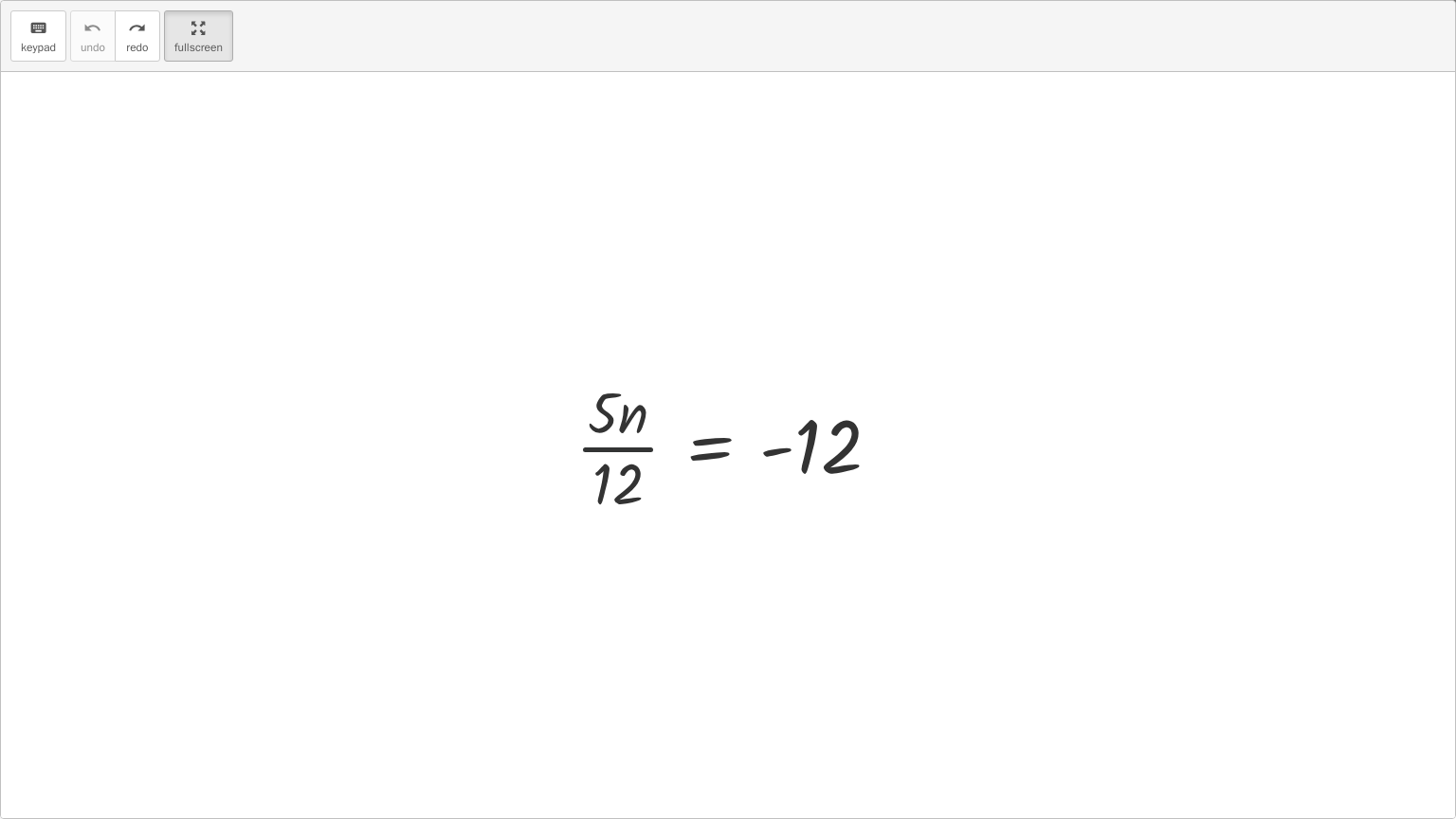 click at bounding box center [735, 446] 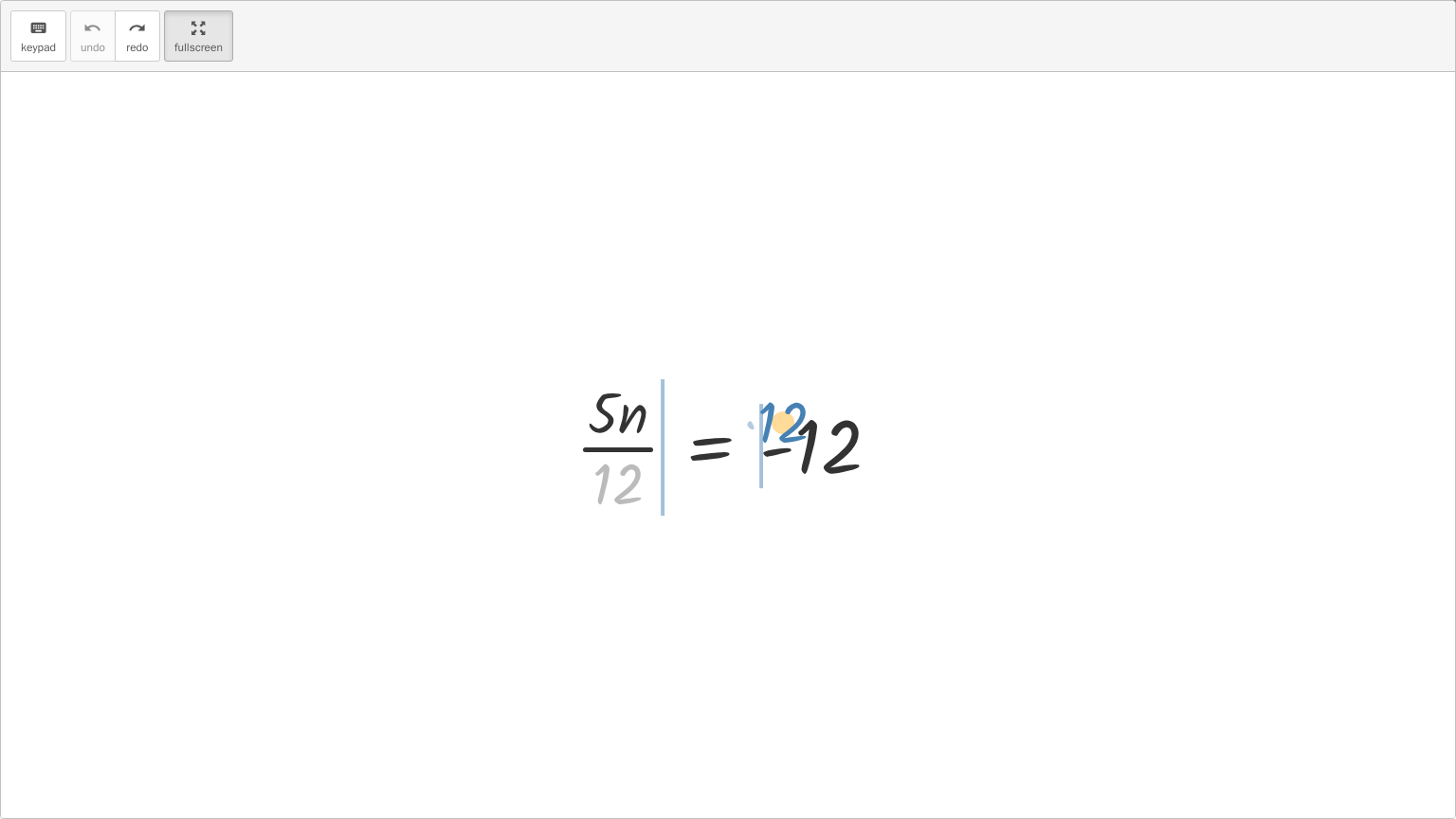 drag, startPoint x: 607, startPoint y: 483, endPoint x: 771, endPoint y: 422, distance: 174.97714 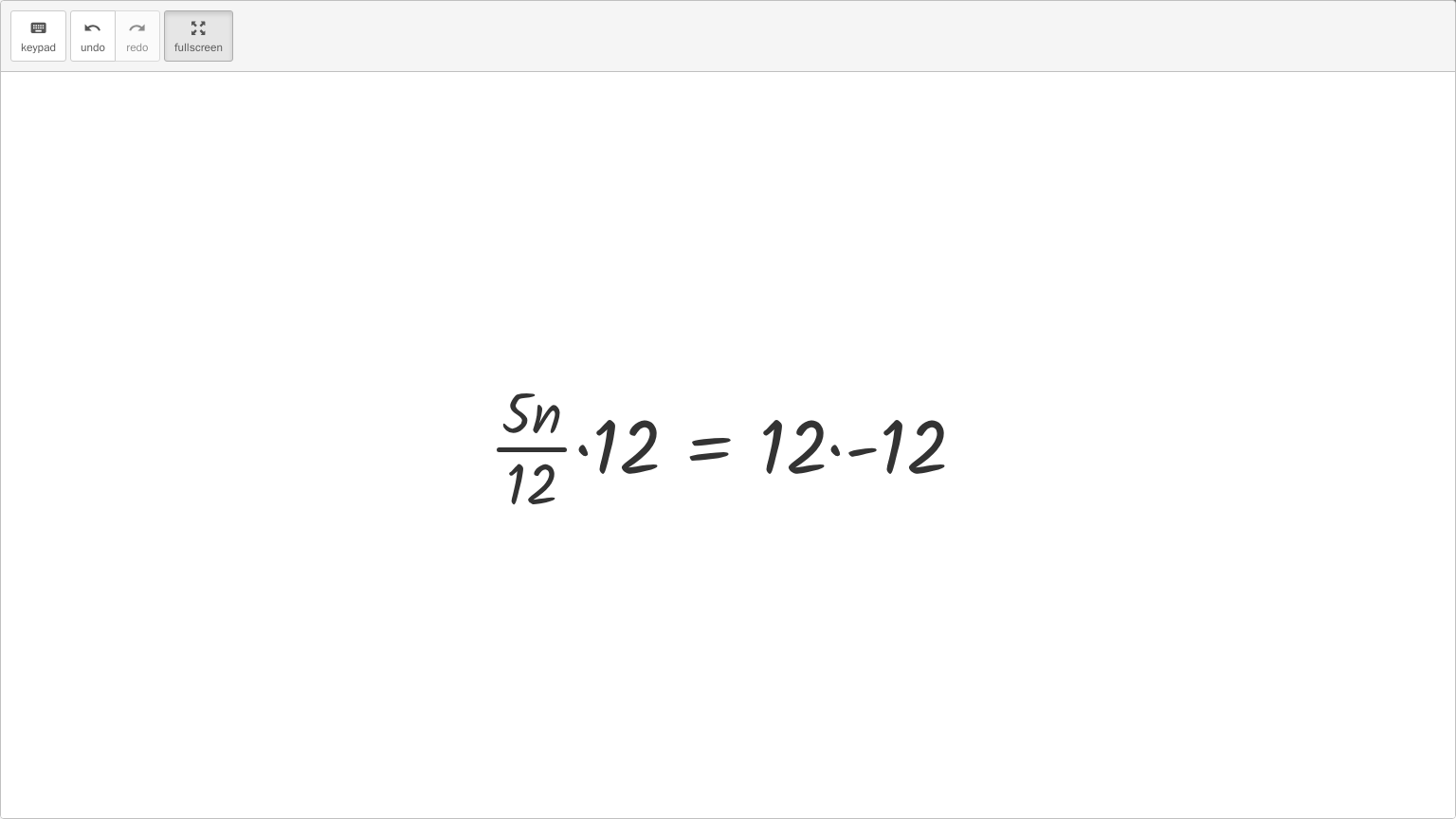 click at bounding box center [735, 446] 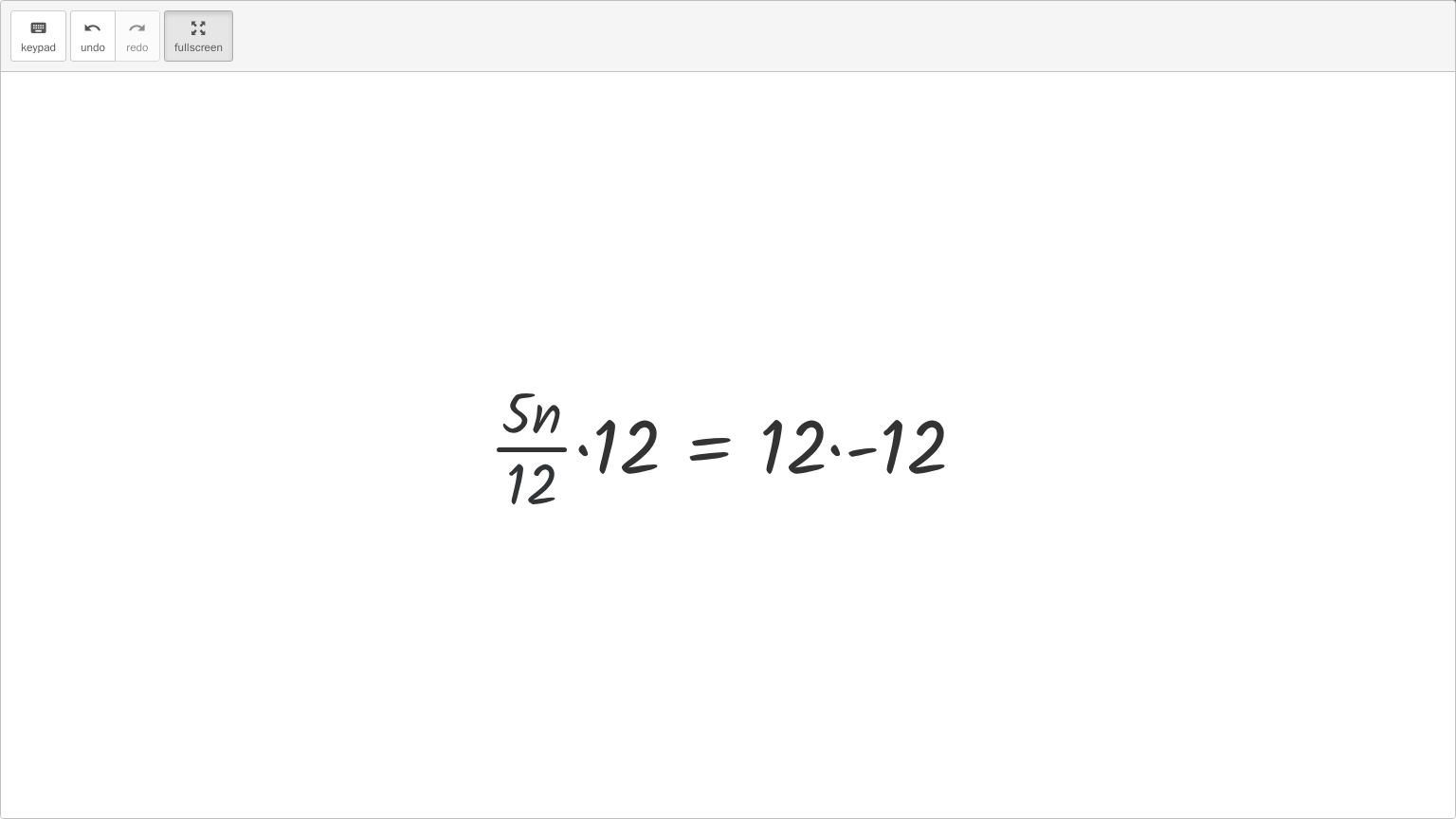 click at bounding box center (735, 446) 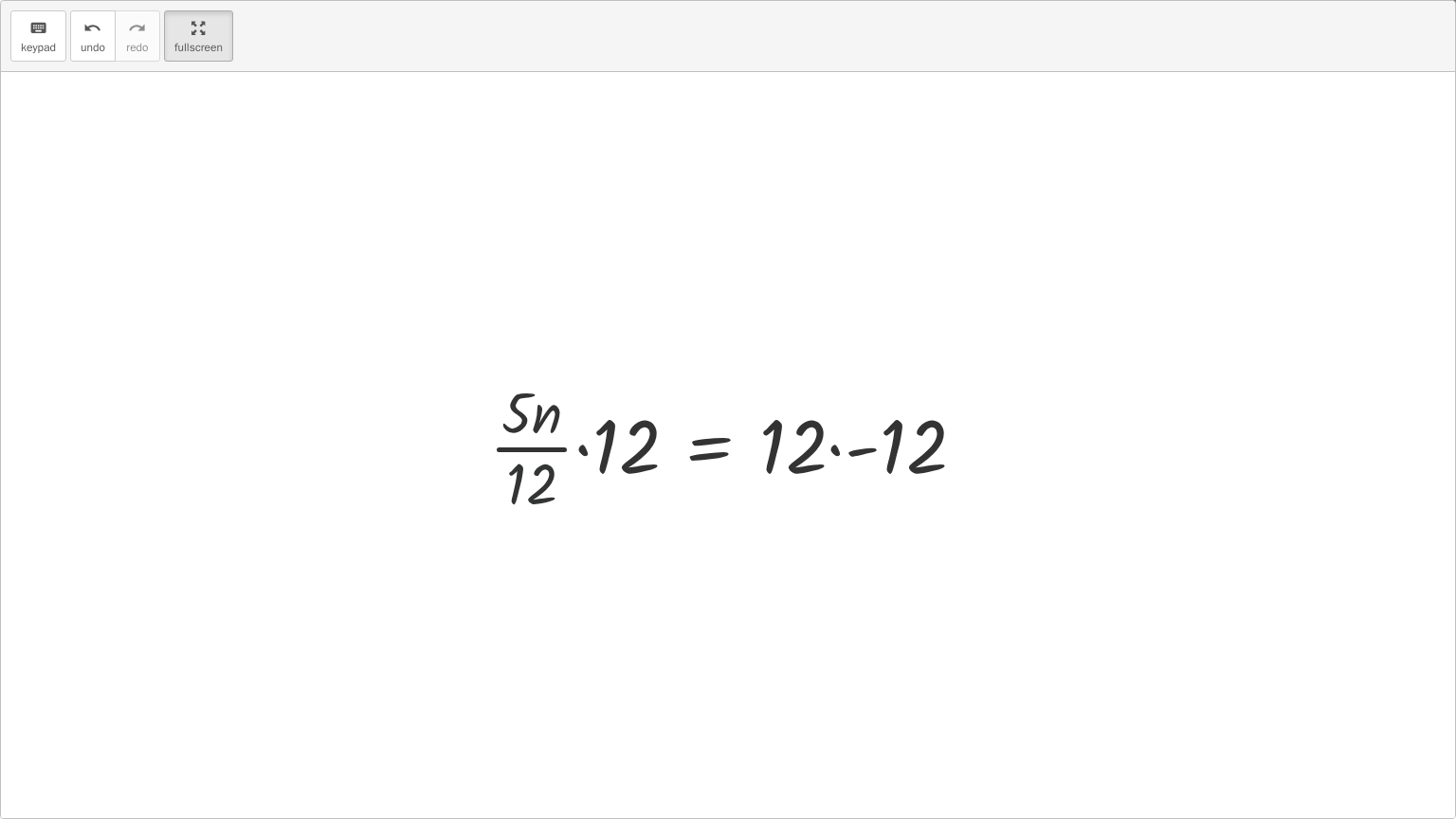 click at bounding box center [735, 446] 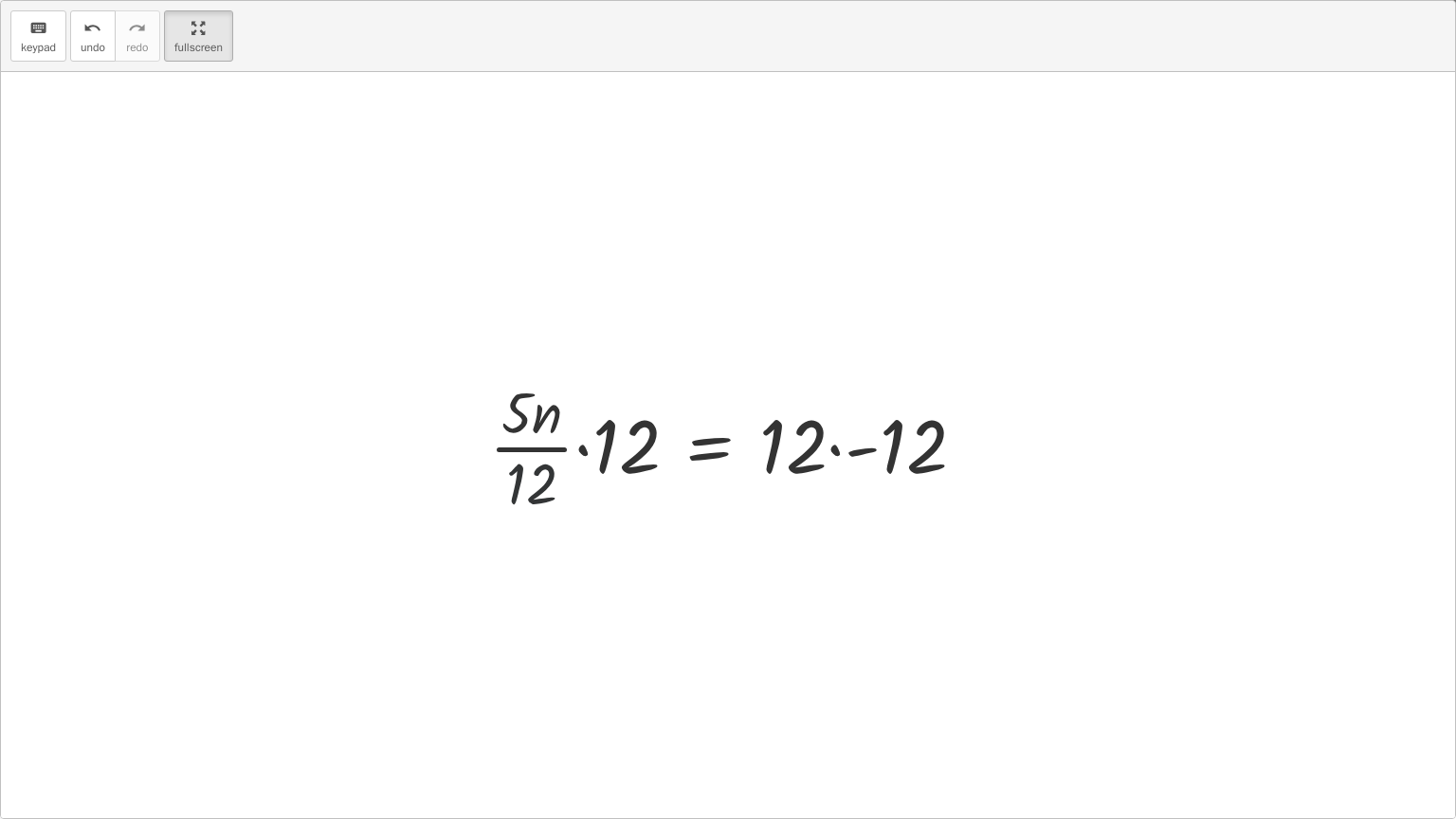 click at bounding box center [735, 446] 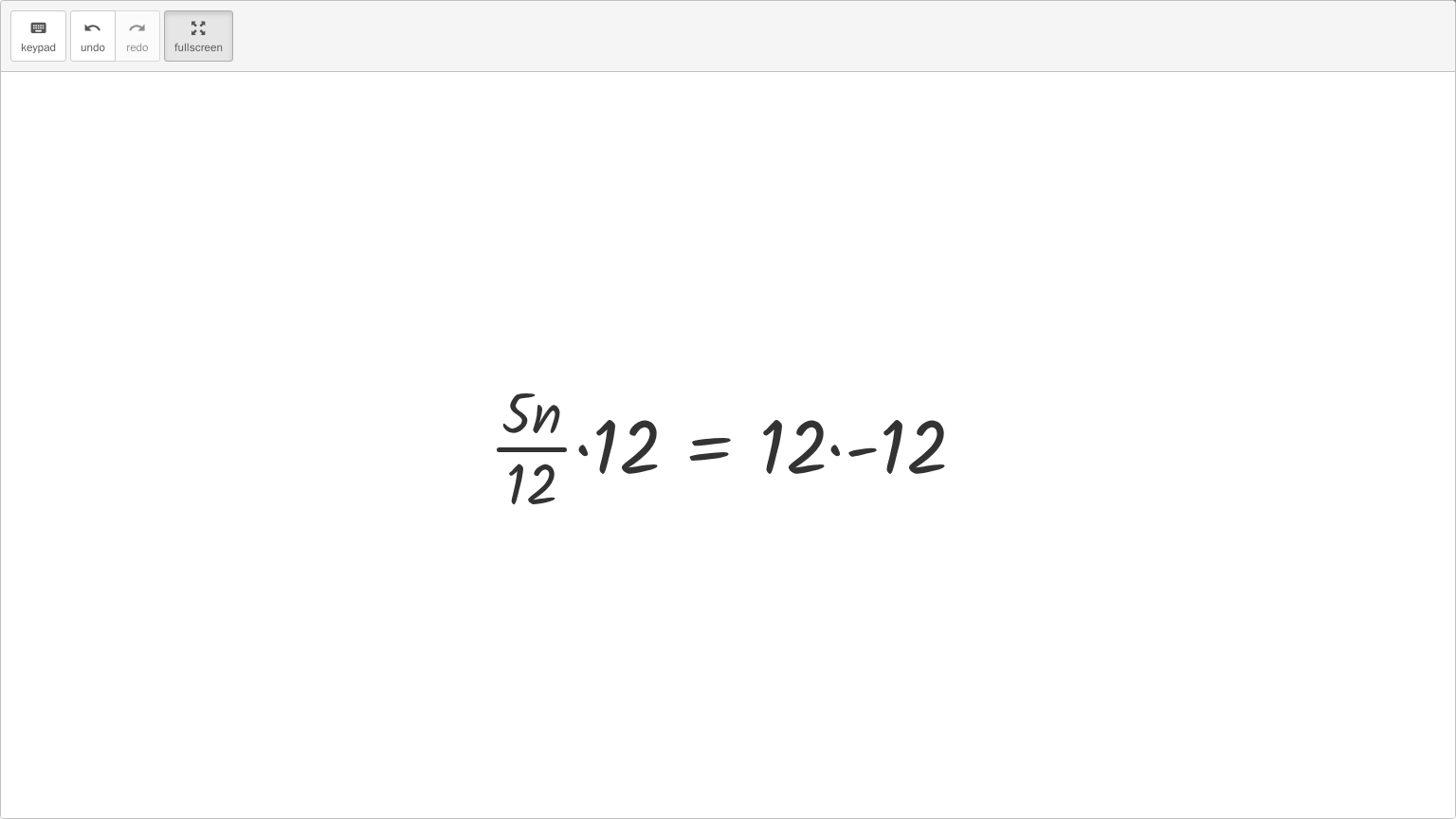 click at bounding box center (735, 446) 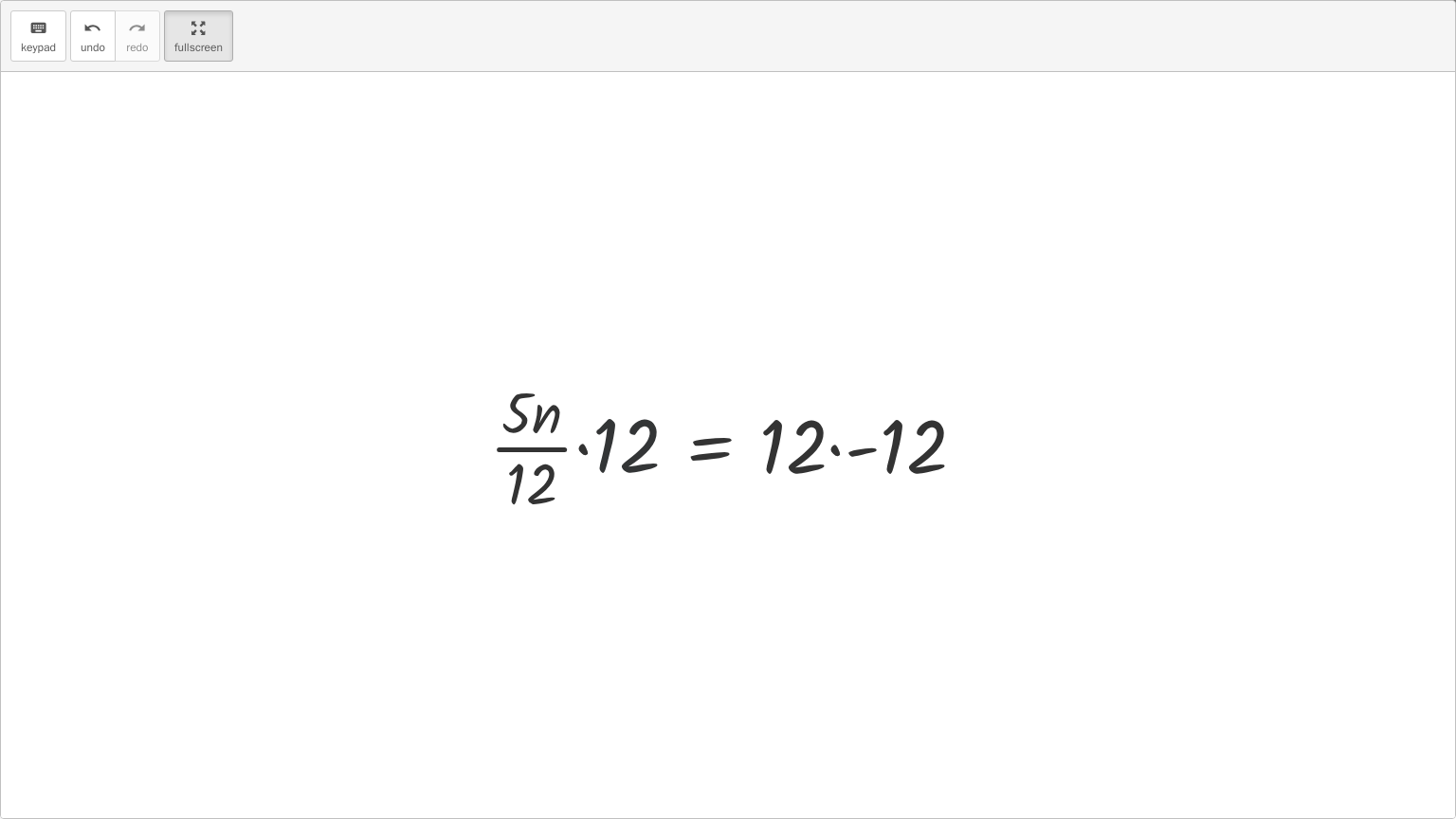 click at bounding box center (753, 446) 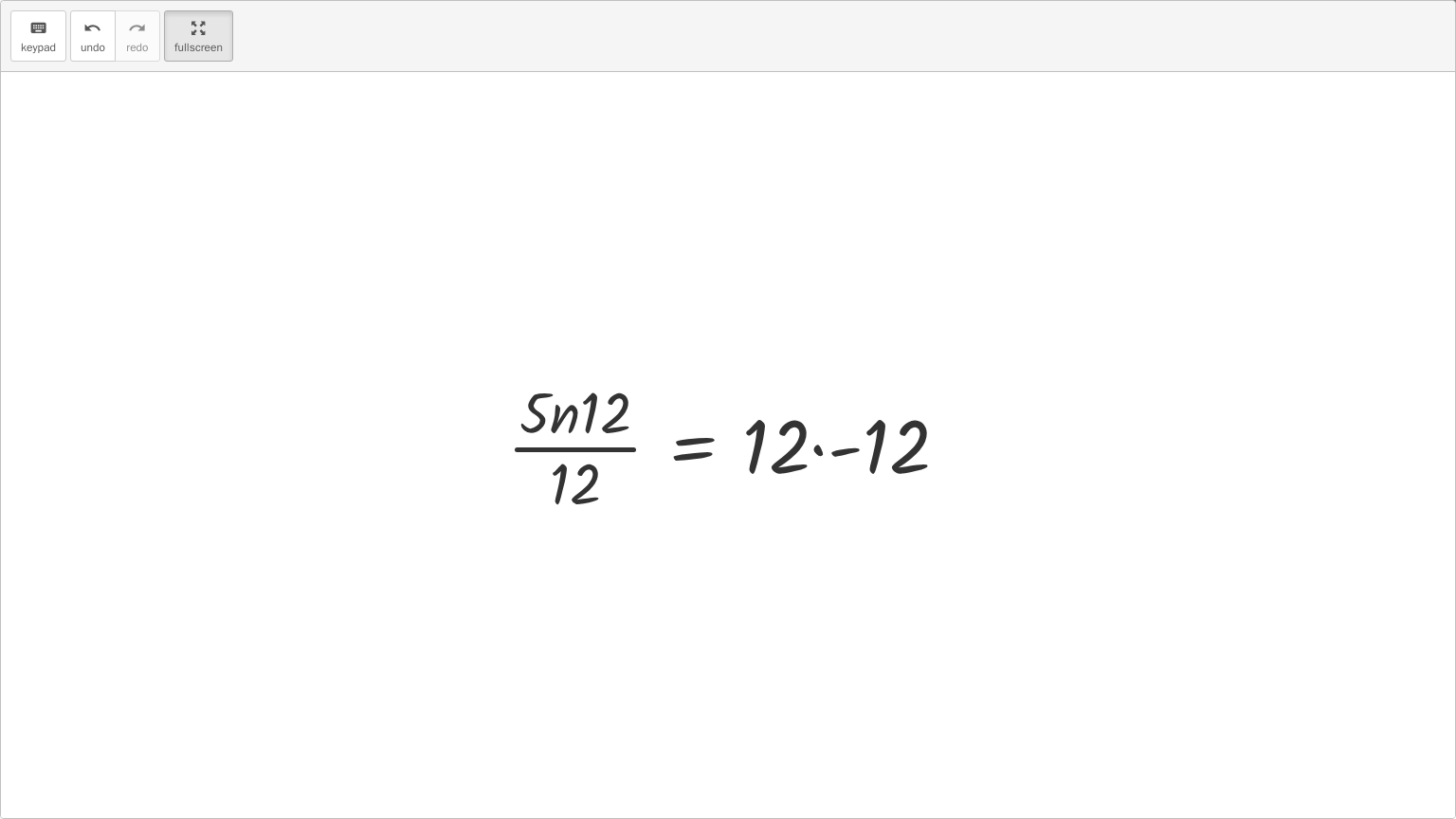 click at bounding box center (736, 446) 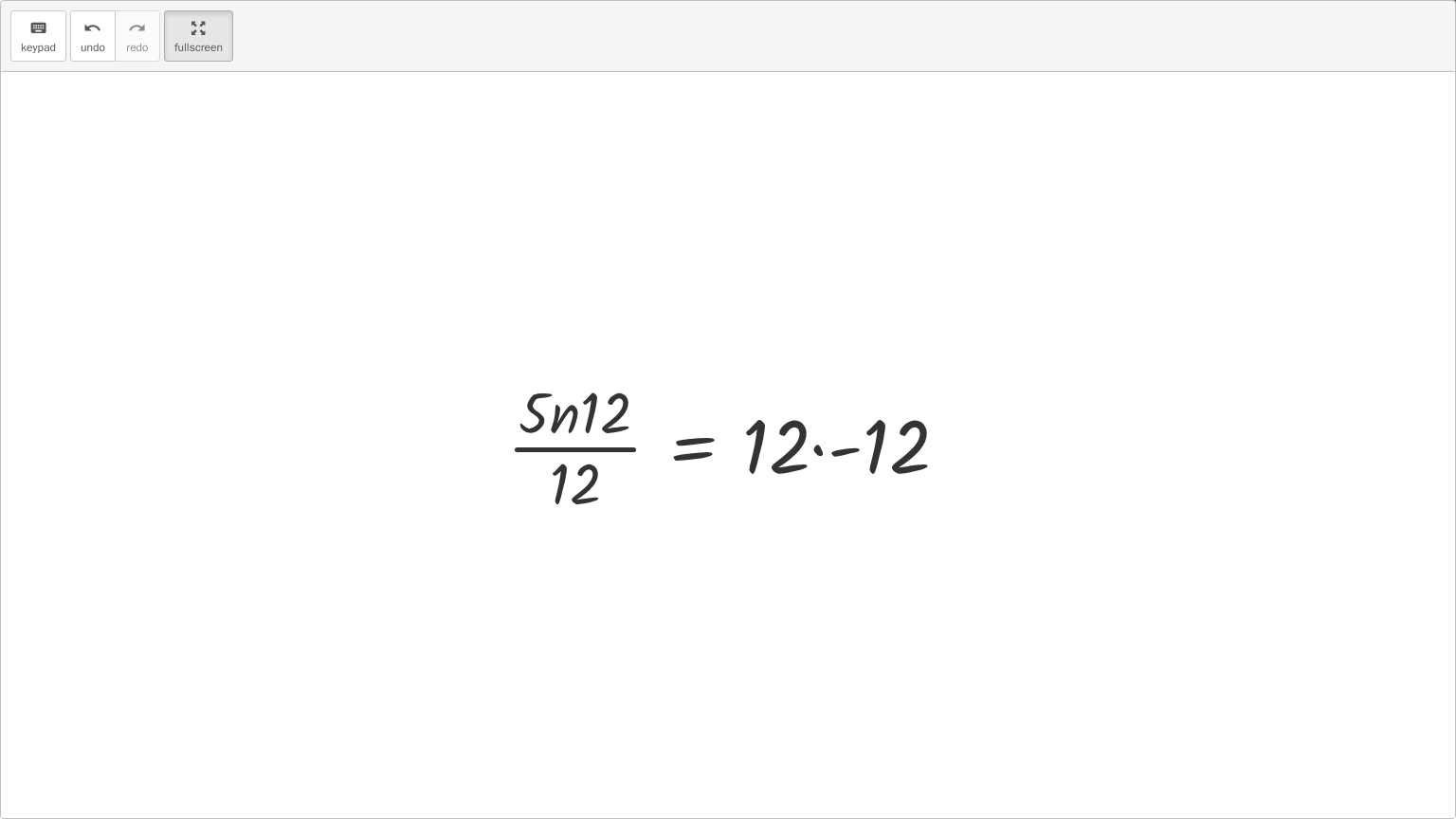 click at bounding box center (736, 446) 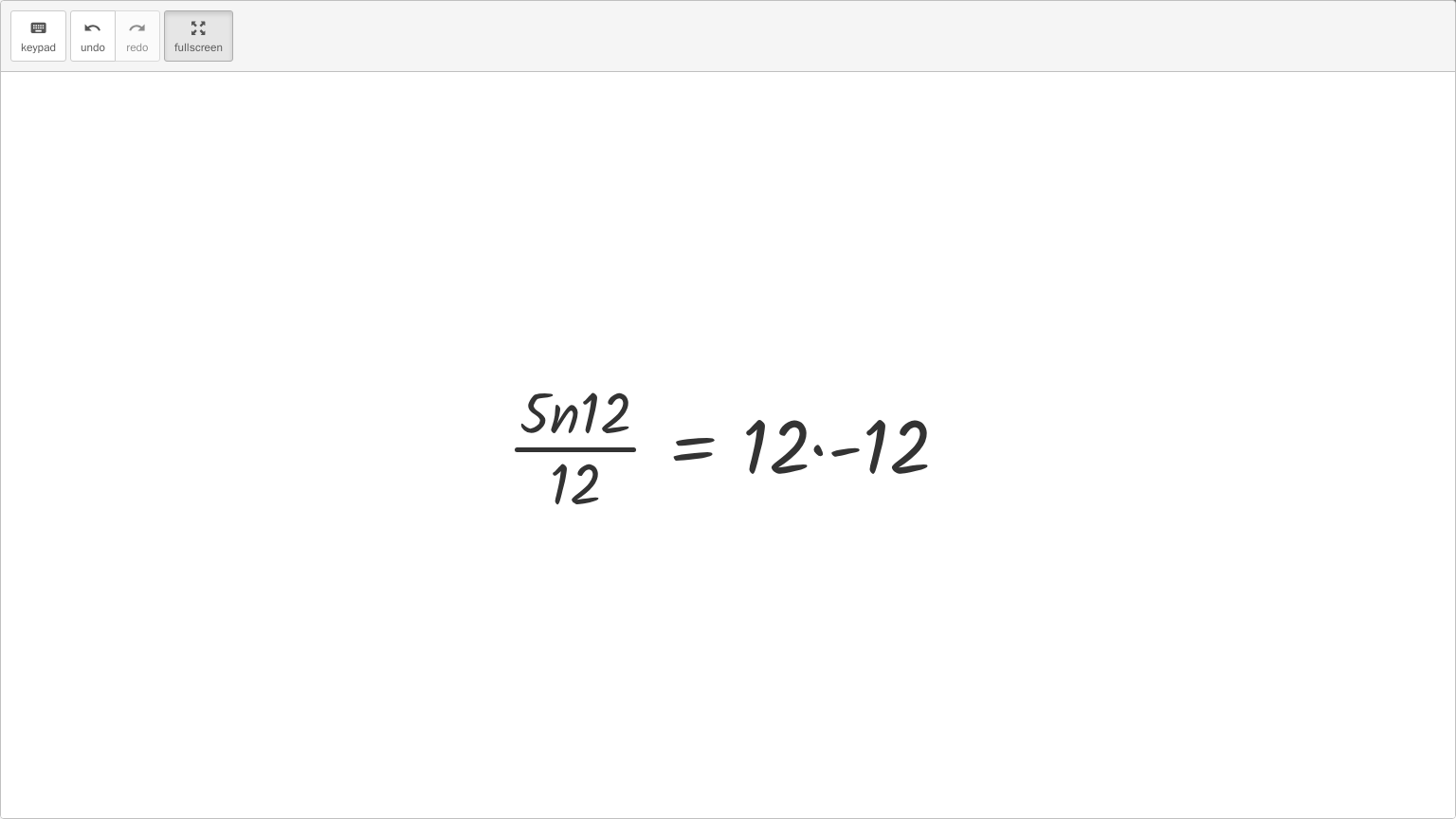 click at bounding box center (736, 446) 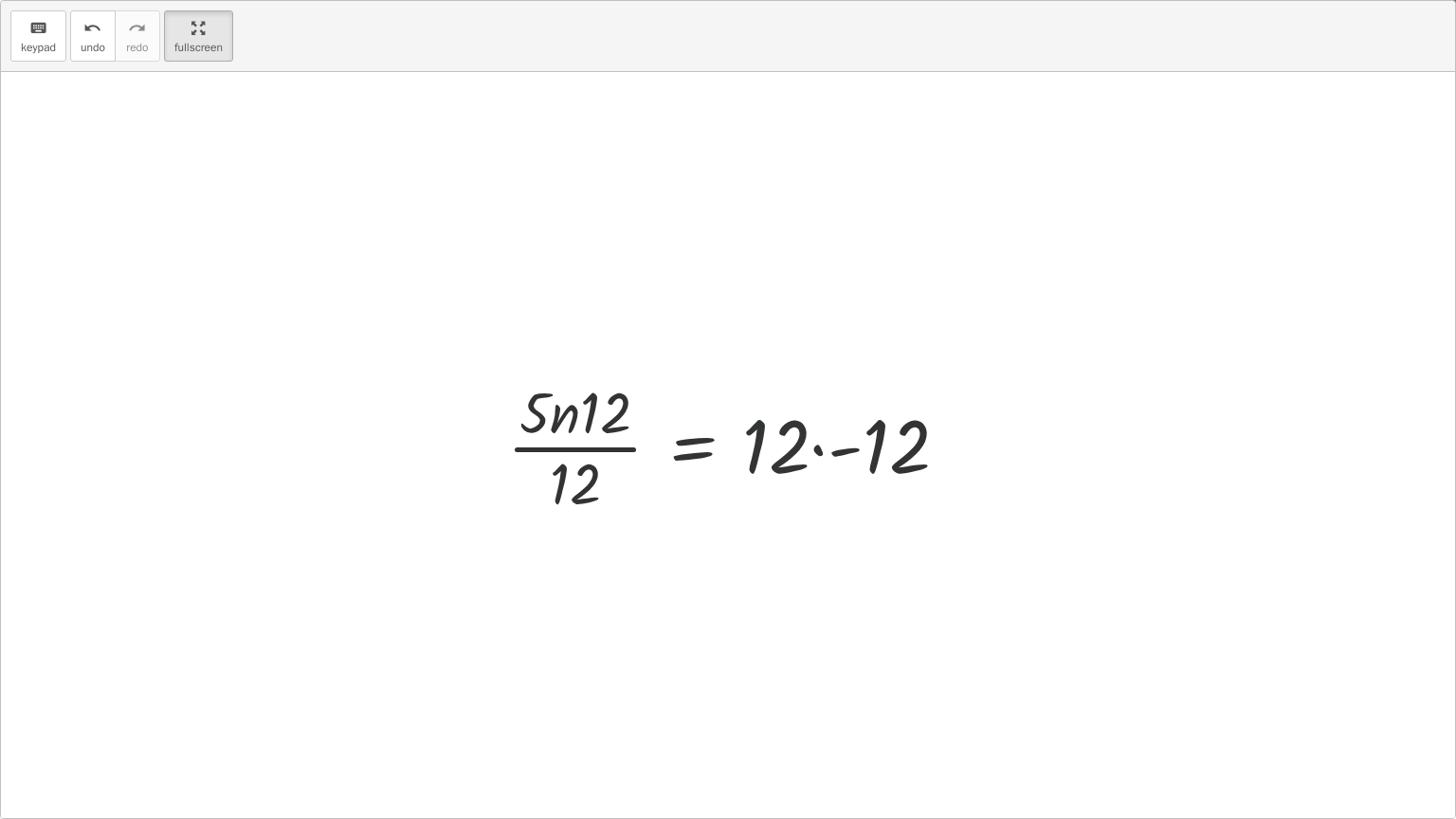click at bounding box center [736, 446] 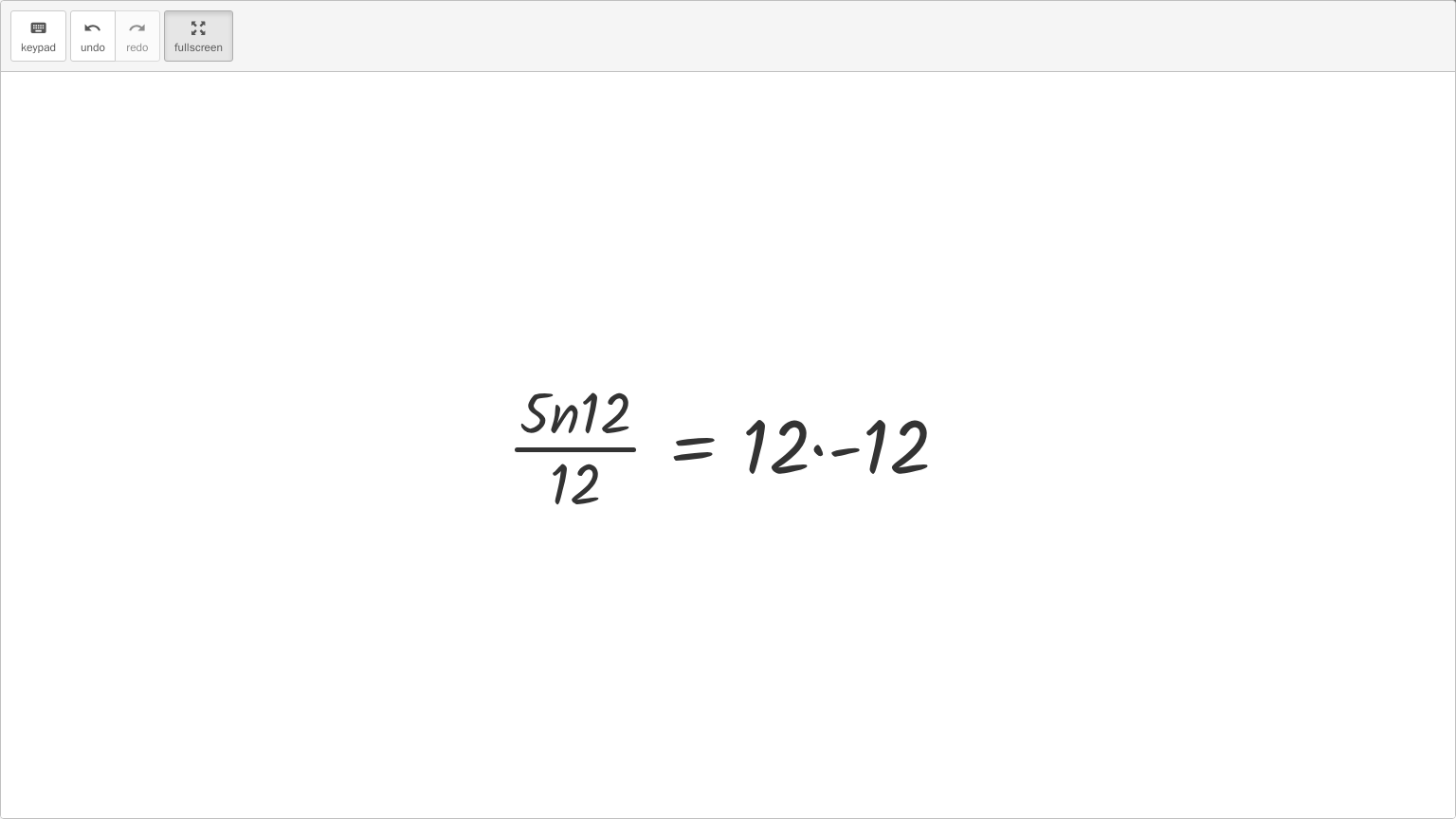 click at bounding box center [736, 446] 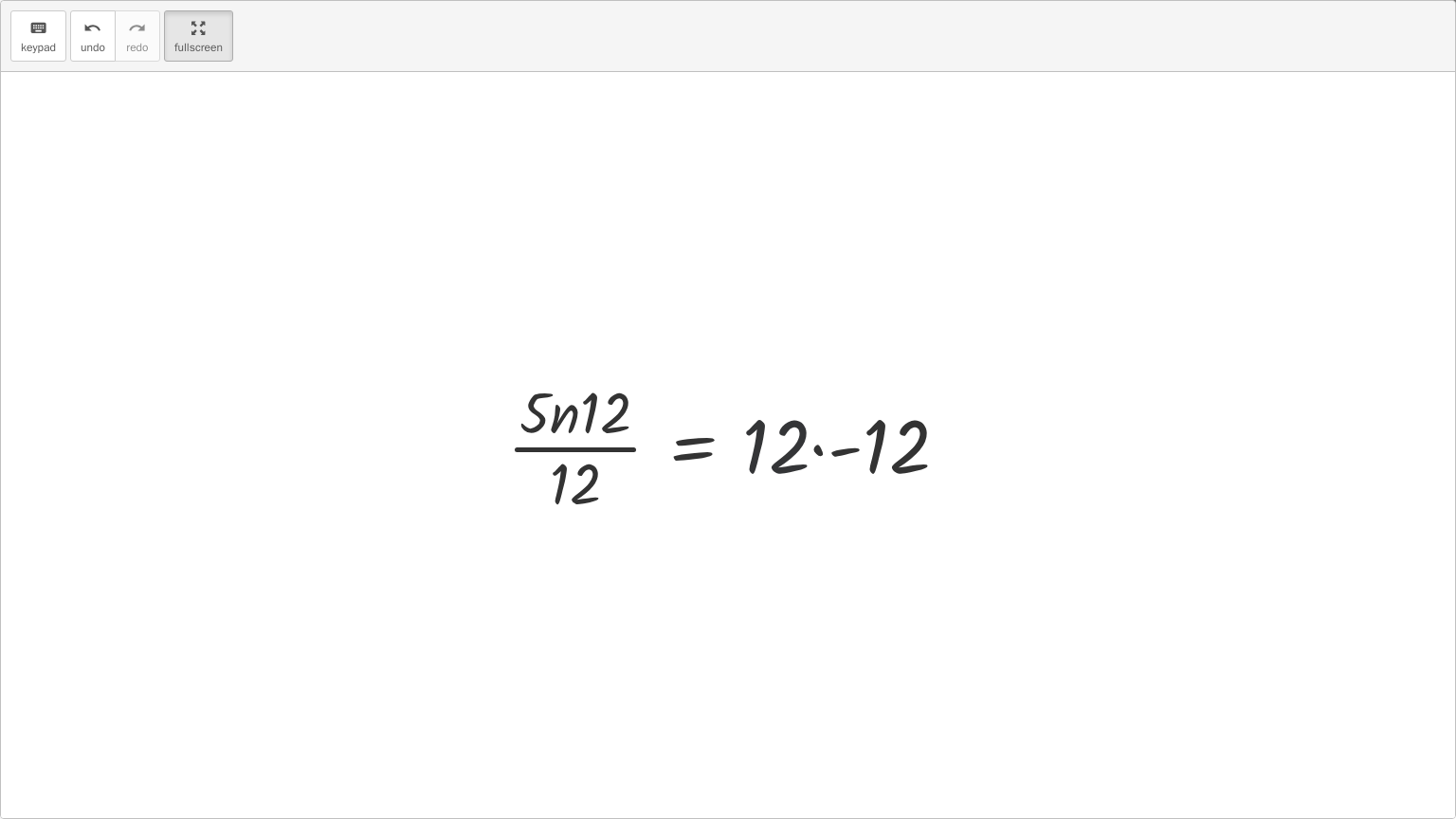 click at bounding box center (736, 446) 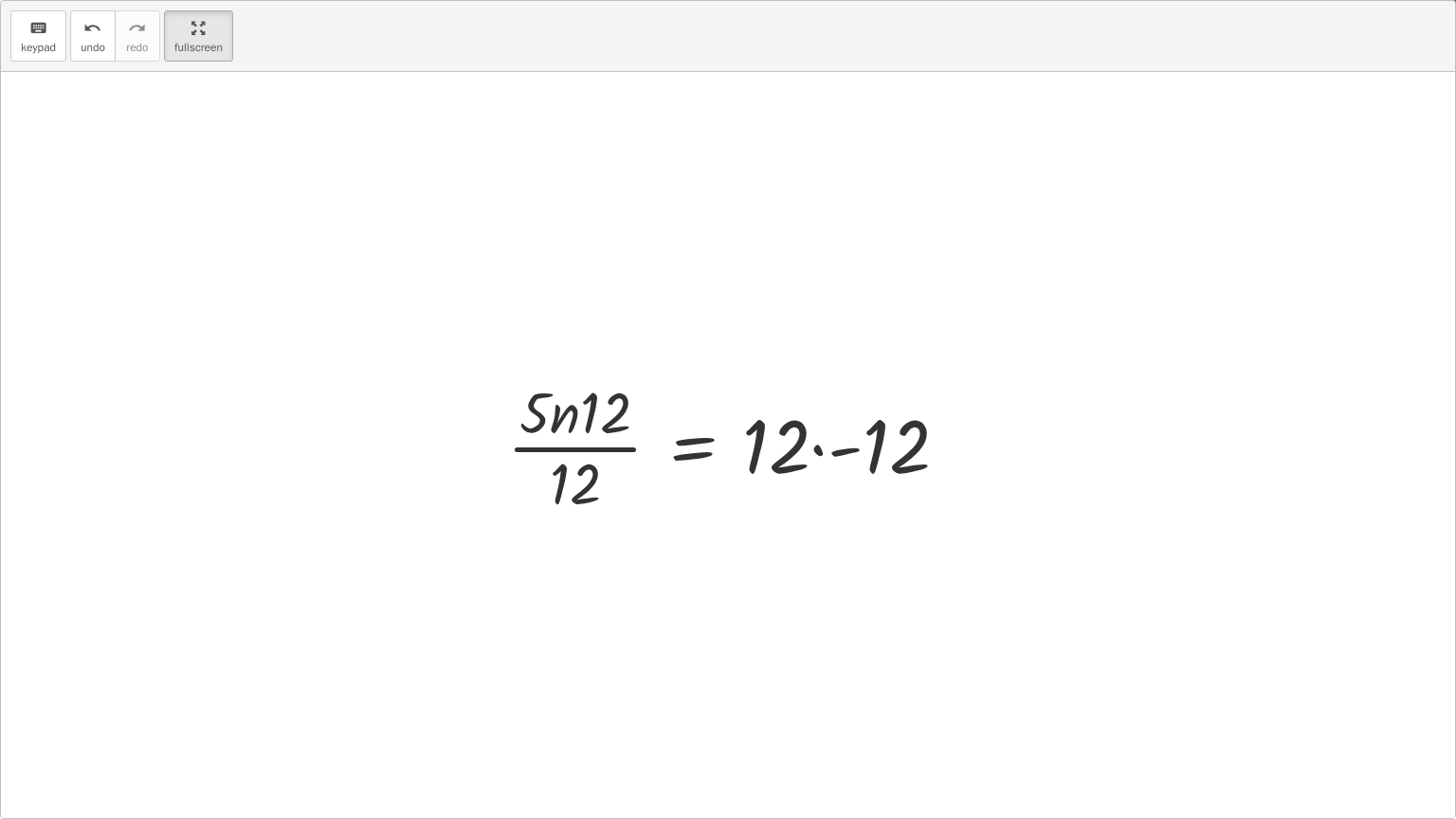 click at bounding box center (736, 446) 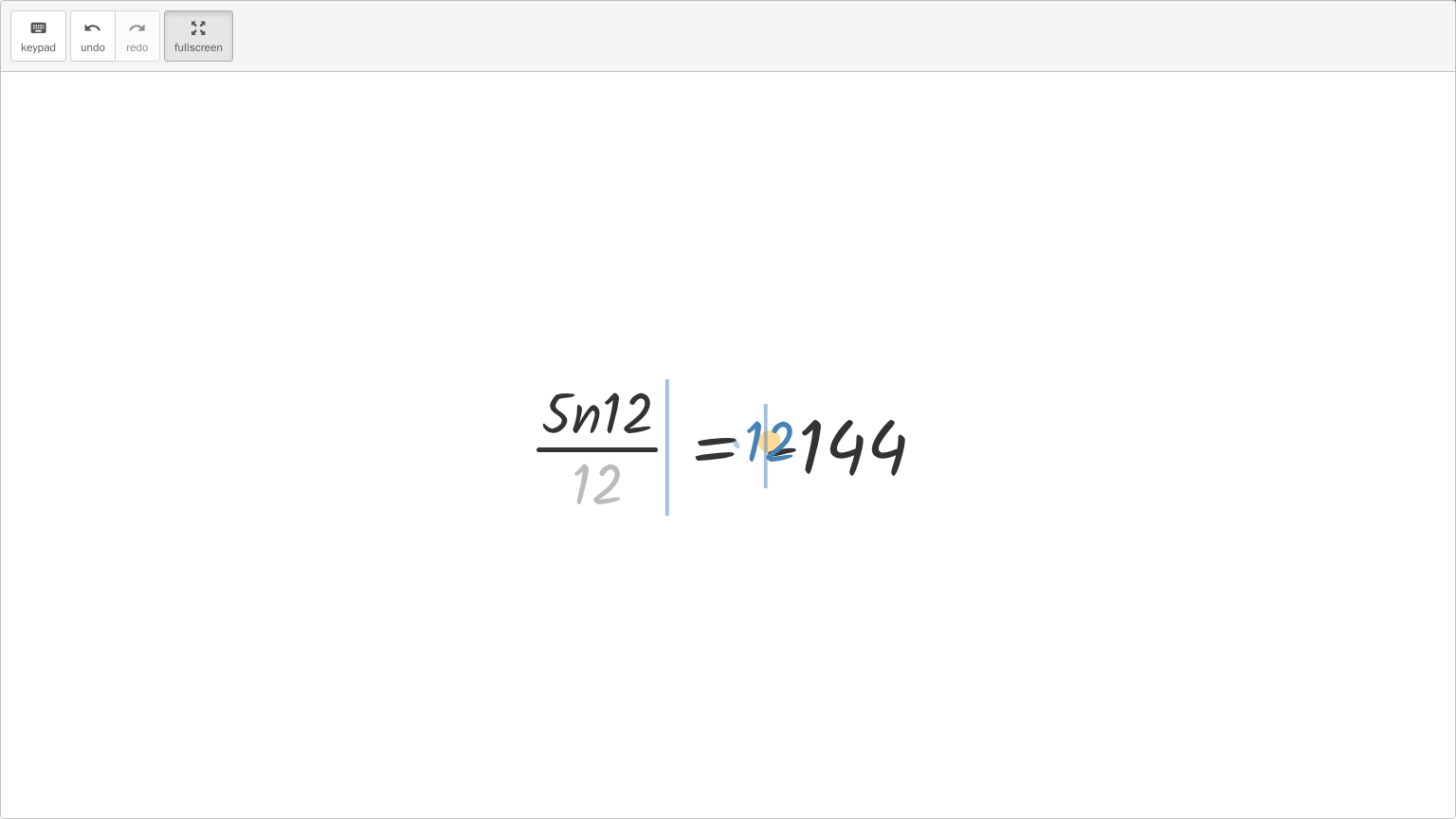 drag, startPoint x: 606, startPoint y: 483, endPoint x: 777, endPoint y: 441, distance: 176.08237 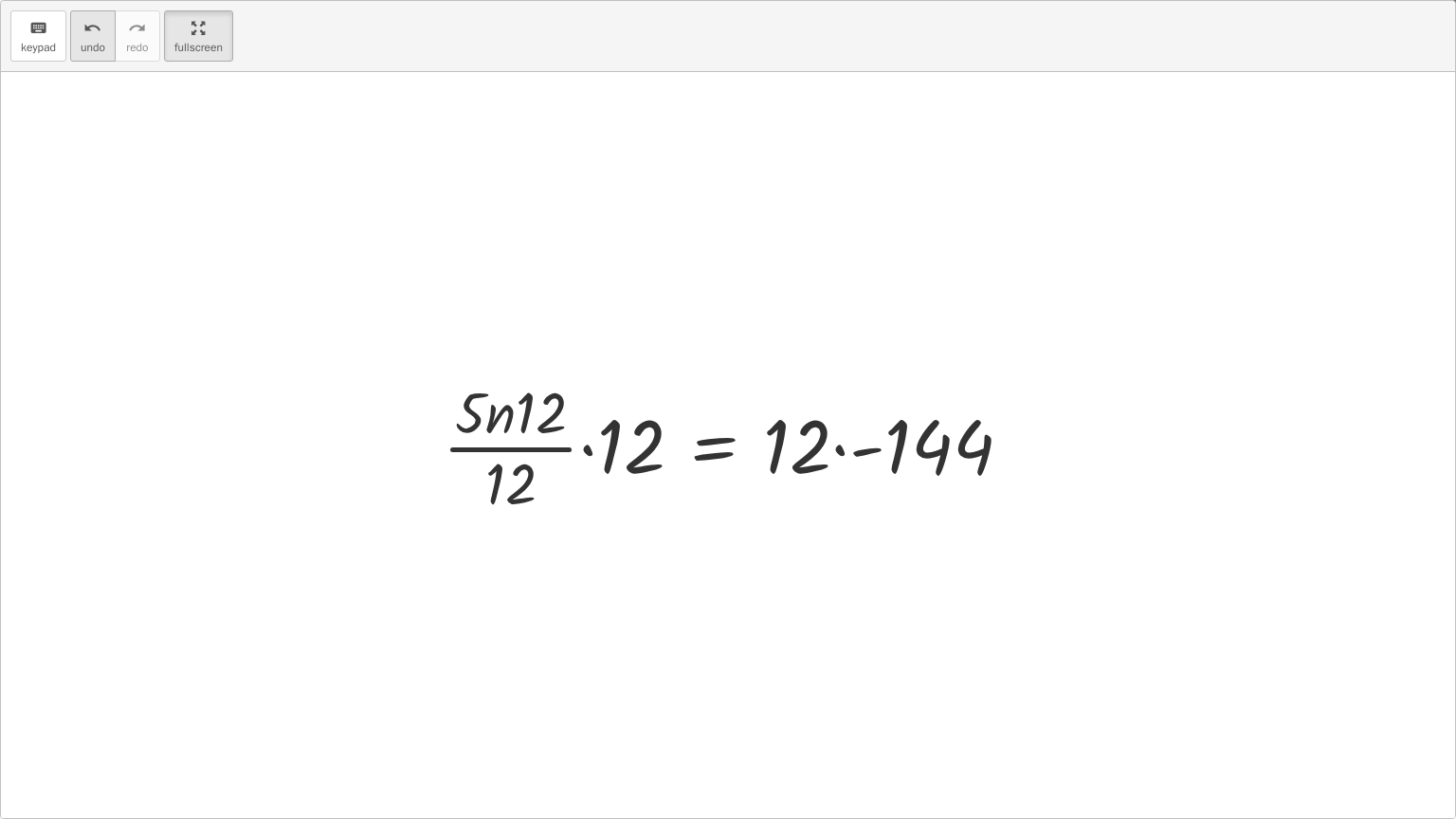 click on "undo undo" at bounding box center (93, 36) 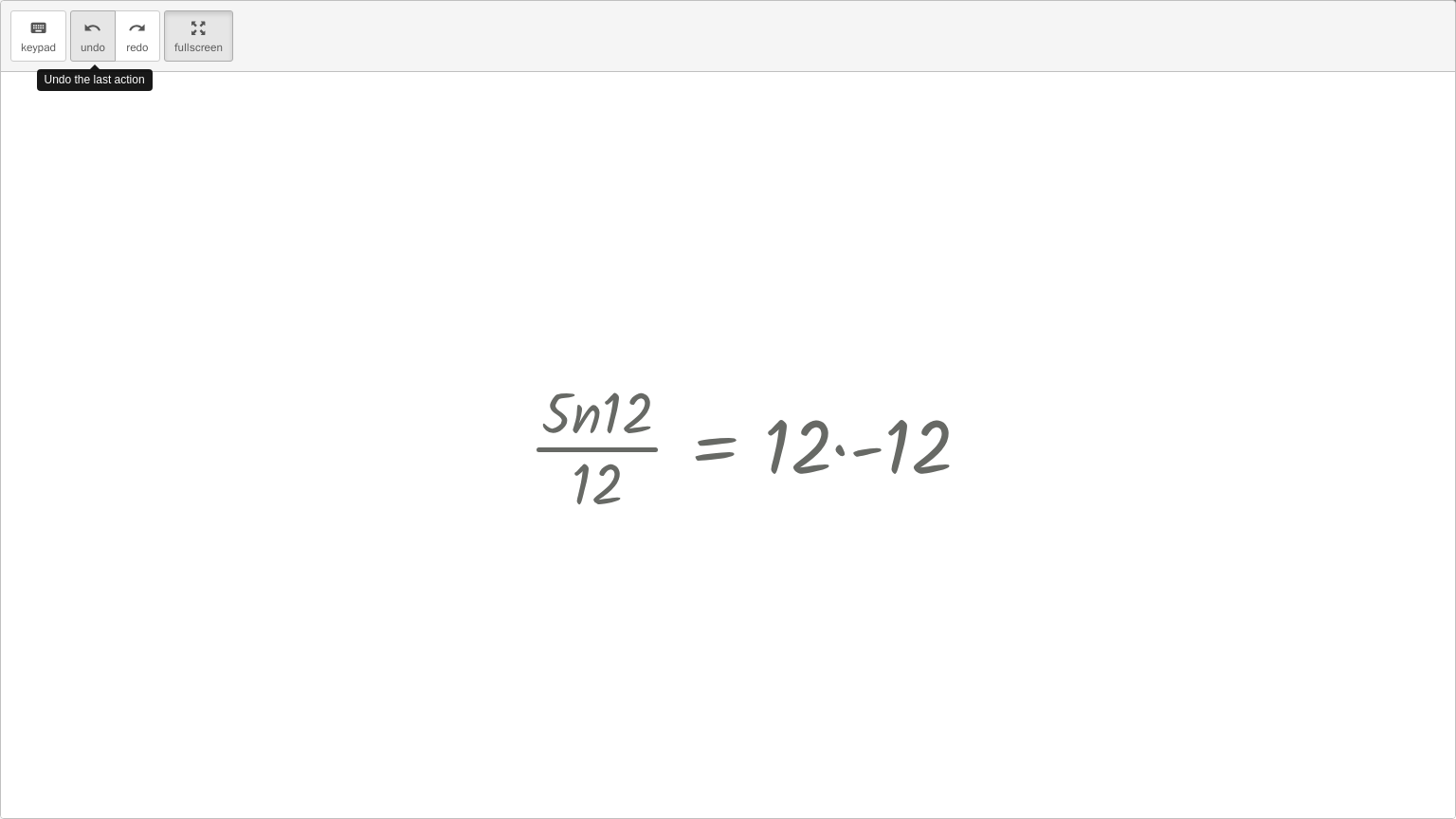click on "undo" at bounding box center [93, 47] 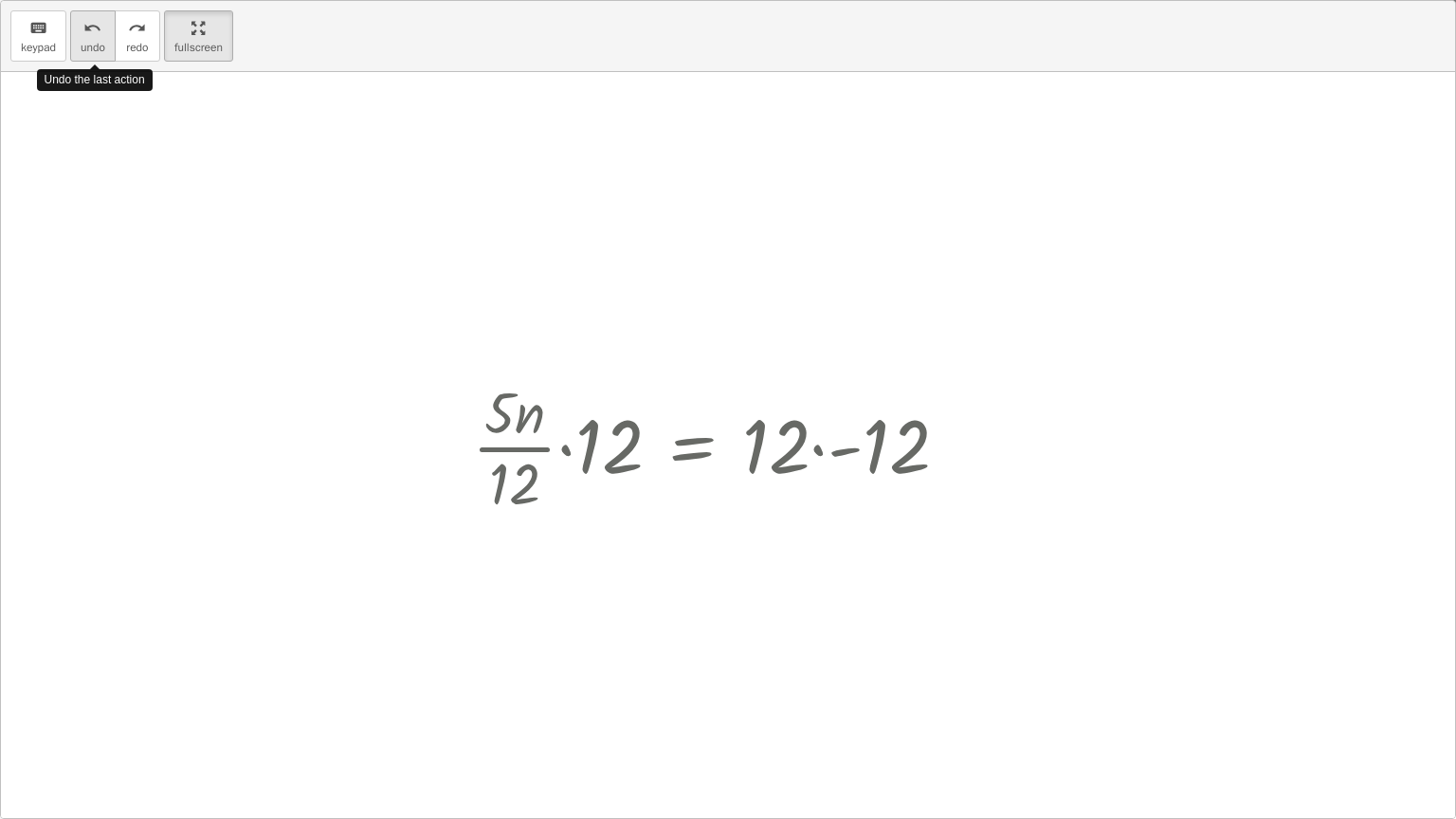 click on "undo" at bounding box center (93, 47) 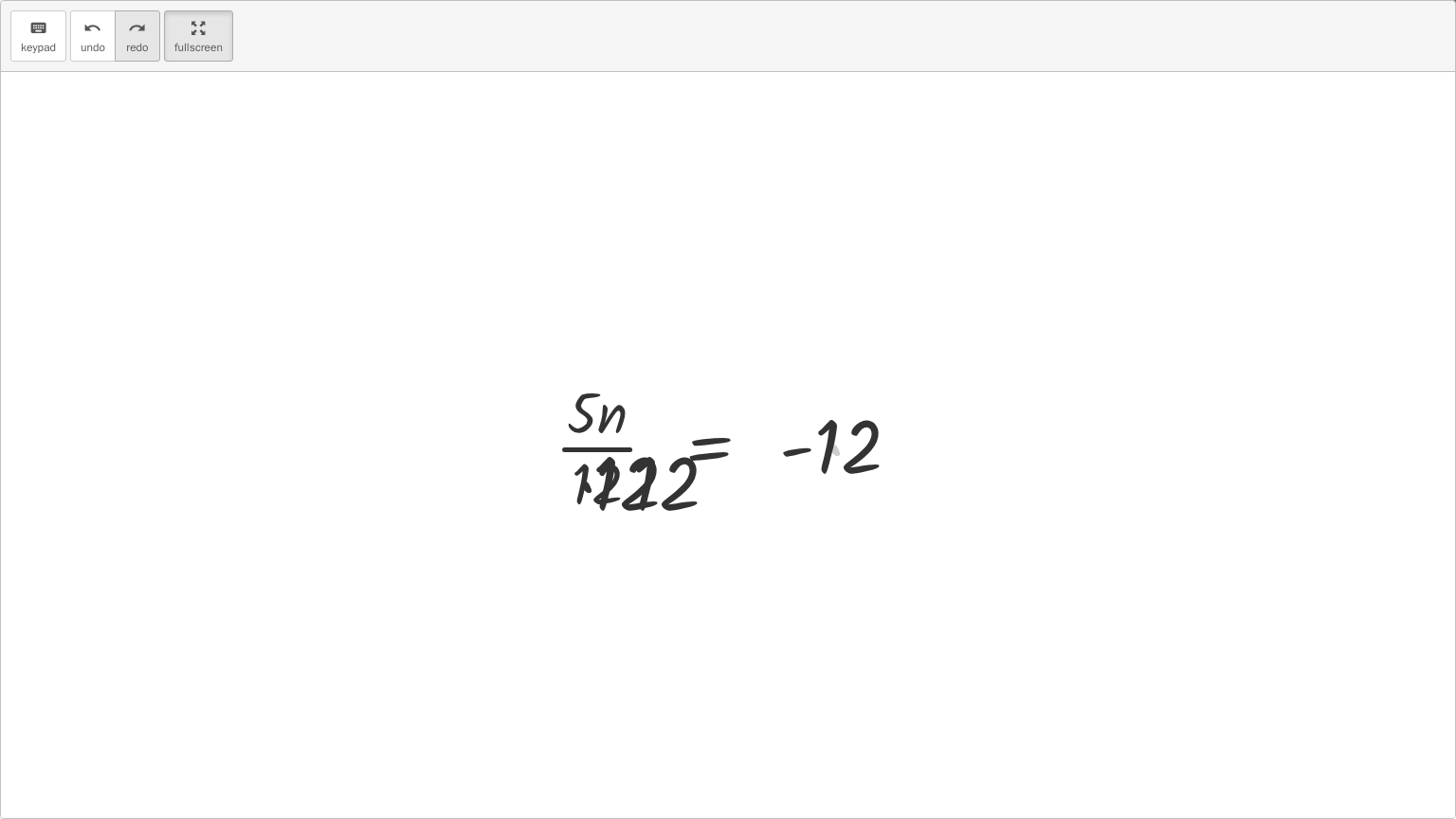 click on "redo redo" at bounding box center [137, 36] 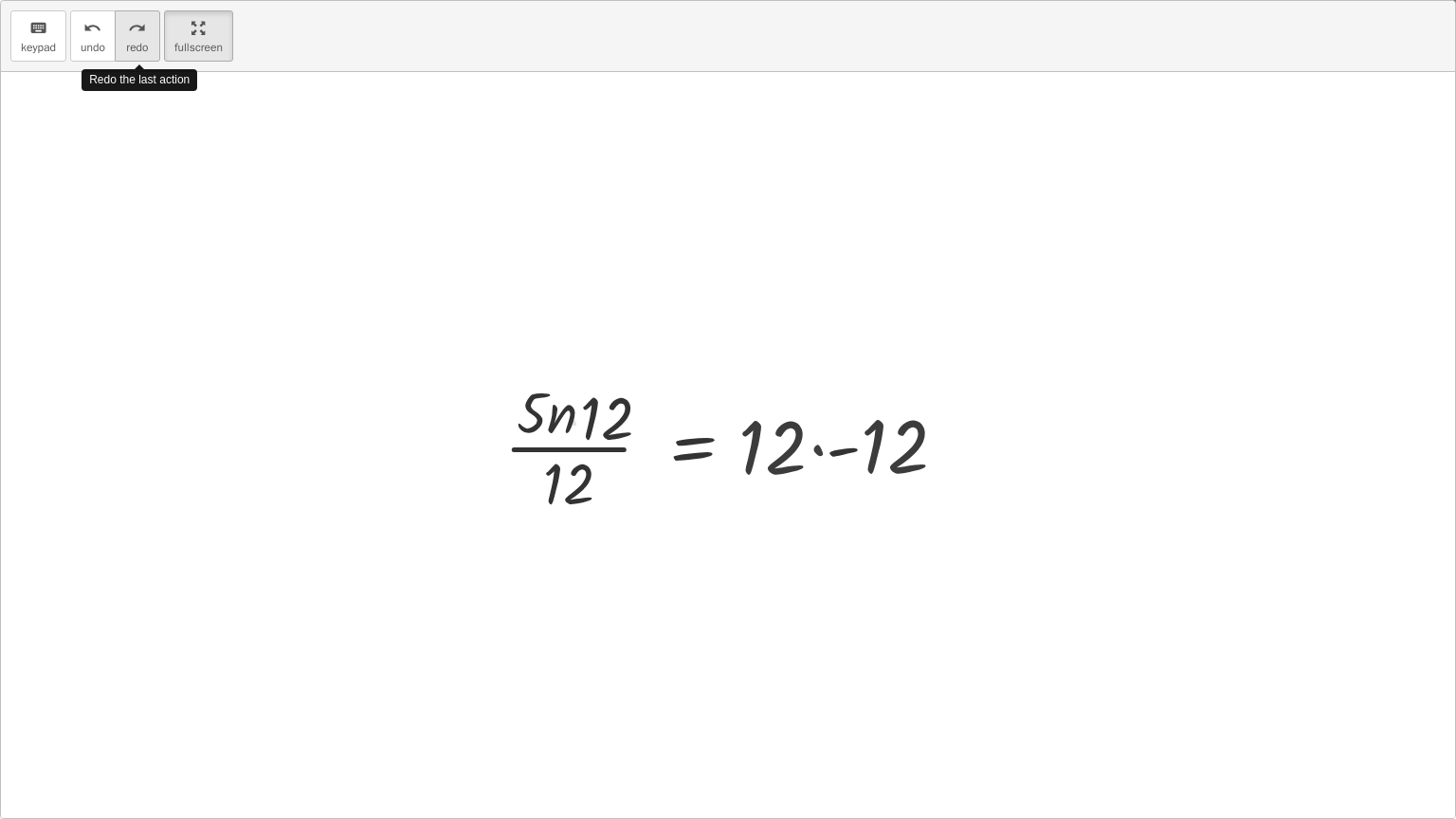 click on "redo redo" at bounding box center (137, 36) 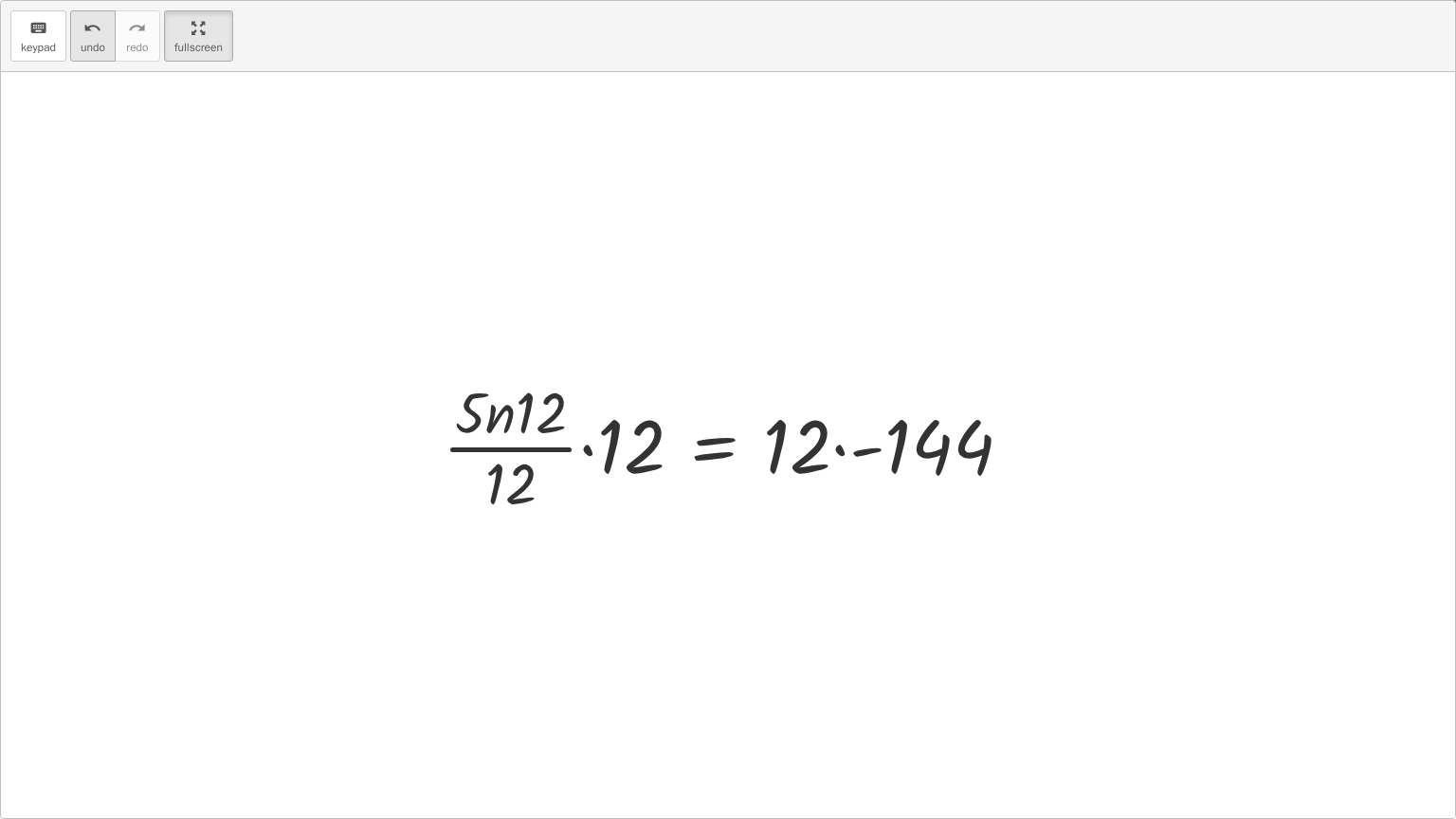 click on "undo" at bounding box center [93, 47] 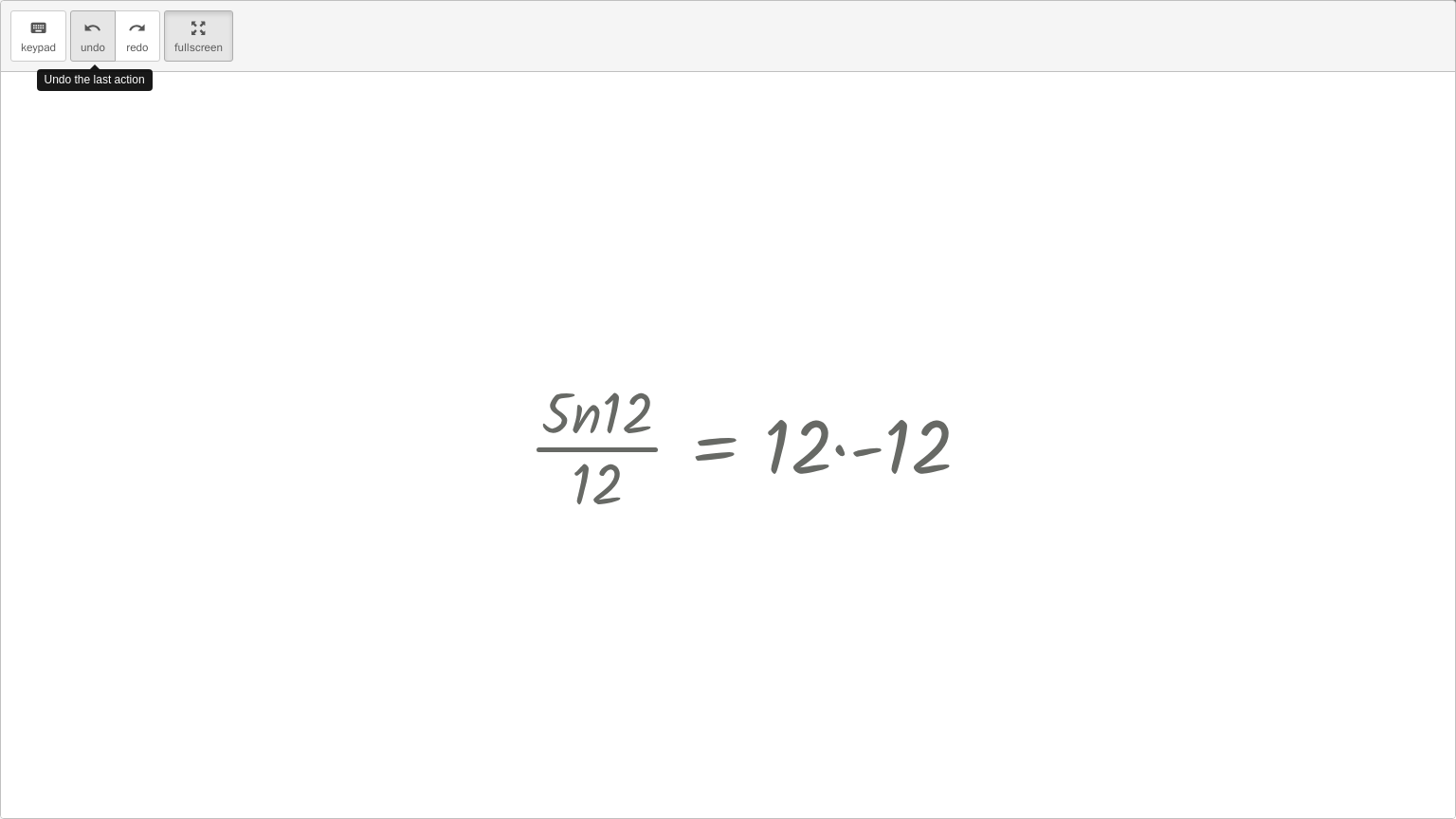 click on "undo" at bounding box center [93, 47] 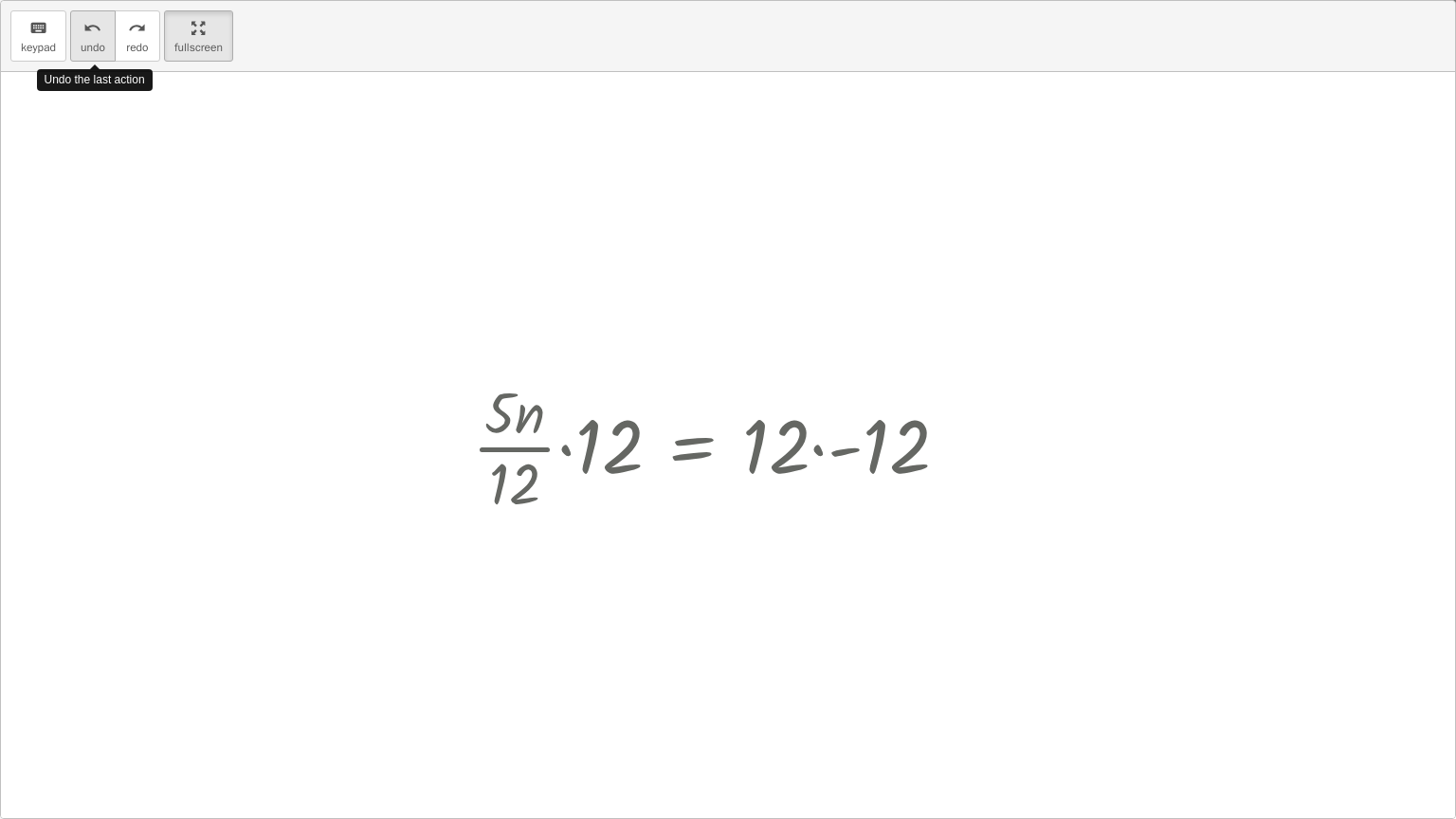 click on "undo" at bounding box center (93, 47) 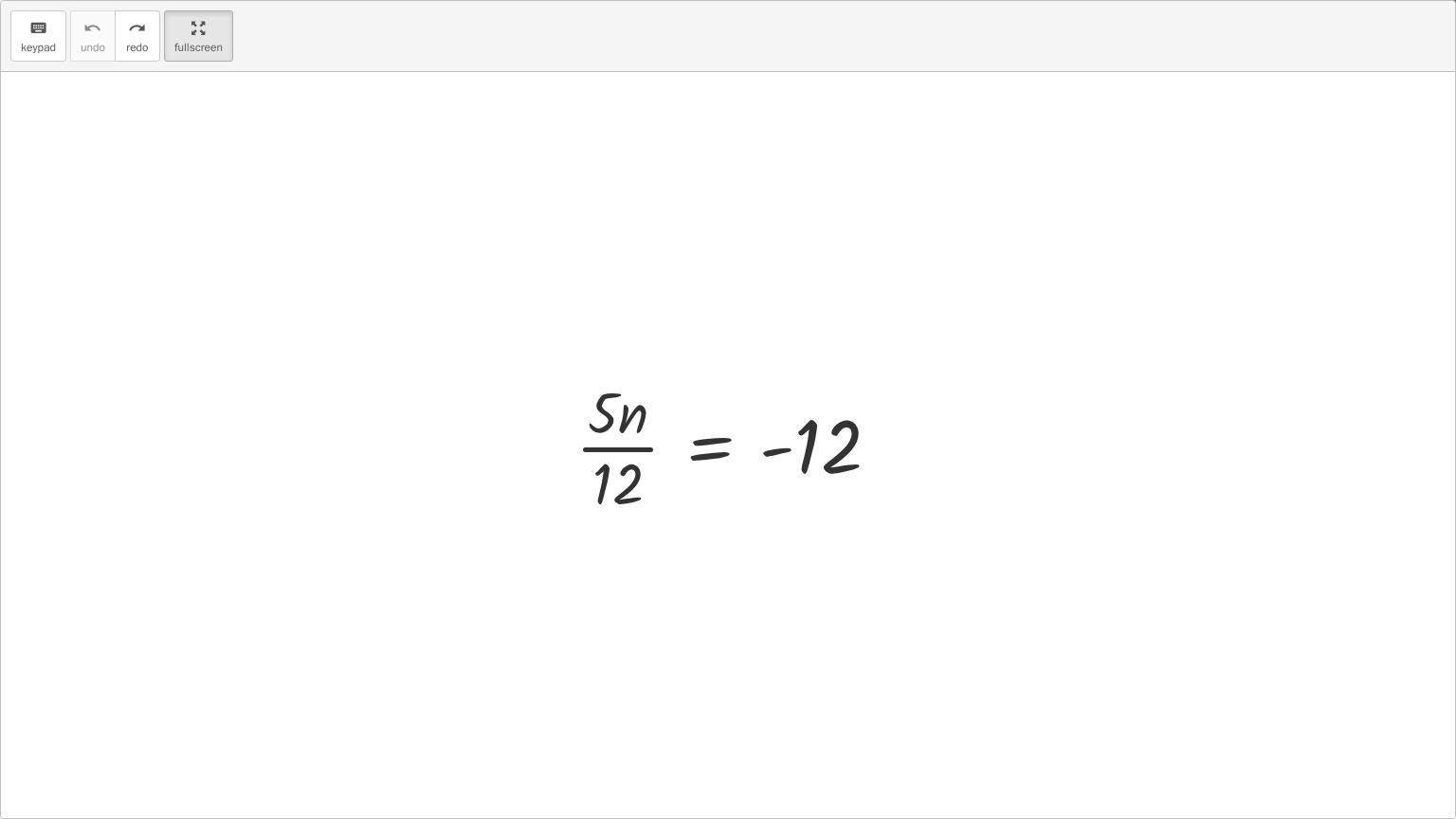drag, startPoint x: 198, startPoint y: 39, endPoint x: 159, endPoint y: -15, distance: 66.61081 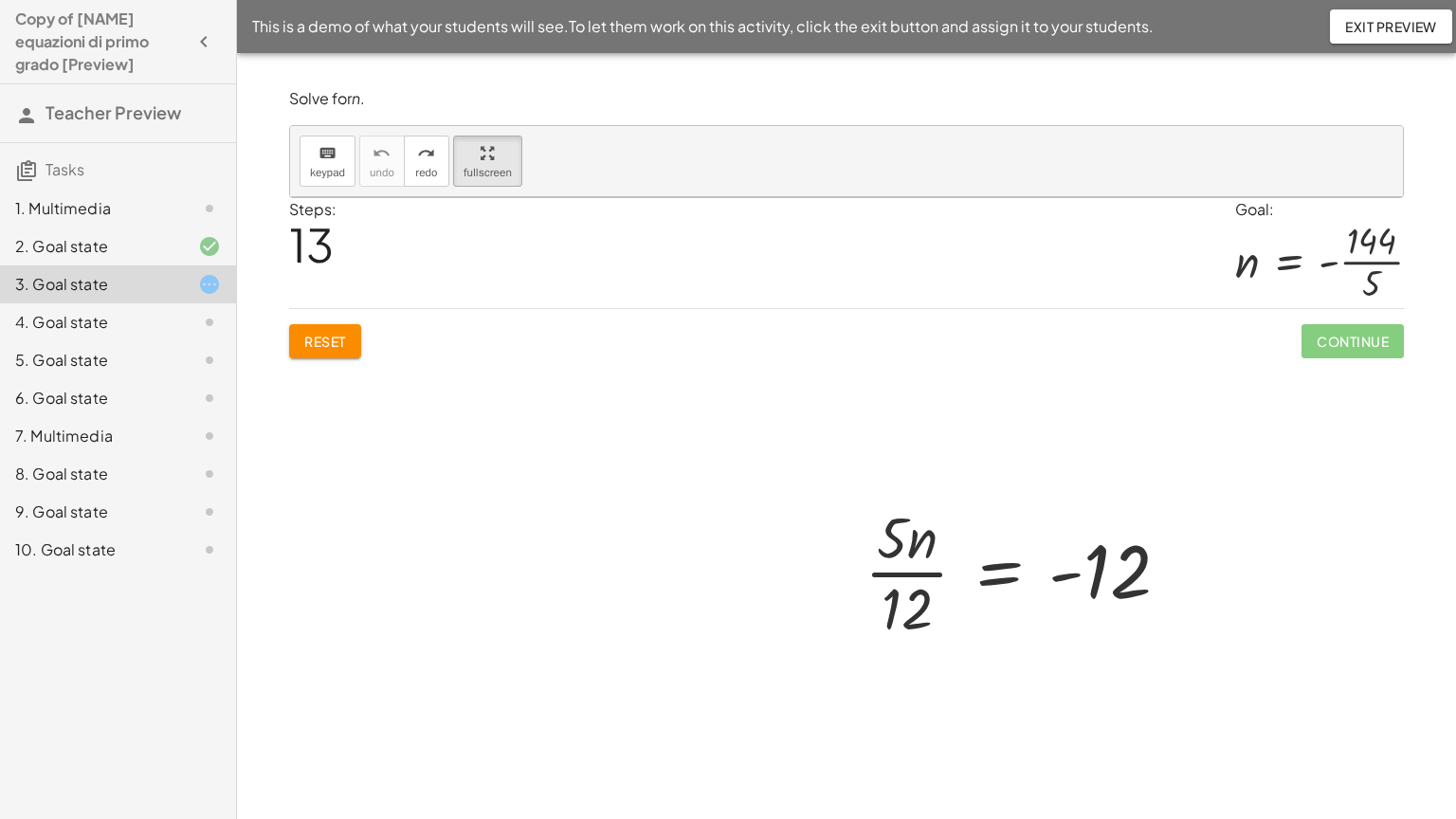 click on "Copy of Allenamento equazioni di primo grado [Preview] Teacher Preview Tasks 1. Multimedia 2. Goal state 3. Goal state 4. Goal state 5. Goal state 6. Goal state 7. Multimedia 8. Goal state 9. Goal state 10. Goal state  This is a demo of what your students will see.   To let them work on this activity, click the exit button and assign it to your students.  Exit Preview Guarda il seguente video su come lavorare per le equazioni di primo grado con Graspable Math Continue Solve for  m . keyboard keypad undo undo redo redo fullscreen + · 3 · m + 3 = 33 + · 3 · m + 3 − 3 = + 33 − 3 + · 3 · m + 0 = + 33 − 3 · 3 · m = + 33 − 3 · 3 · m = 30 · 3 · m · 3 = · 30 · 3 m = · 30 · 3 m = 10 × Steps:  6 Goal: m = 10 Reset   Continue  Solve for  n . keyboard keypad undo undo redo redo fullscreen Undo the last action · 5 · n · 12 = - 12 × x y ⬚ 2 ⬚ n 7 8 9 + – ( ) √ 4 5 6 × ÷ , ⬚ < > 1 2 3 f(x) abc αβγ | a | 0 . = Steps:  13 Goal: n = - · 144 · 5 Reset   Continue" at bounding box center (728, 410) 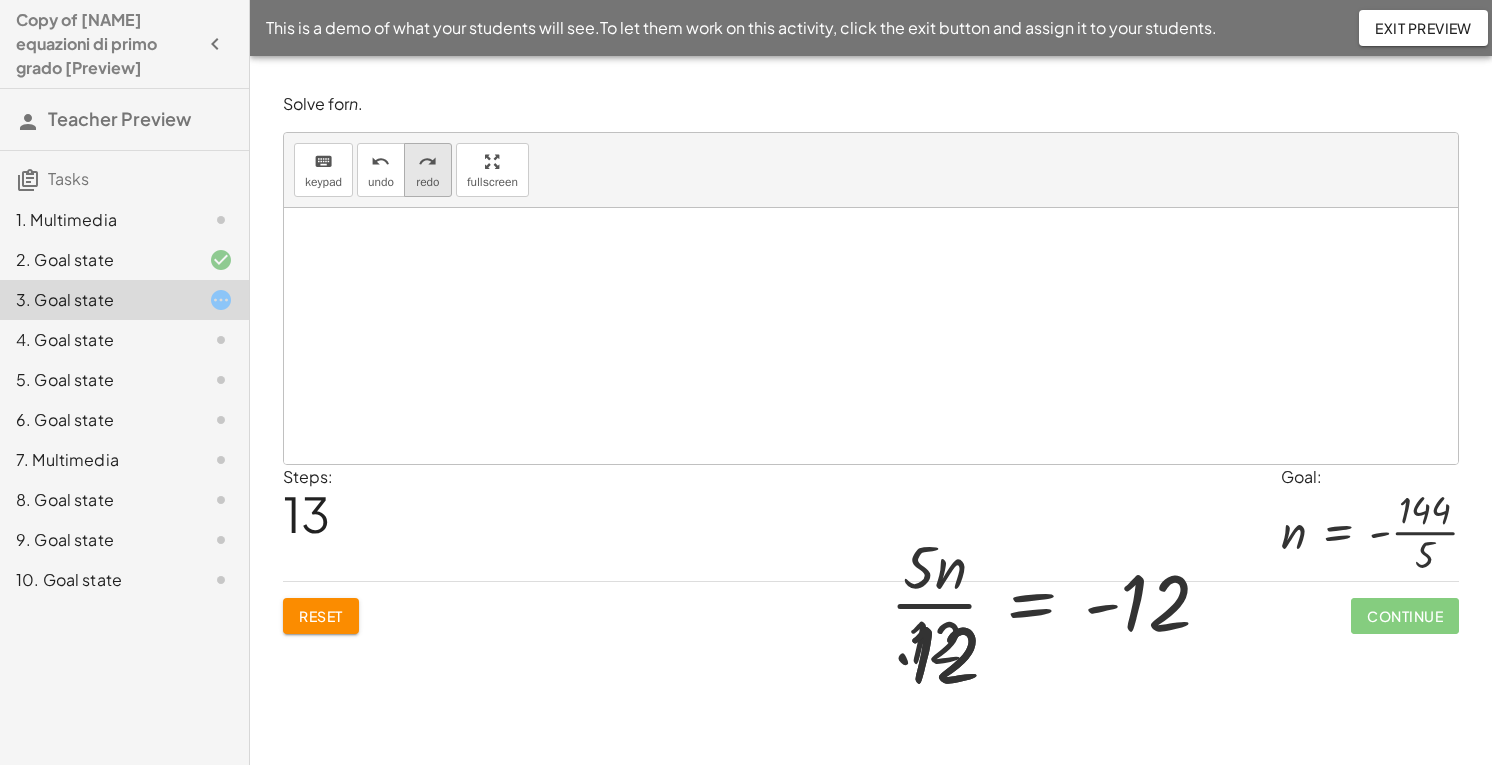 click on "redo" at bounding box center (427, 182) 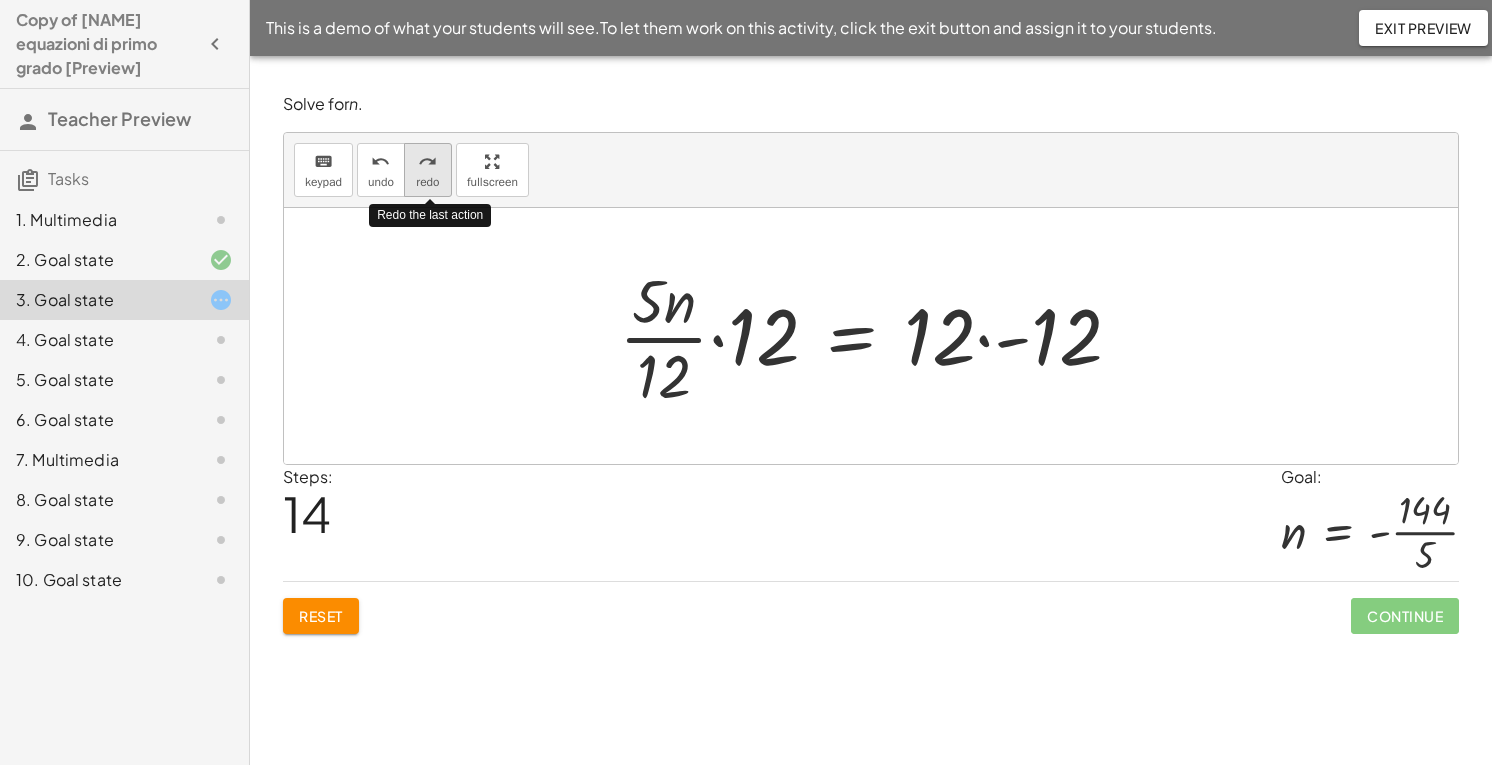 click on "redo" at bounding box center [427, 182] 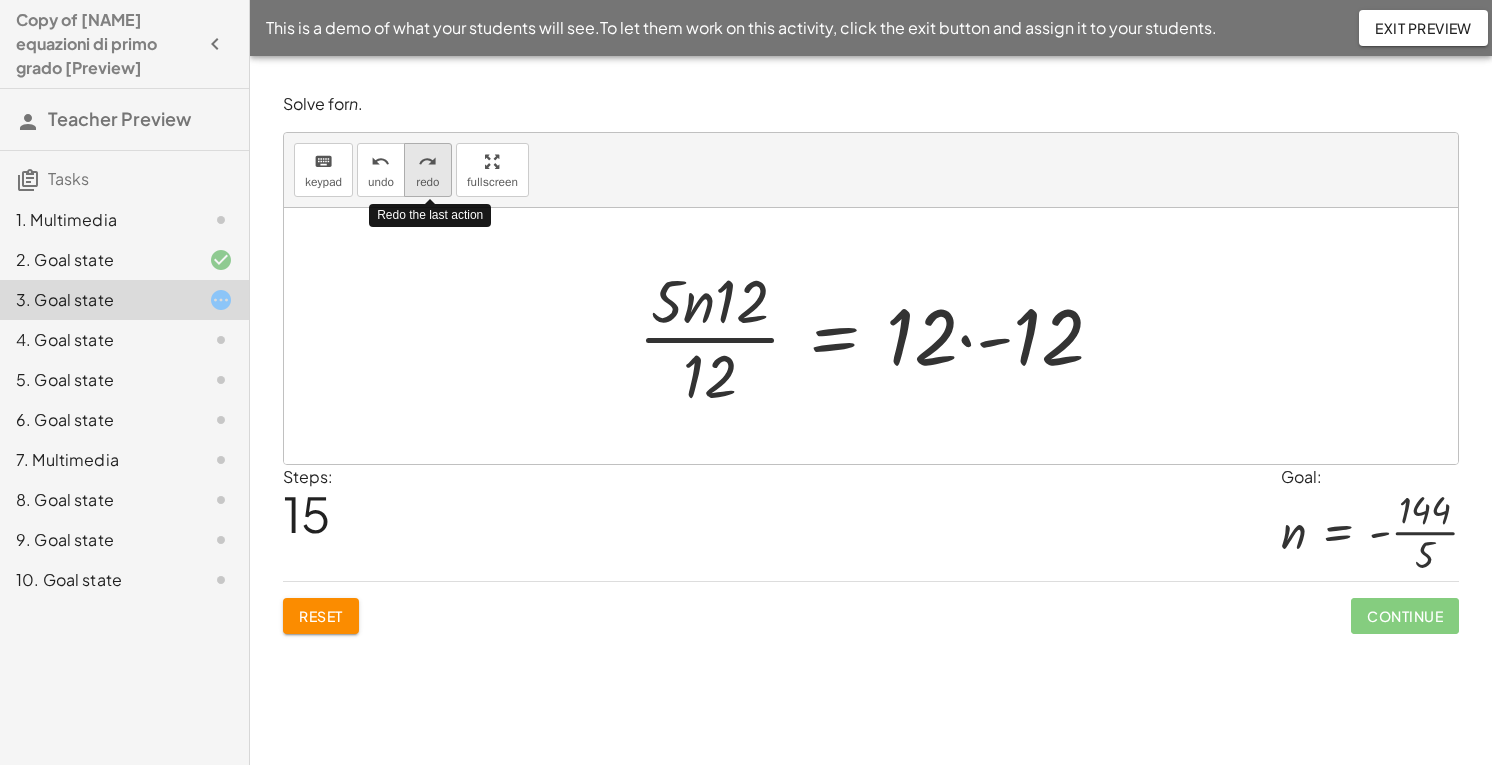 click on "redo" at bounding box center [427, 182] 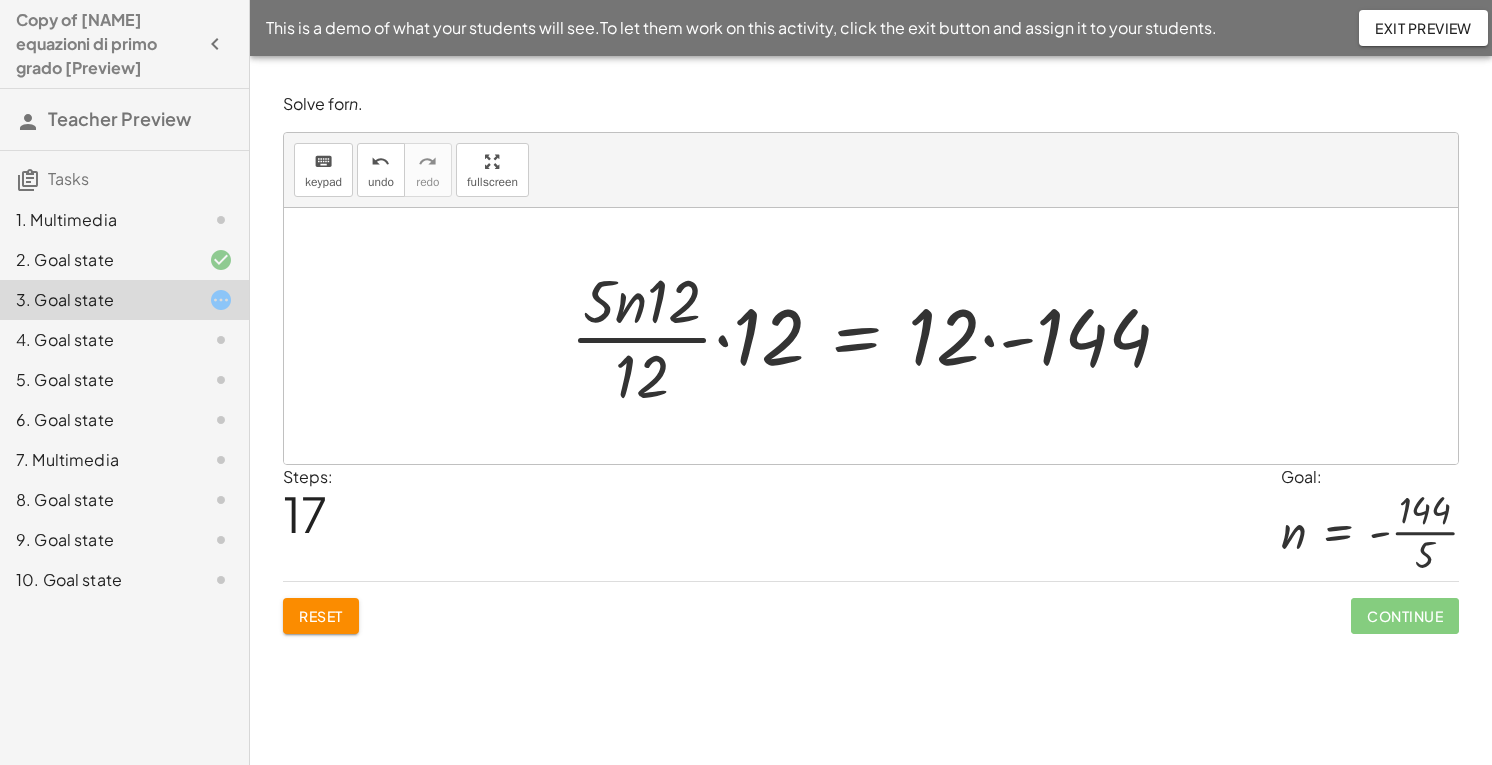 click at bounding box center (878, 336) 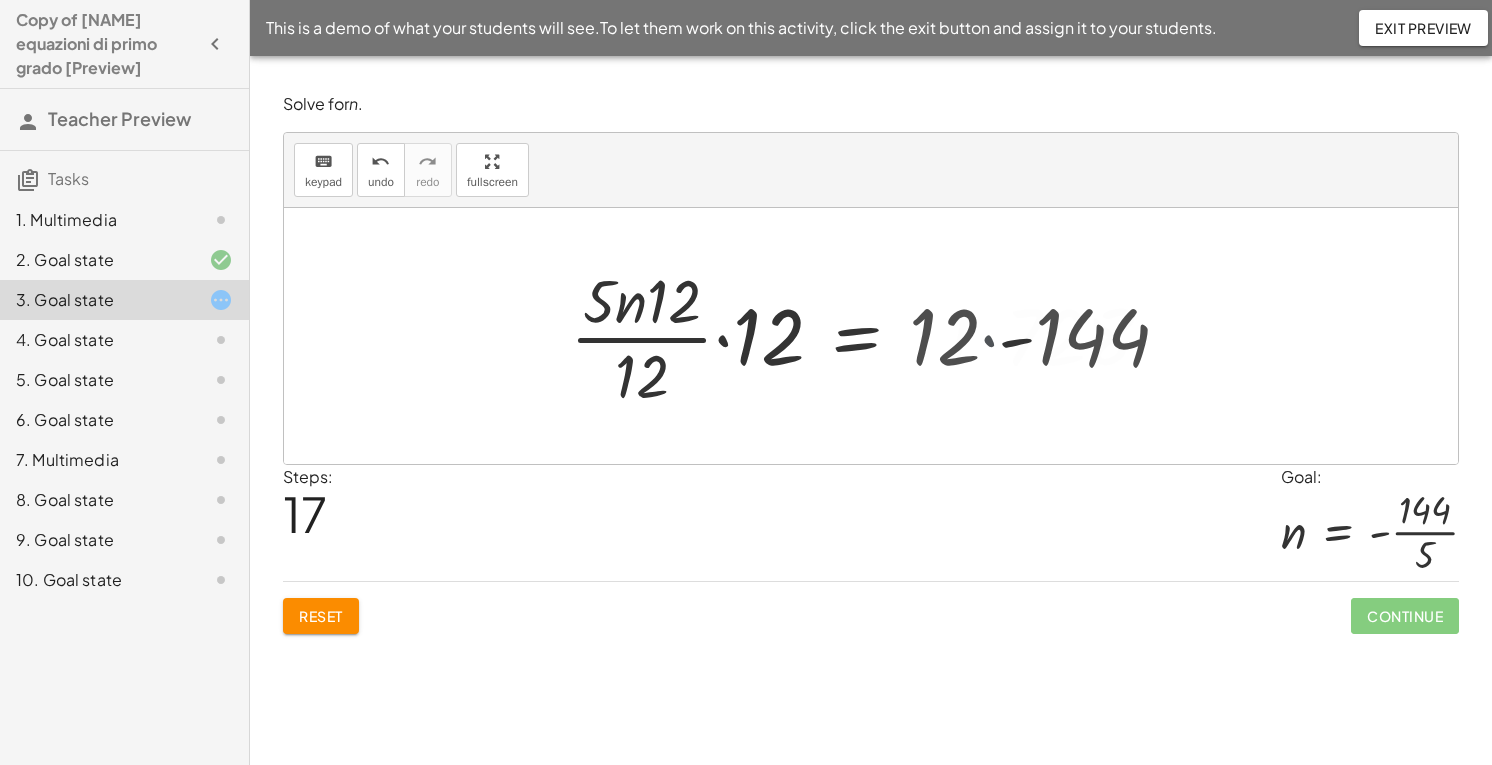 click at bounding box center [869, 336] 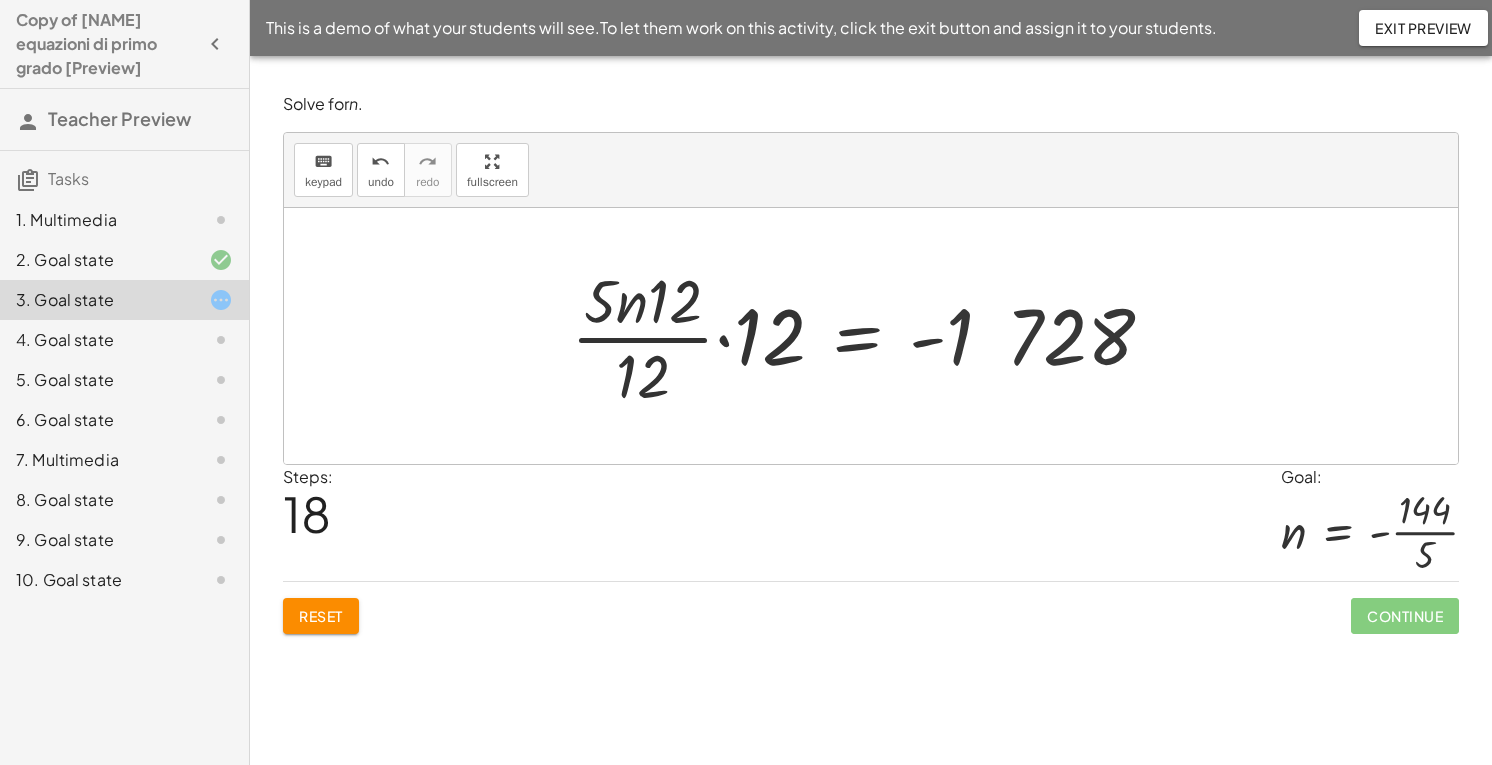 click at bounding box center (870, 336) 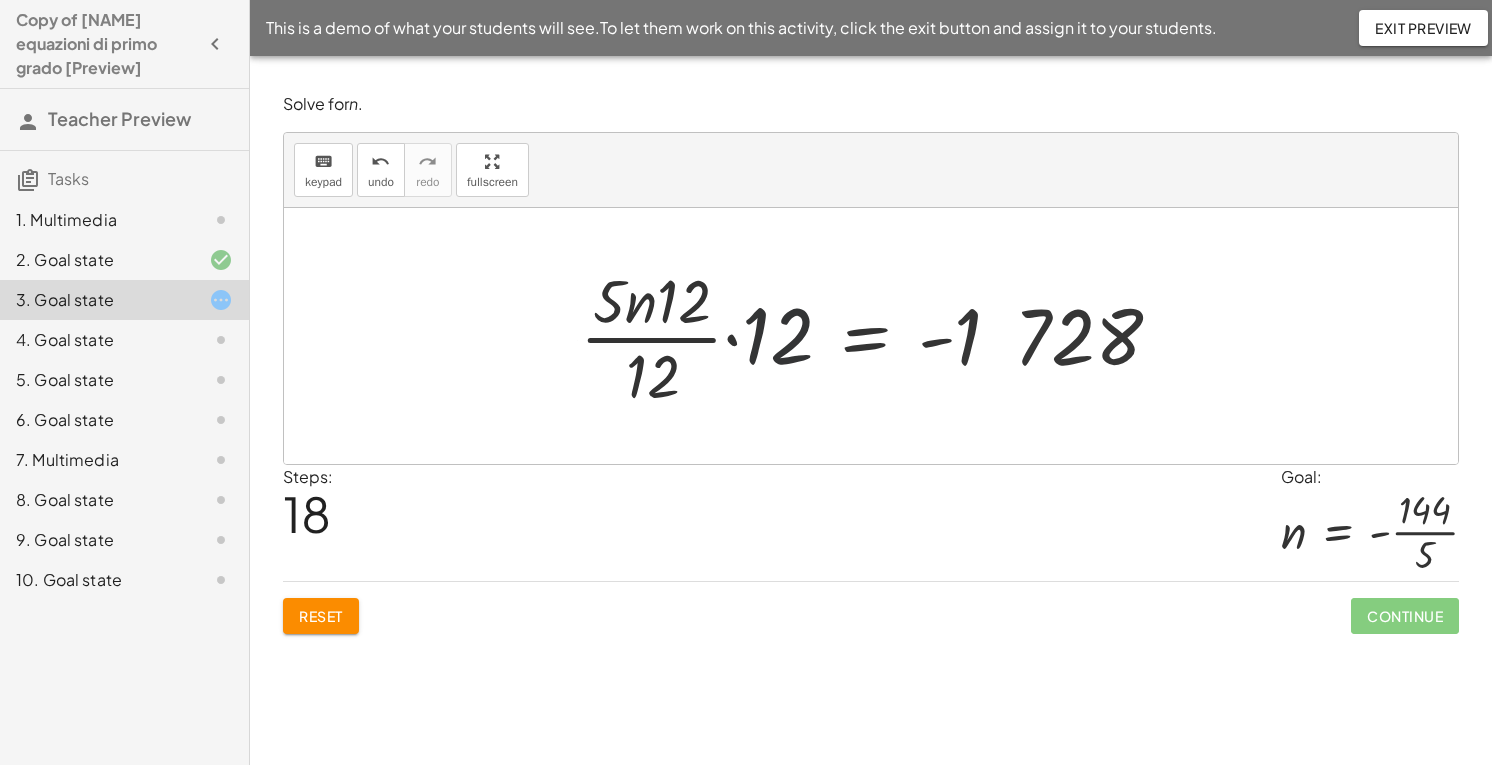 click at bounding box center (890, 336) 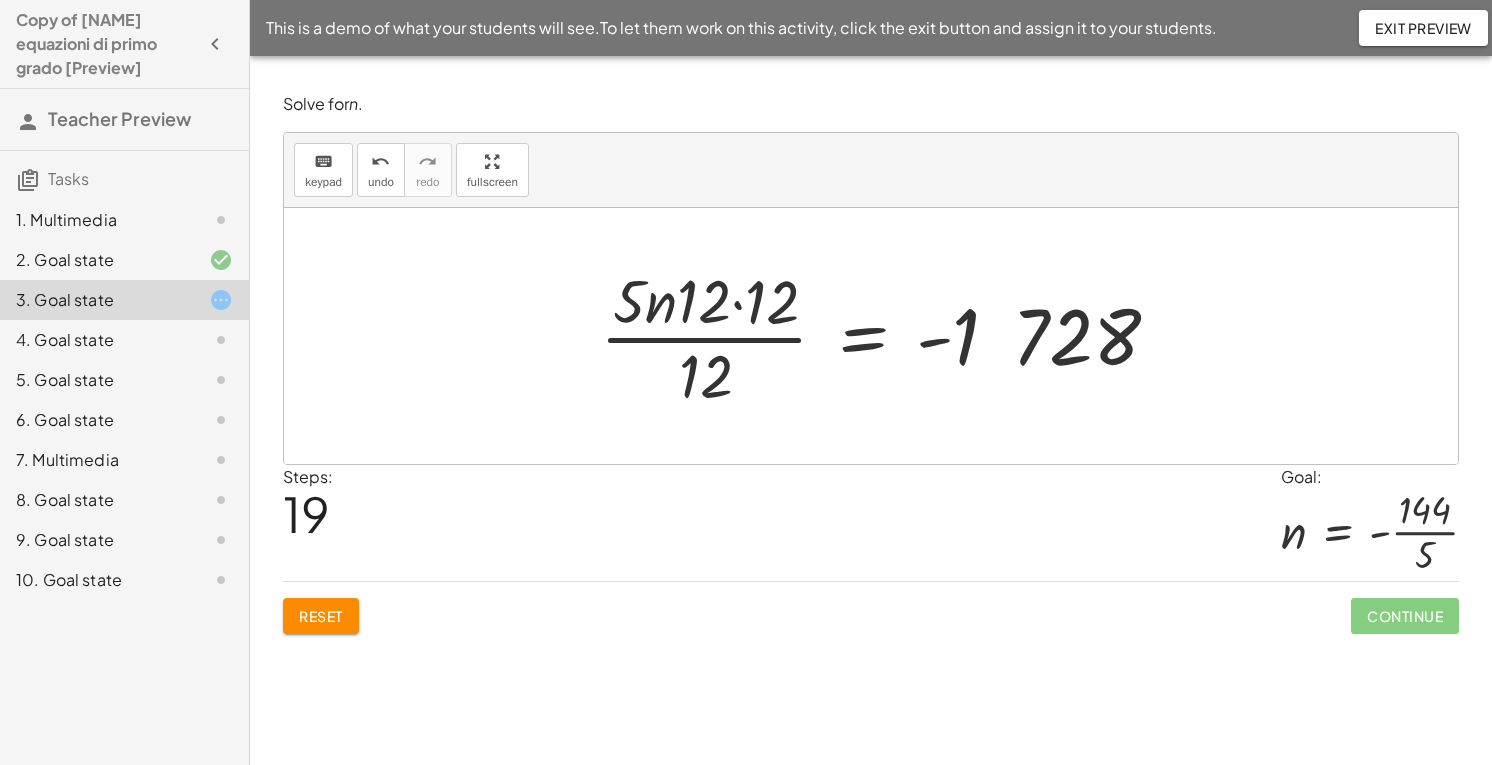 click at bounding box center (888, 336) 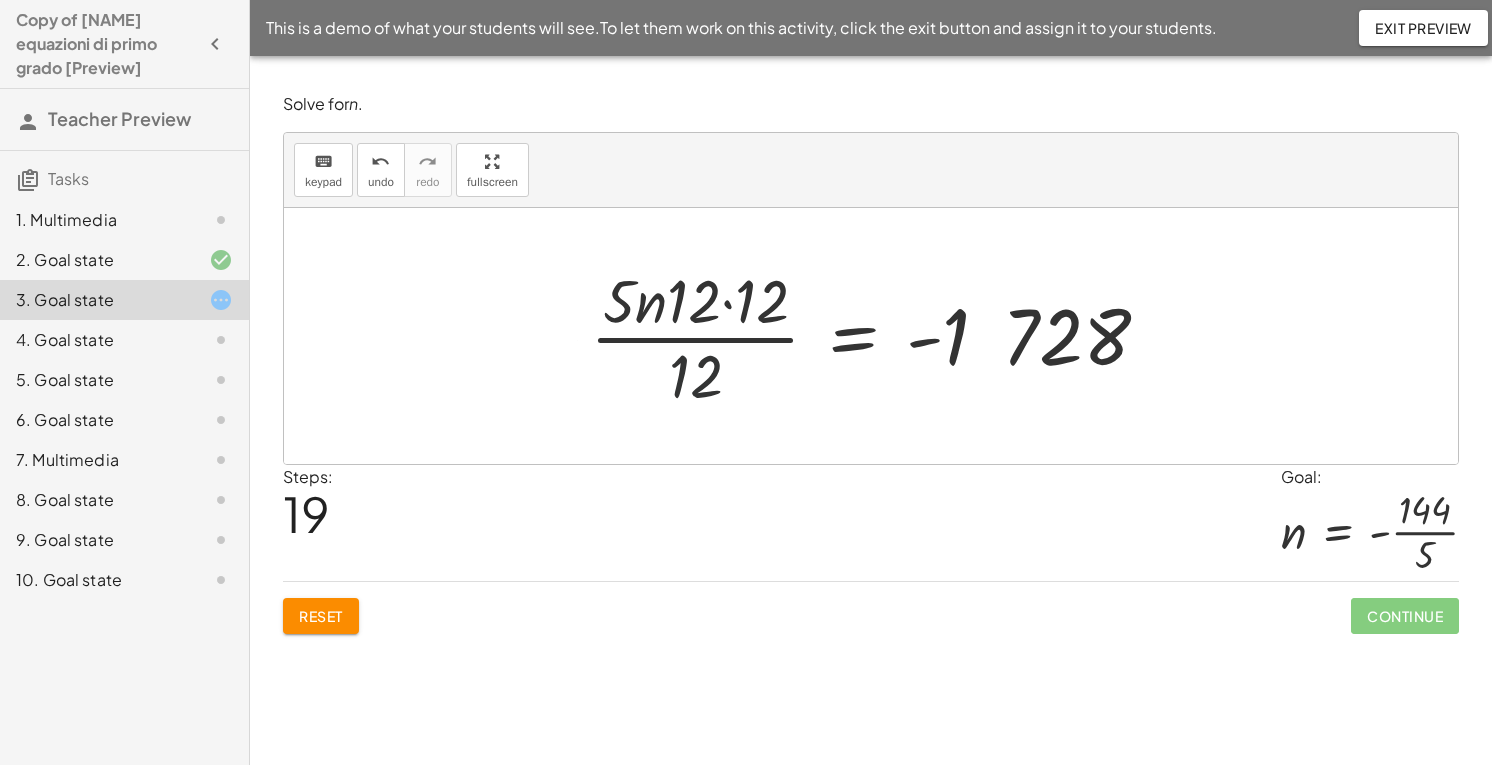 click at bounding box center [878, 336] 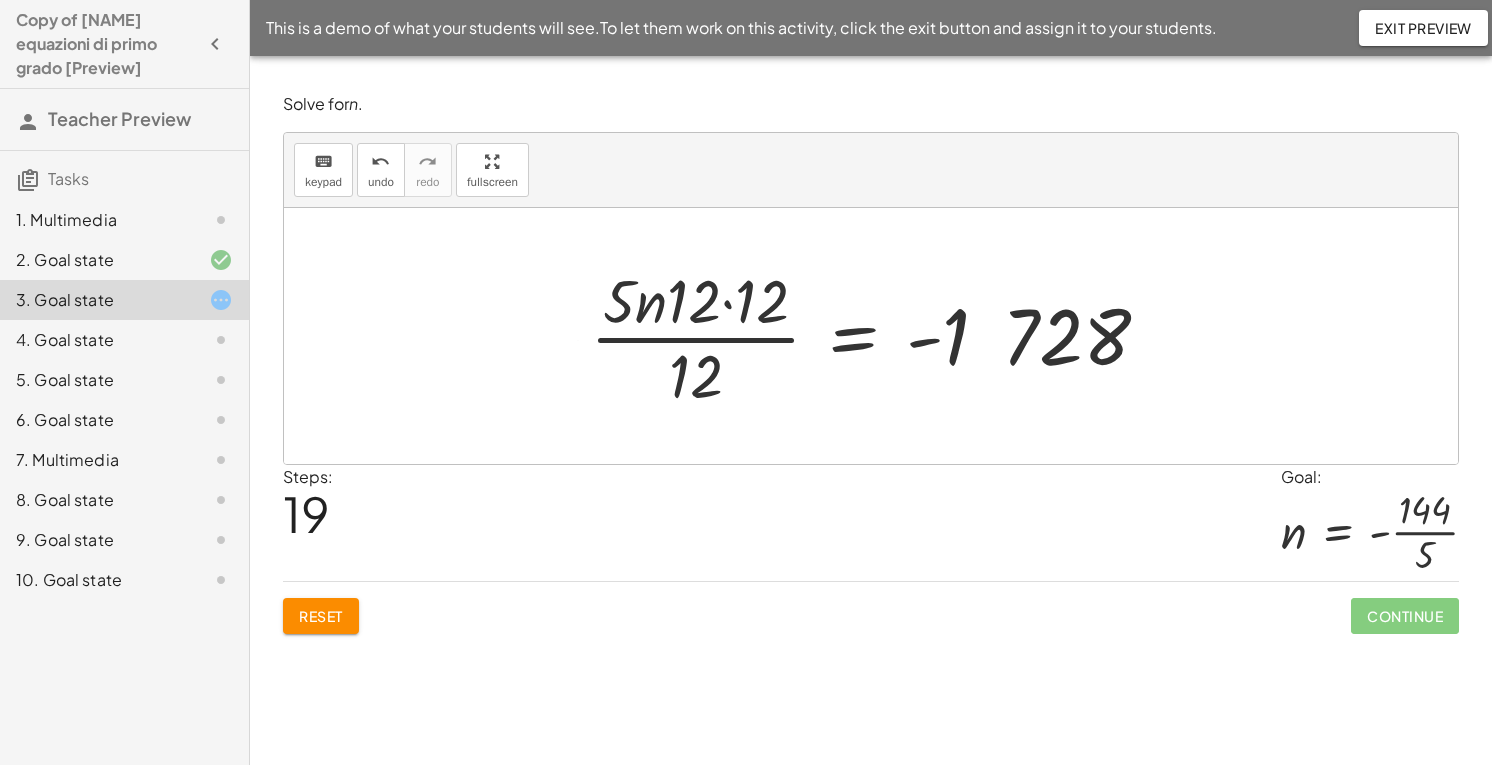 click at bounding box center (878, 336) 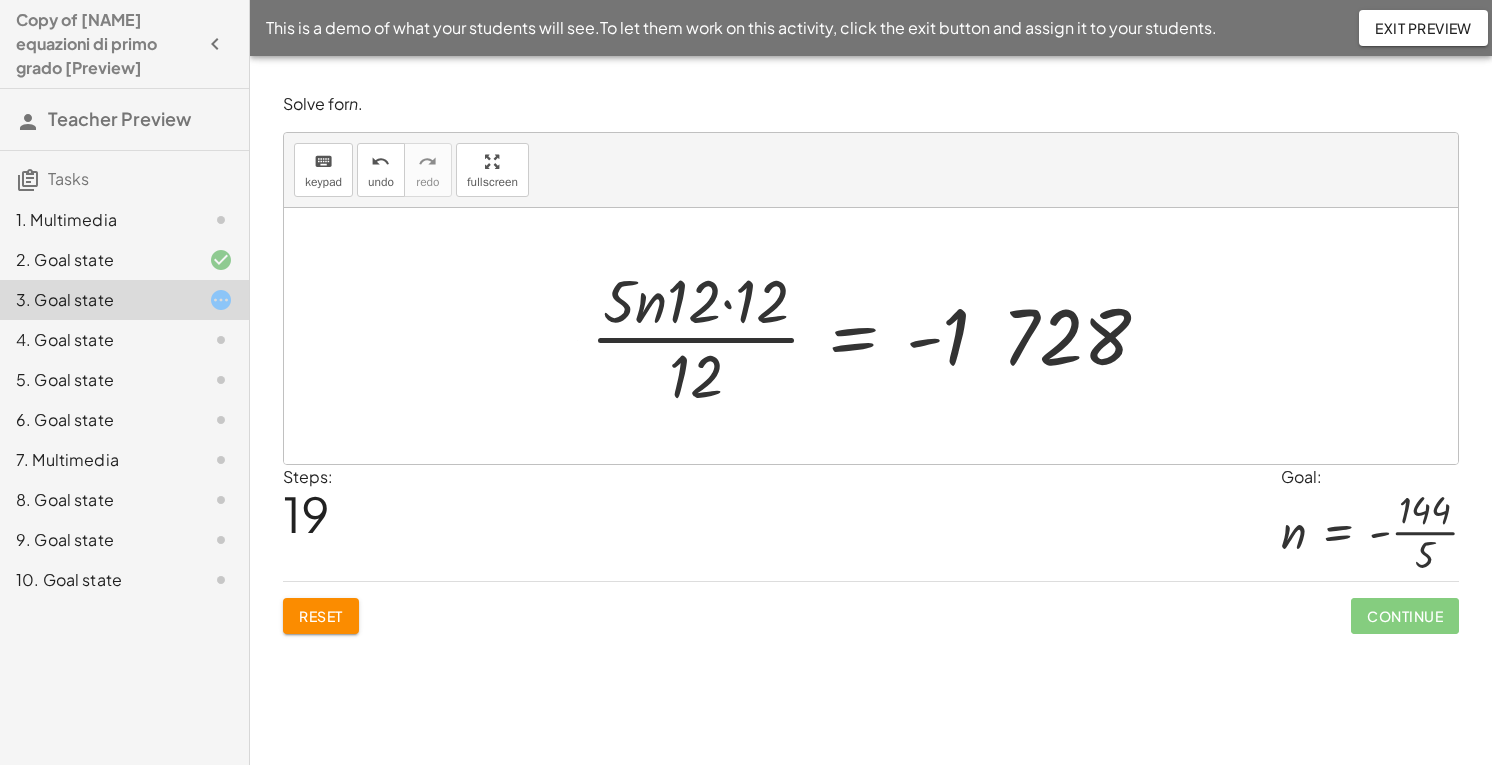 click at bounding box center (878, 336) 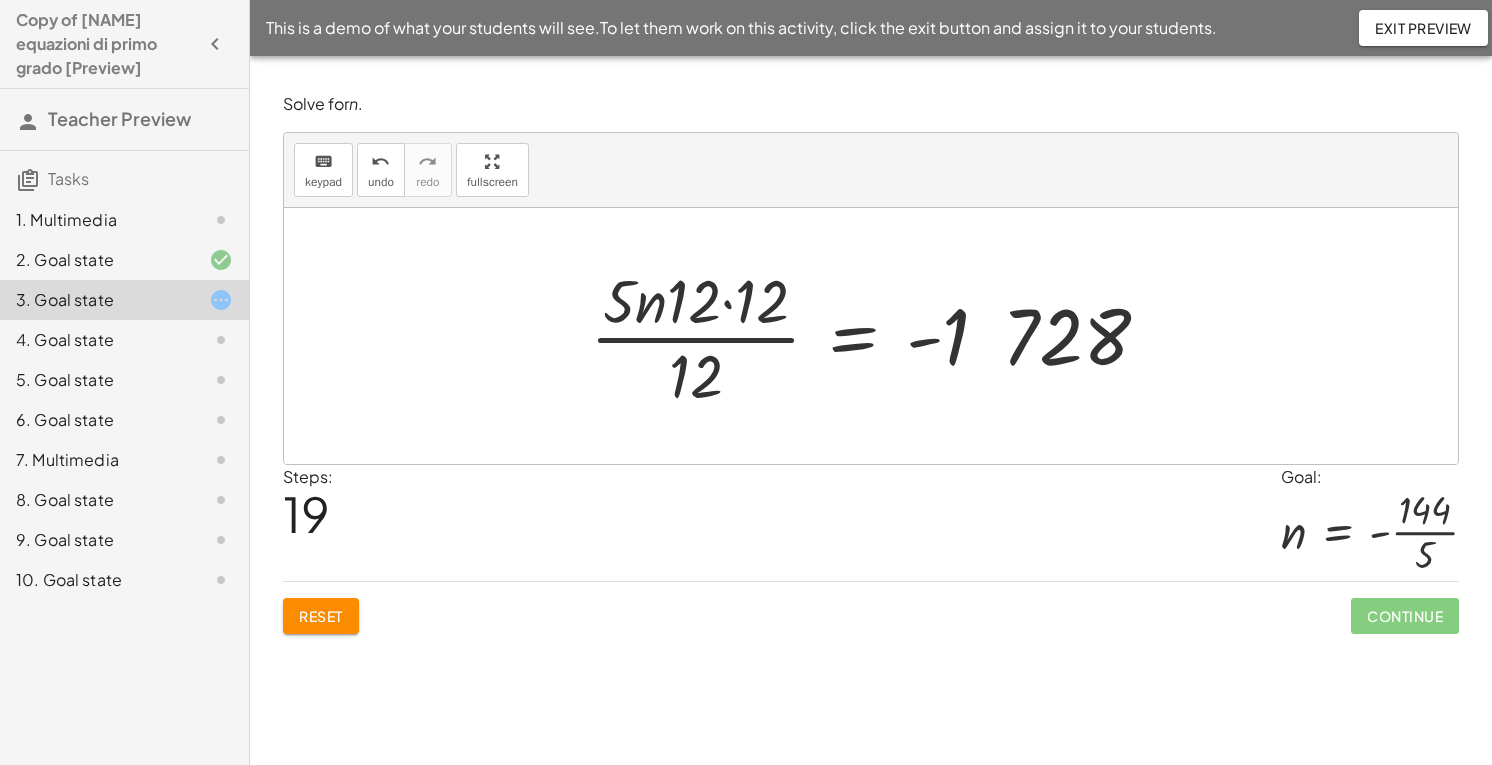click at bounding box center (878, 336) 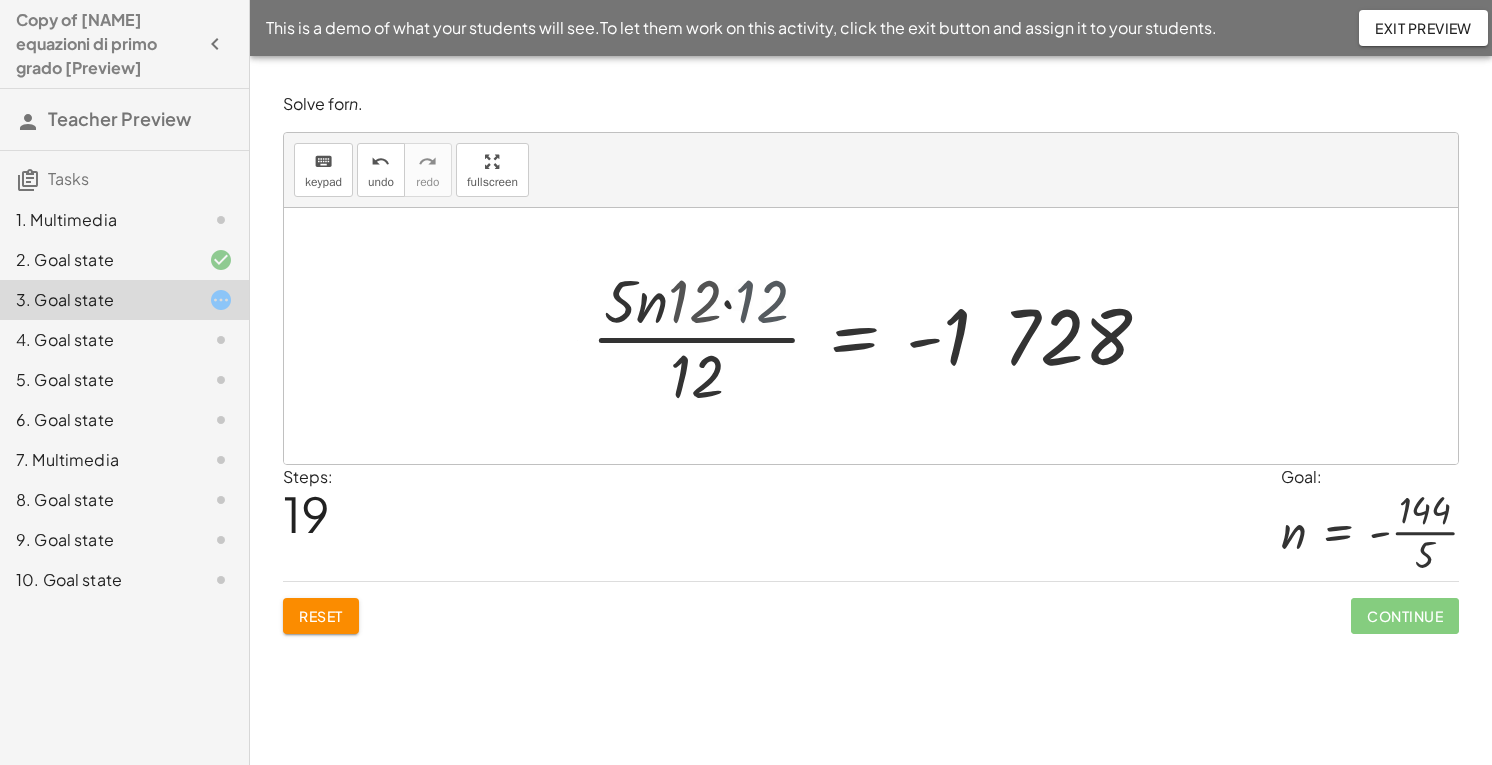 click at bounding box center (895, 336) 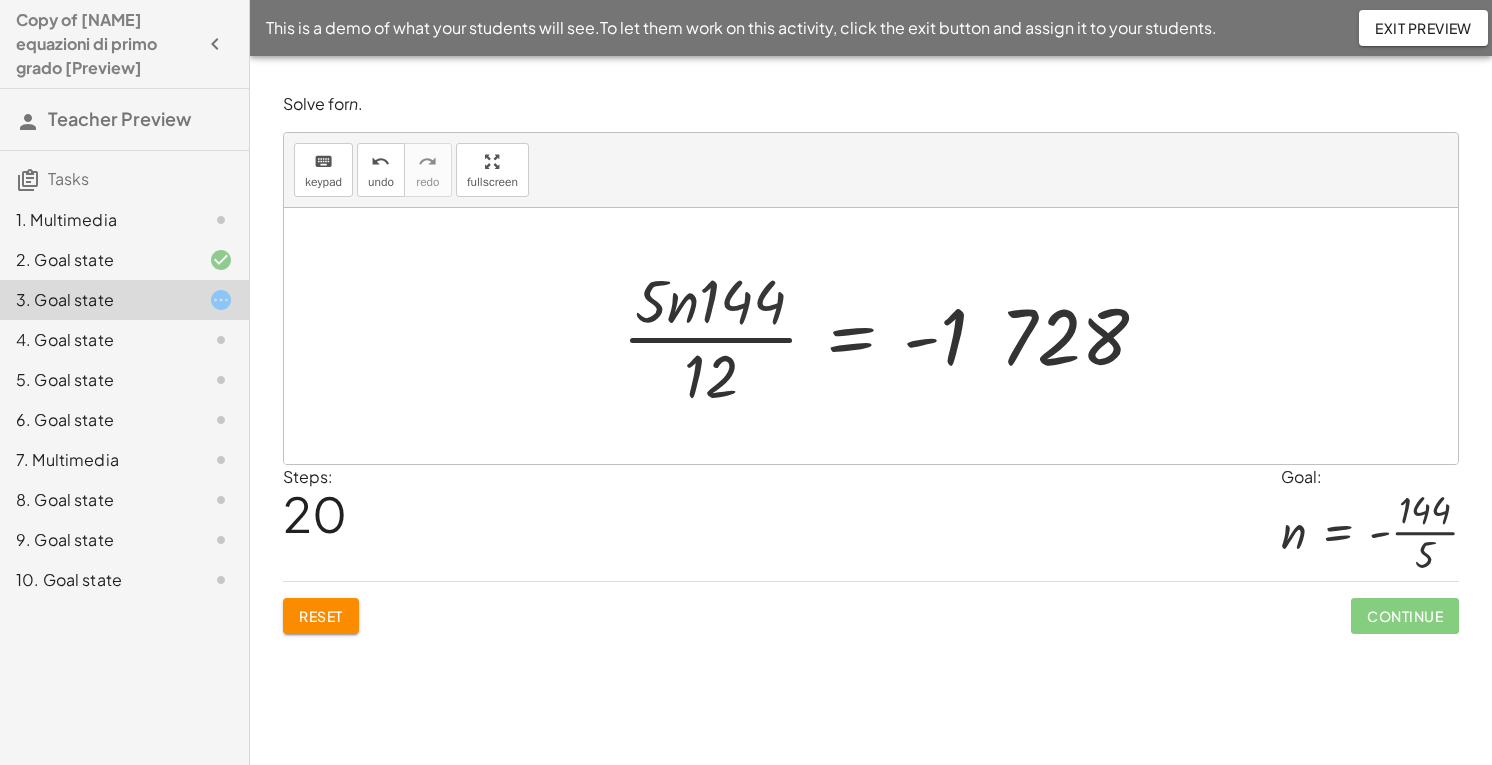 click at bounding box center (892, 336) 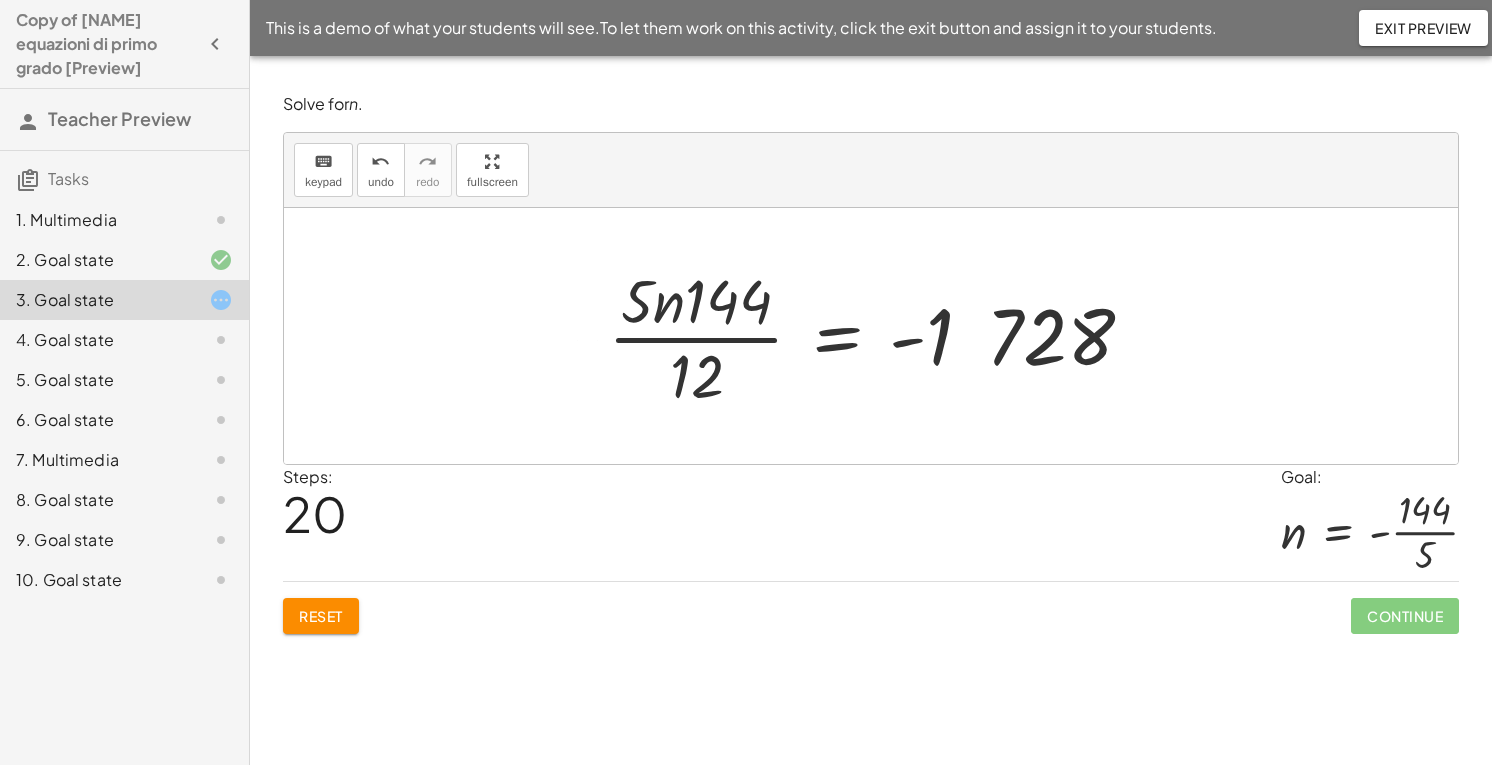 click at bounding box center [878, 336] 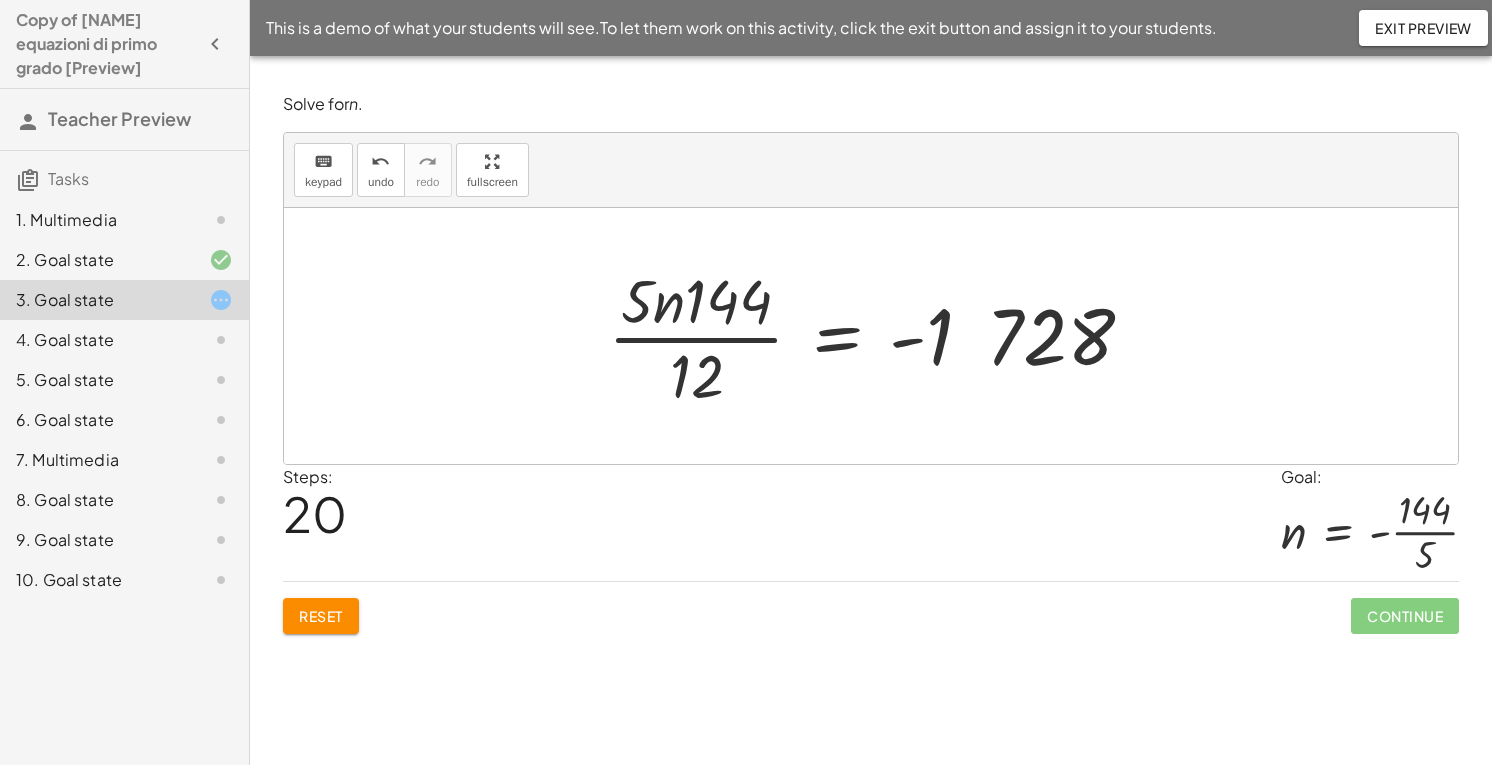 click at bounding box center (878, 336) 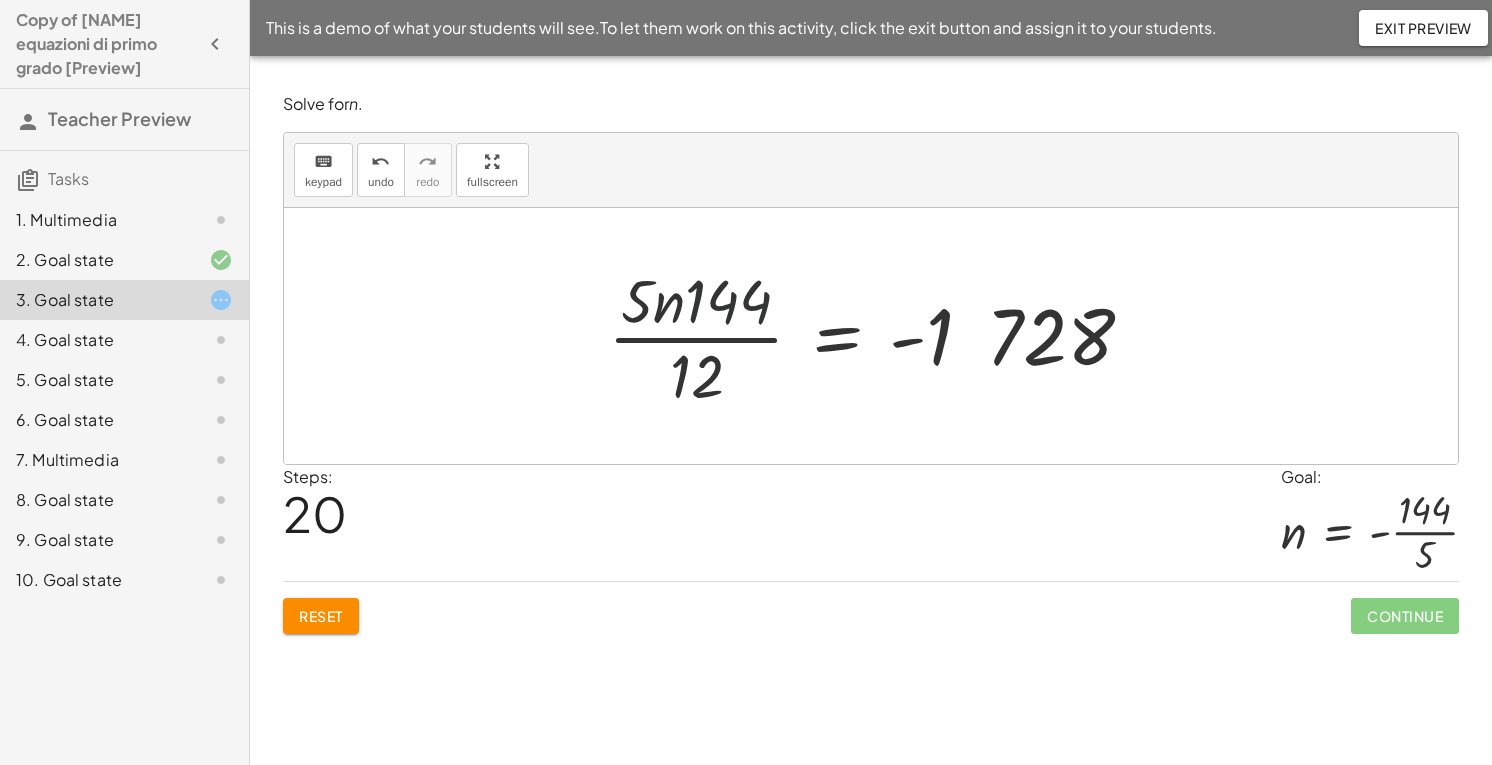 click at bounding box center [878, 336] 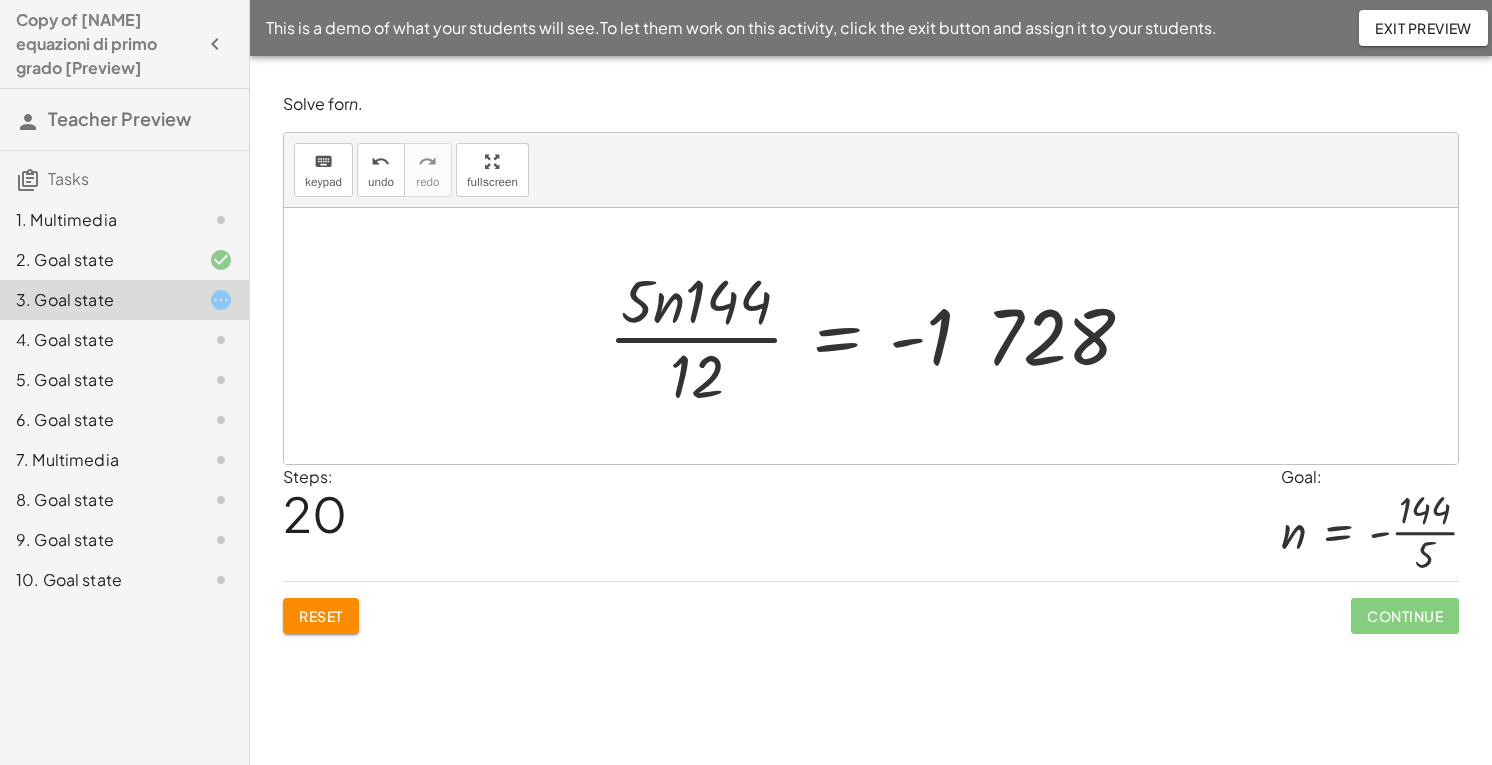 click at bounding box center [878, 336] 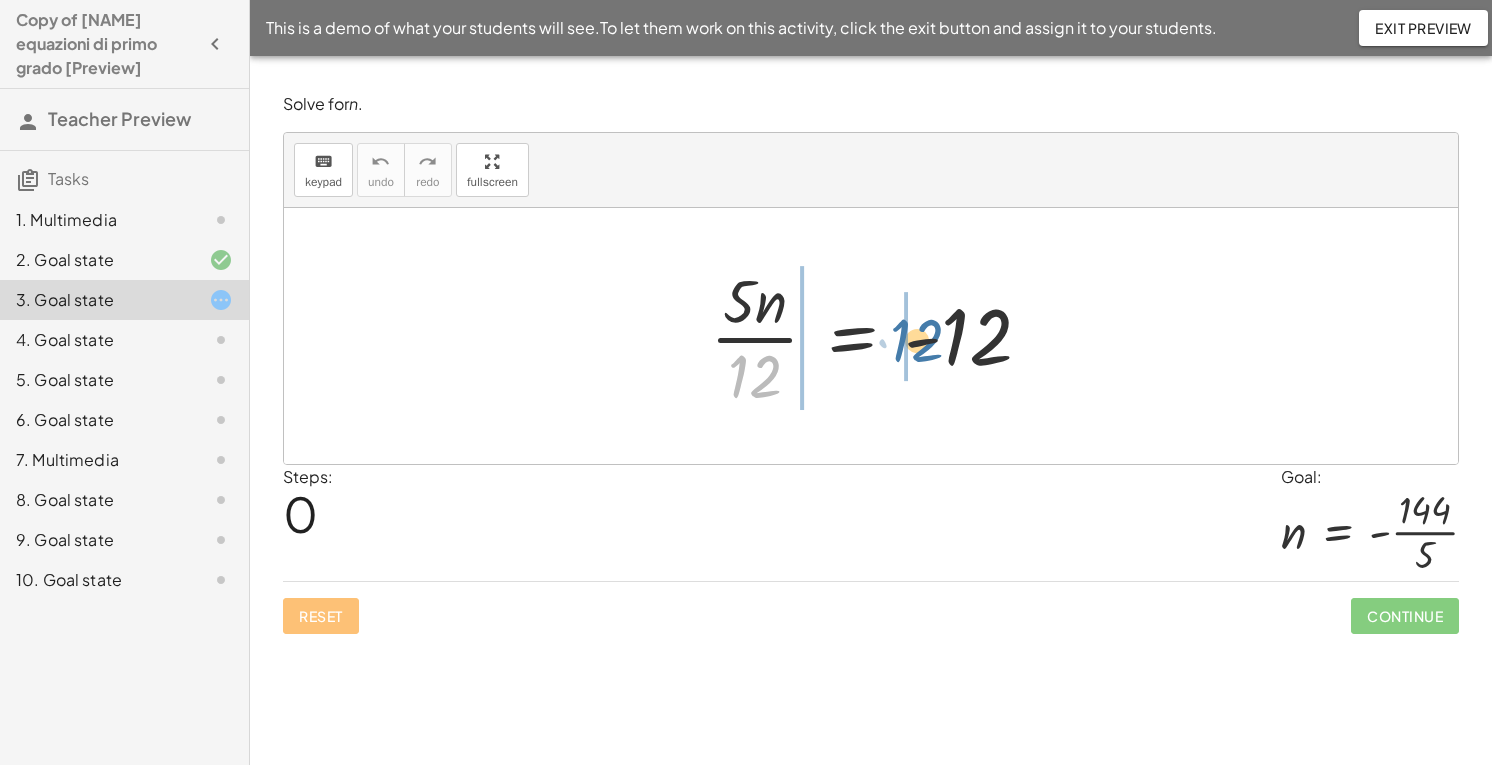 drag, startPoint x: 758, startPoint y: 384, endPoint x: 920, endPoint y: 348, distance: 165.9518 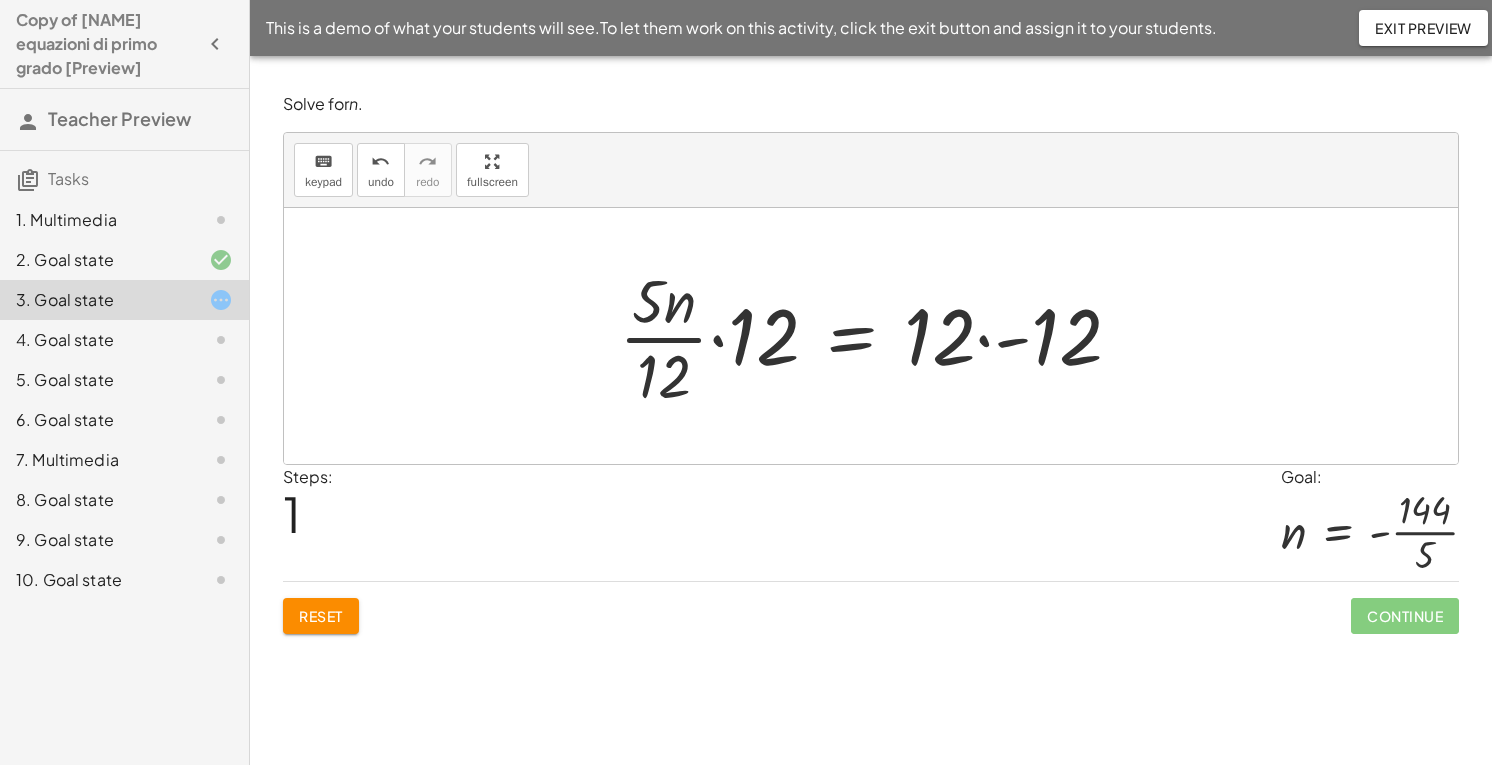 click at bounding box center [878, 336] 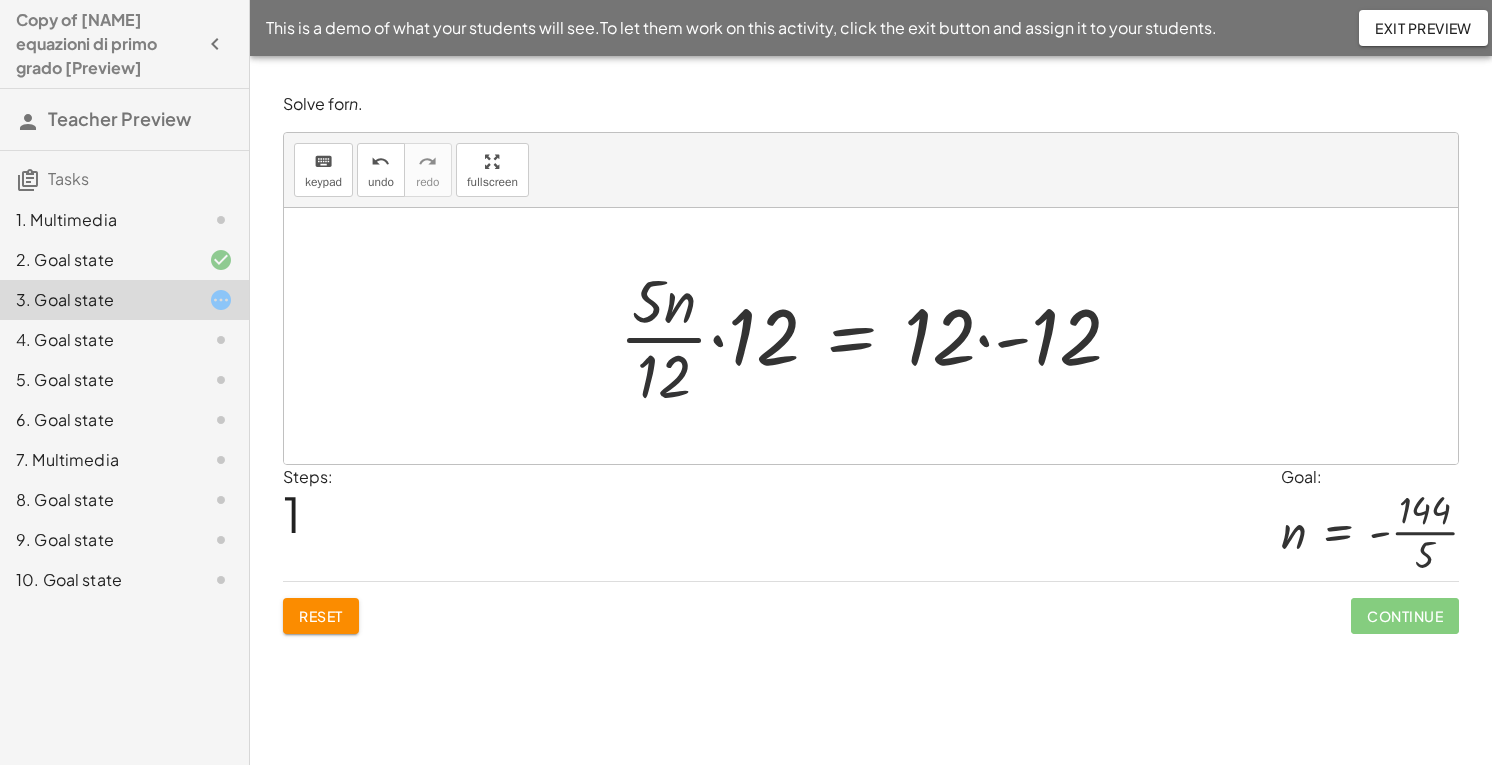 click at bounding box center [878, 336] 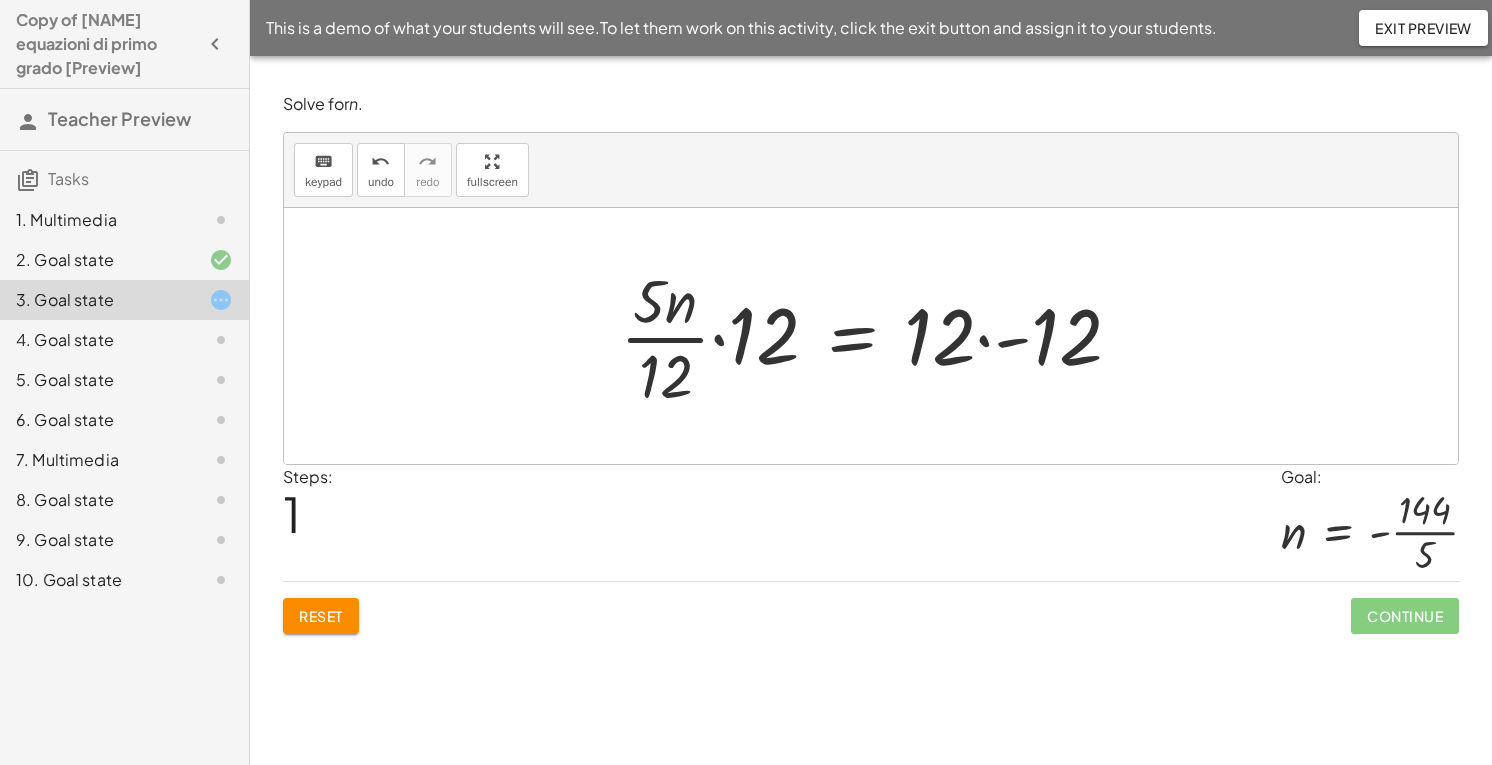 click at bounding box center (897, 336) 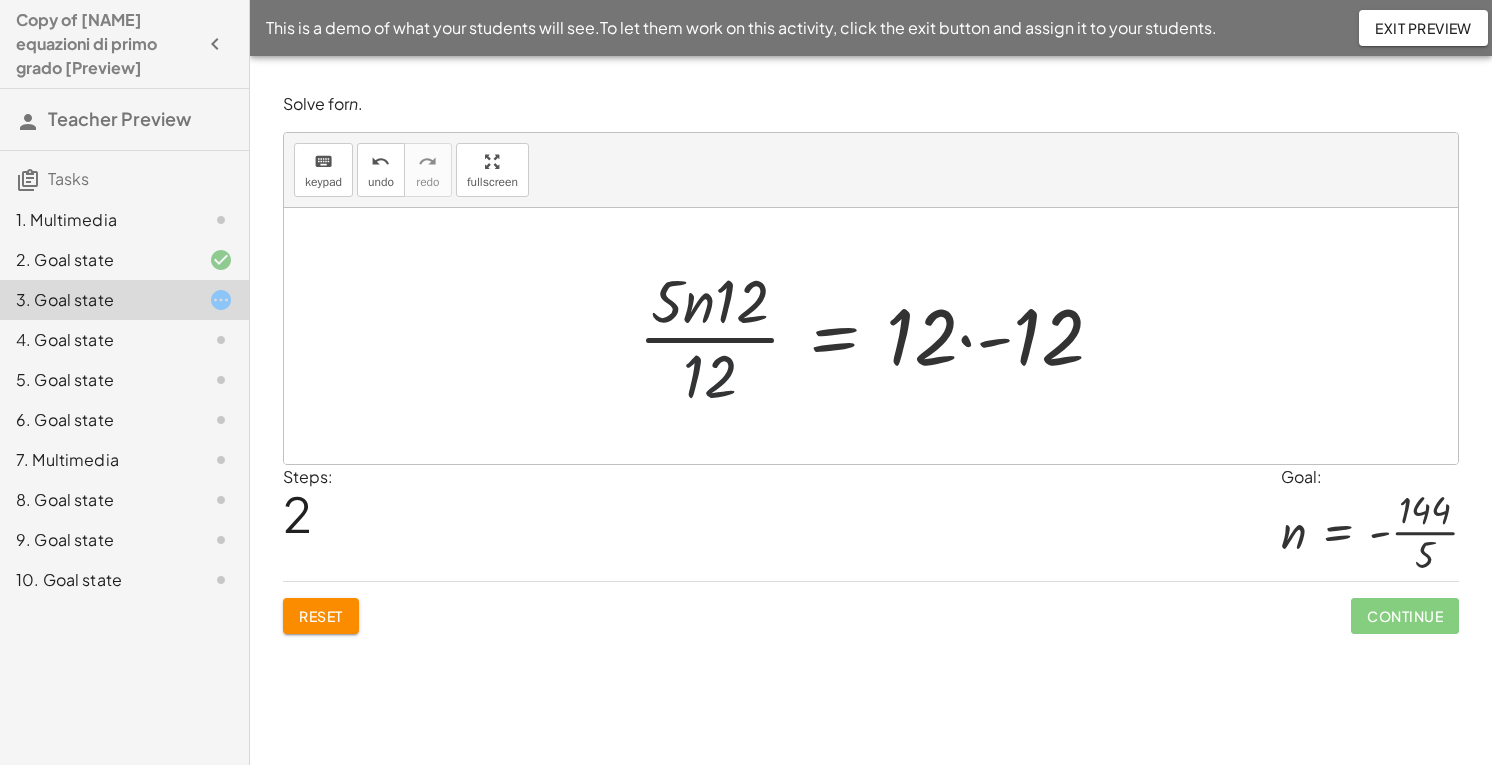 click at bounding box center [879, 336] 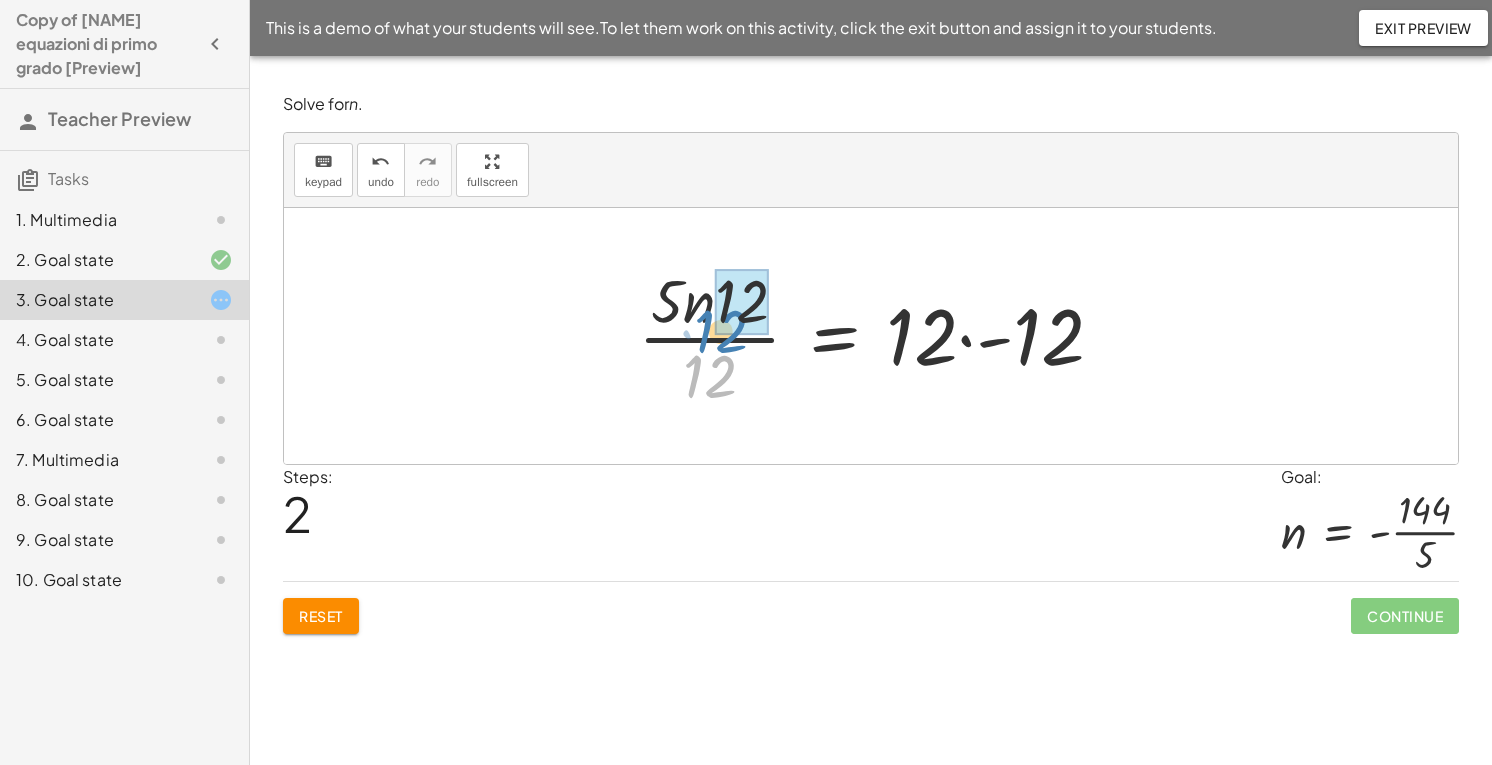 drag, startPoint x: 708, startPoint y: 387, endPoint x: 719, endPoint y: 344, distance: 44.38468 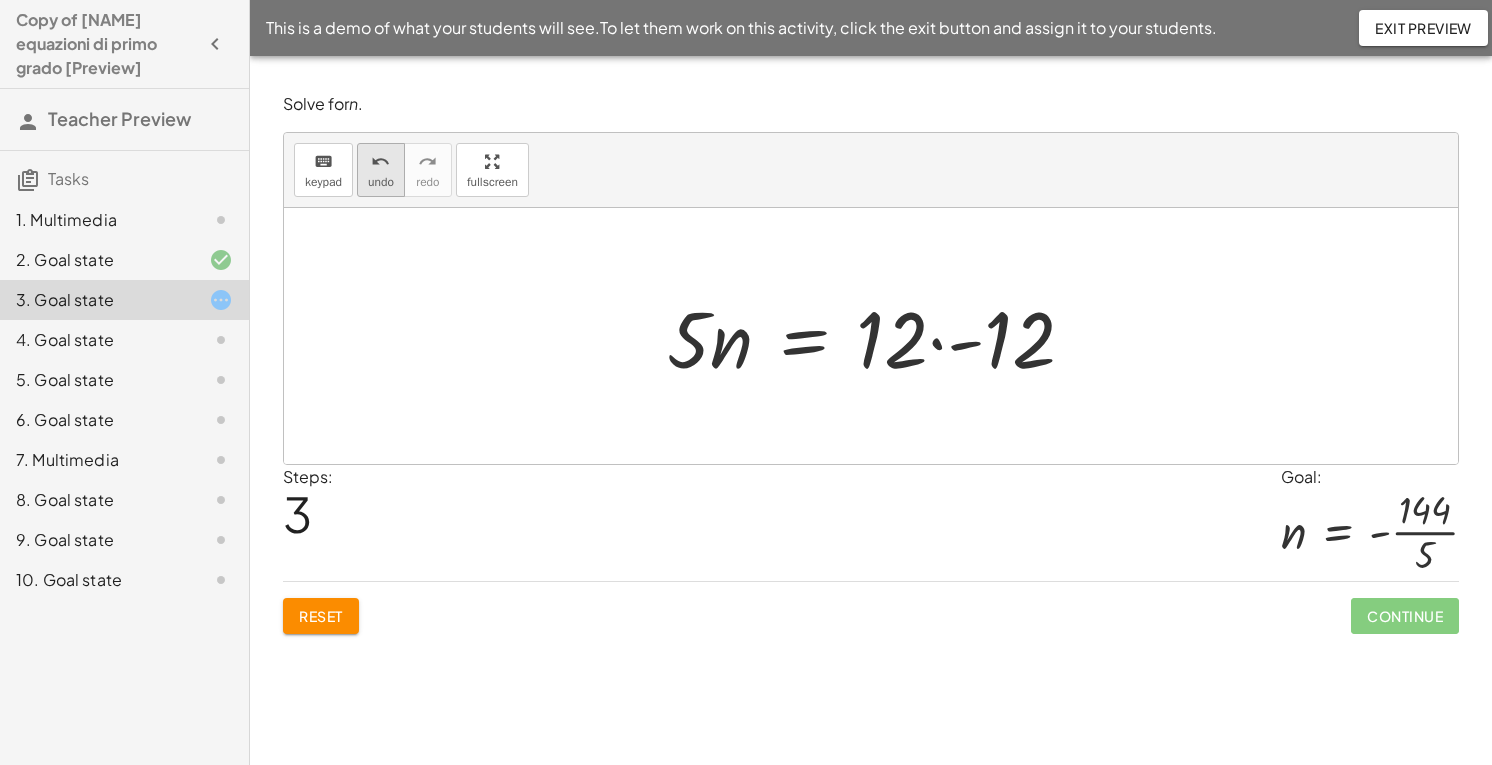 click on "undo" at bounding box center [381, 182] 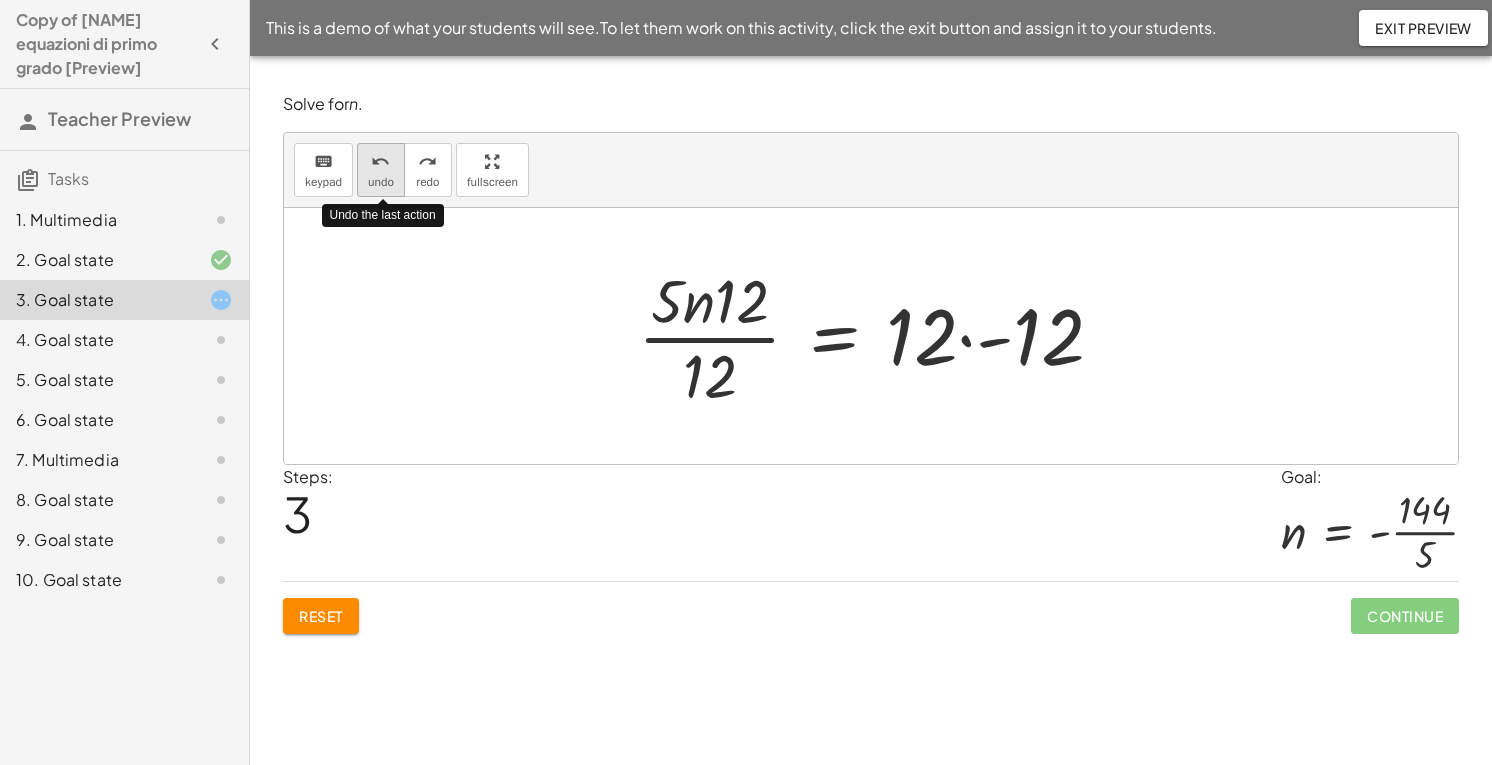 click on "undo undo" at bounding box center (381, 170) 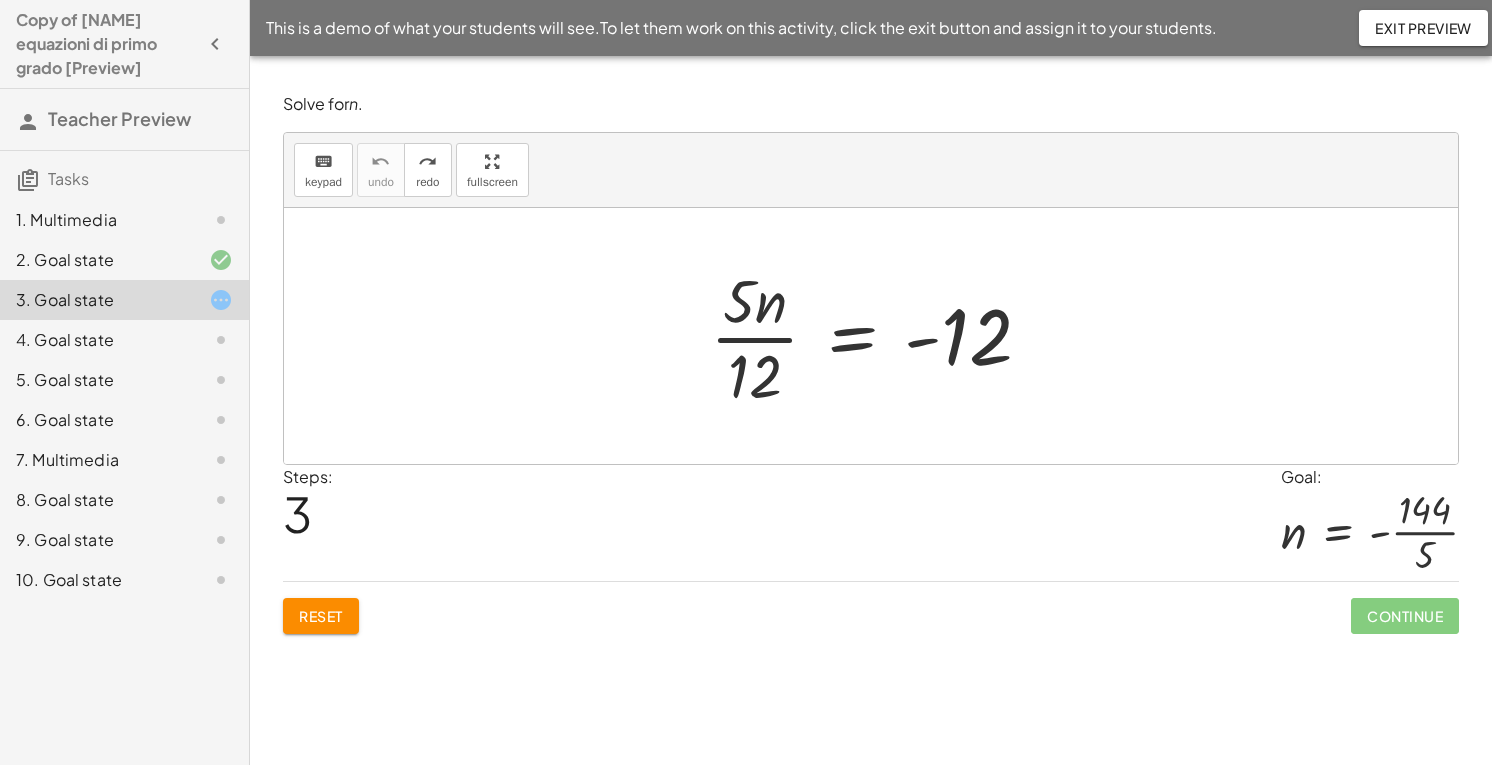 click on "Reset" 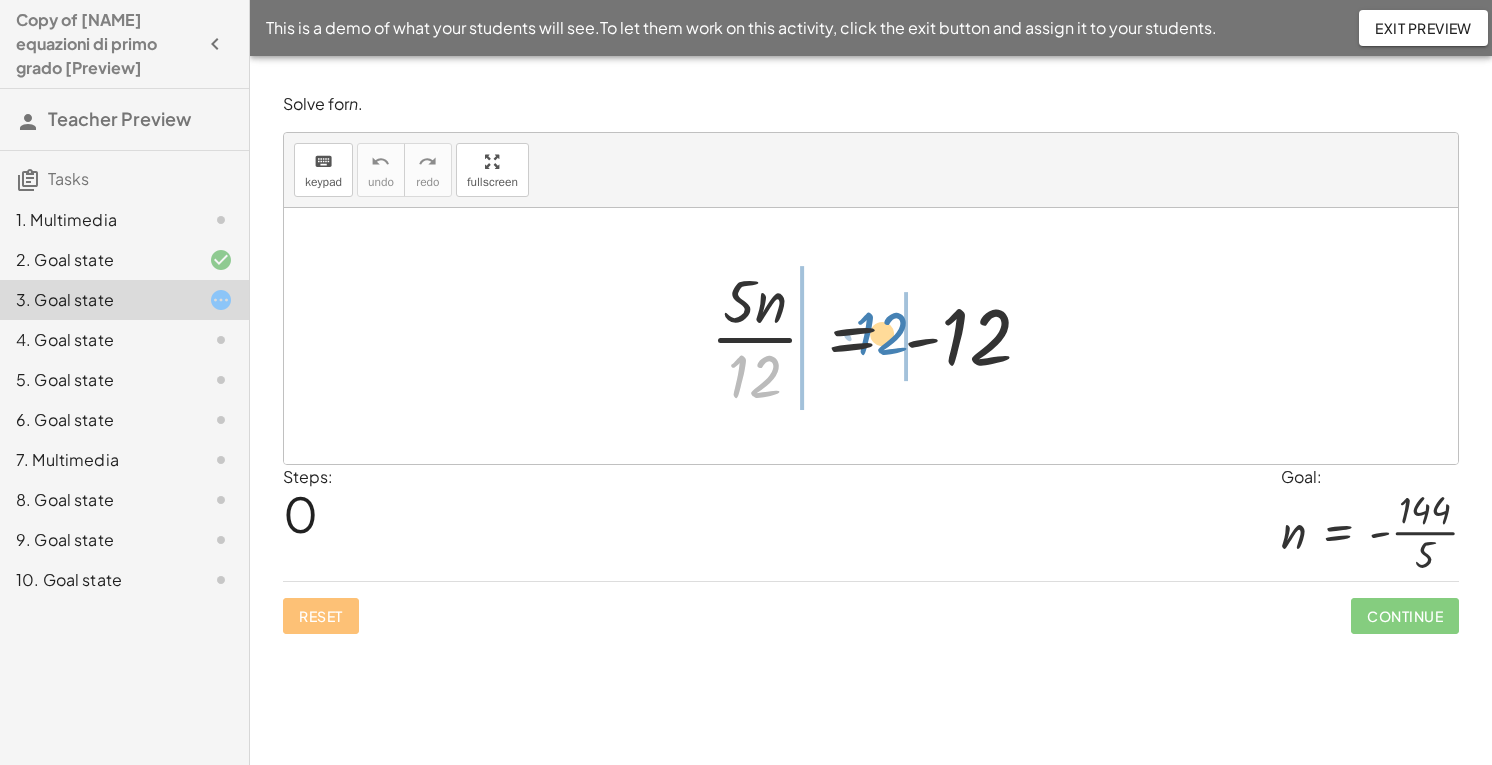 drag, startPoint x: 744, startPoint y: 371, endPoint x: 875, endPoint y: 327, distance: 138.1919 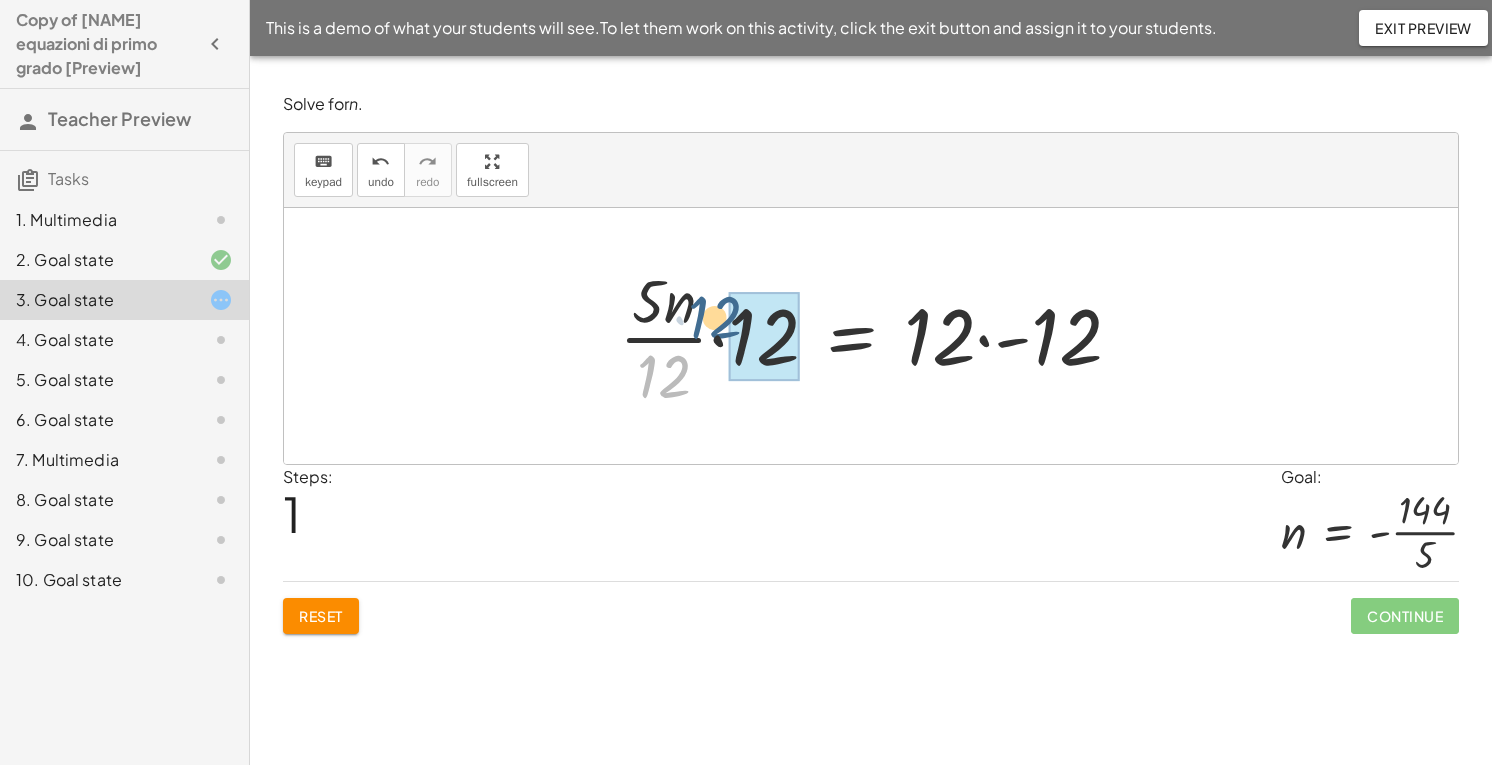 drag, startPoint x: 675, startPoint y: 376, endPoint x: 726, endPoint y: 317, distance: 77.987175 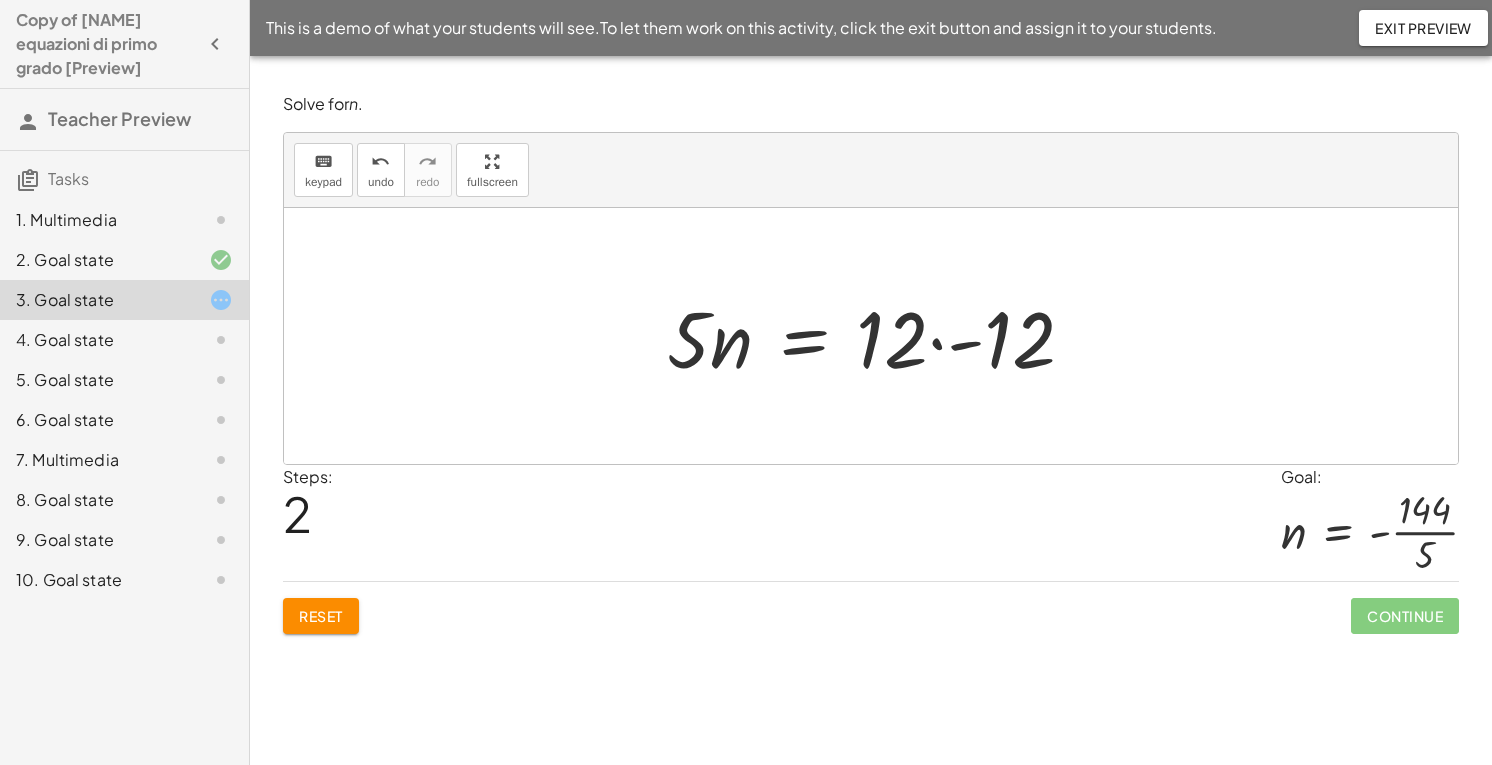click at bounding box center [878, 336] 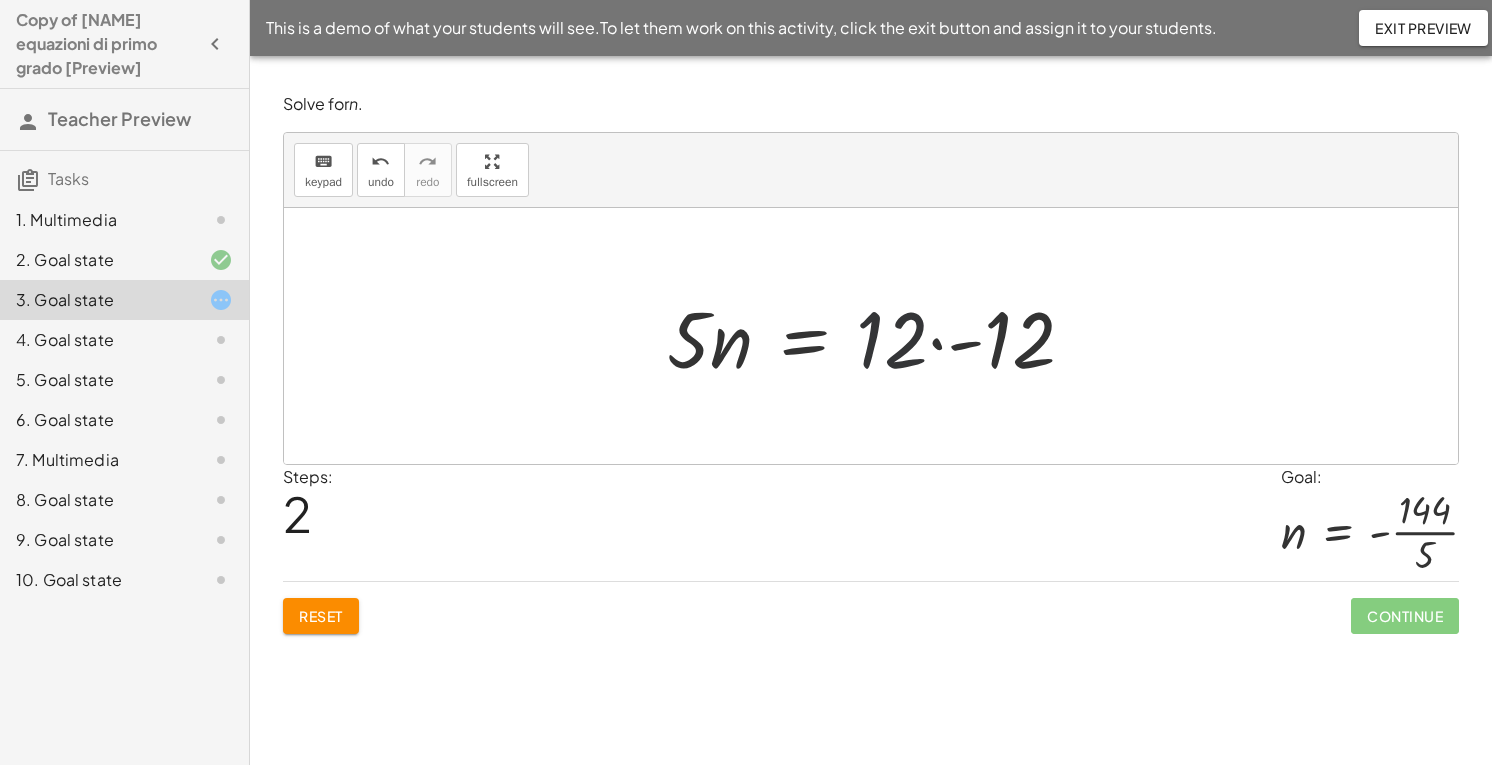 click at bounding box center [878, 336] 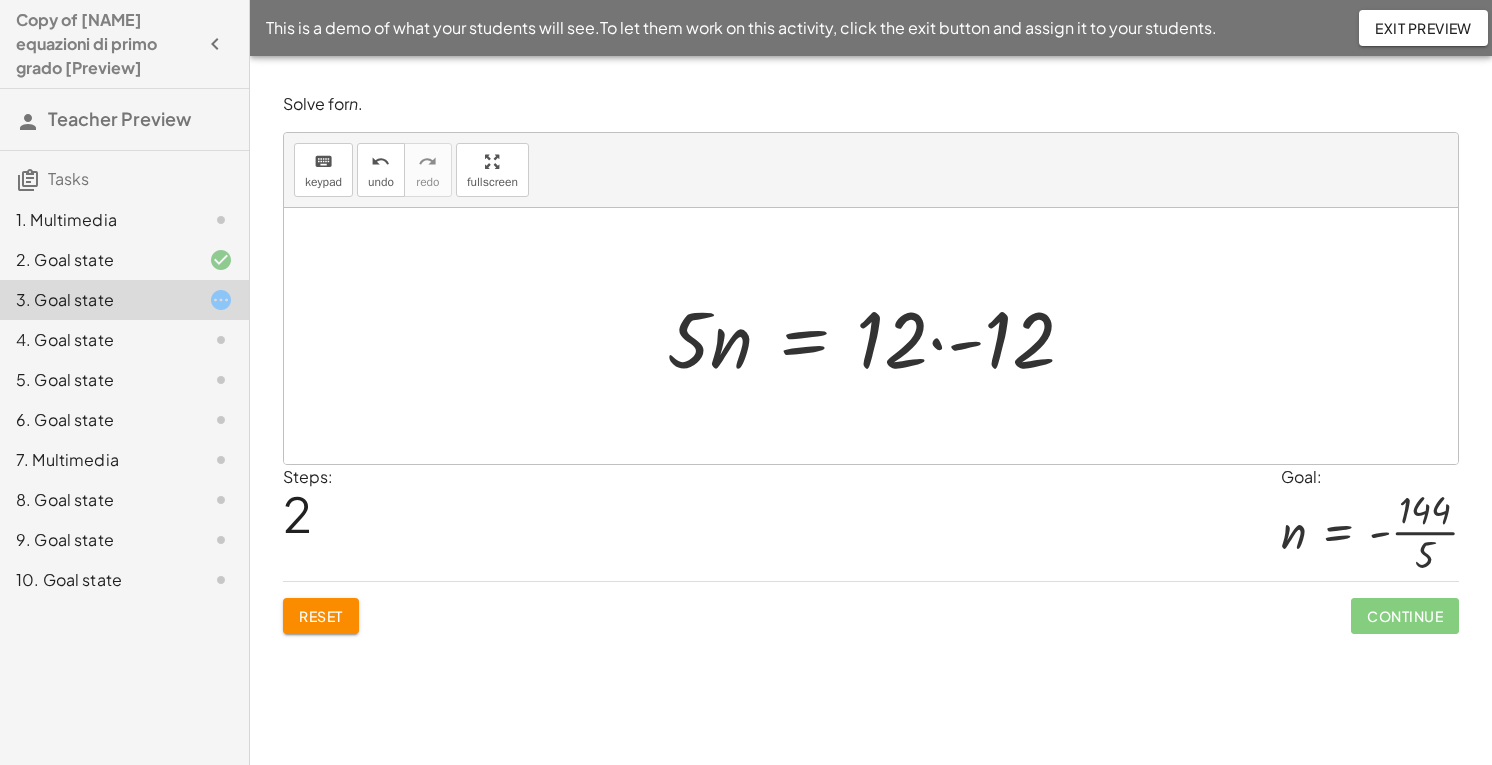 click at bounding box center [878, 336] 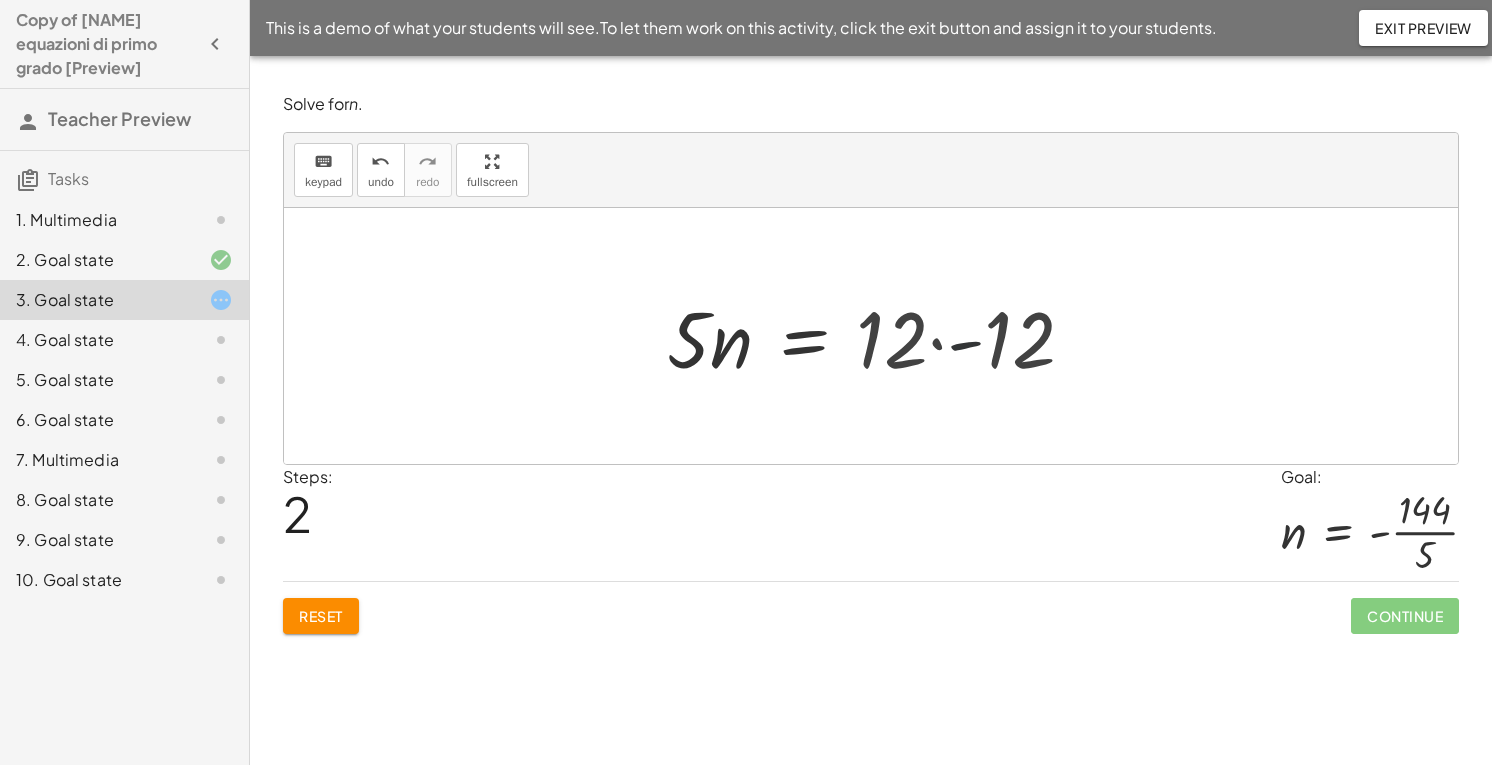 click at bounding box center [855, 336] 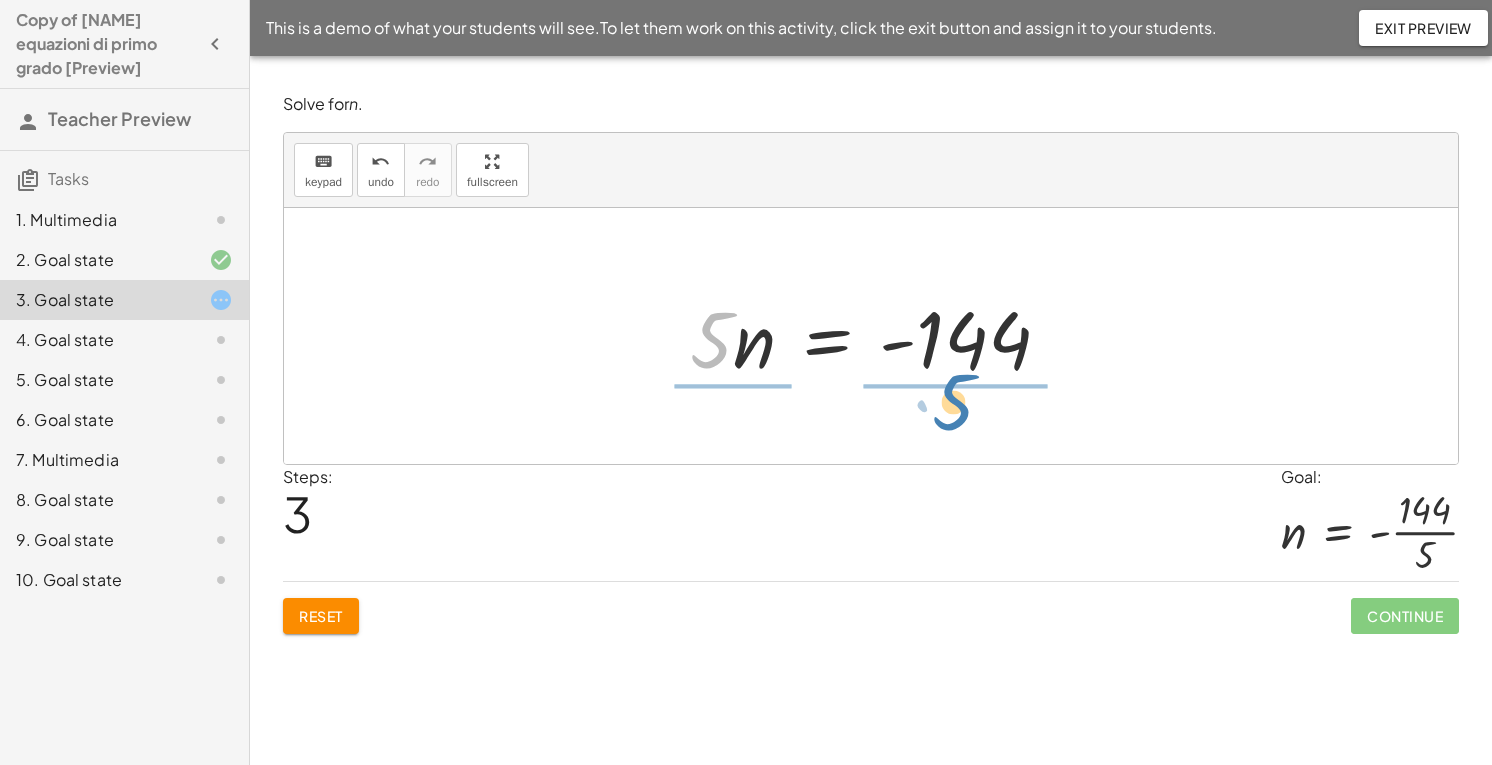 drag, startPoint x: 718, startPoint y: 343, endPoint x: 964, endPoint y: 415, distance: 256.3201 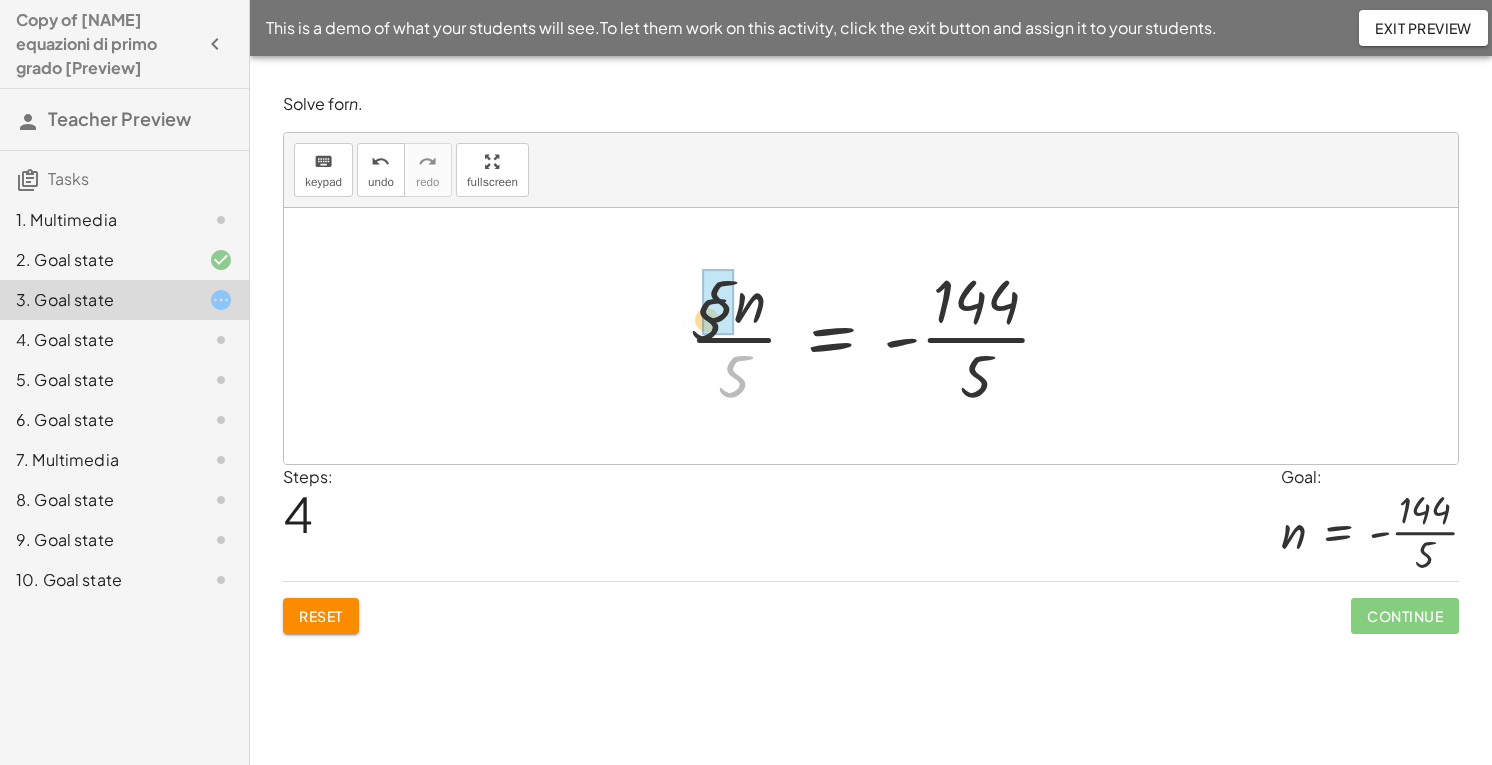 drag, startPoint x: 740, startPoint y: 365, endPoint x: 721, endPoint y: 329, distance: 40.706264 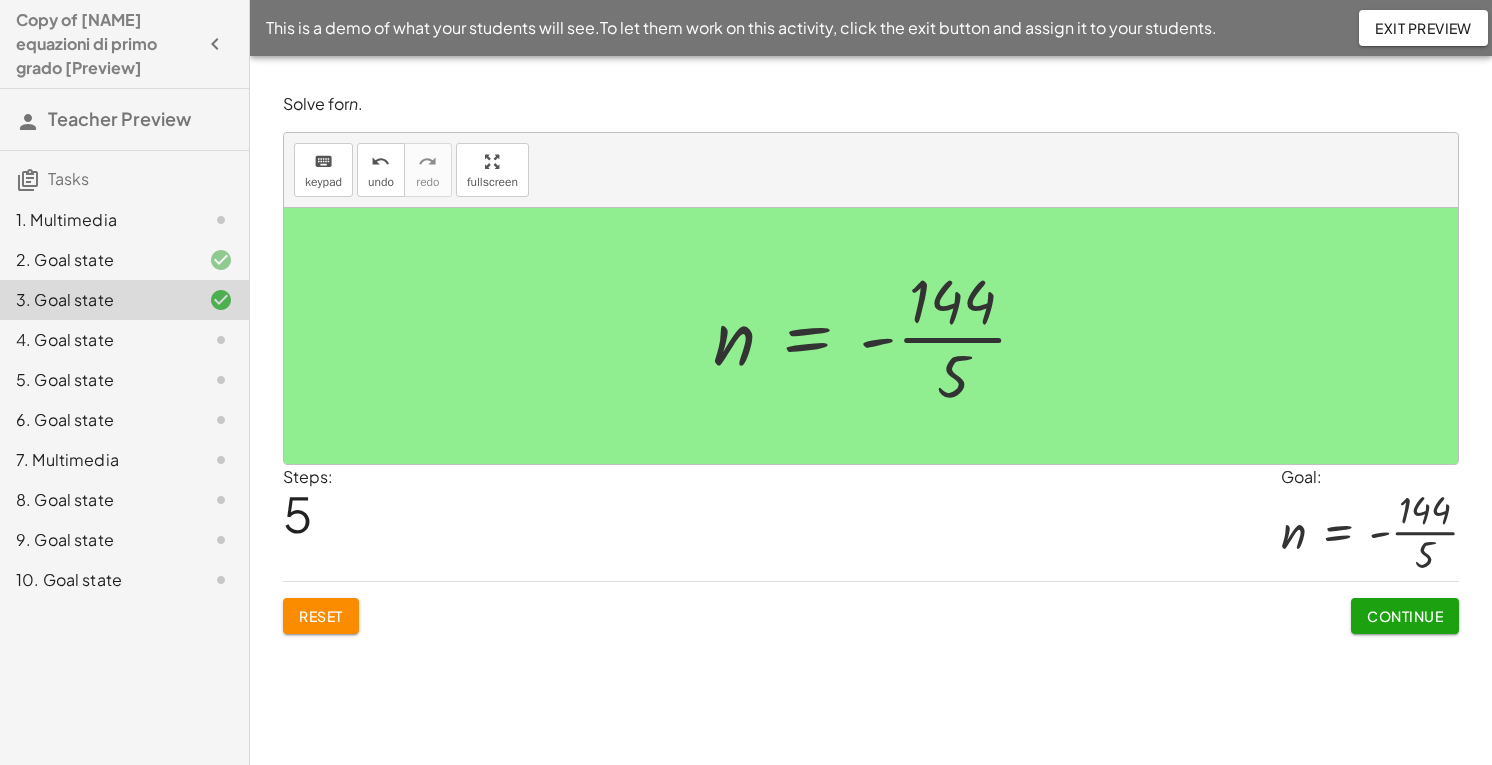 click on "Reset" at bounding box center [321, 616] 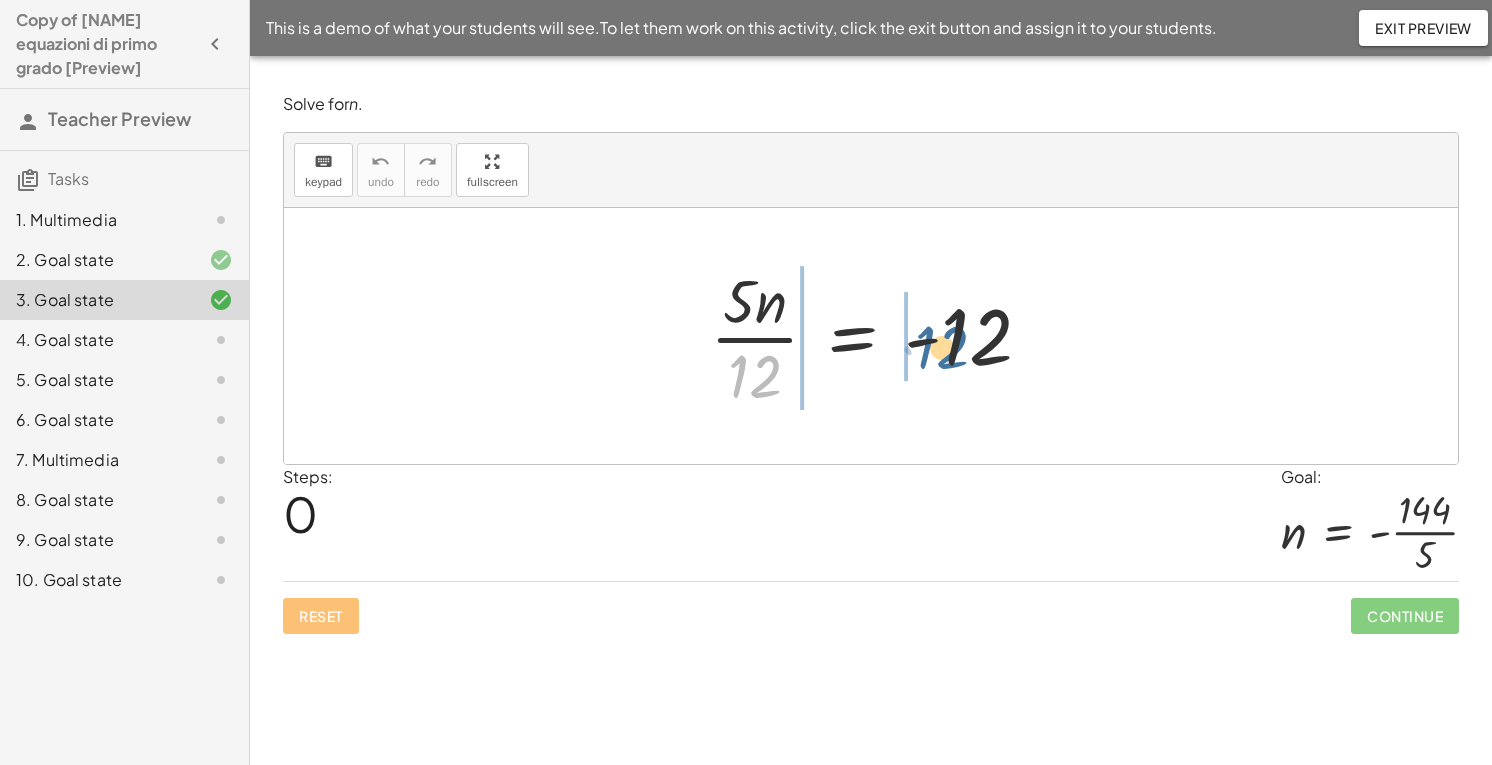 drag, startPoint x: 756, startPoint y: 381, endPoint x: 946, endPoint y: 352, distance: 192.20041 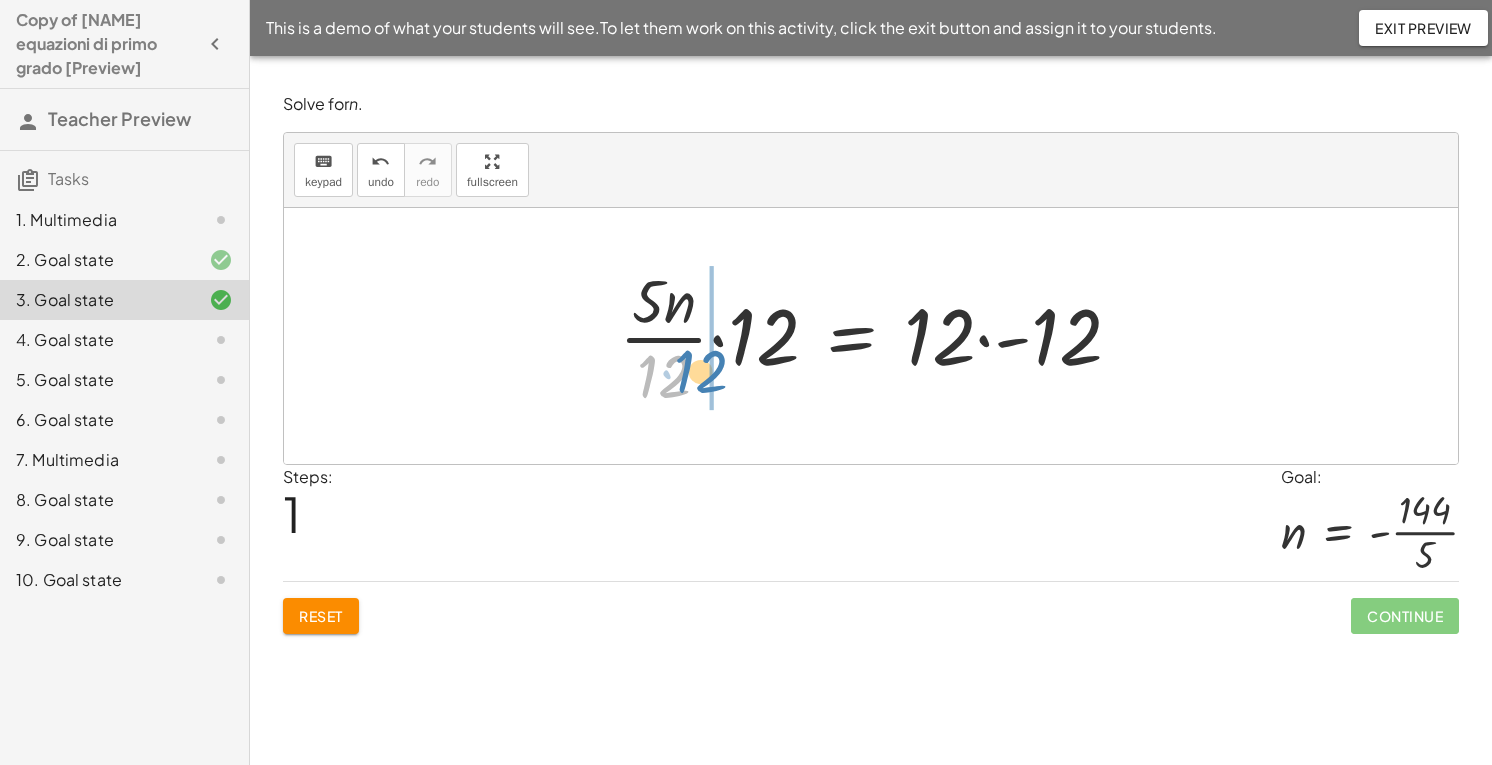 drag, startPoint x: 680, startPoint y: 361, endPoint x: 717, endPoint y: 356, distance: 37.336308 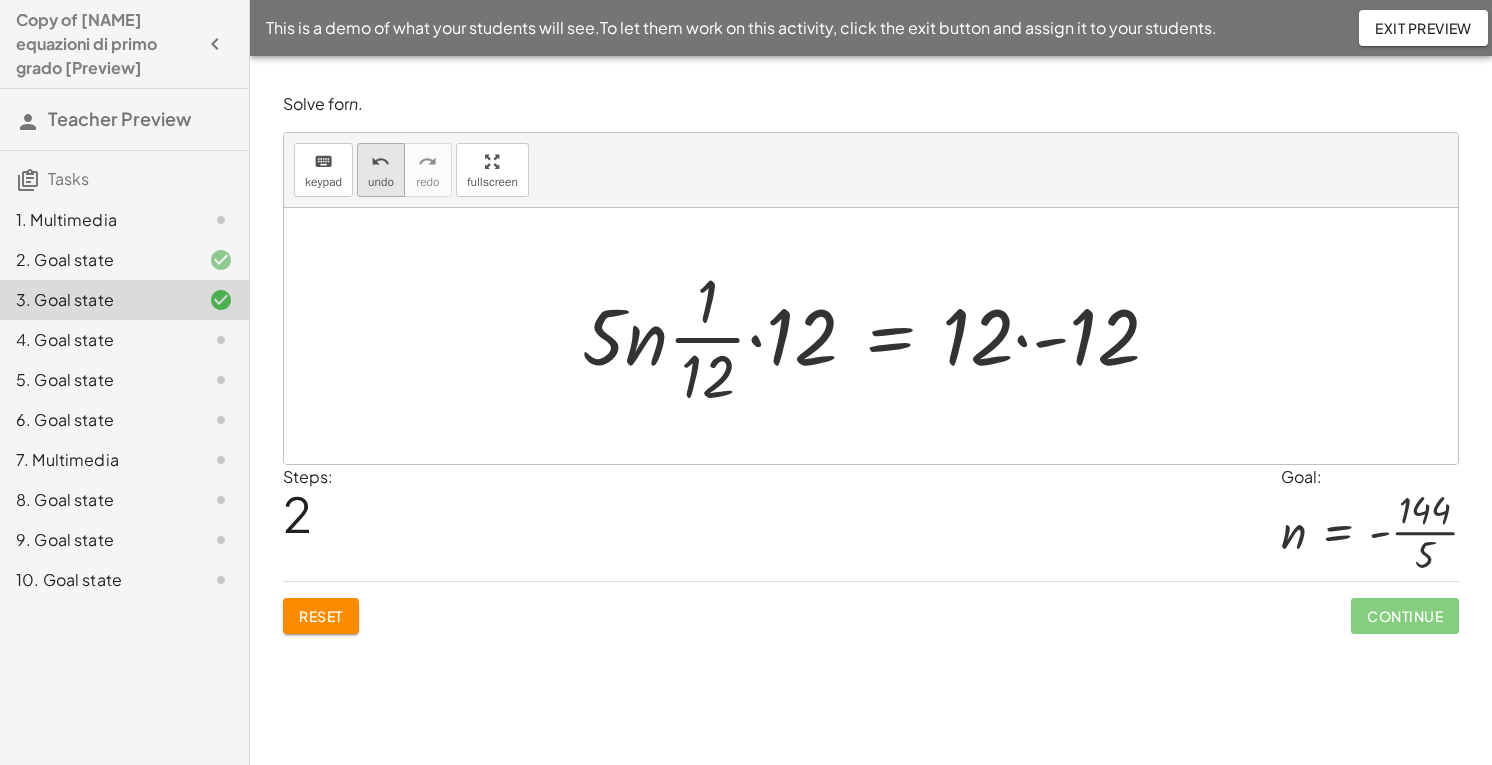 click on "undo" at bounding box center [380, 162] 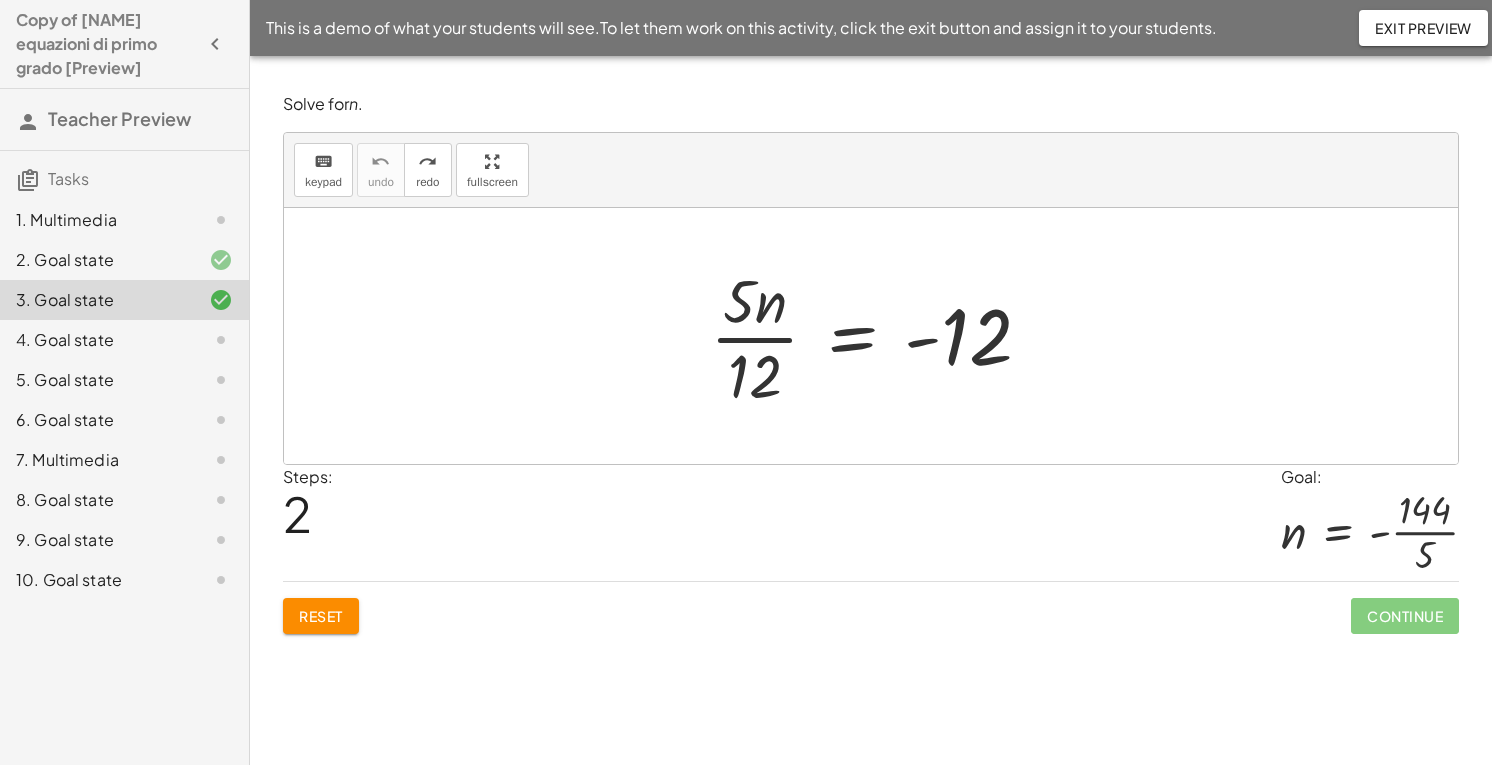 click on "Reset" 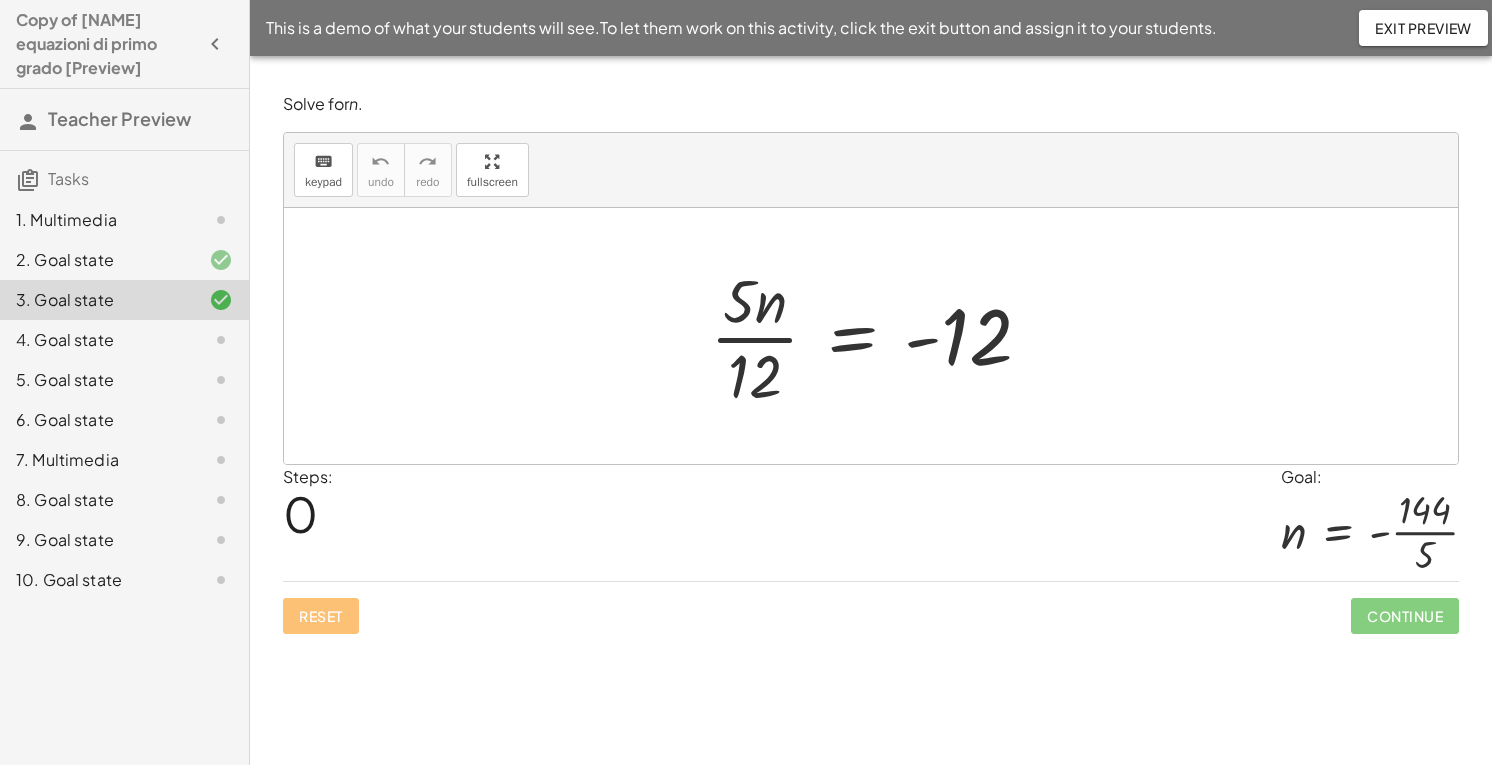 click on "4. Goal state" 